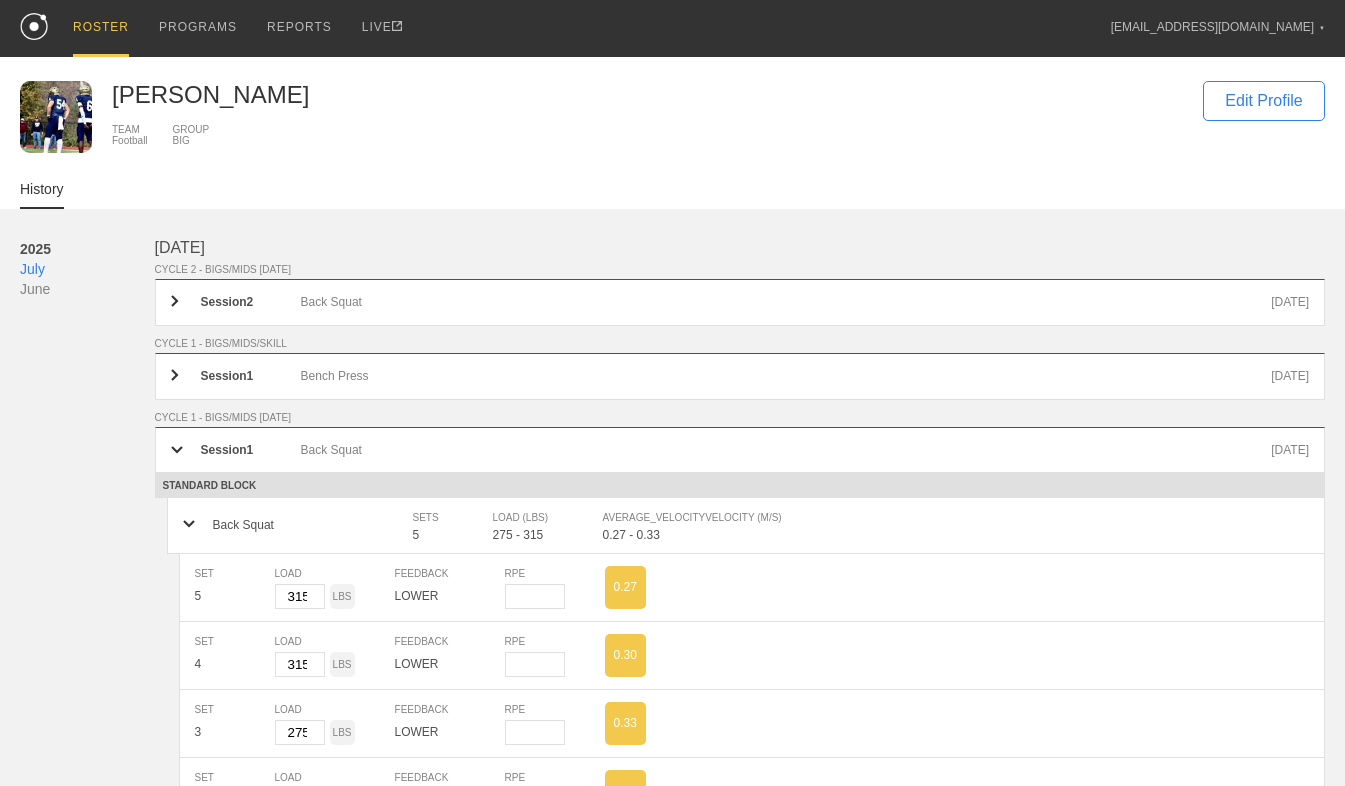 scroll, scrollTop: 237, scrollLeft: 0, axis: vertical 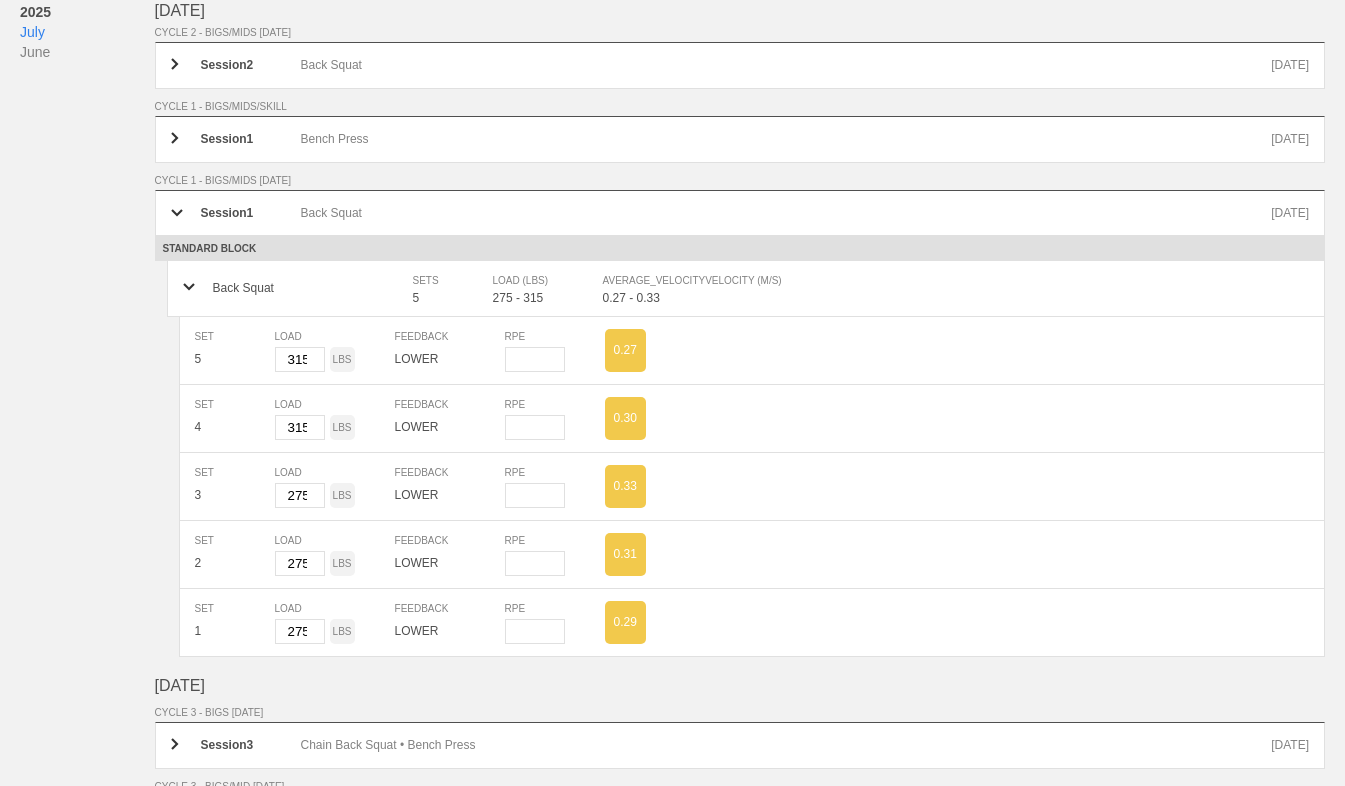 click on "[DATE] June" at bounding box center [87, 395] 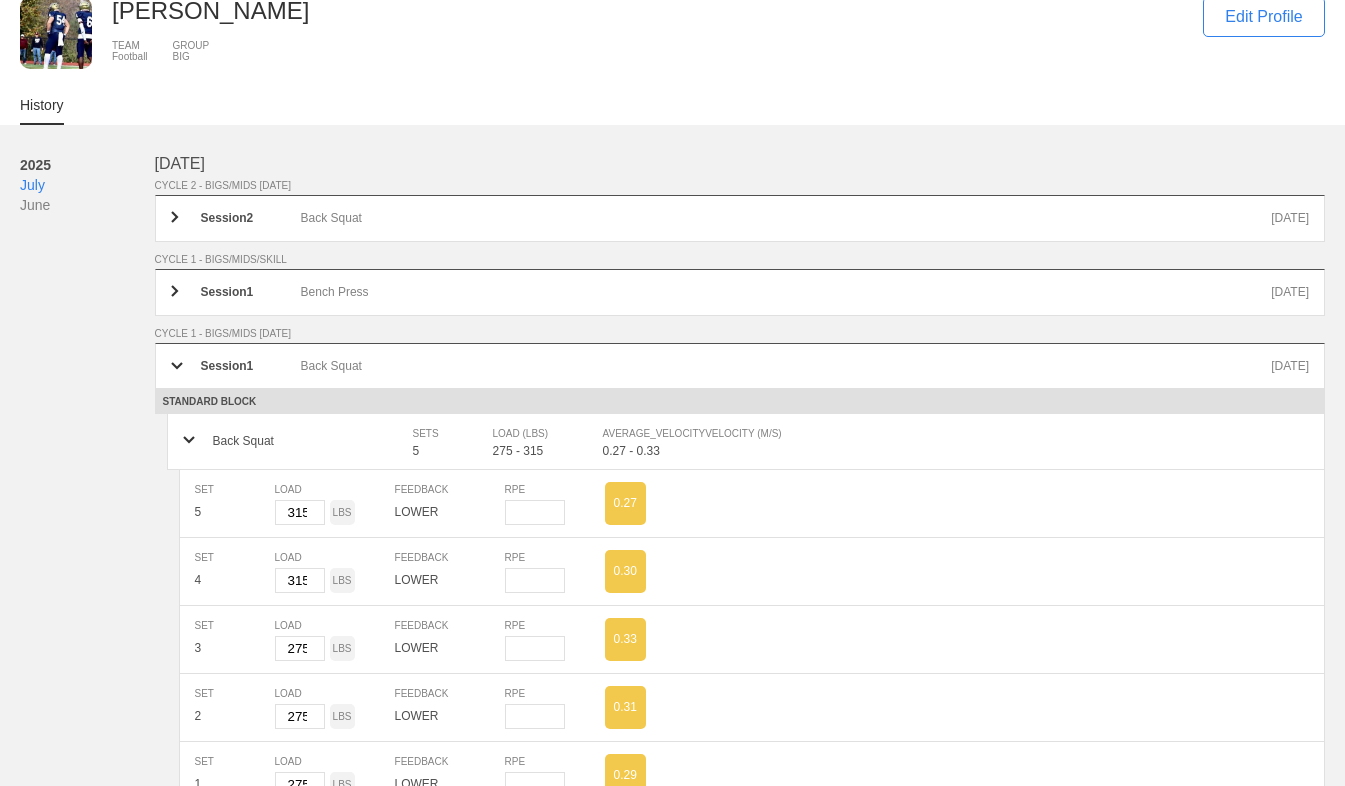 scroll, scrollTop: 0, scrollLeft: 0, axis: both 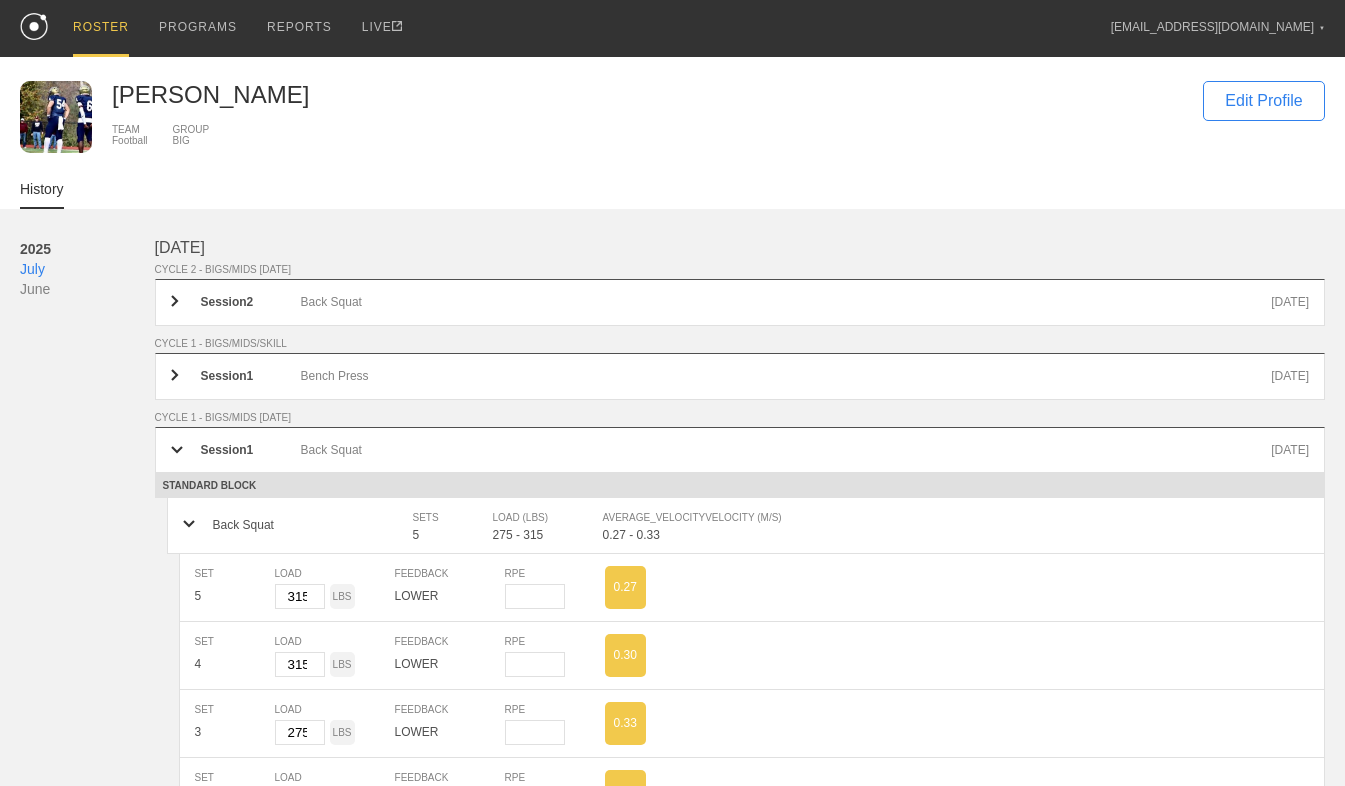click on "ROSTER" at bounding box center (101, 28) 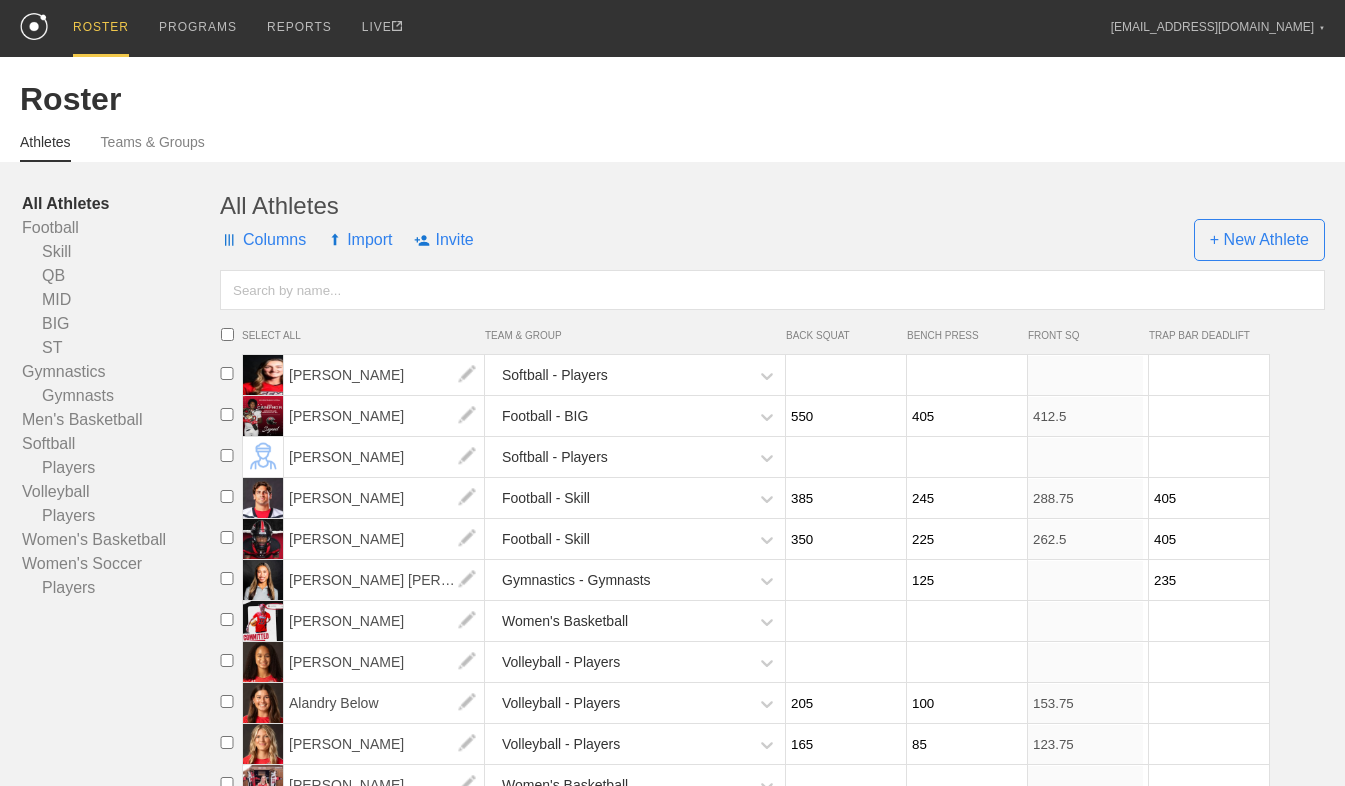 type on "500" 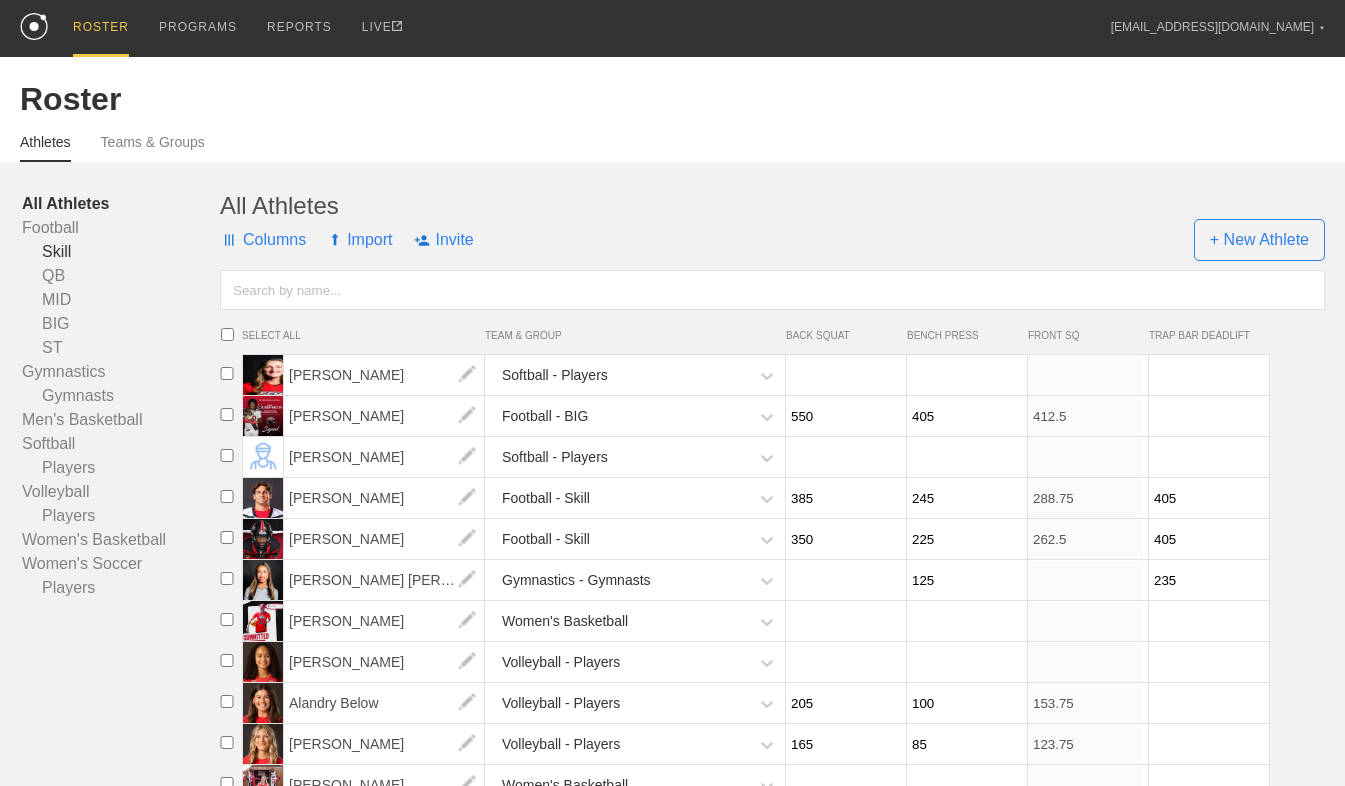 click on "Skill" at bounding box center (121, 252) 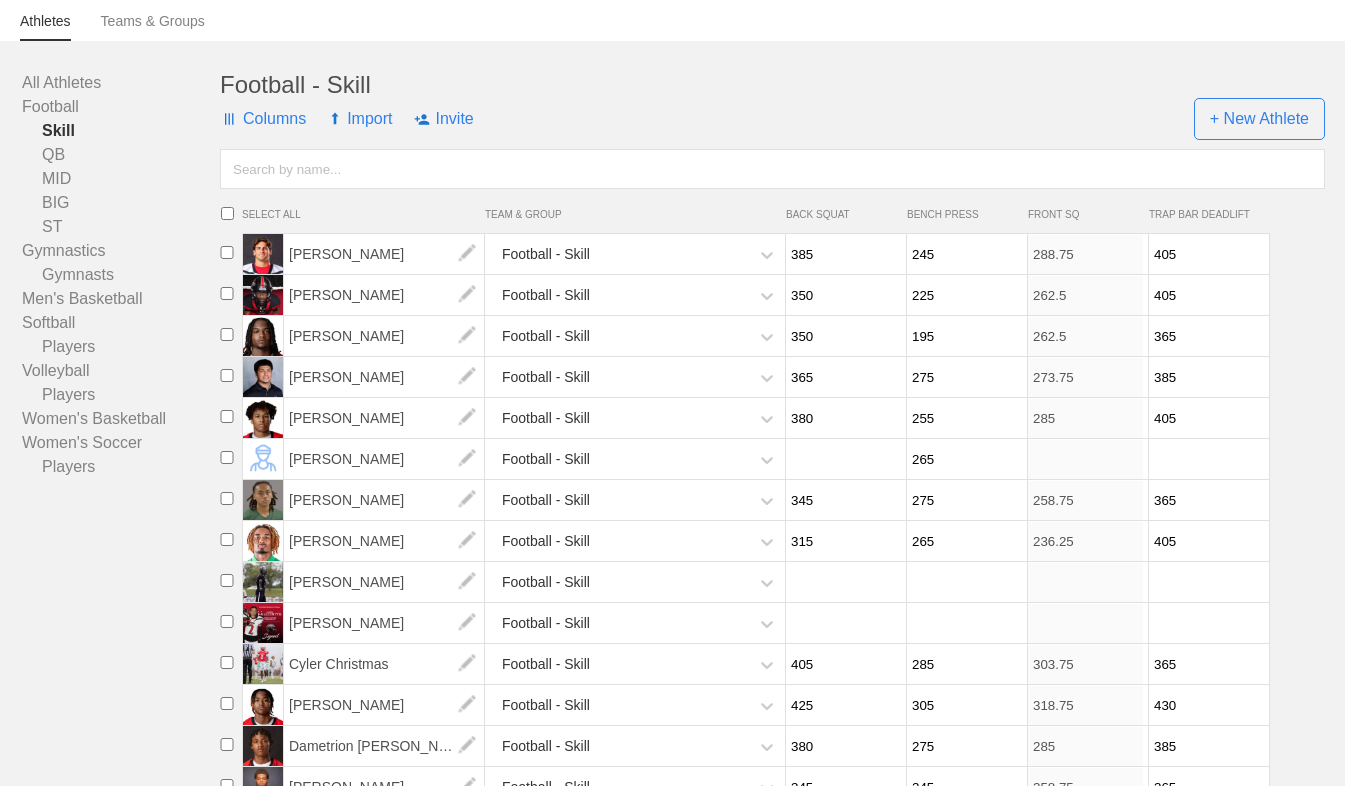 scroll, scrollTop: 122, scrollLeft: 0, axis: vertical 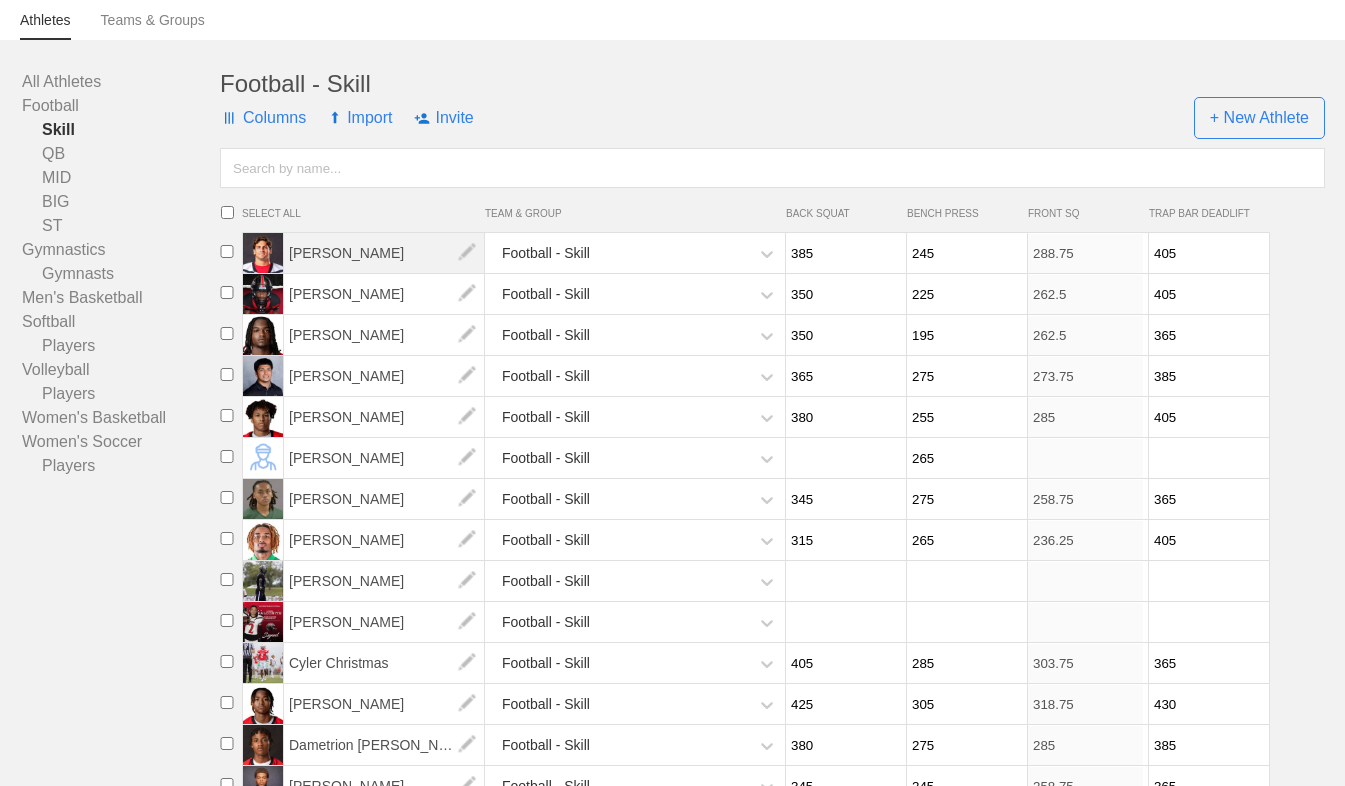 click on "[PERSON_NAME]" at bounding box center [384, 253] 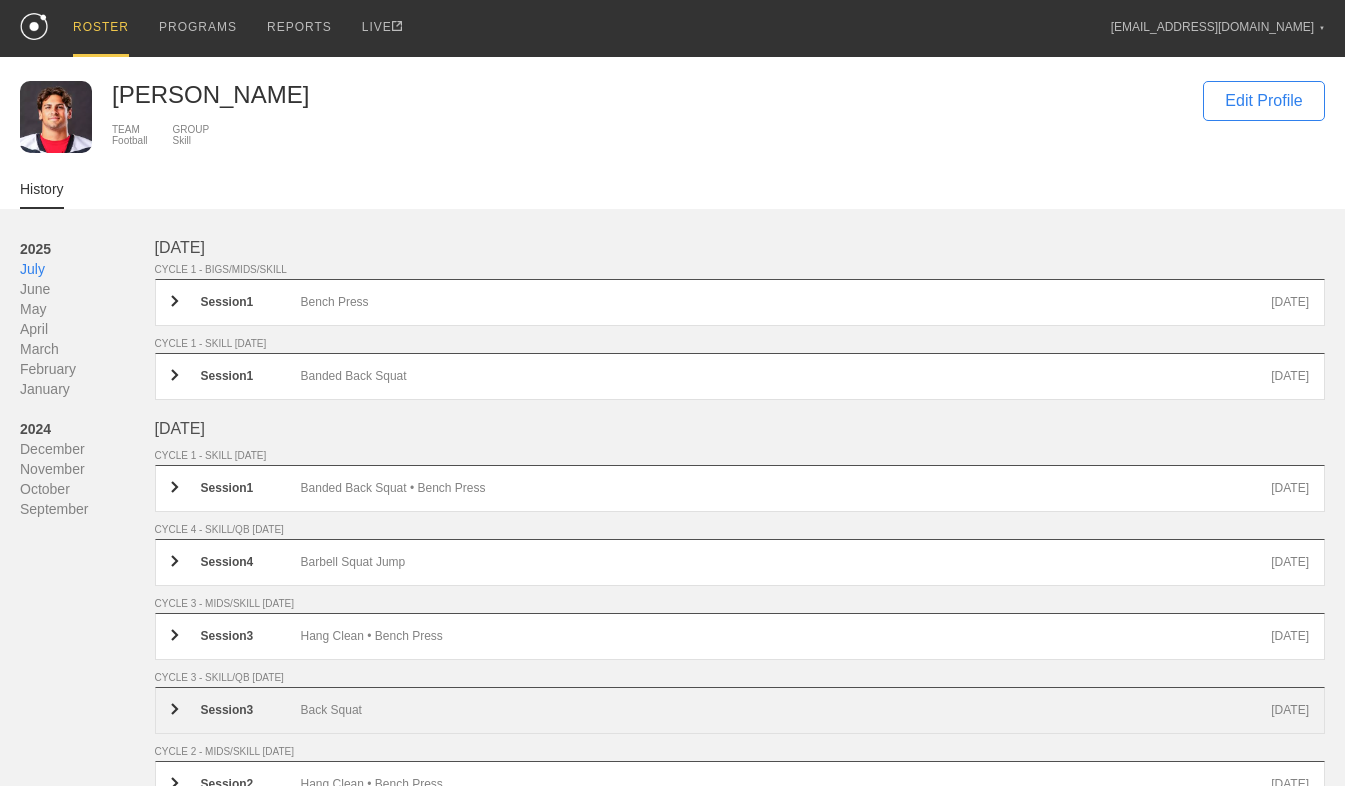 click on "Back Squat" at bounding box center [786, 710] 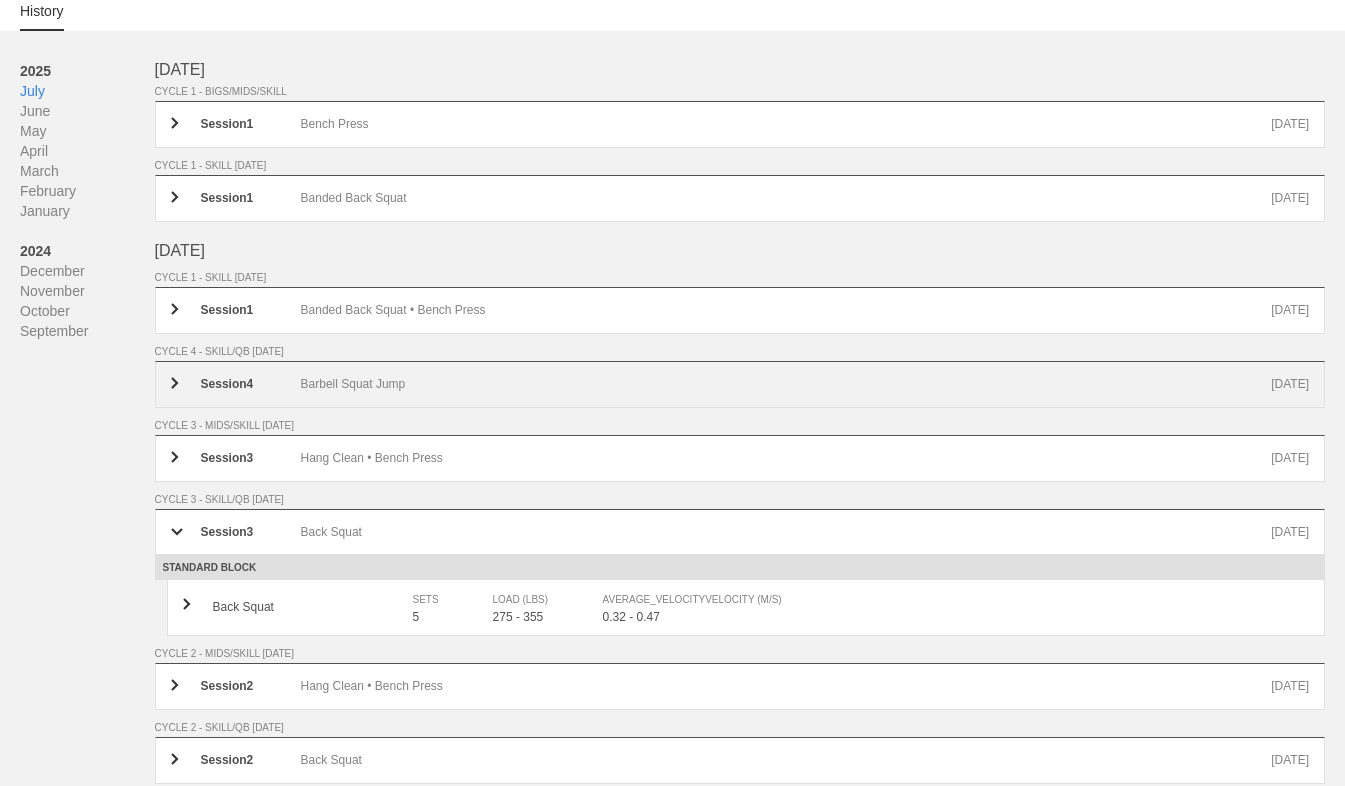 scroll, scrollTop: 179, scrollLeft: 0, axis: vertical 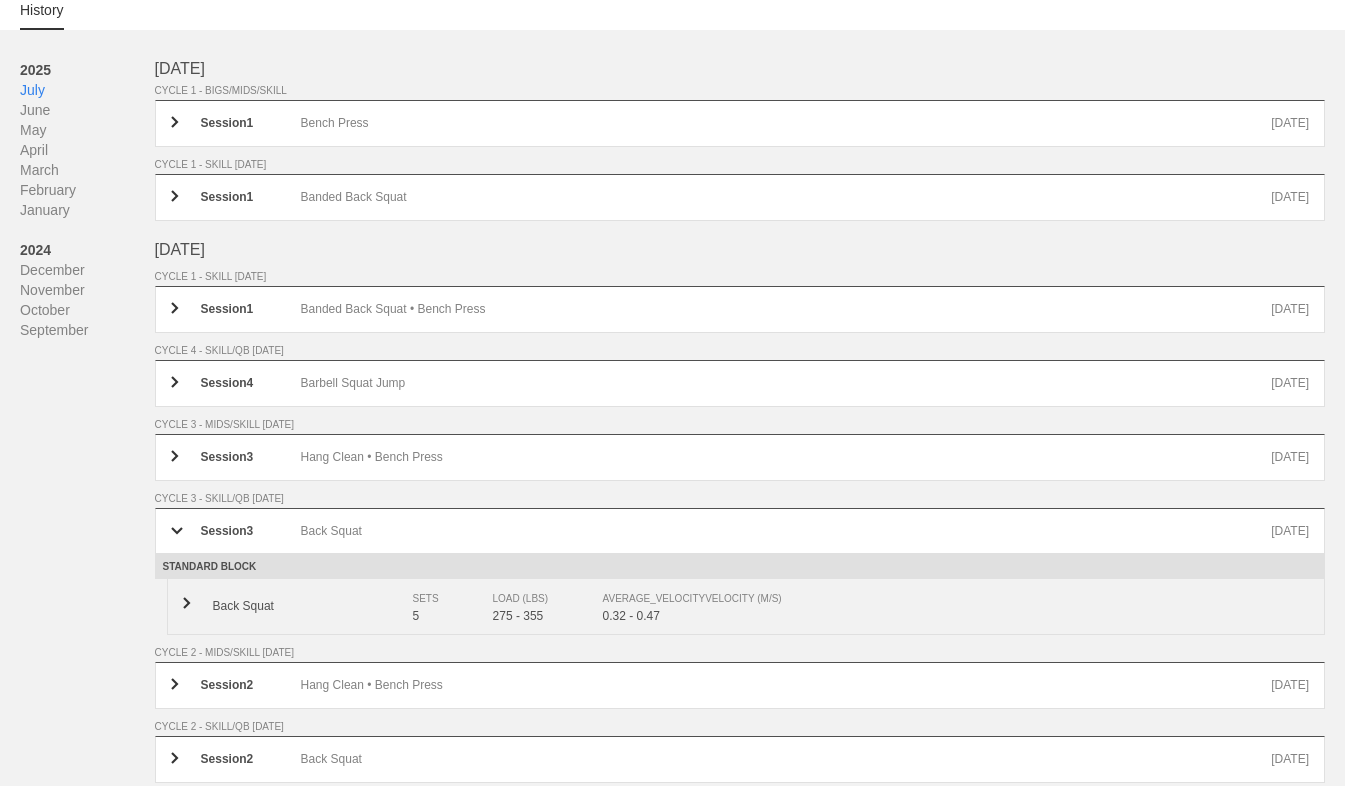 click on "Back Squat" at bounding box center [313, 606] 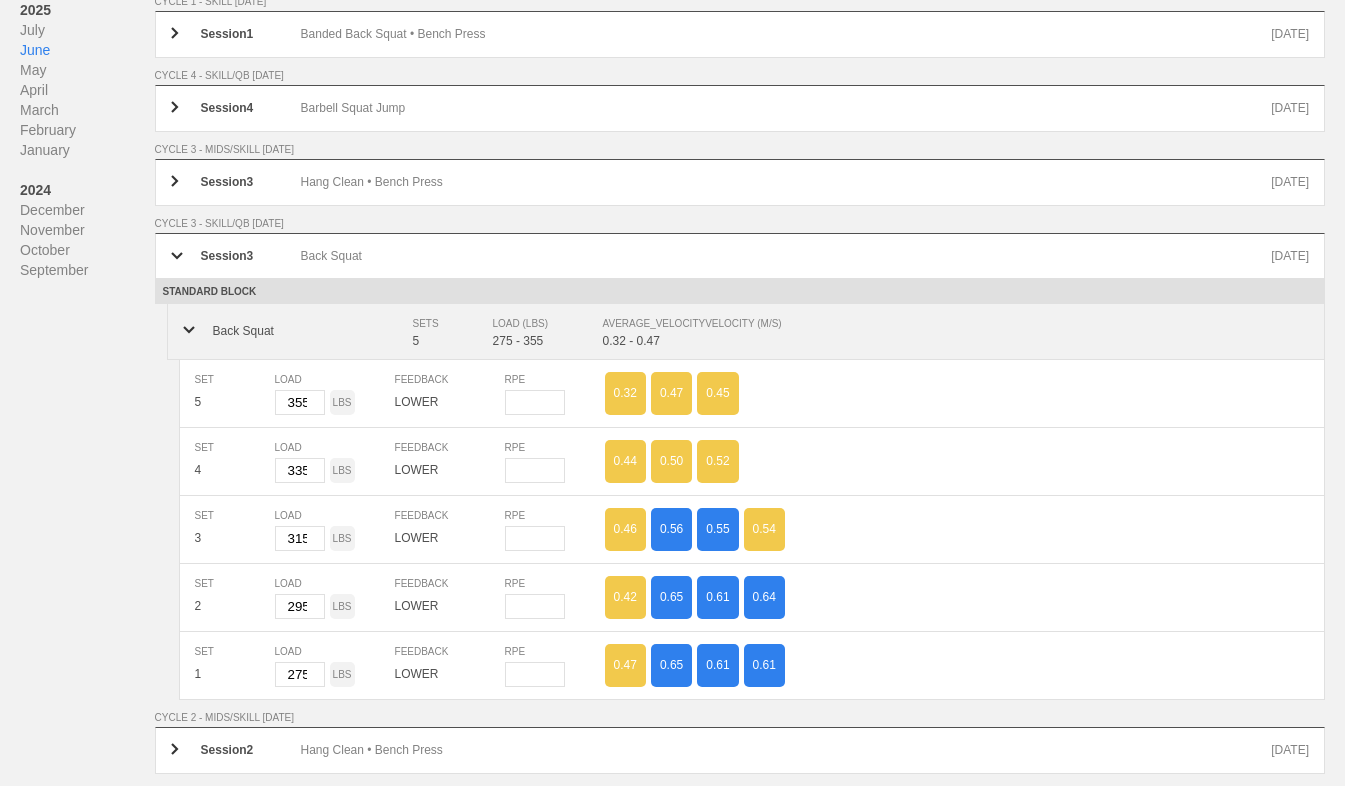 scroll, scrollTop: 453, scrollLeft: 0, axis: vertical 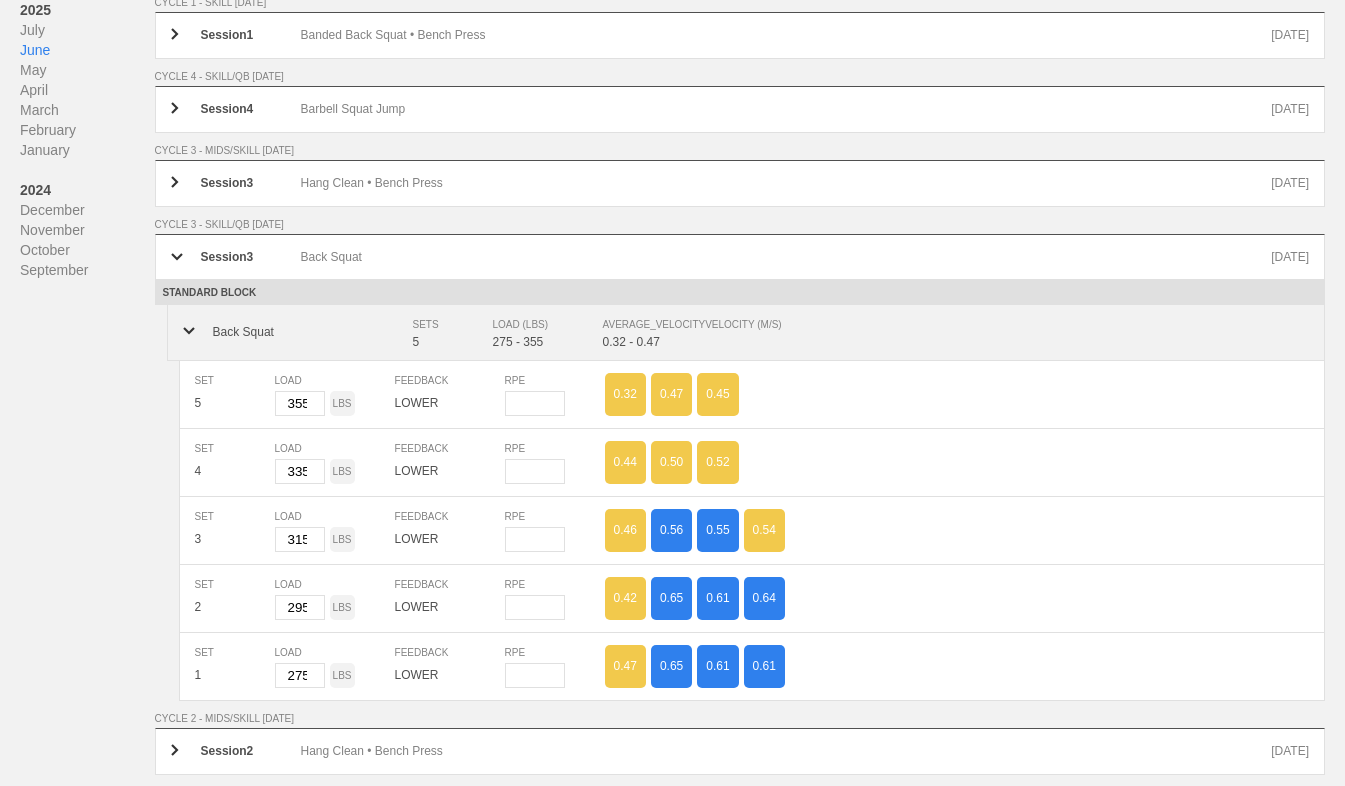 click on "Back Squat SETS 5 LOAD (LBS) 275 - 355 AVERAGE_VELOCITY  VELOCITY (M/S) 0.32 - 0.47" at bounding box center (746, 333) 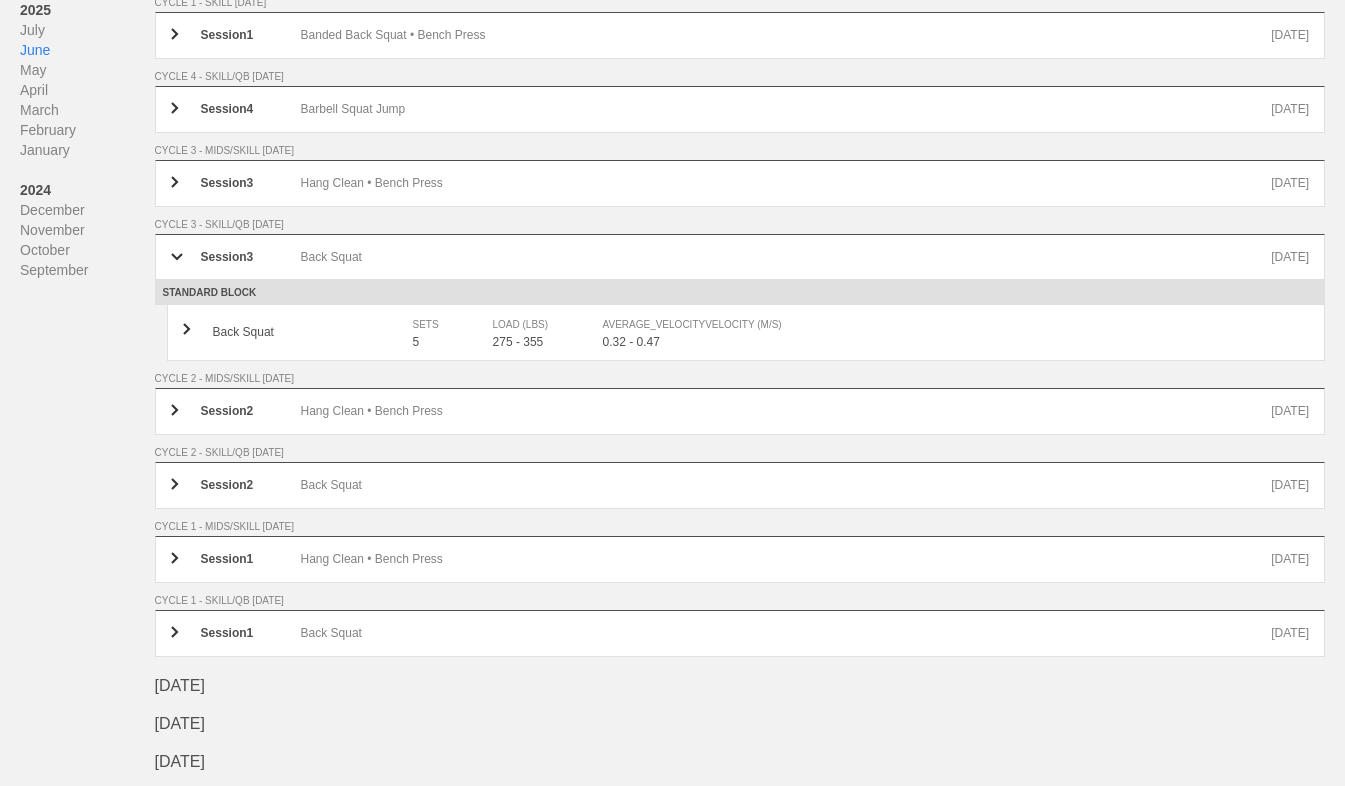 scroll, scrollTop: 0, scrollLeft: 0, axis: both 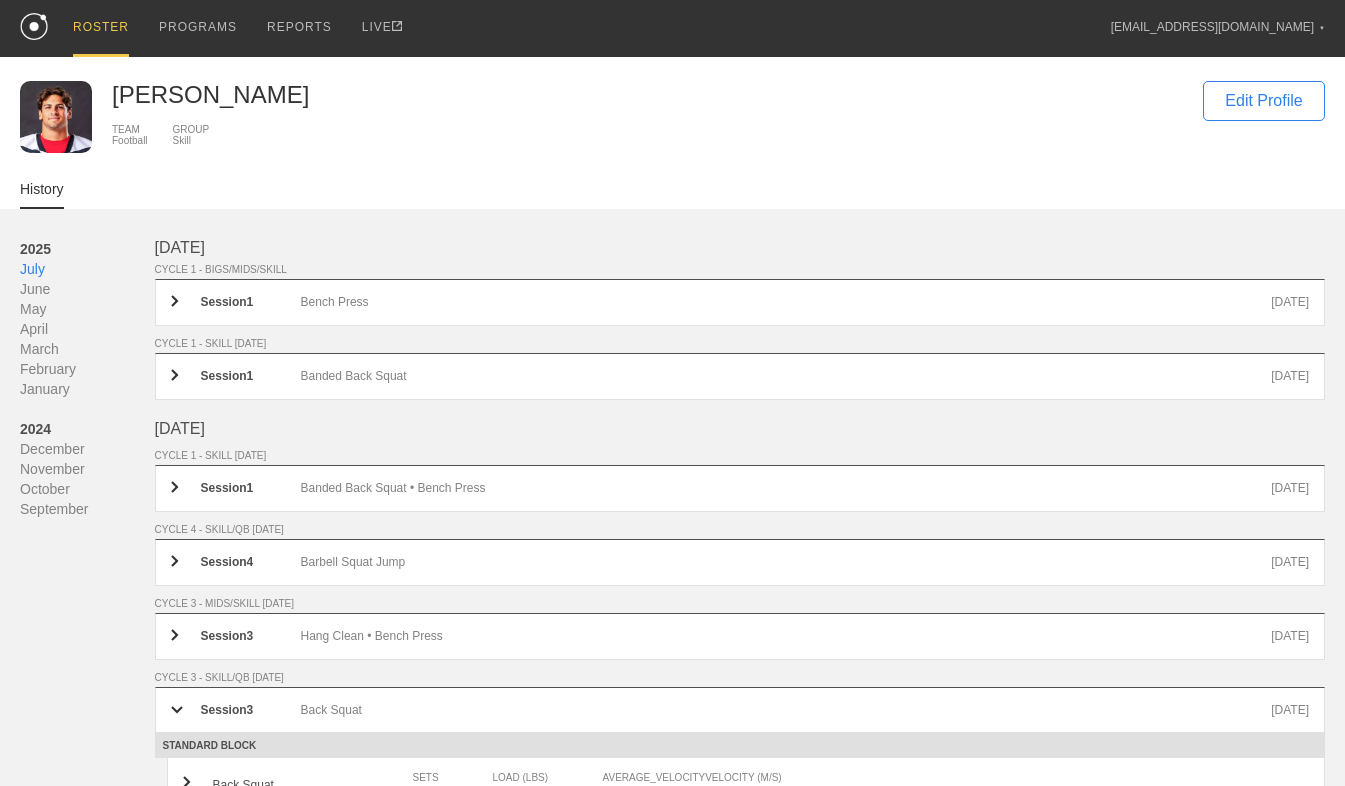 click on "ROSTER" at bounding box center (101, 28) 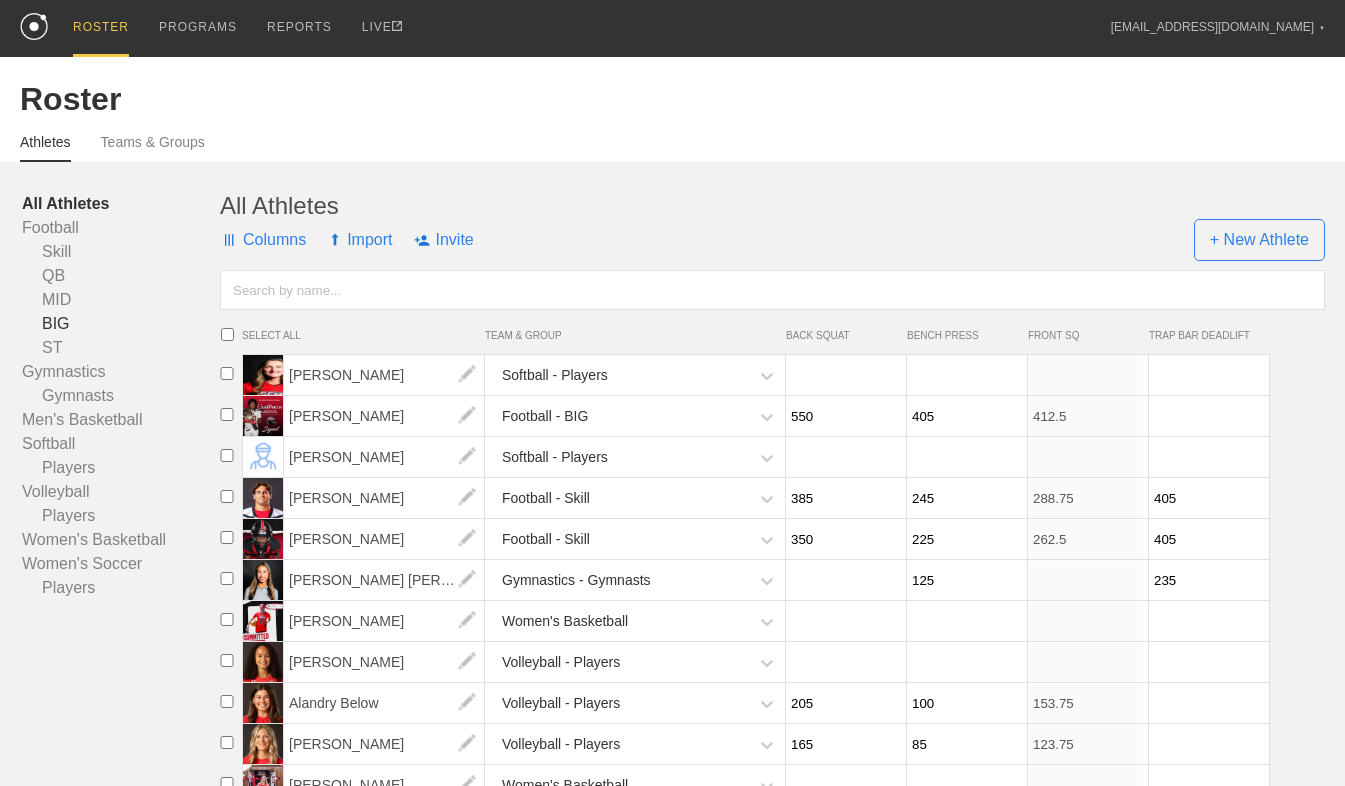 click on "BIG" at bounding box center [121, 324] 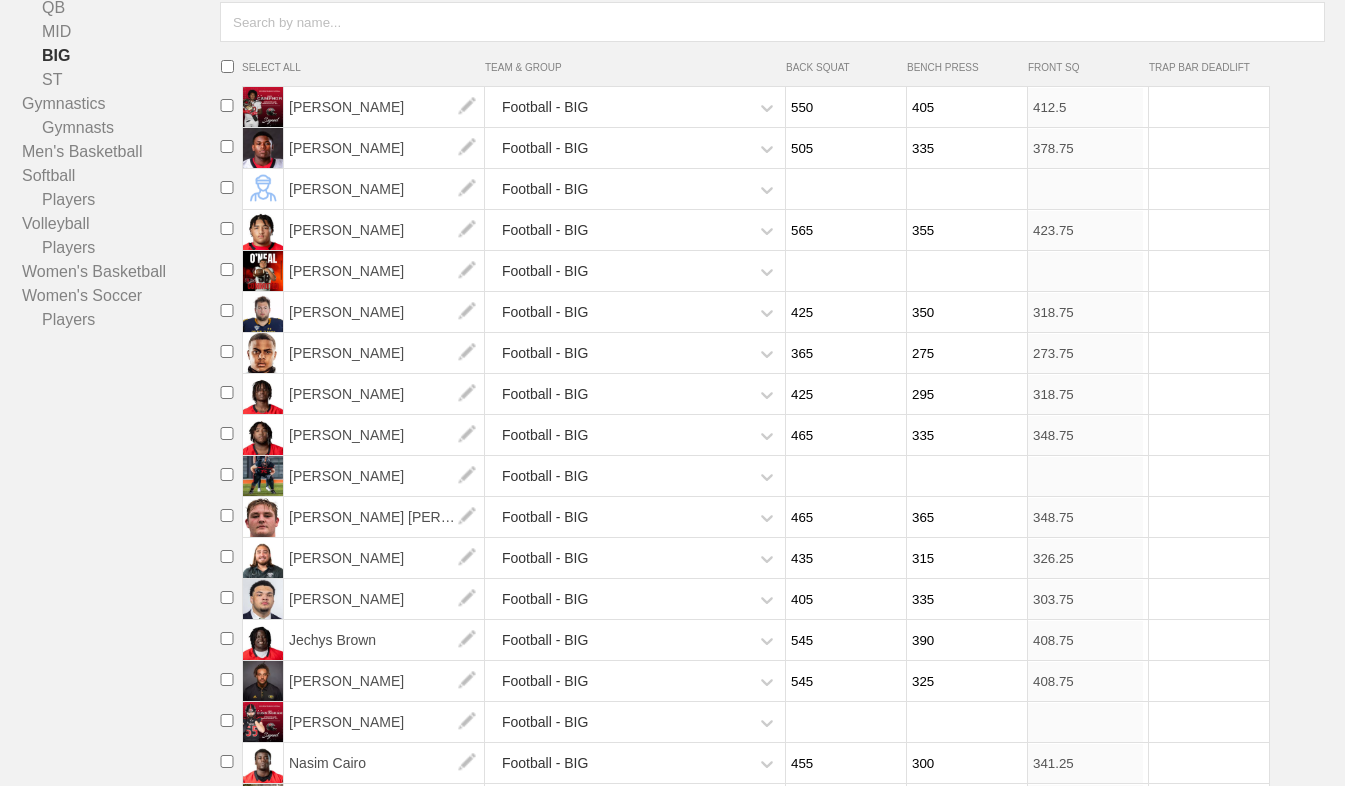 scroll, scrollTop: 275, scrollLeft: 0, axis: vertical 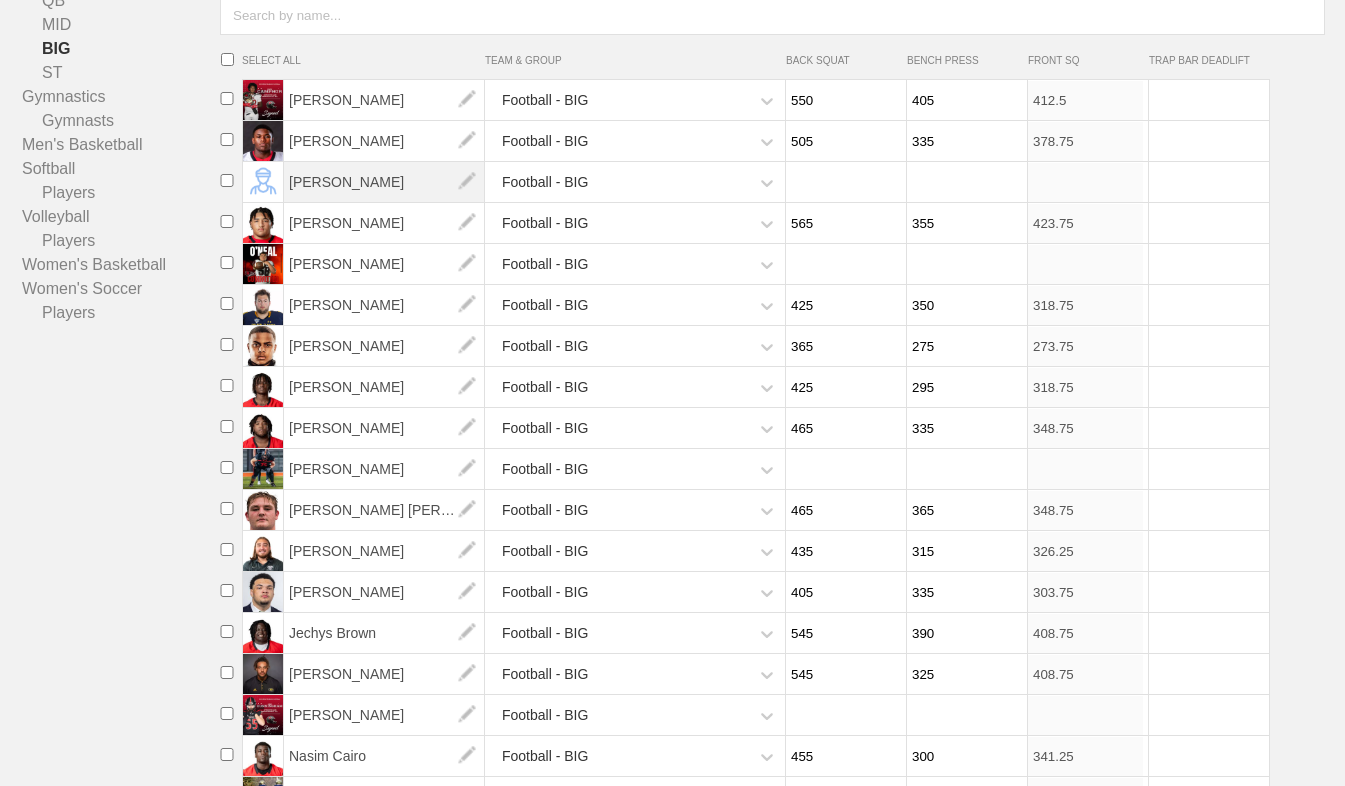 click on "[PERSON_NAME]" at bounding box center (384, 182) 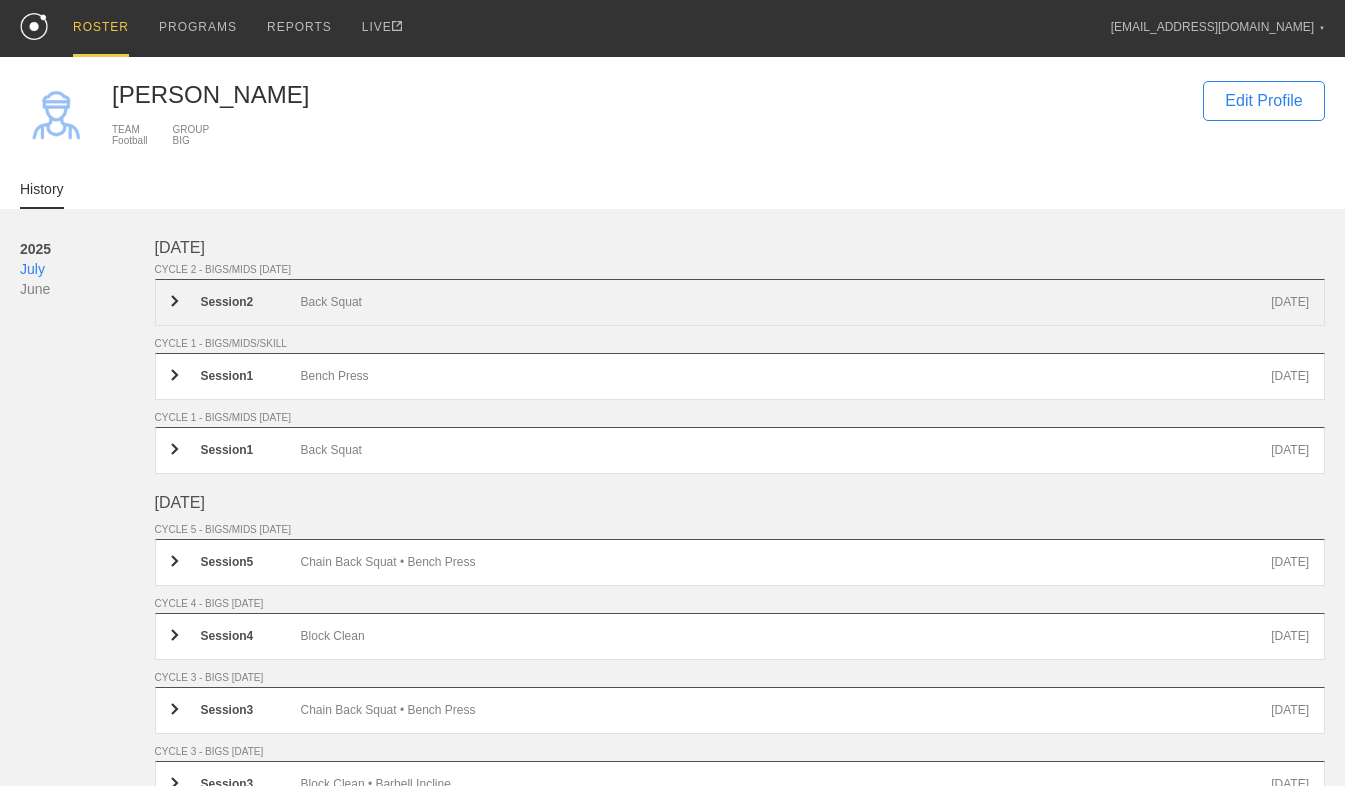 click on "Session  2 Back Squat [DATE]" at bounding box center [740, 302] 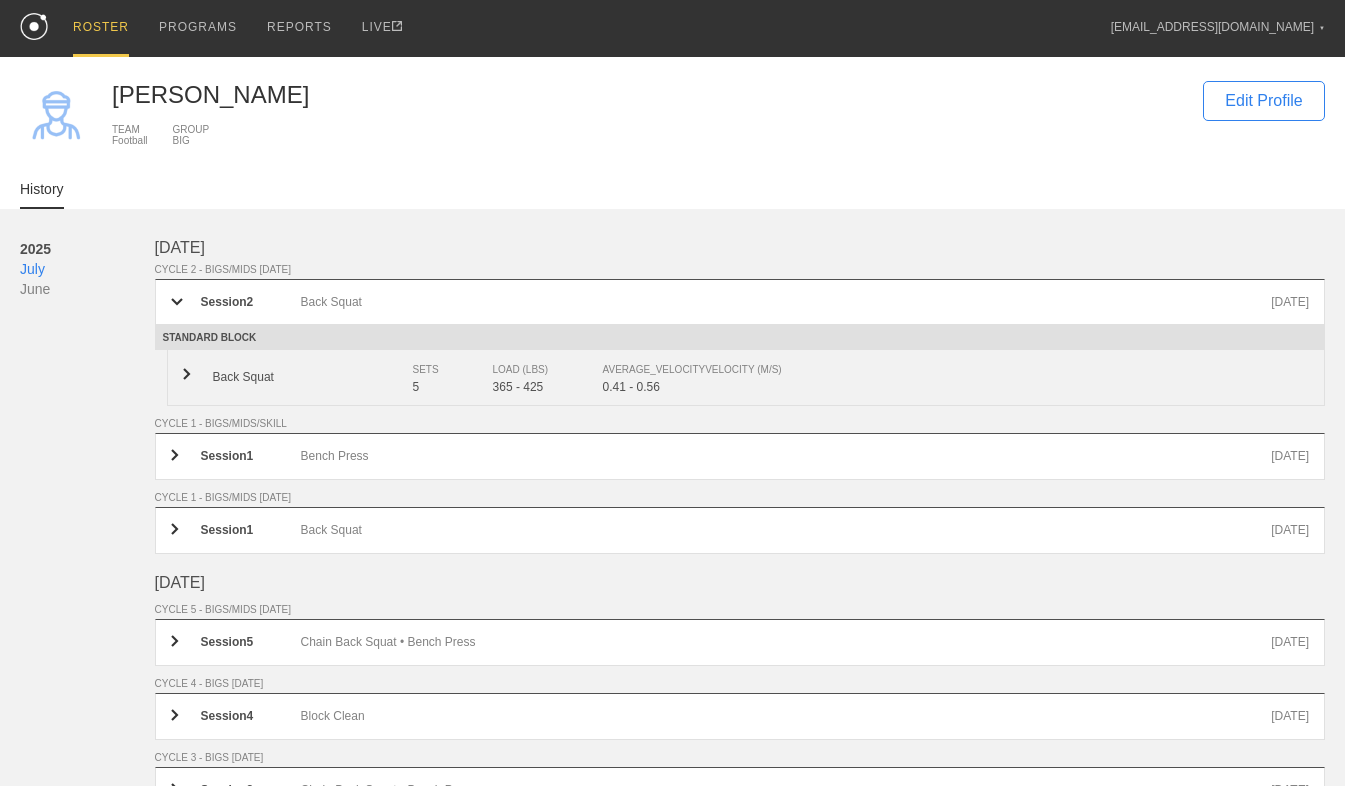 click on "Back Squat" at bounding box center [313, 377] 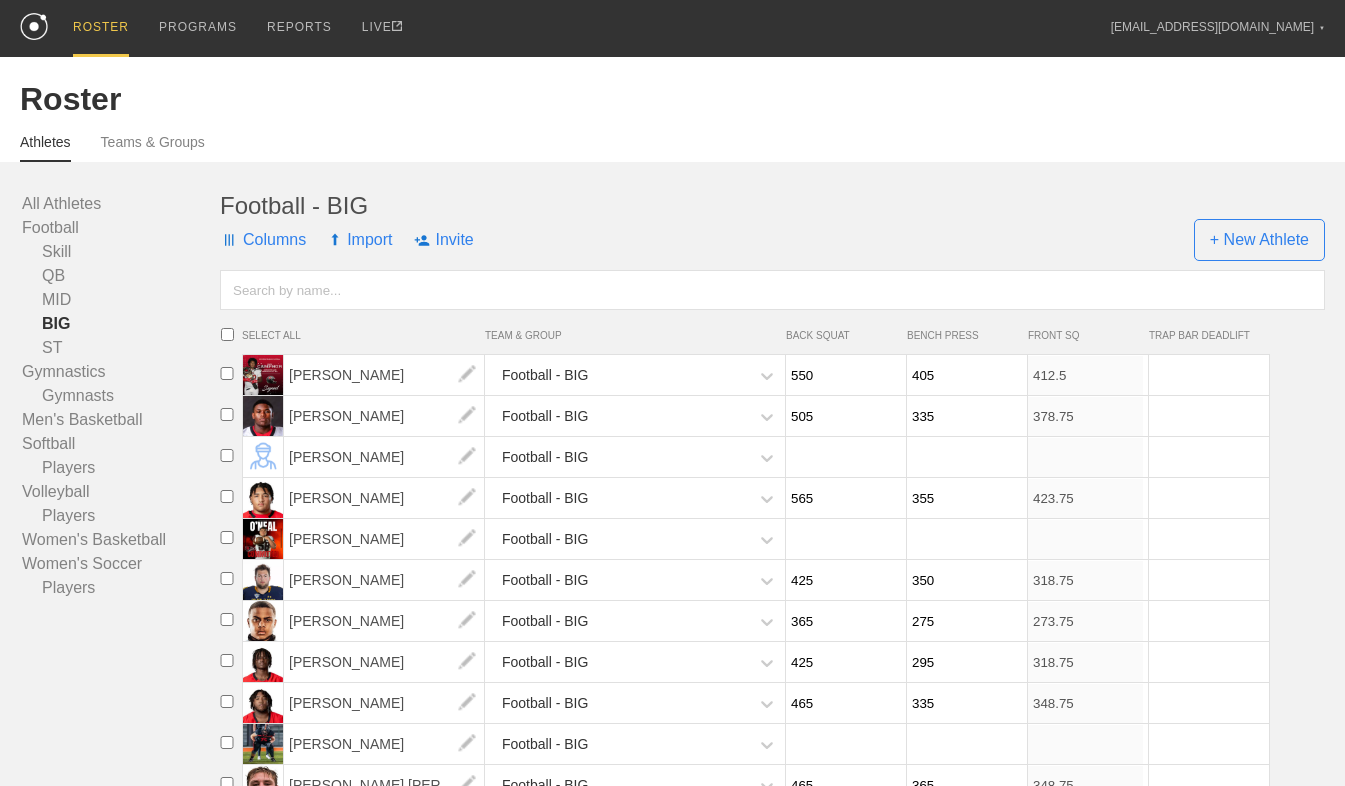 click at bounding box center (843, 457) 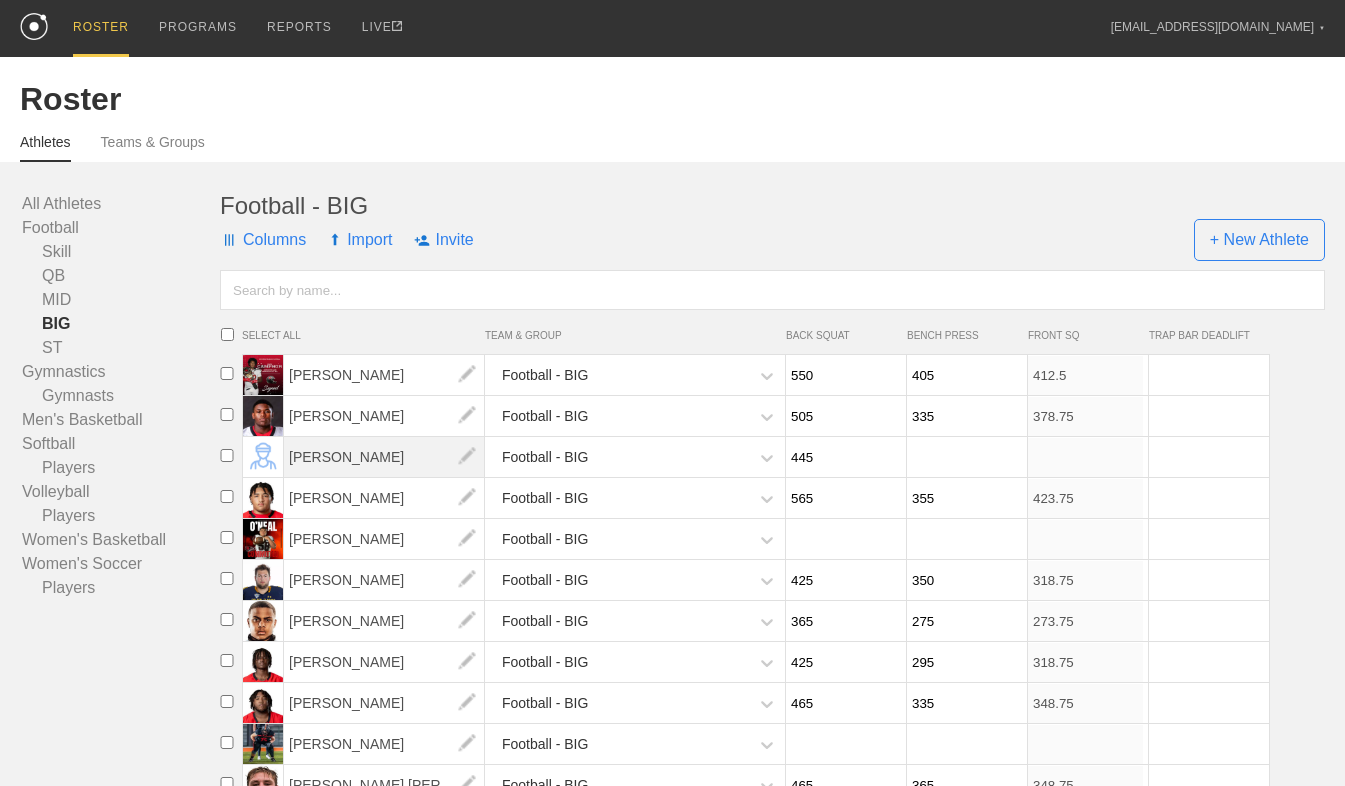 type on "445" 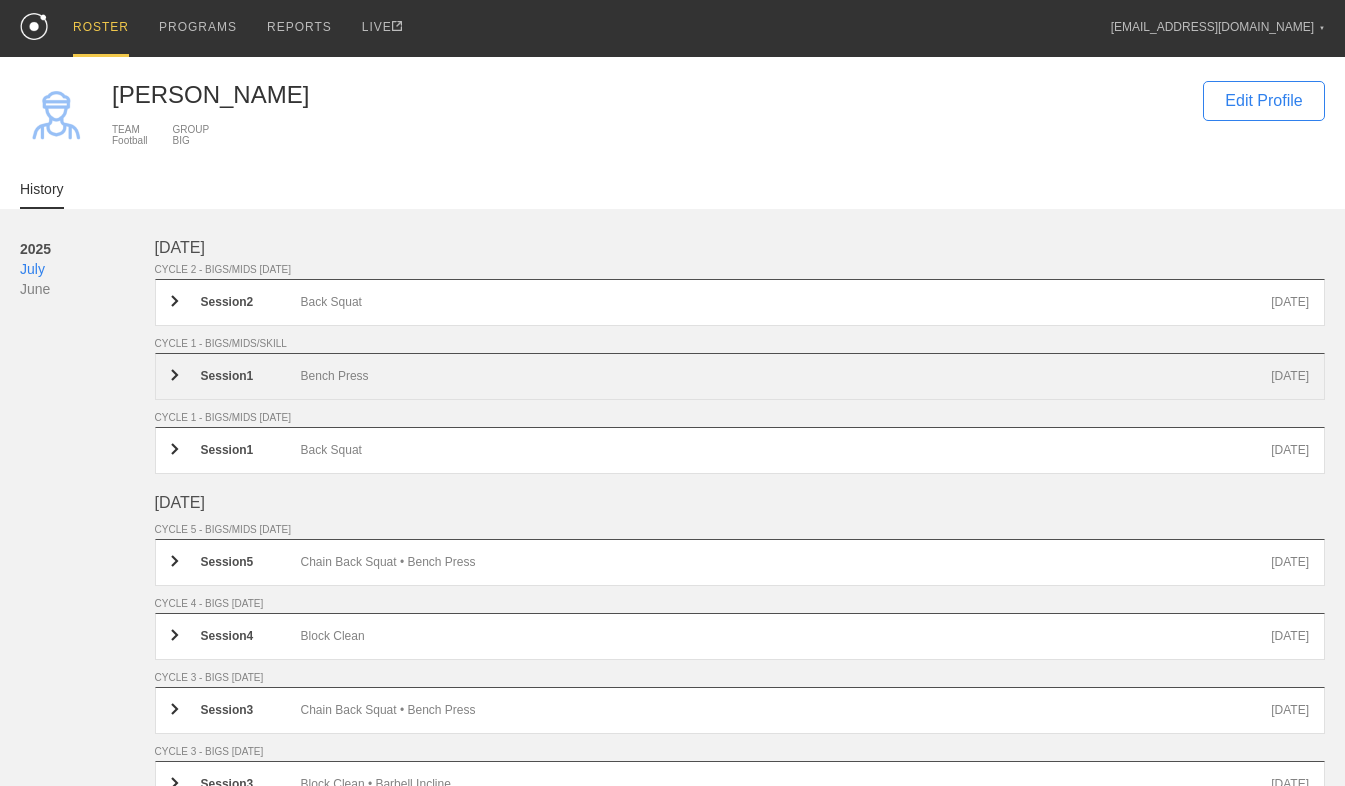 click on "Session  1 Bench Press [DATE]" at bounding box center (740, 376) 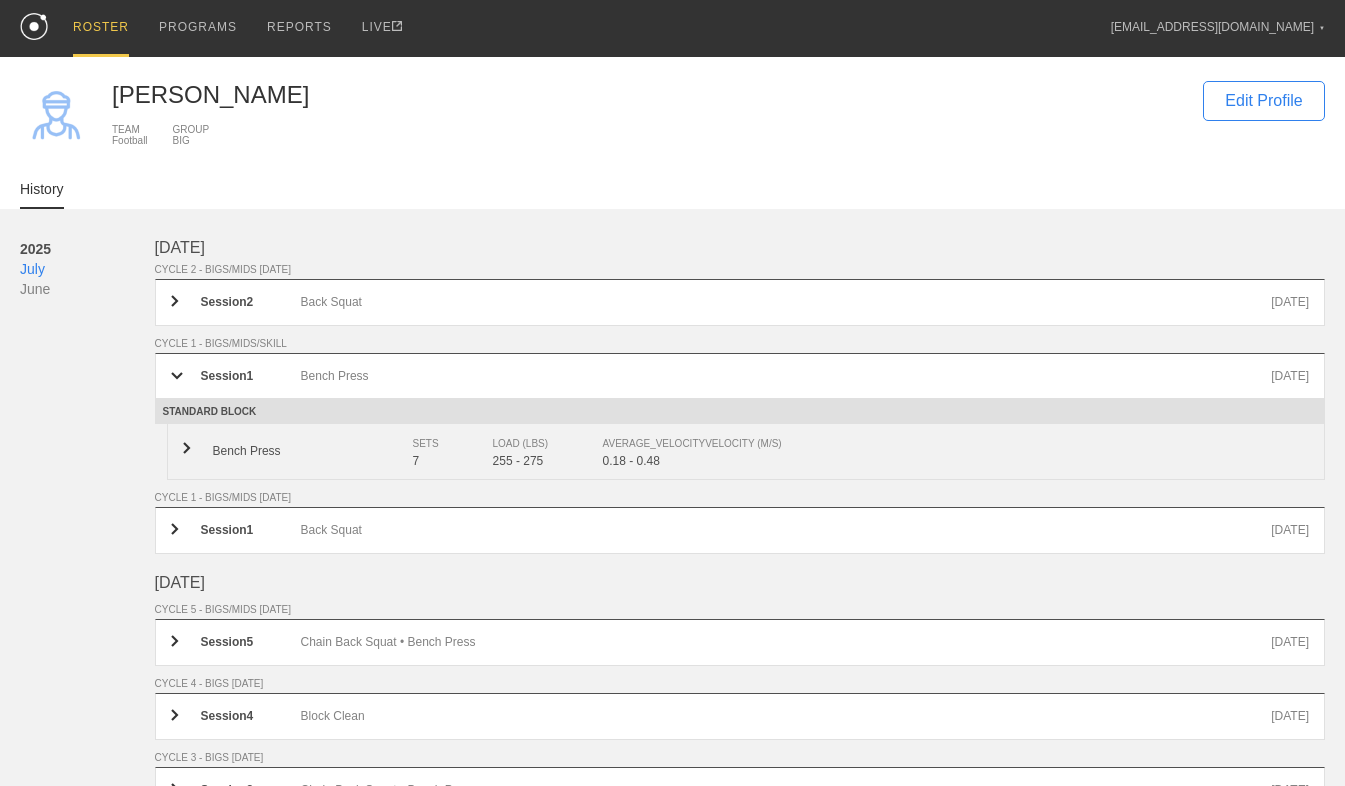 click on "Bench Press" at bounding box center (313, 451) 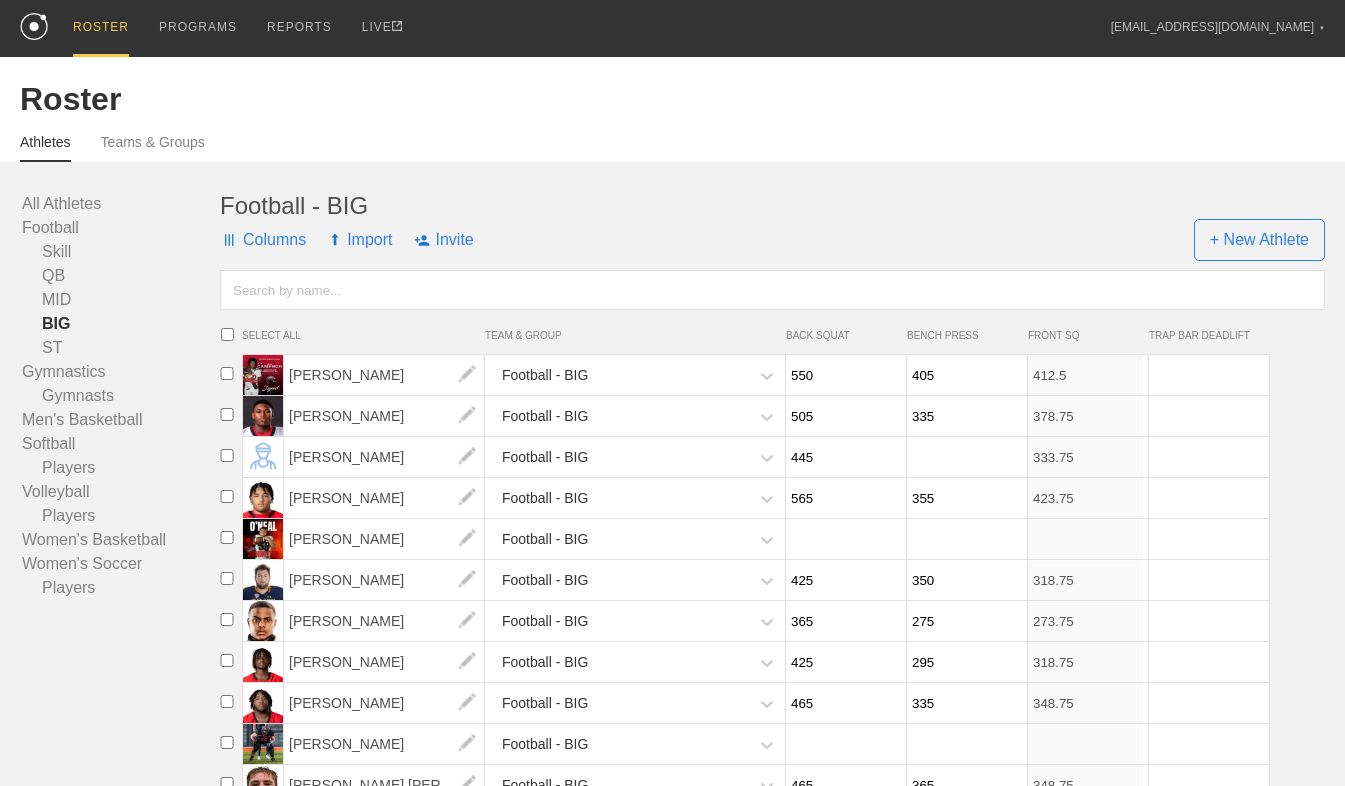 scroll, scrollTop: 274, scrollLeft: 0, axis: vertical 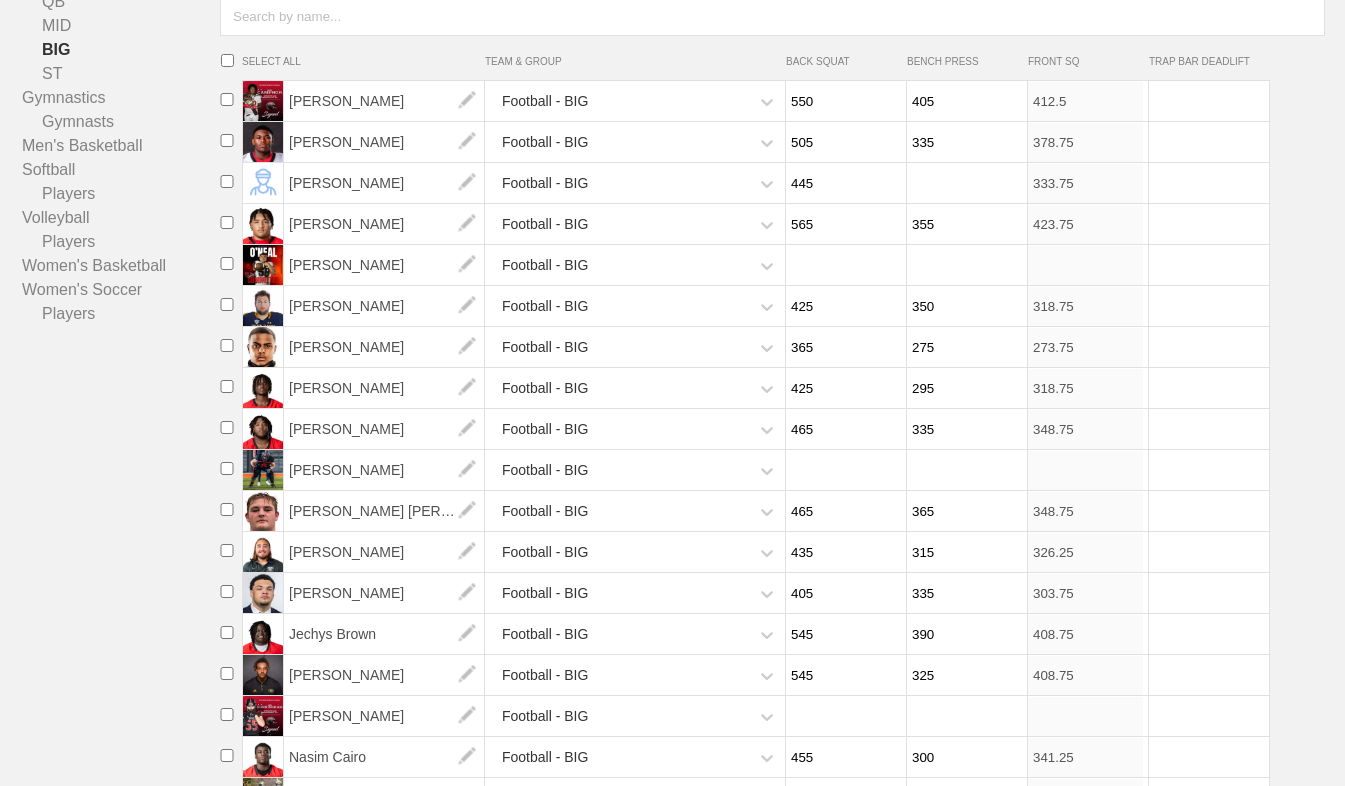 click at bounding box center [964, 183] 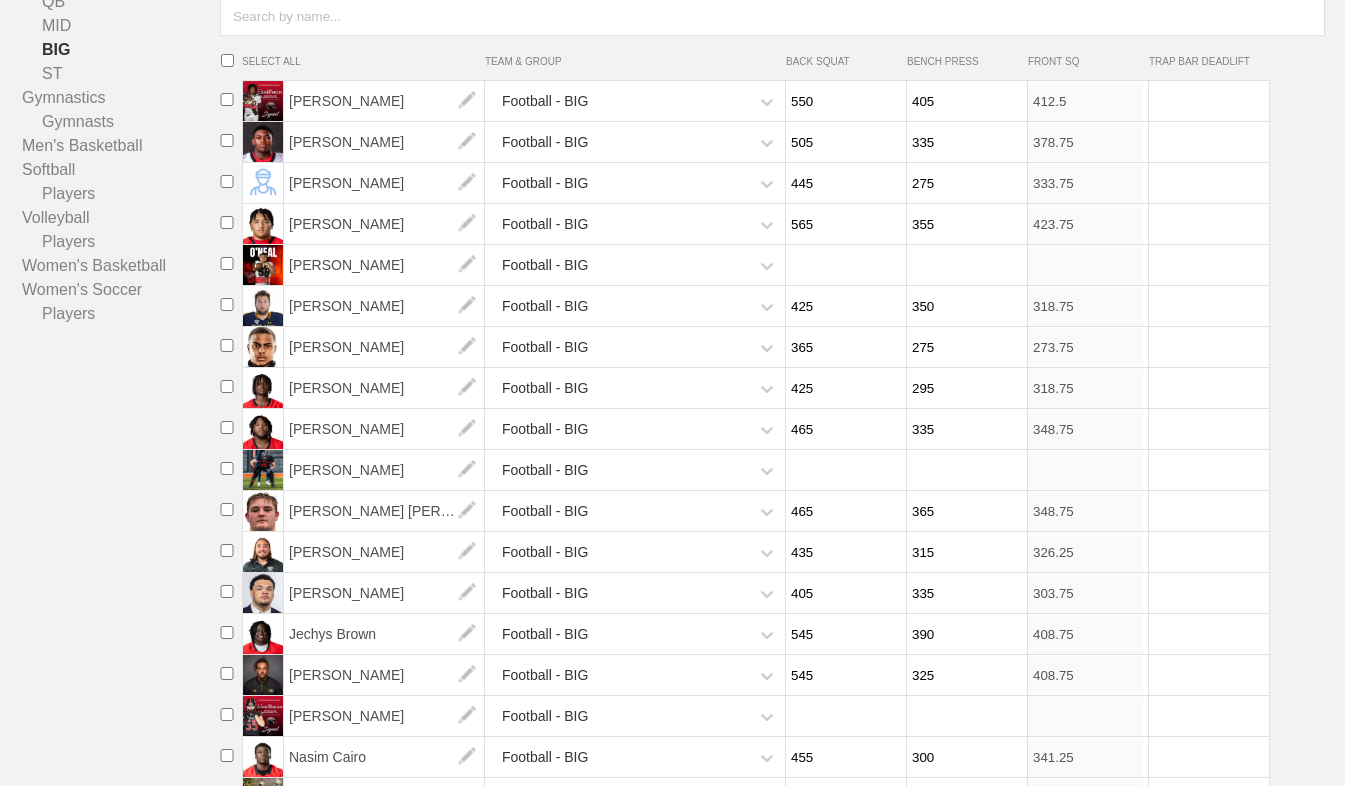 type on "275" 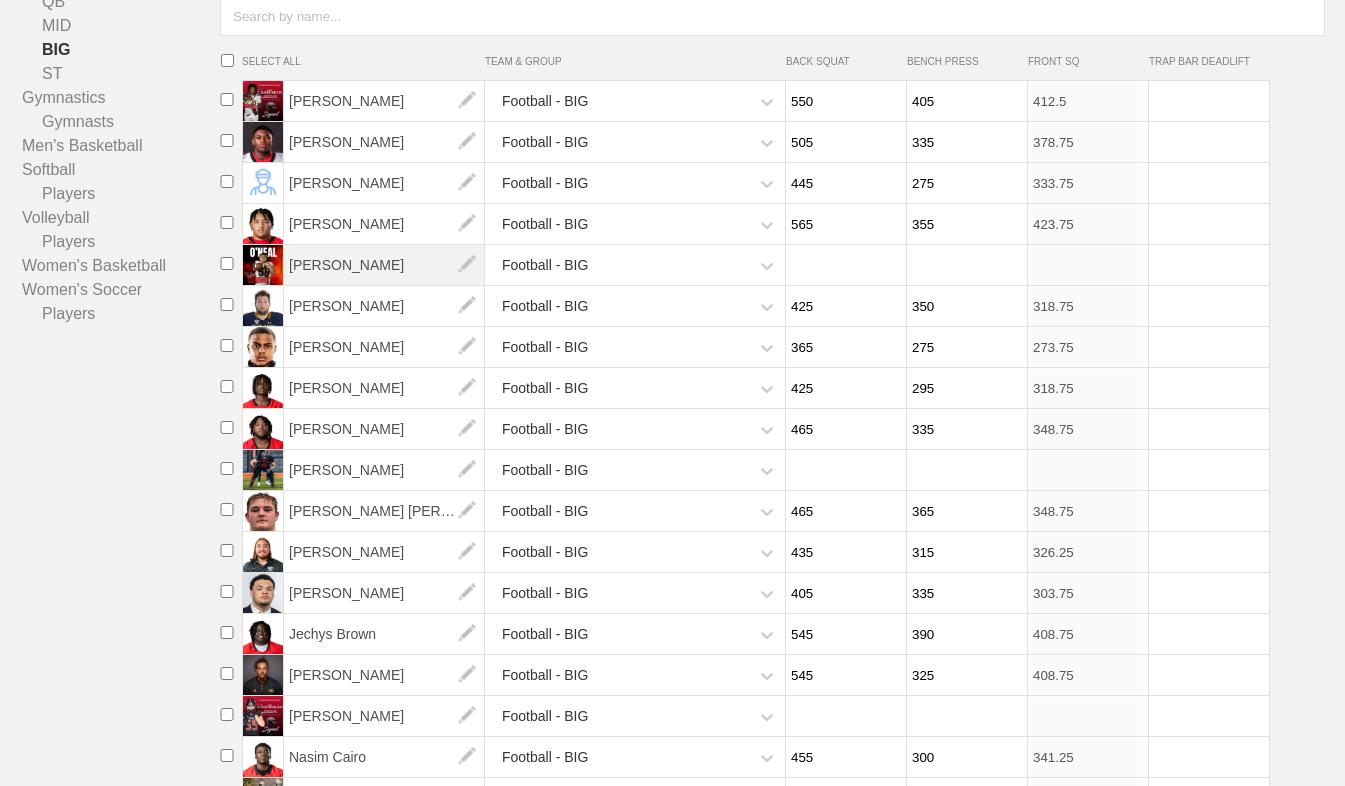 click on "[PERSON_NAME]" at bounding box center [384, 265] 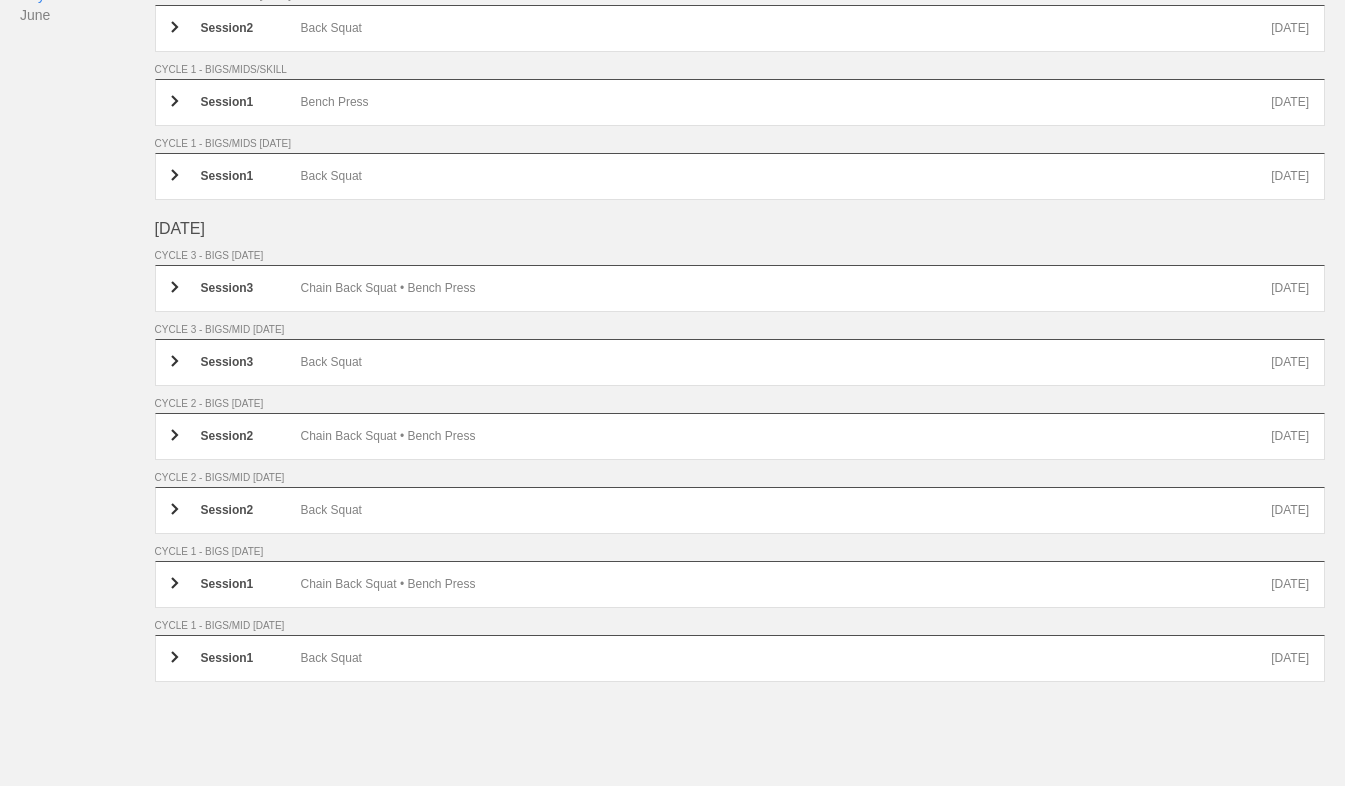 scroll, scrollTop: 0, scrollLeft: 0, axis: both 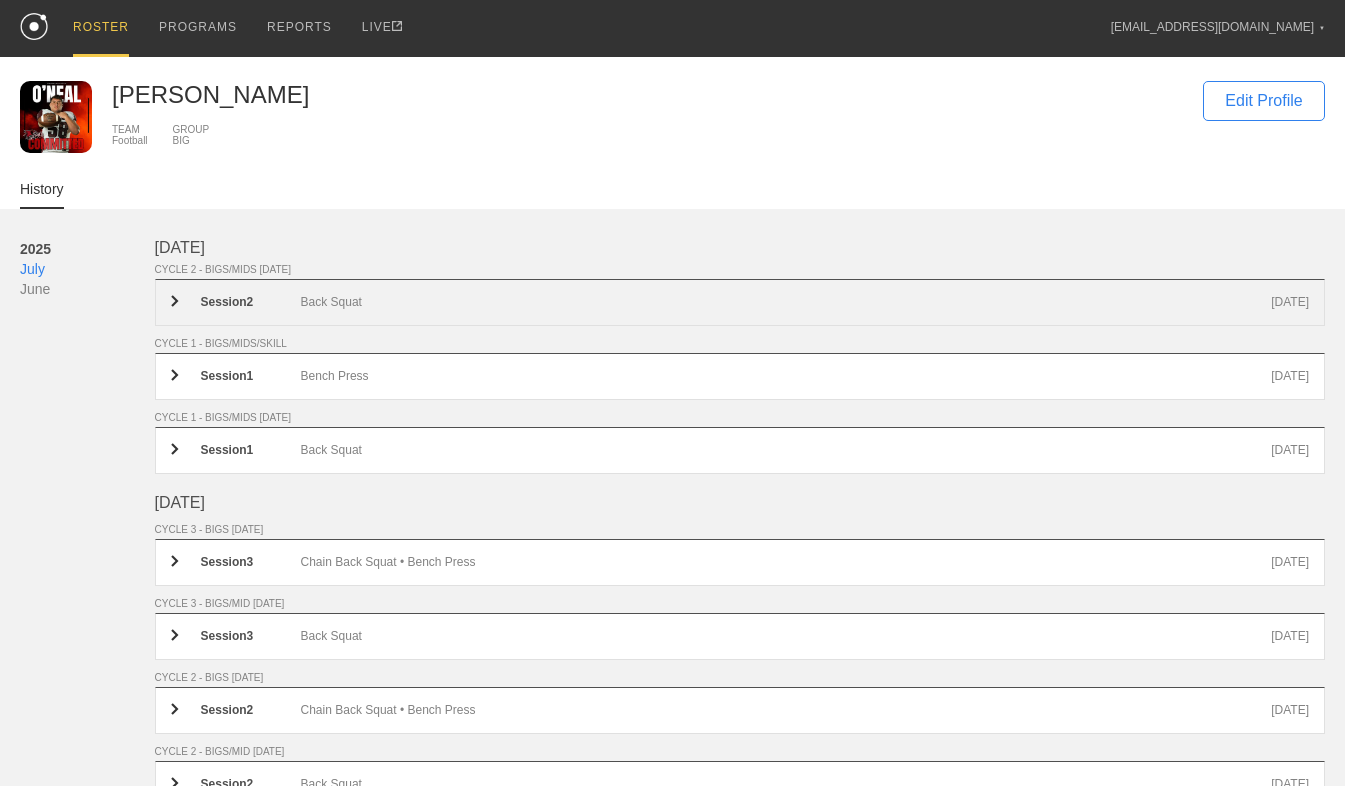 click on "Back Squat" at bounding box center [786, 302] 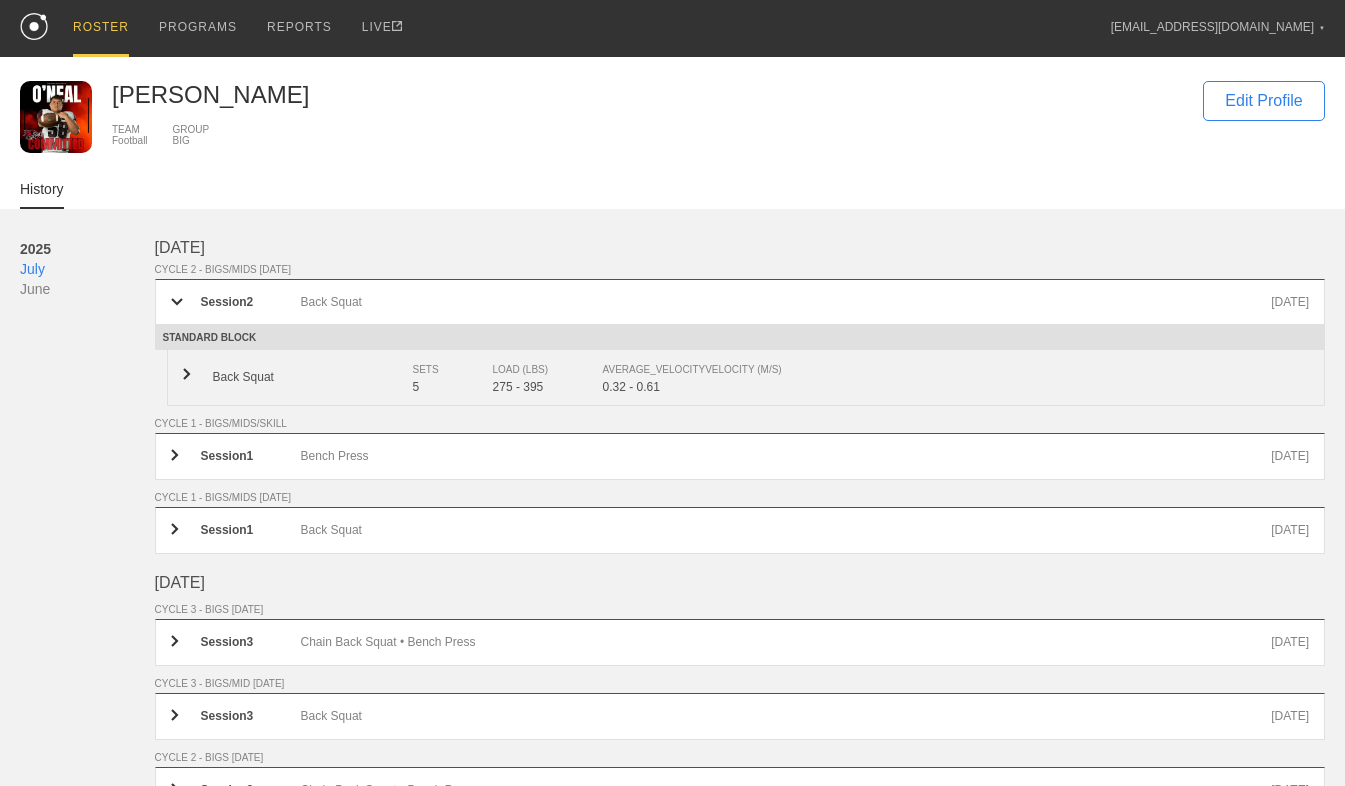 click on "Back Squat SETS 5 LOAD (LBS) 275 - 395 AVERAGE_VELOCITY  VELOCITY (M/S) 0.32 - 0.61" at bounding box center [746, 378] 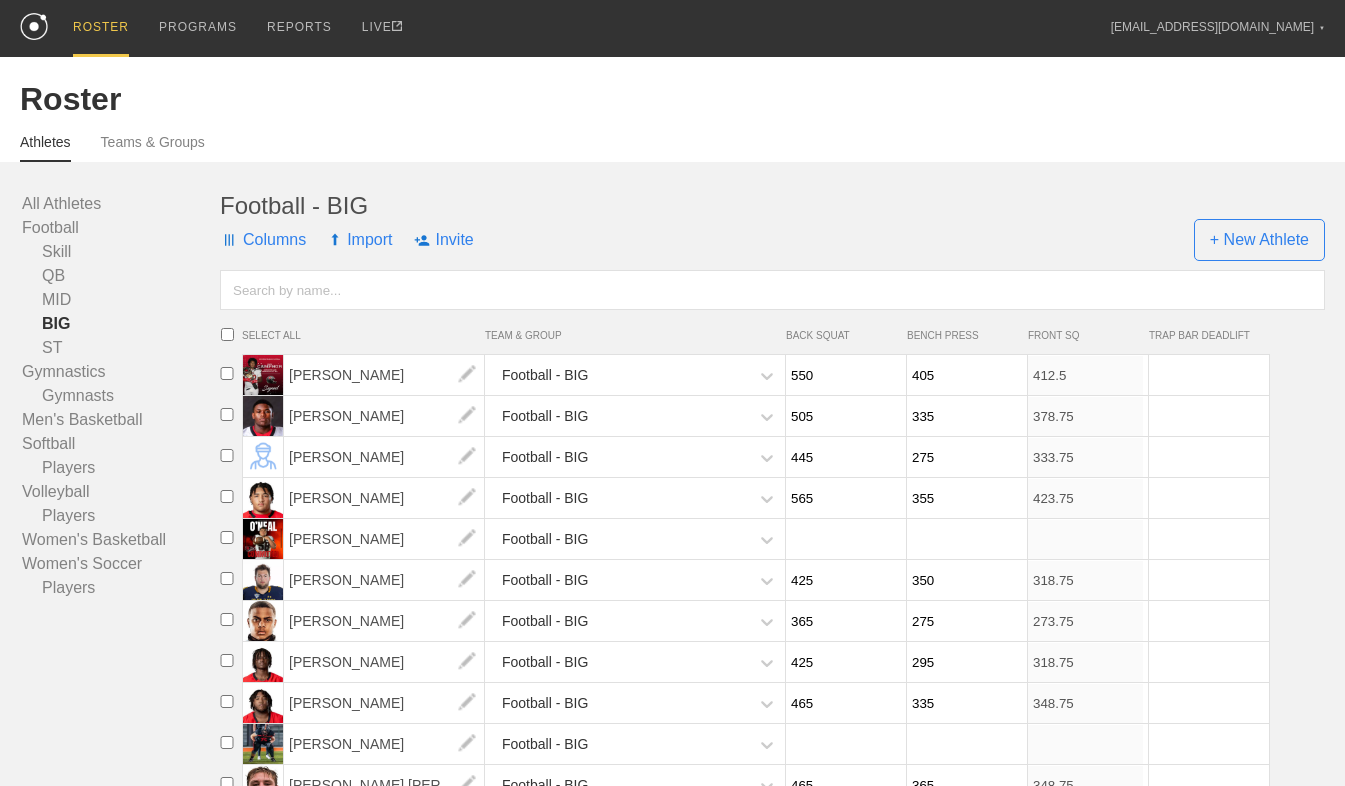 scroll, scrollTop: 274, scrollLeft: 0, axis: vertical 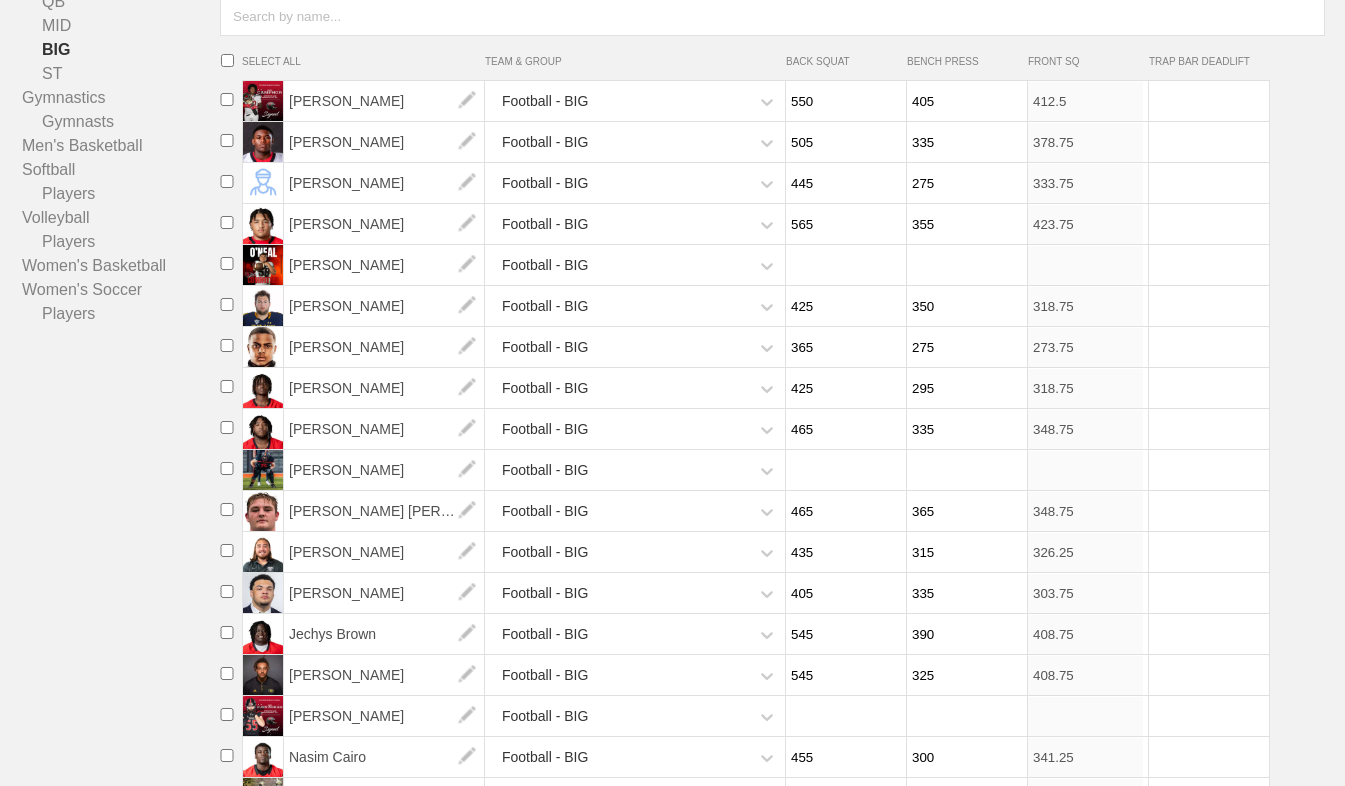 click at bounding box center (843, 265) 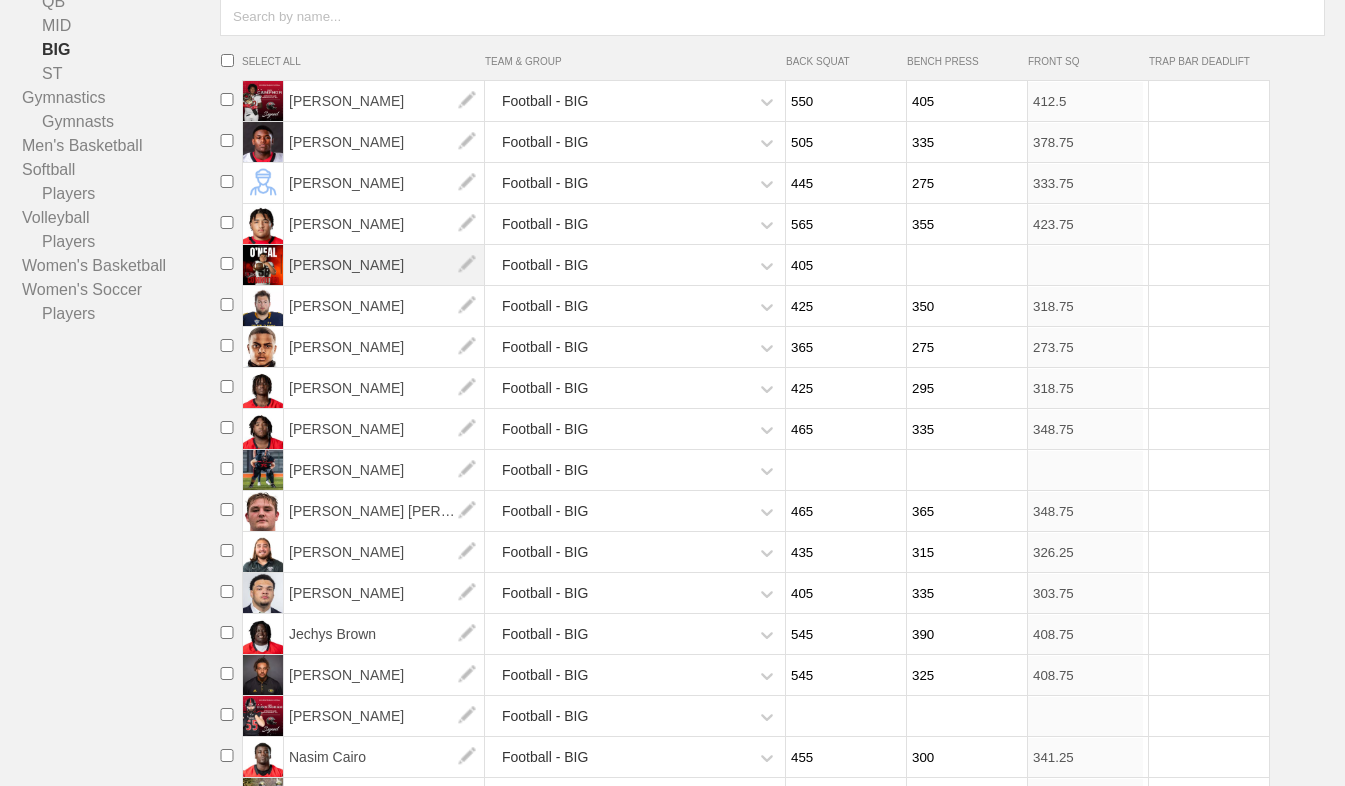 type on "405" 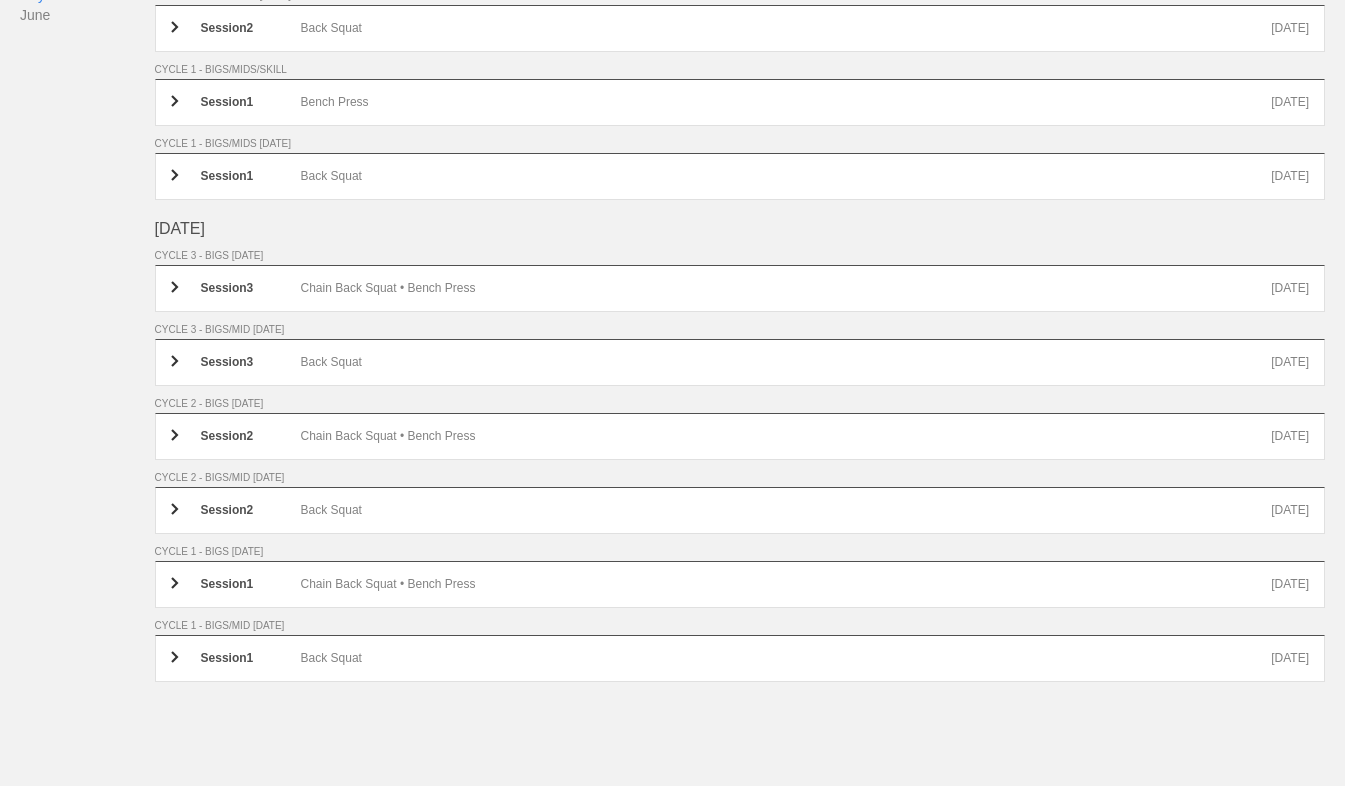 scroll, scrollTop: 0, scrollLeft: 0, axis: both 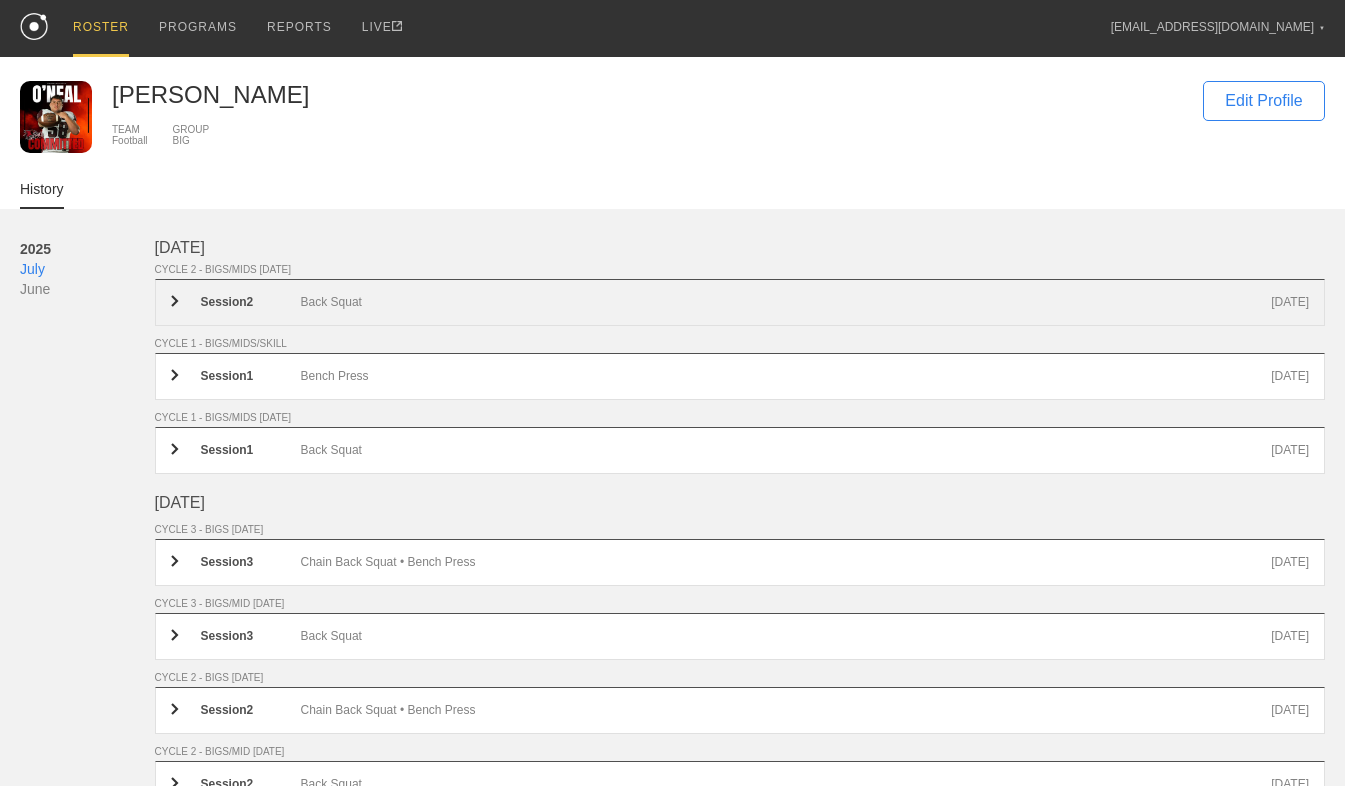 click on "Back Squat" at bounding box center [786, 302] 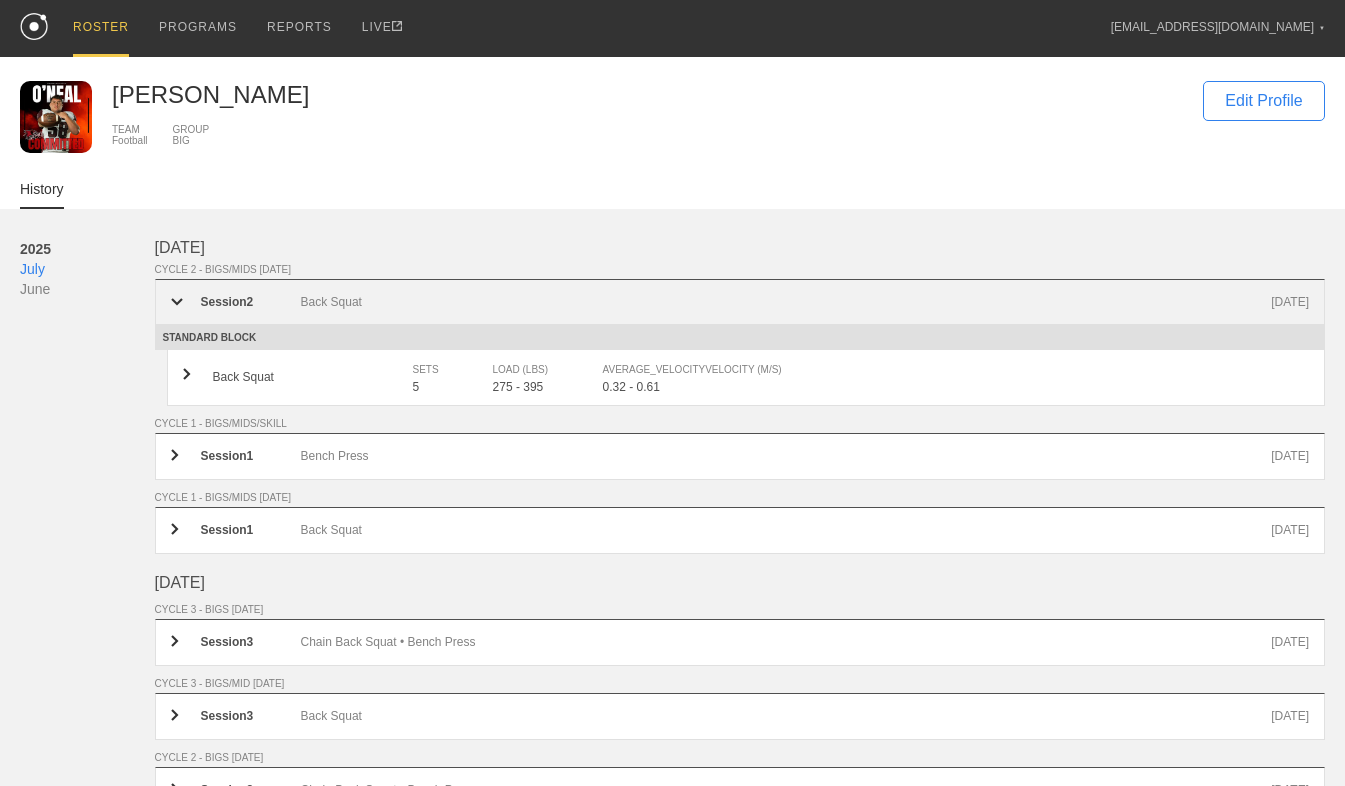 click on "Back Squat" at bounding box center [786, 302] 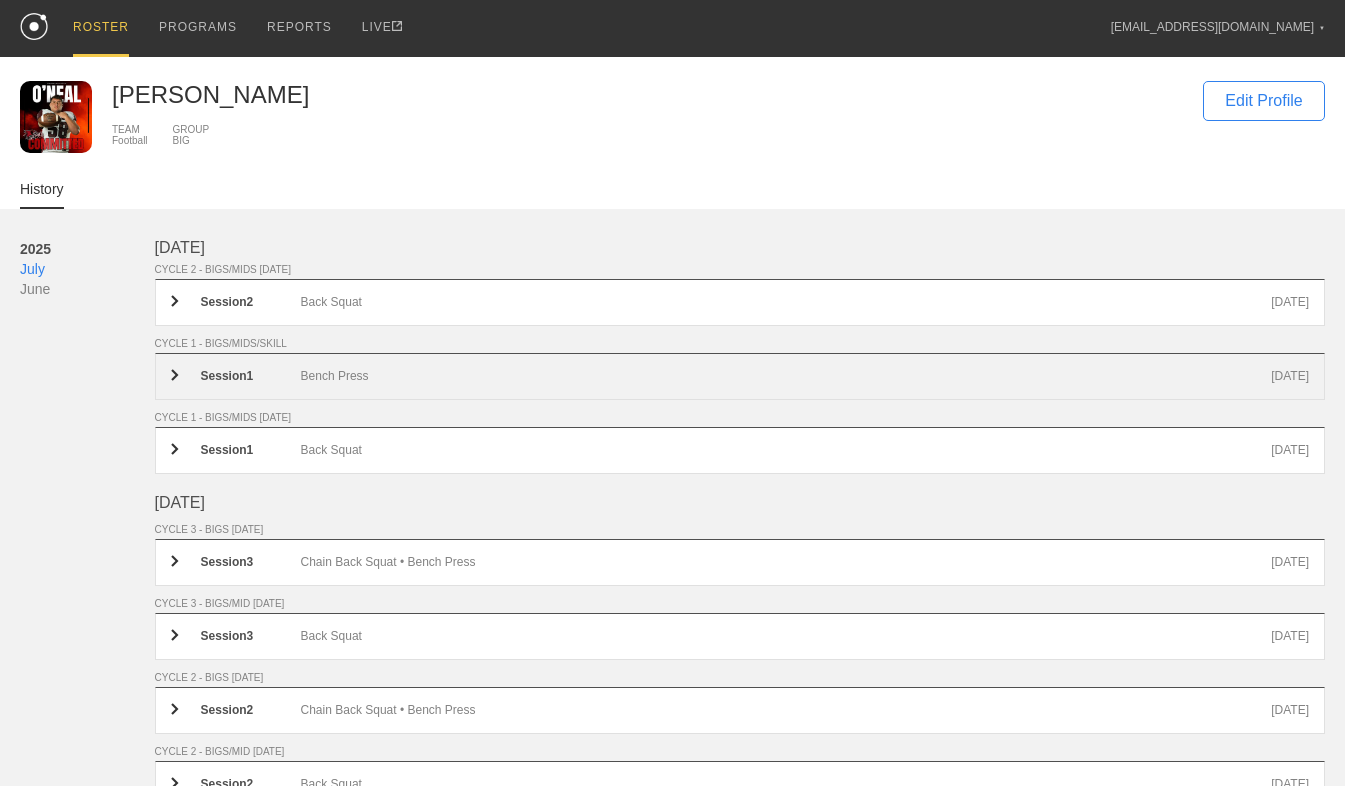 click on "Bench Press" at bounding box center [786, 376] 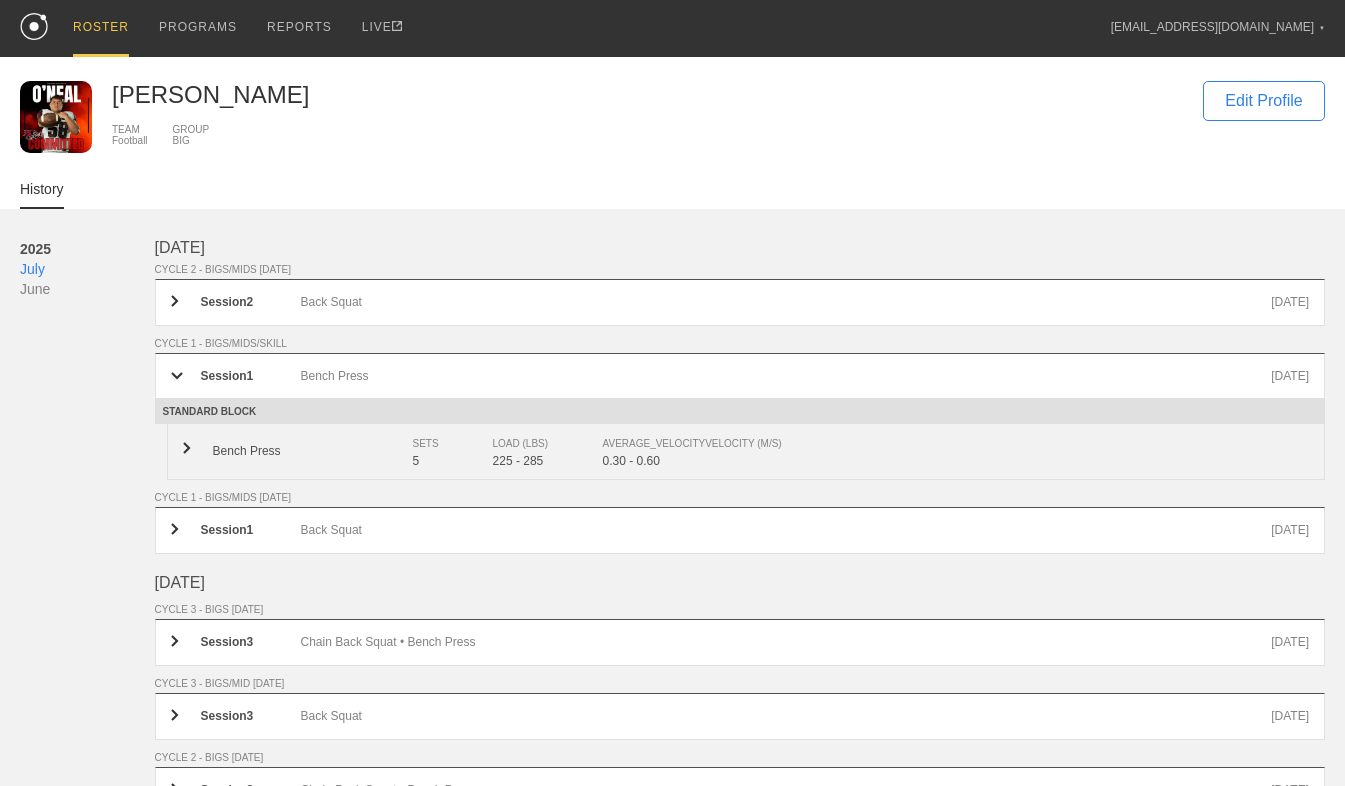 click on "Bench Press" at bounding box center (313, 451) 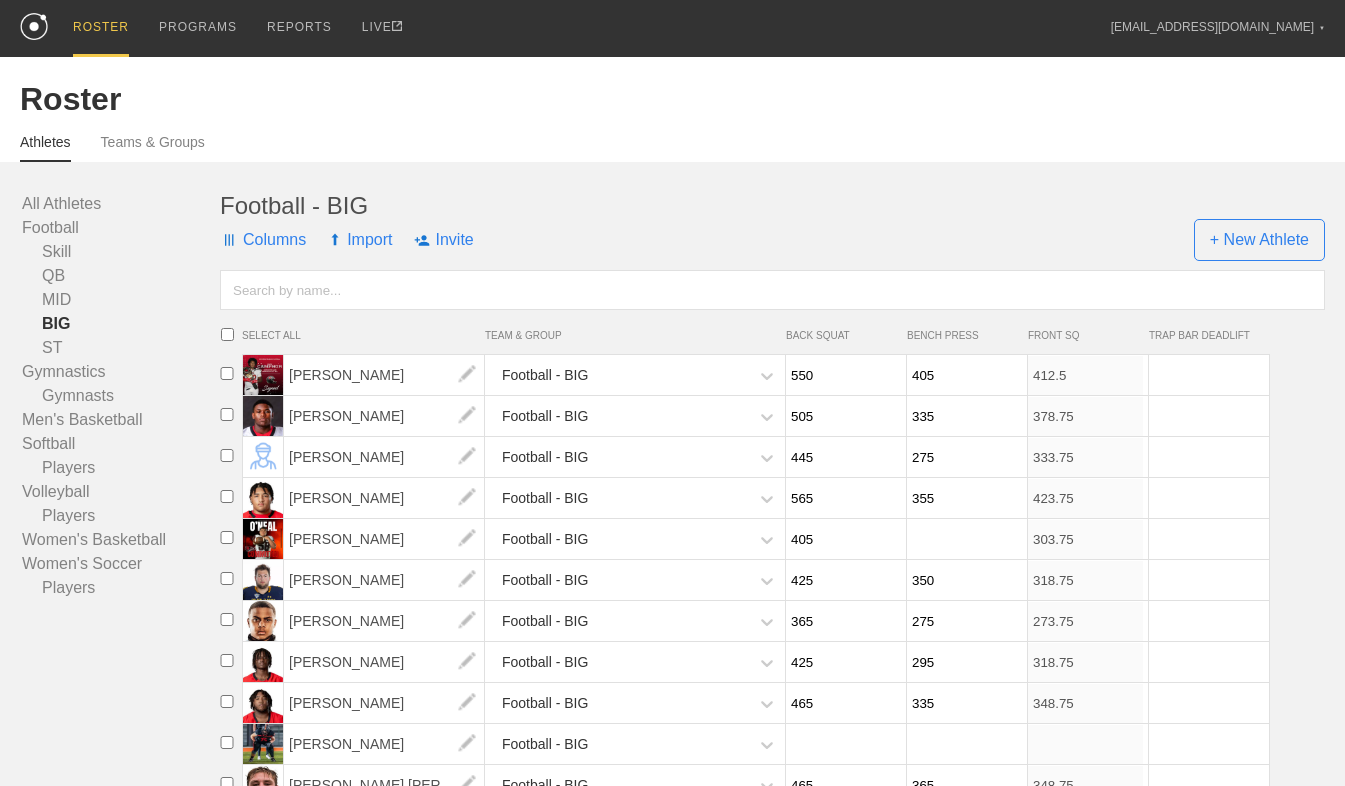 scroll, scrollTop: 274, scrollLeft: 0, axis: vertical 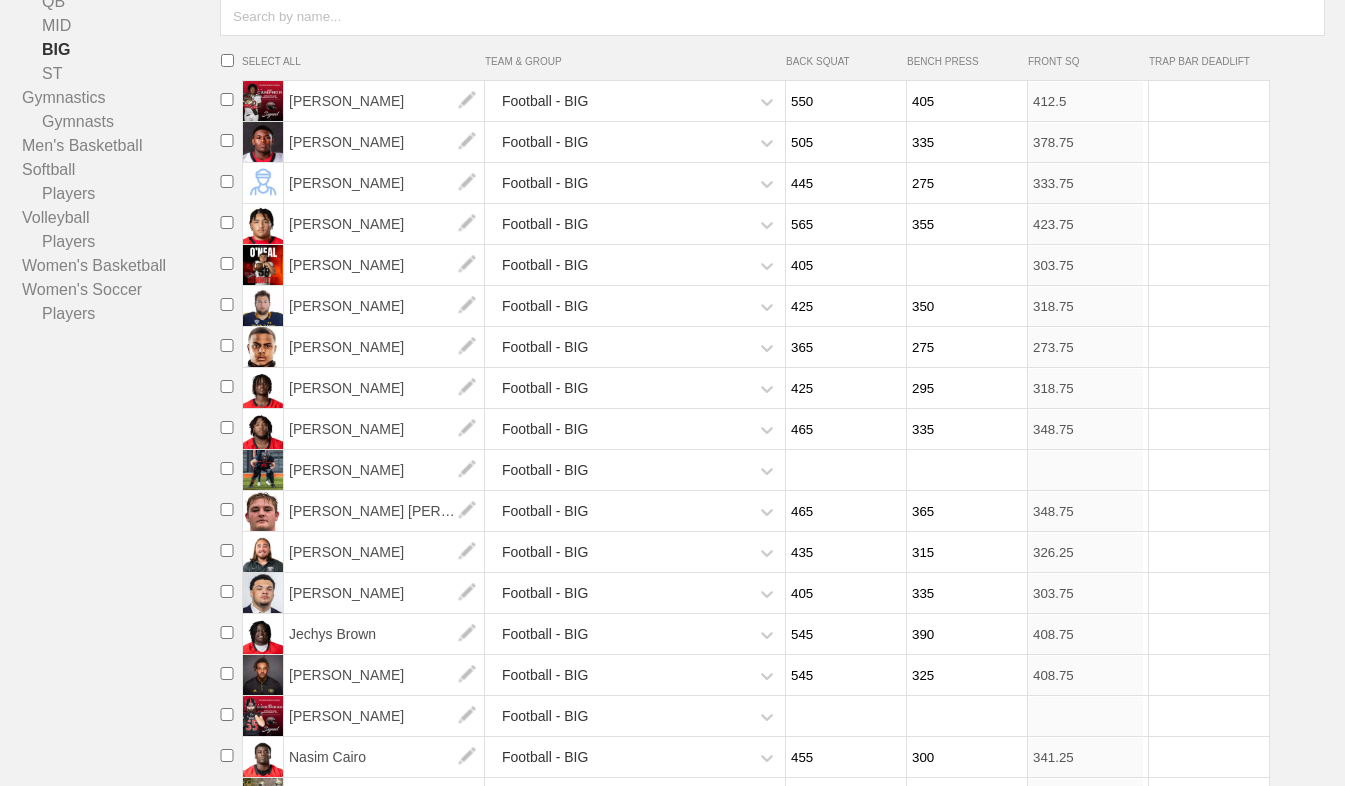 click at bounding box center [964, 265] 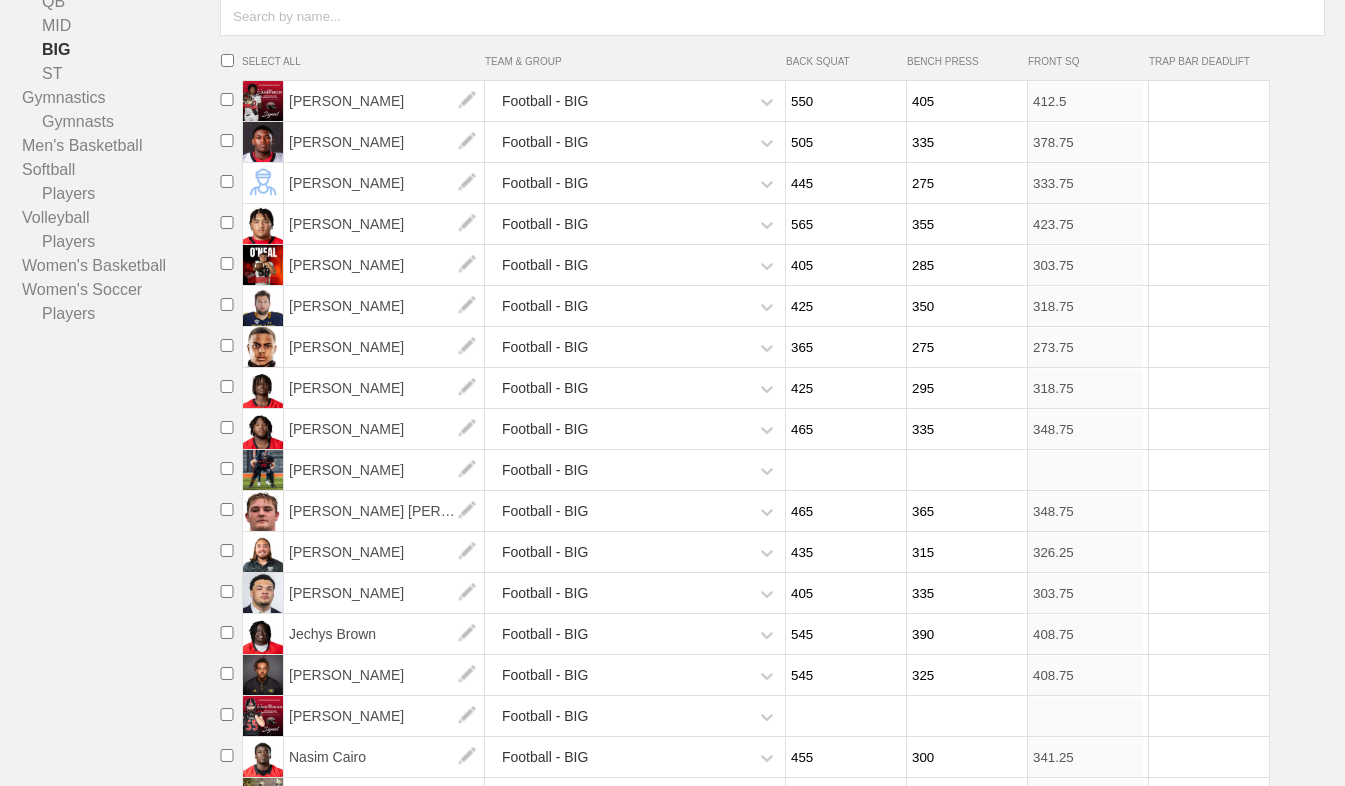 type on "285" 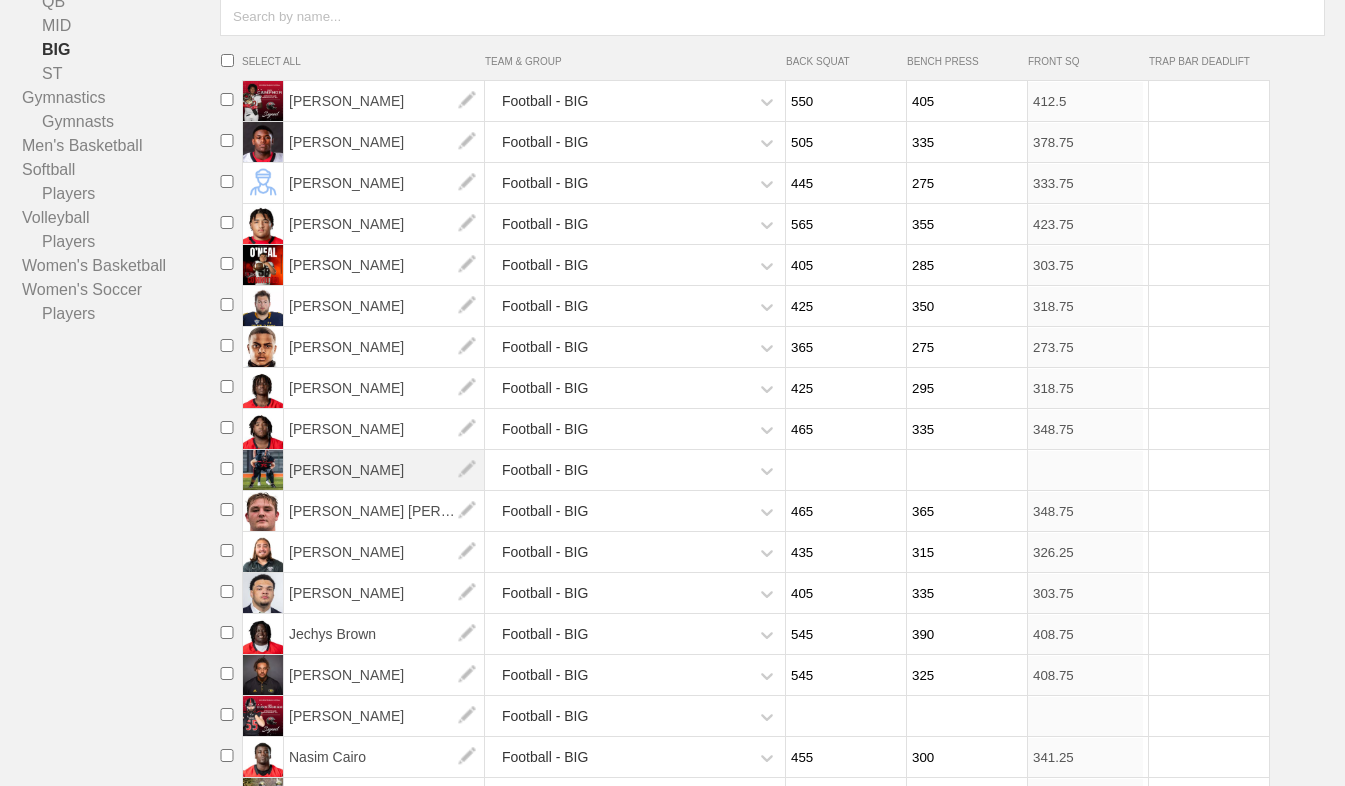 click on "[PERSON_NAME]" at bounding box center (384, 470) 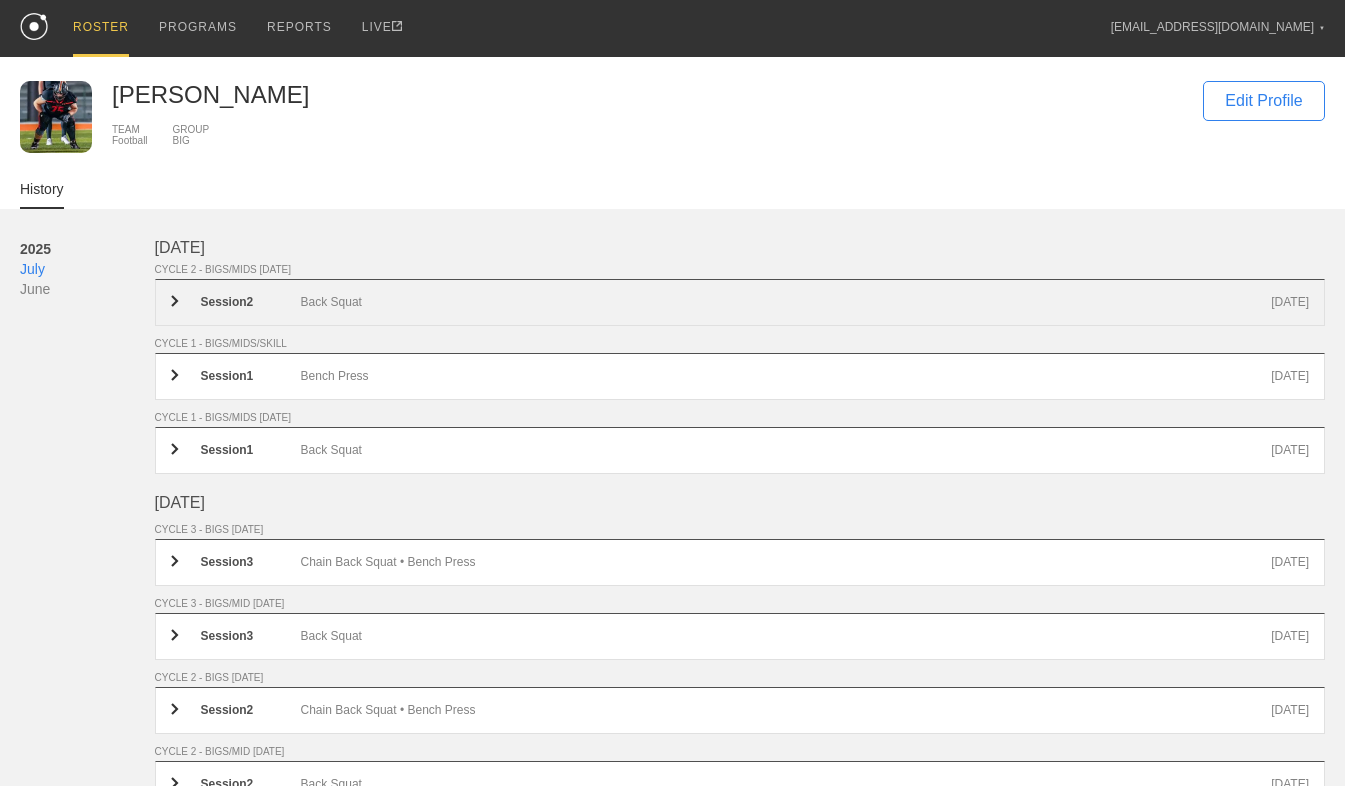 click on "Session  2 Back Squat [DATE]" at bounding box center [740, 302] 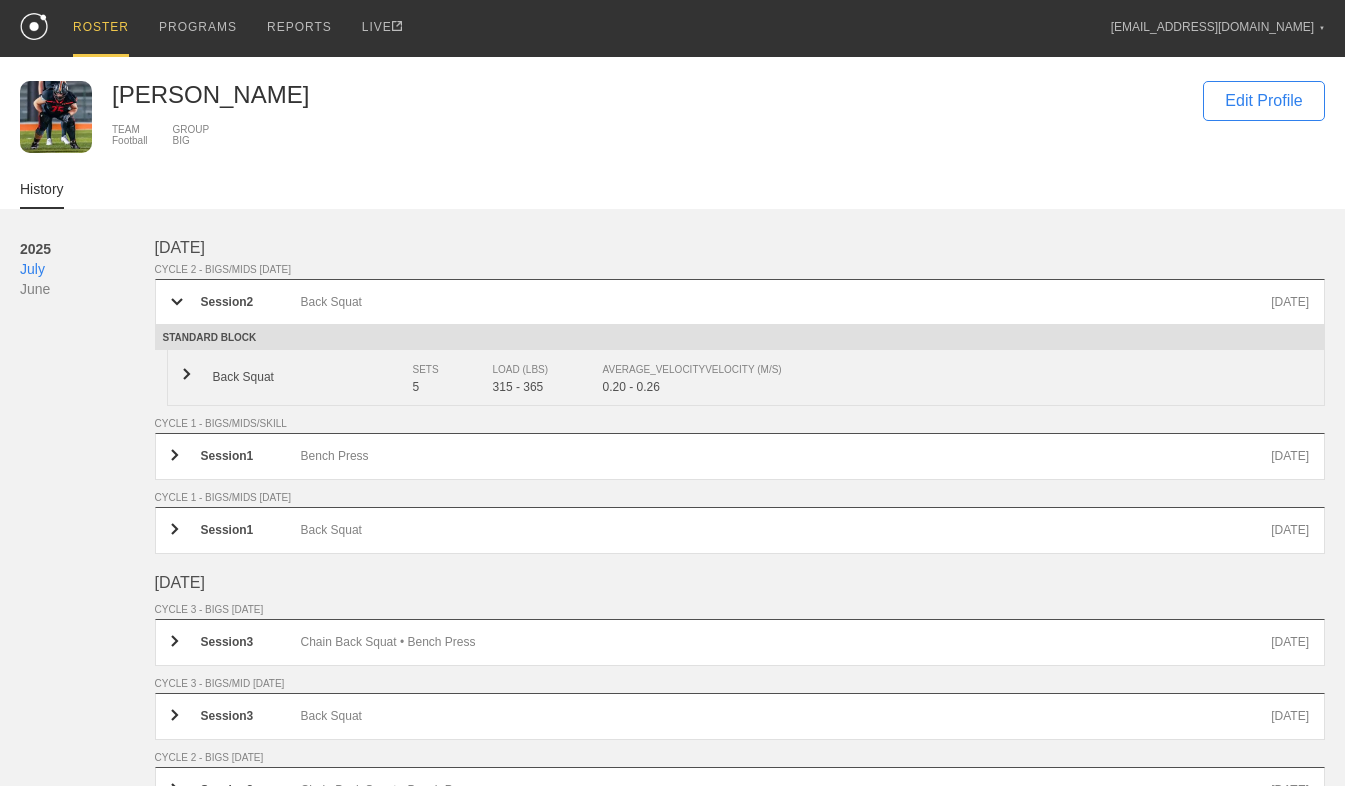click on "Back Squat SETS 5 LOAD (LBS) 315 - 365 AVERAGE_VELOCITY  VELOCITY (M/S) 0.20 - 0.26" at bounding box center (746, 378) 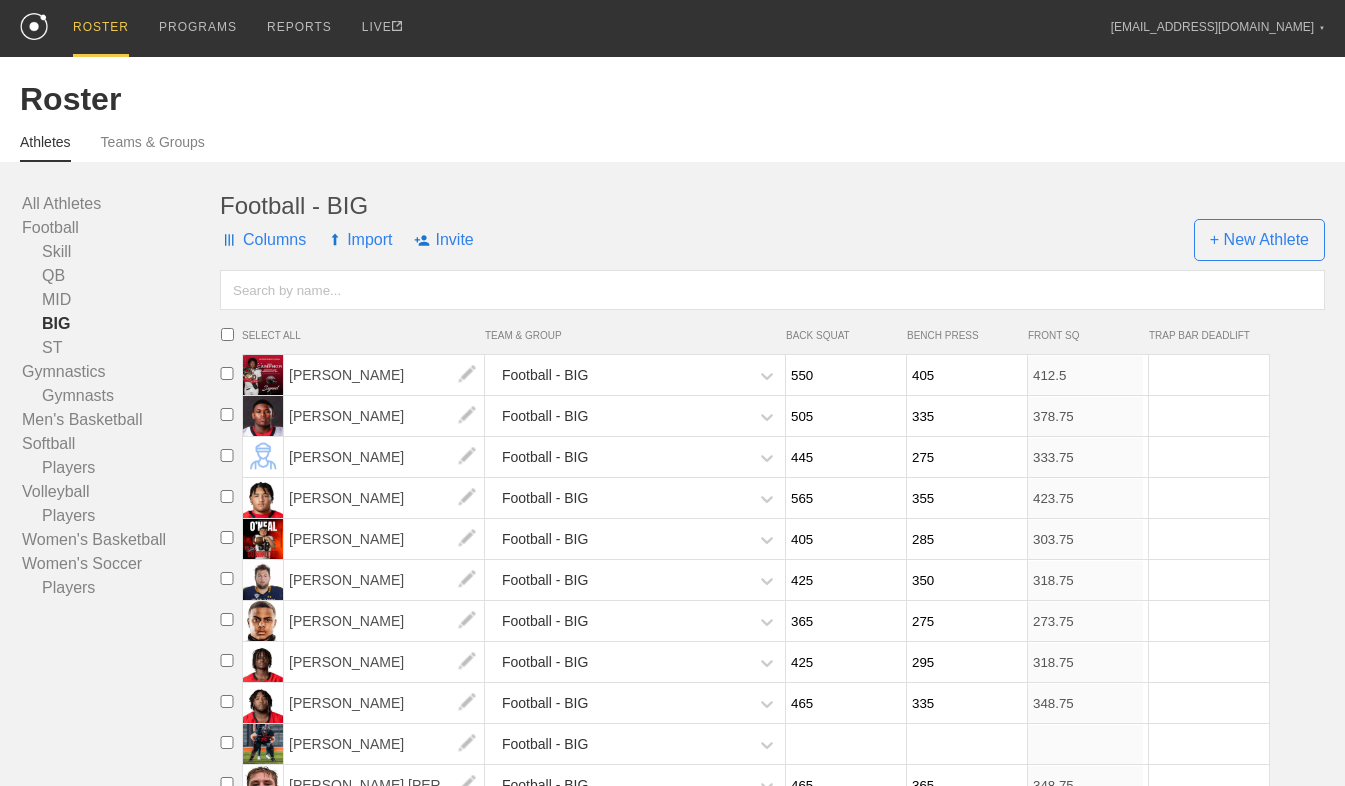 scroll, scrollTop: 274, scrollLeft: 0, axis: vertical 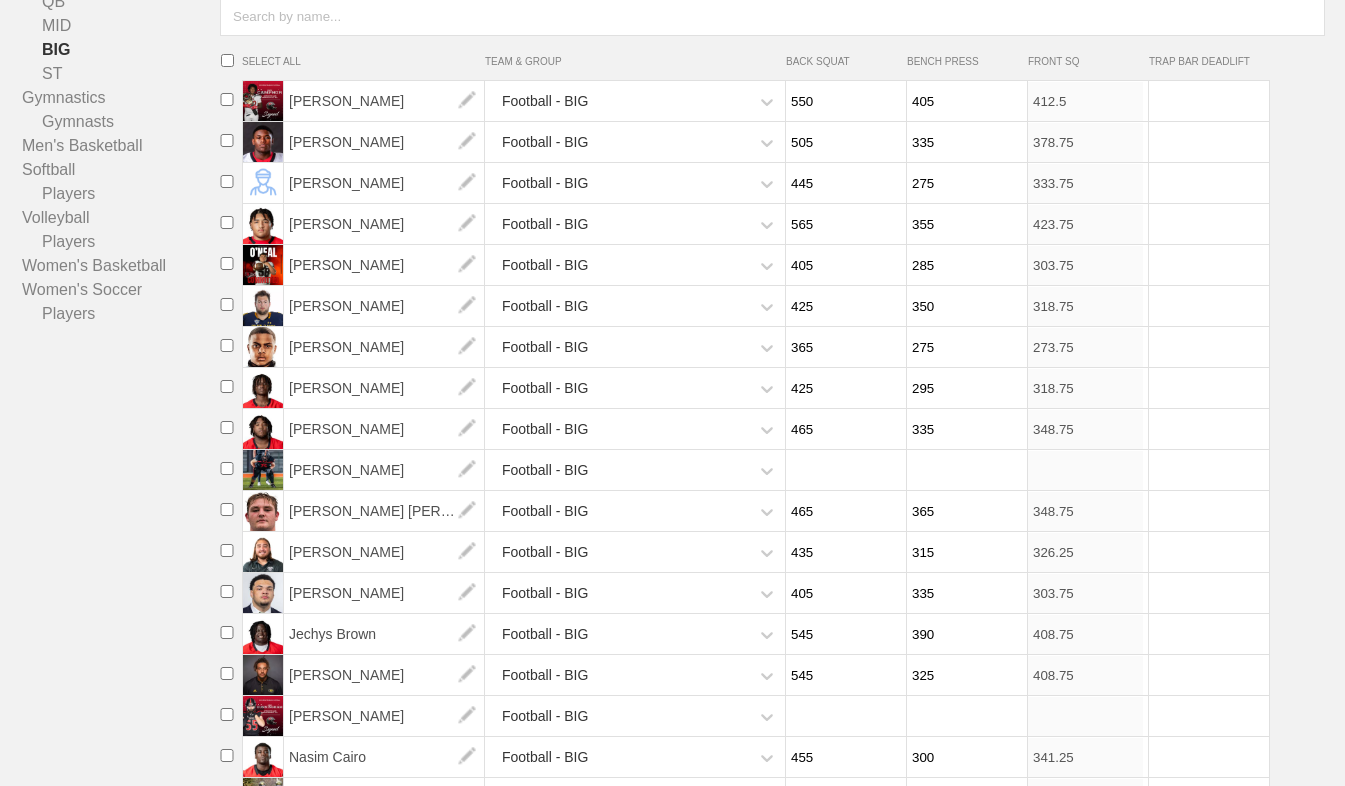 click at bounding box center [843, 470] 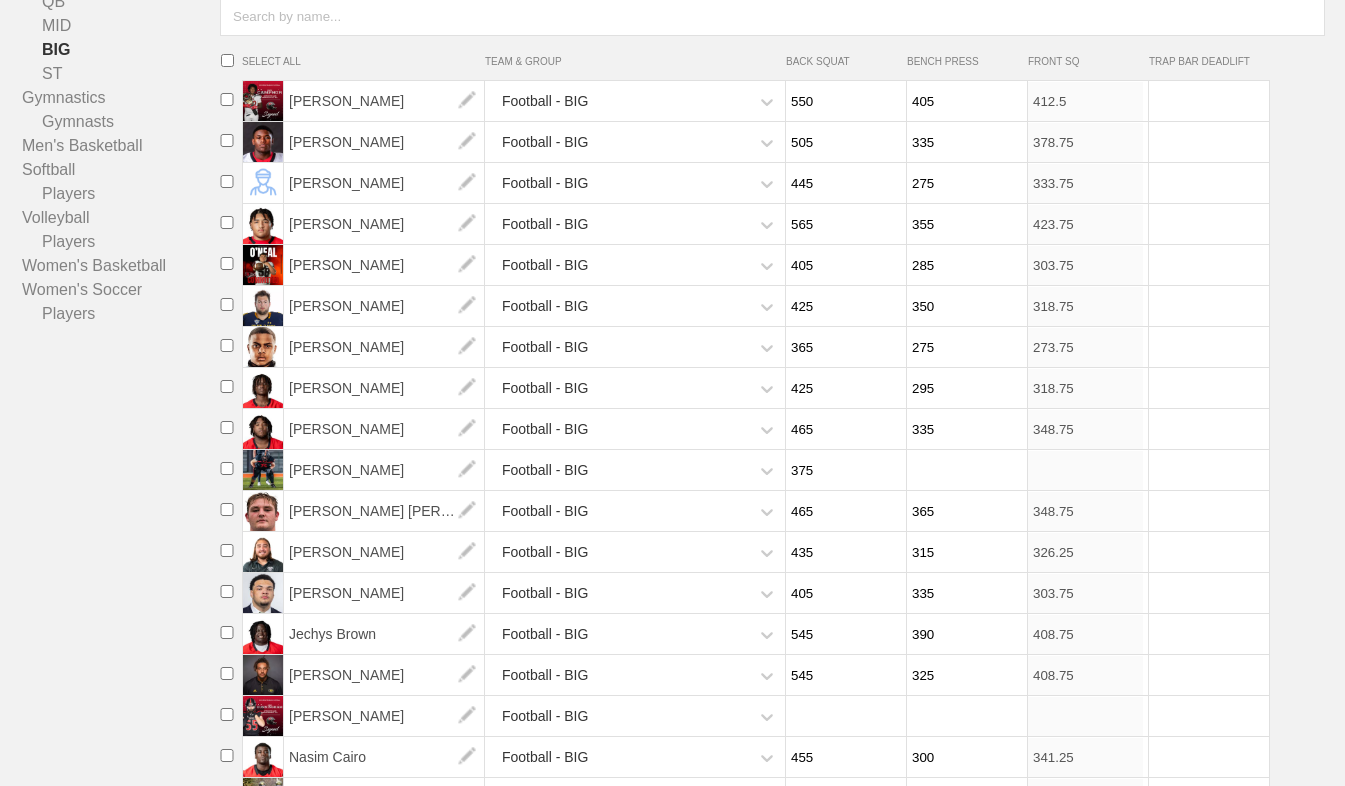 type on "375" 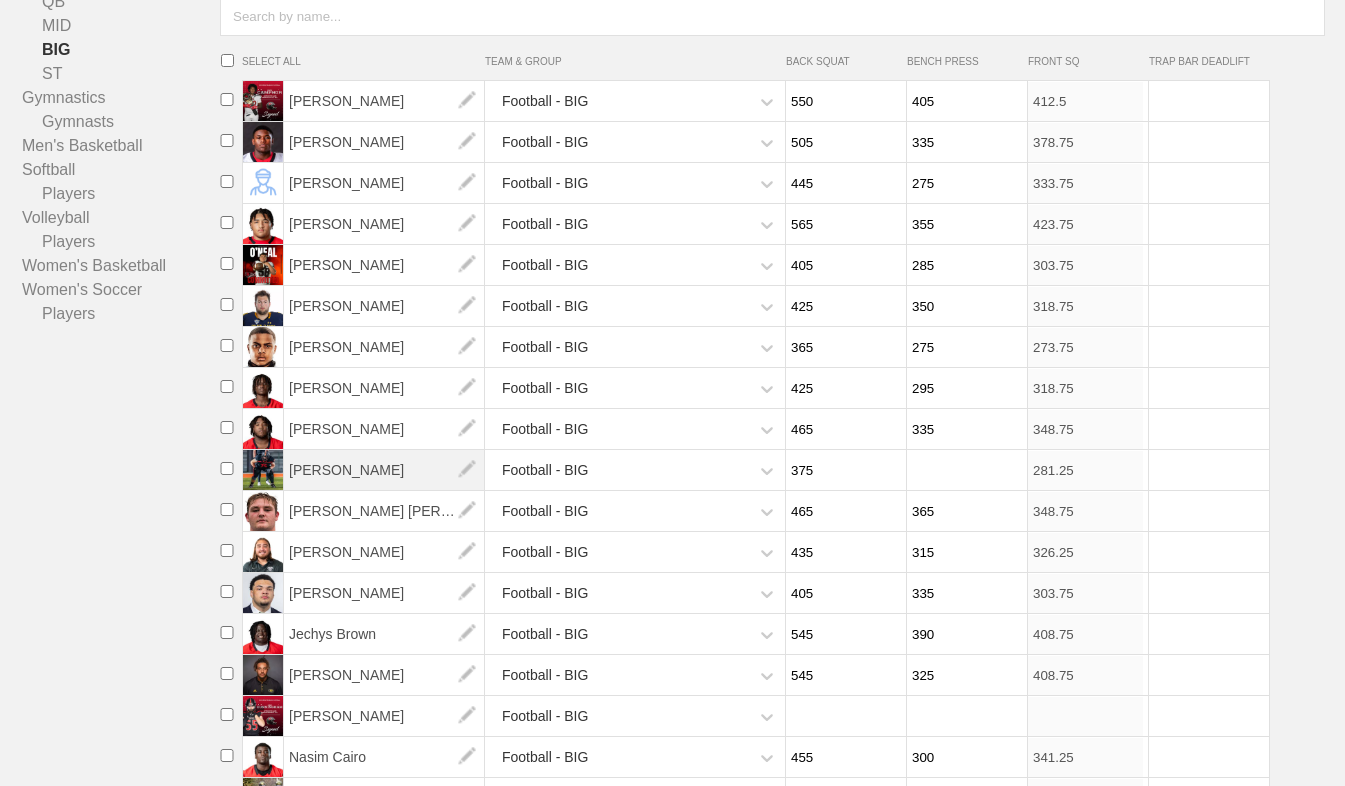 click on "[PERSON_NAME]" at bounding box center (384, 470) 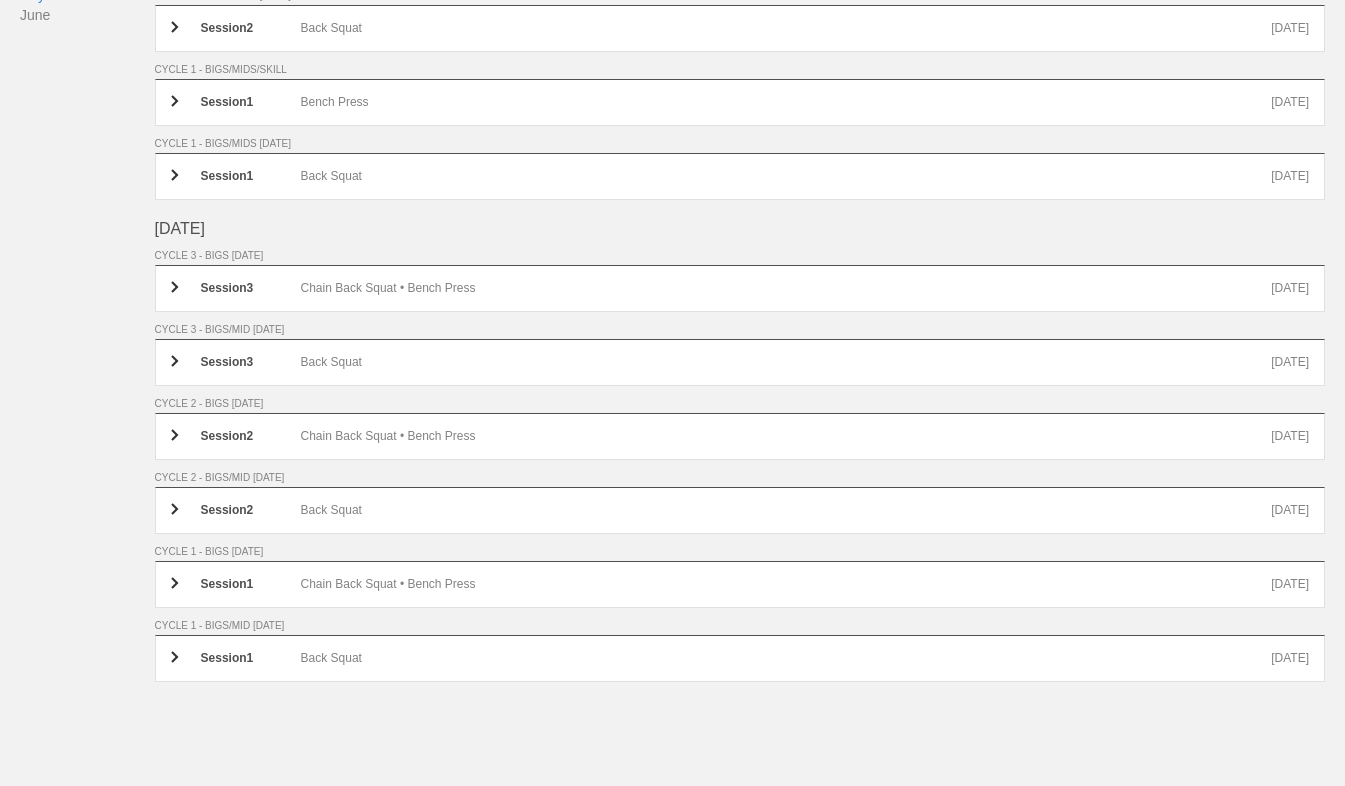 scroll, scrollTop: 0, scrollLeft: 0, axis: both 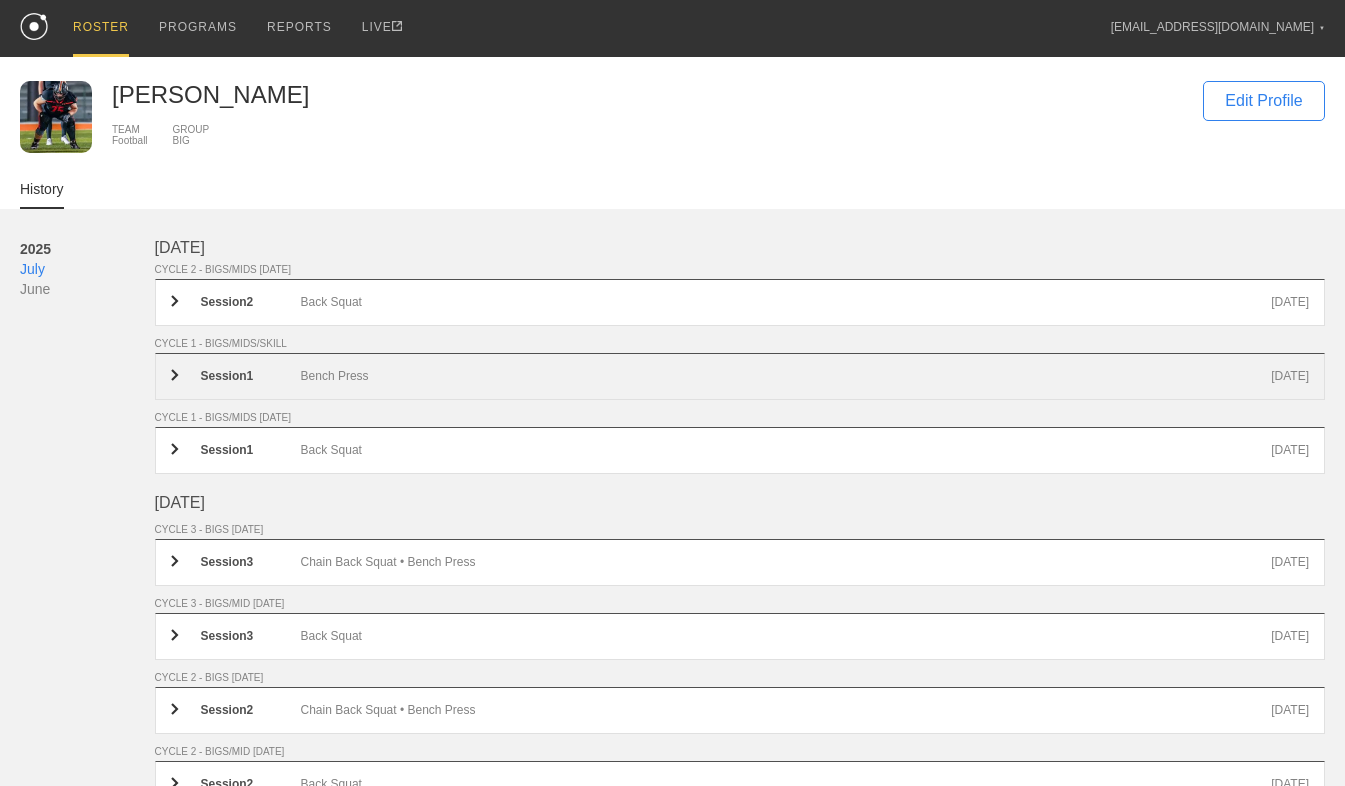 click on "Bench Press" at bounding box center [786, 376] 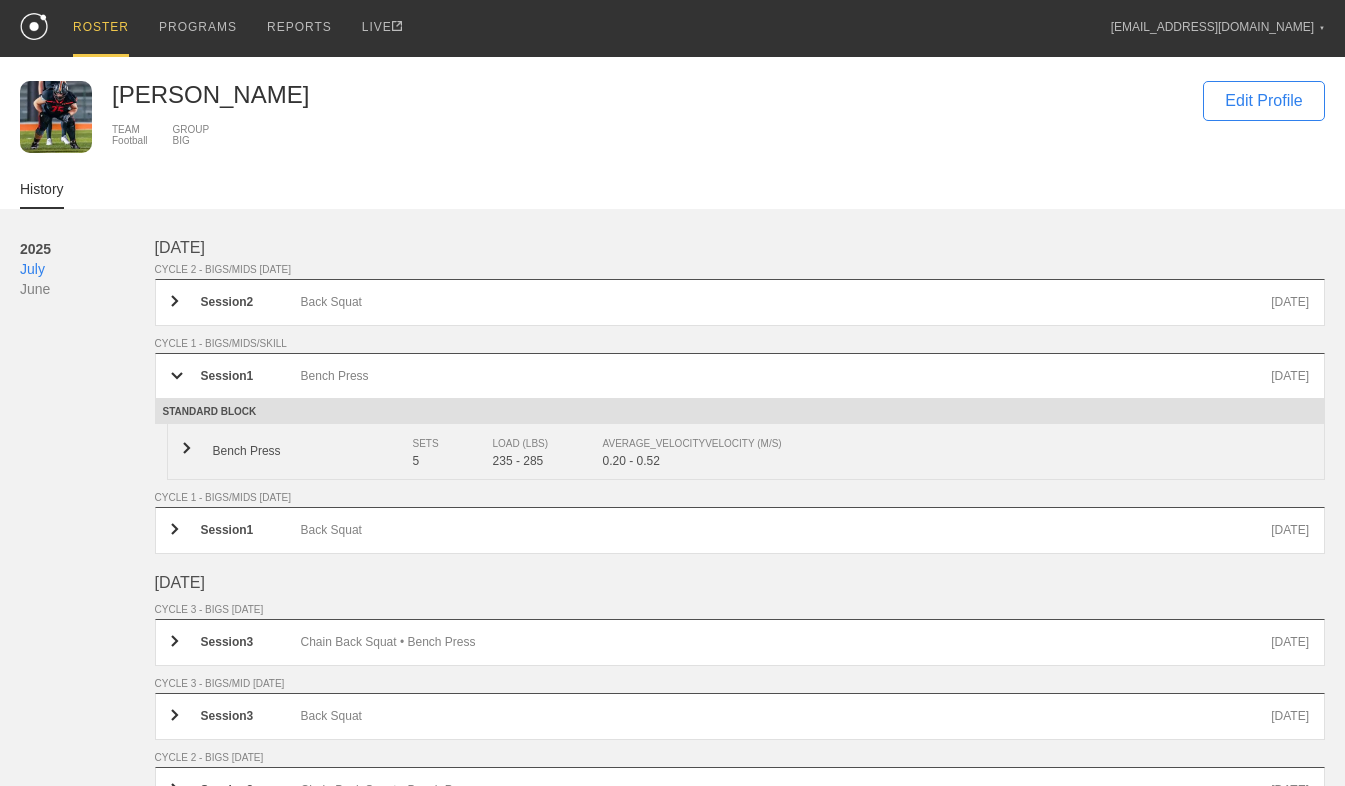 click on "Bench Press" at bounding box center (313, 451) 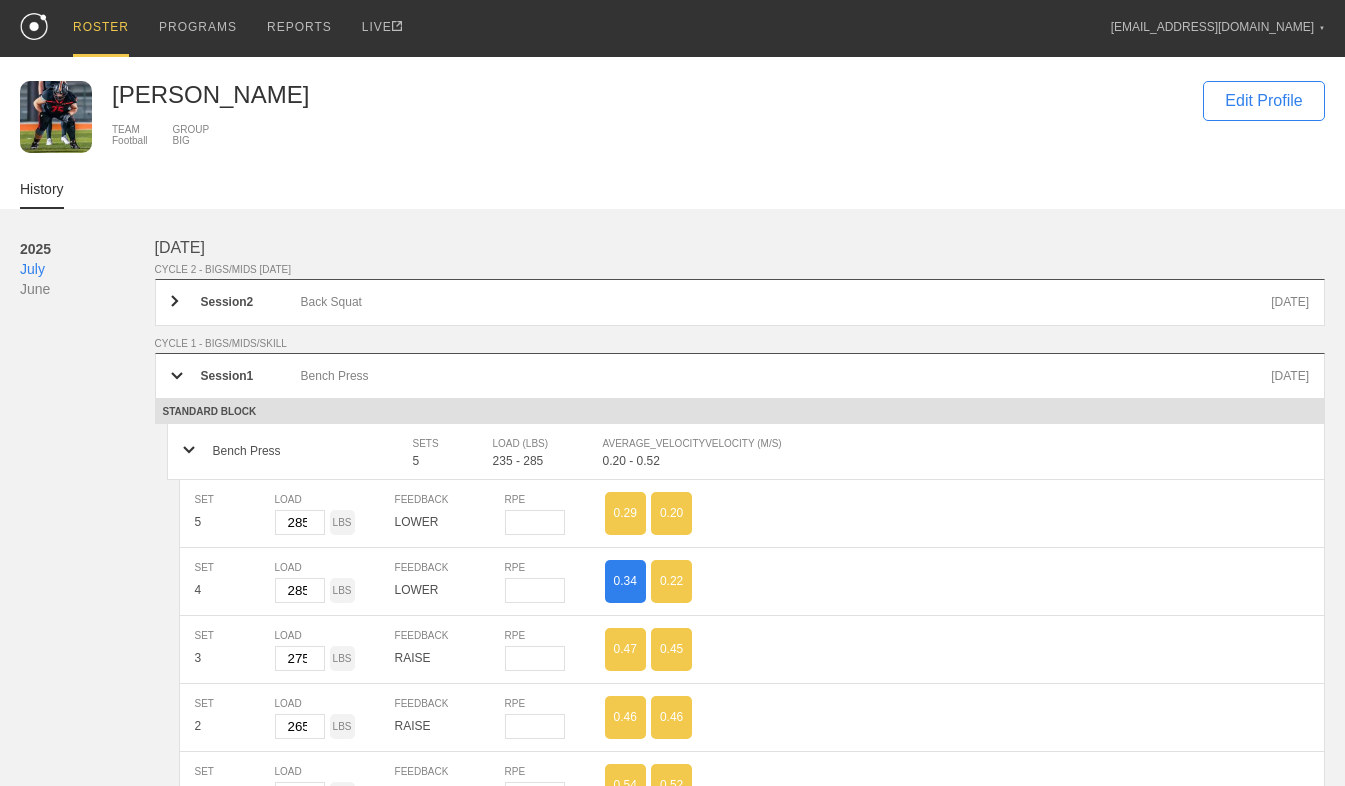scroll, scrollTop: 274, scrollLeft: 0, axis: vertical 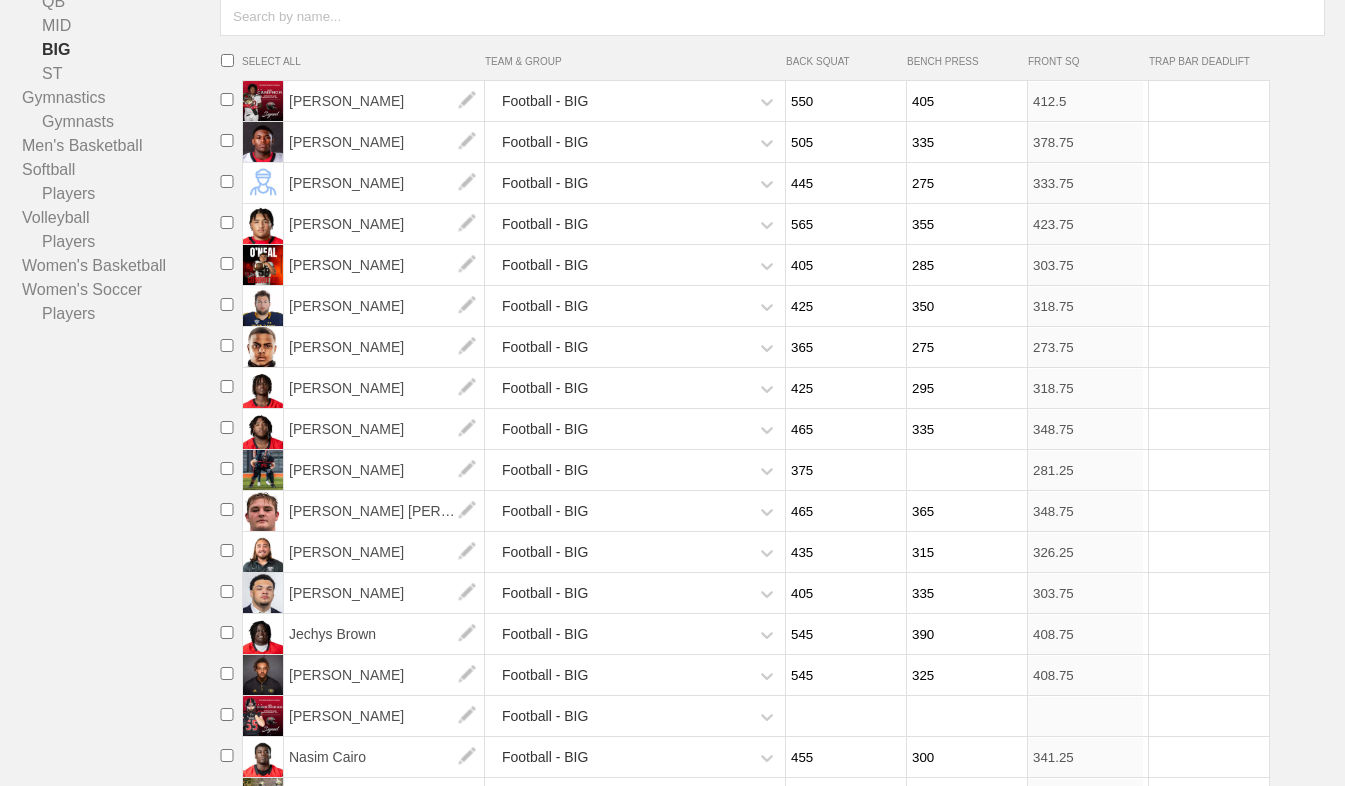 click at bounding box center [964, 470] 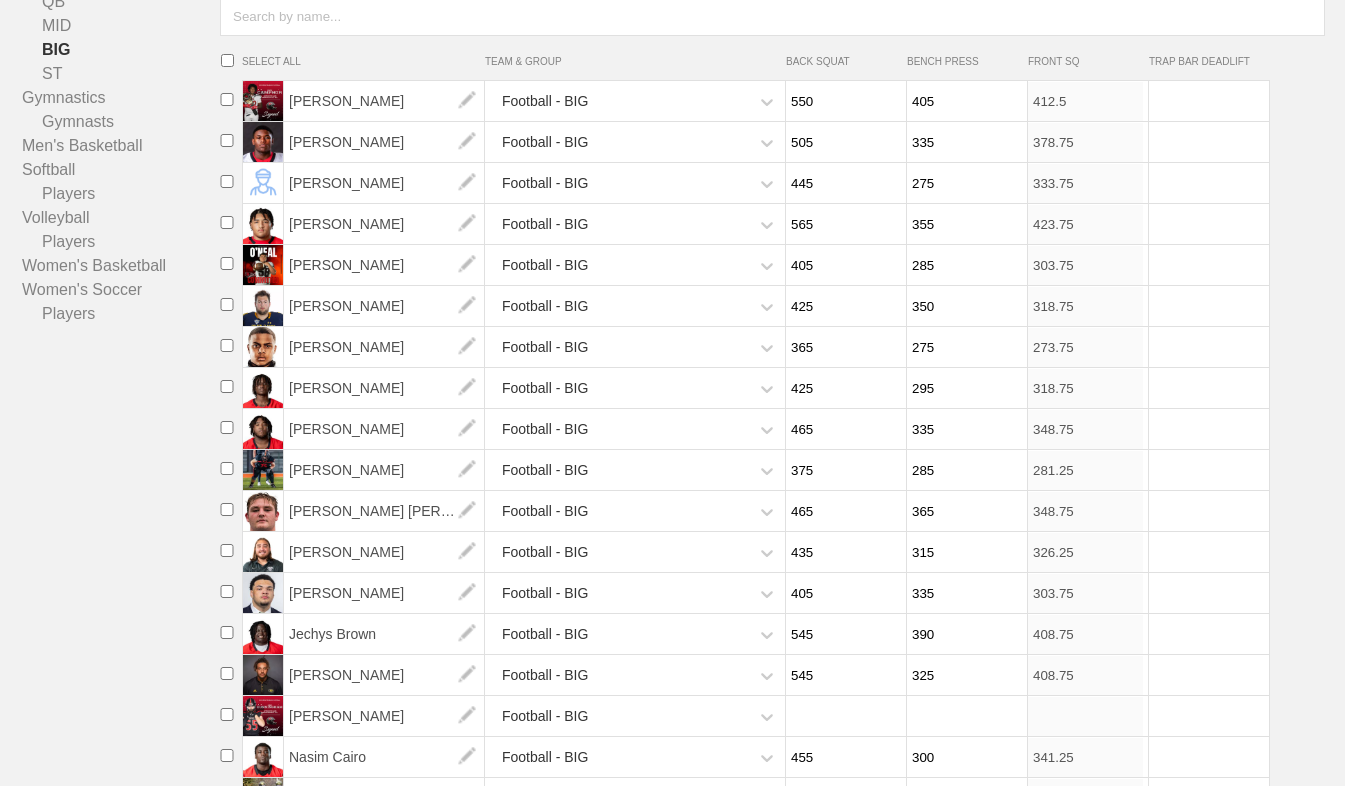 type on "285" 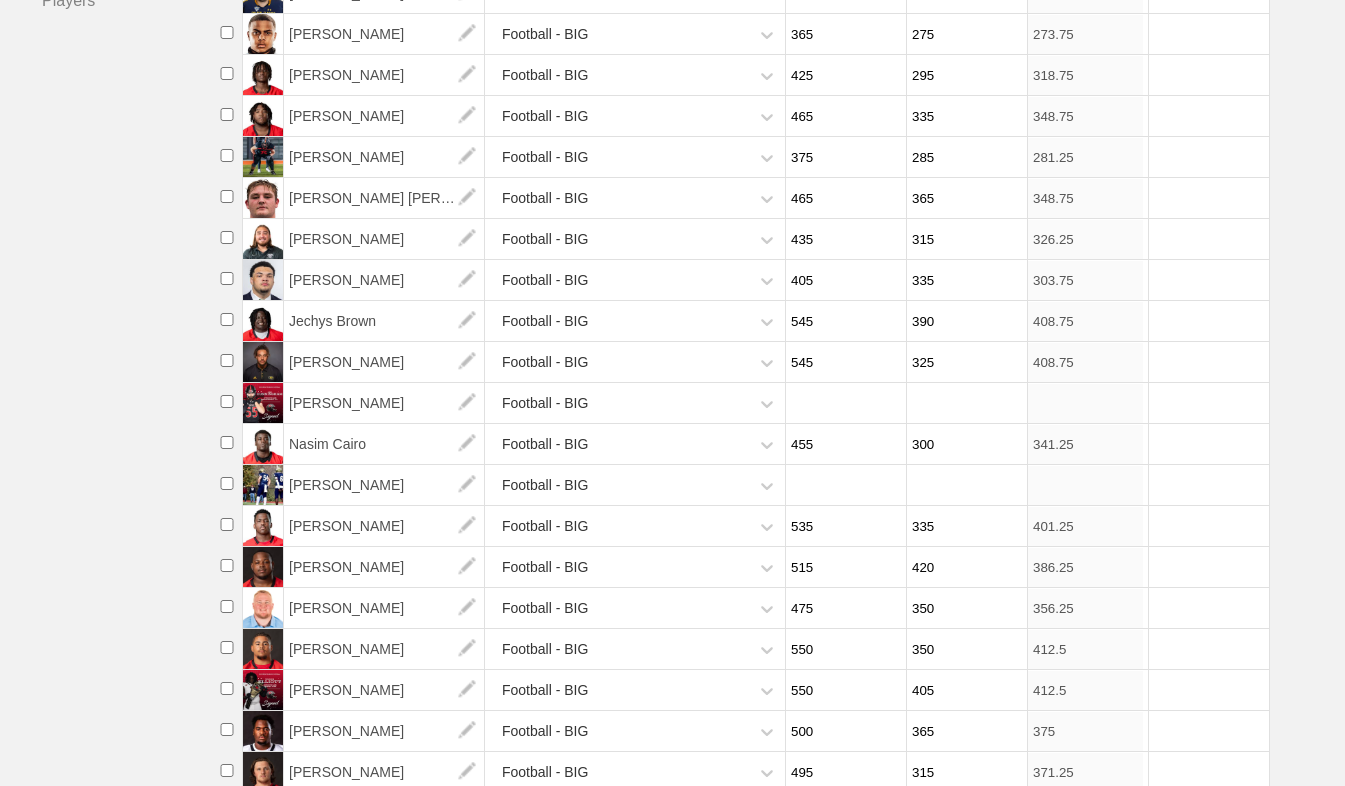 scroll, scrollTop: 588, scrollLeft: 0, axis: vertical 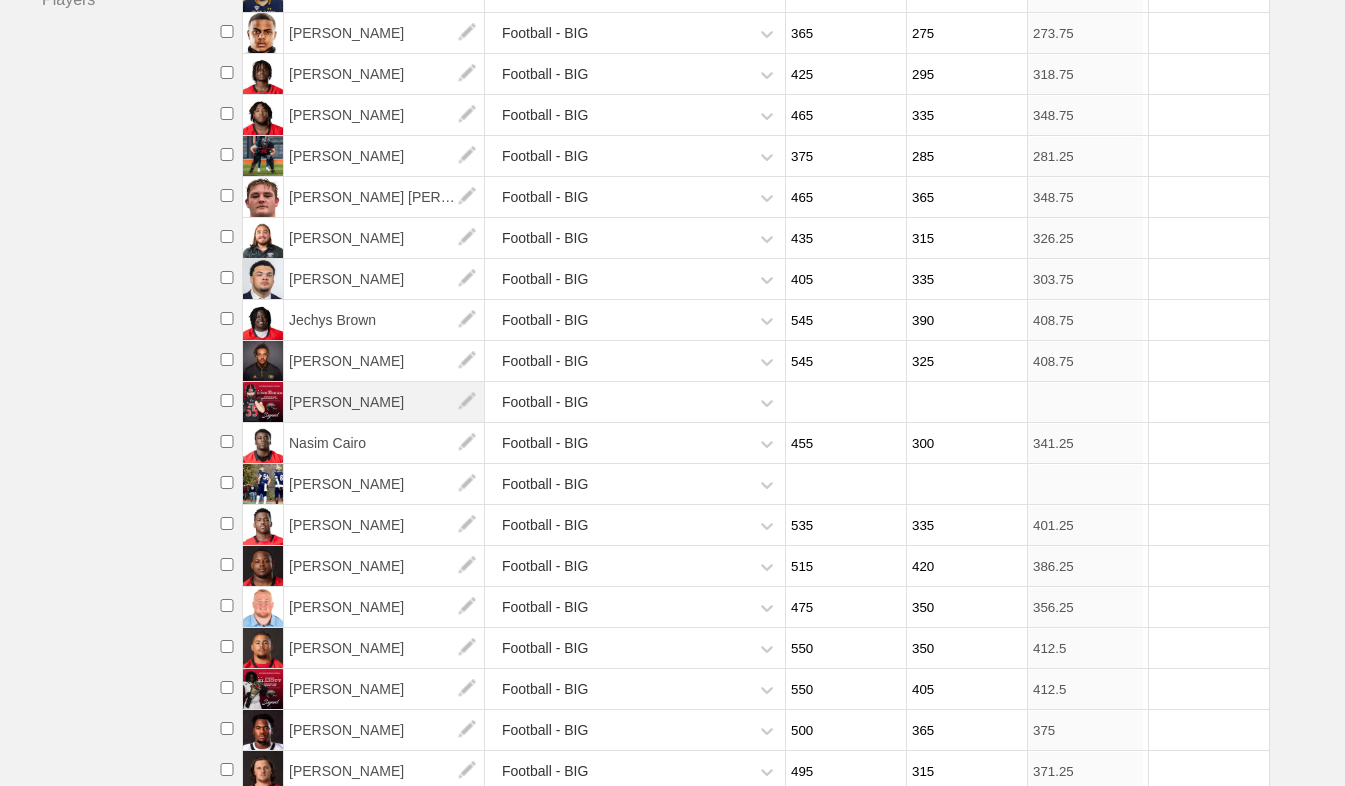 click on "[PERSON_NAME]" at bounding box center [384, 402] 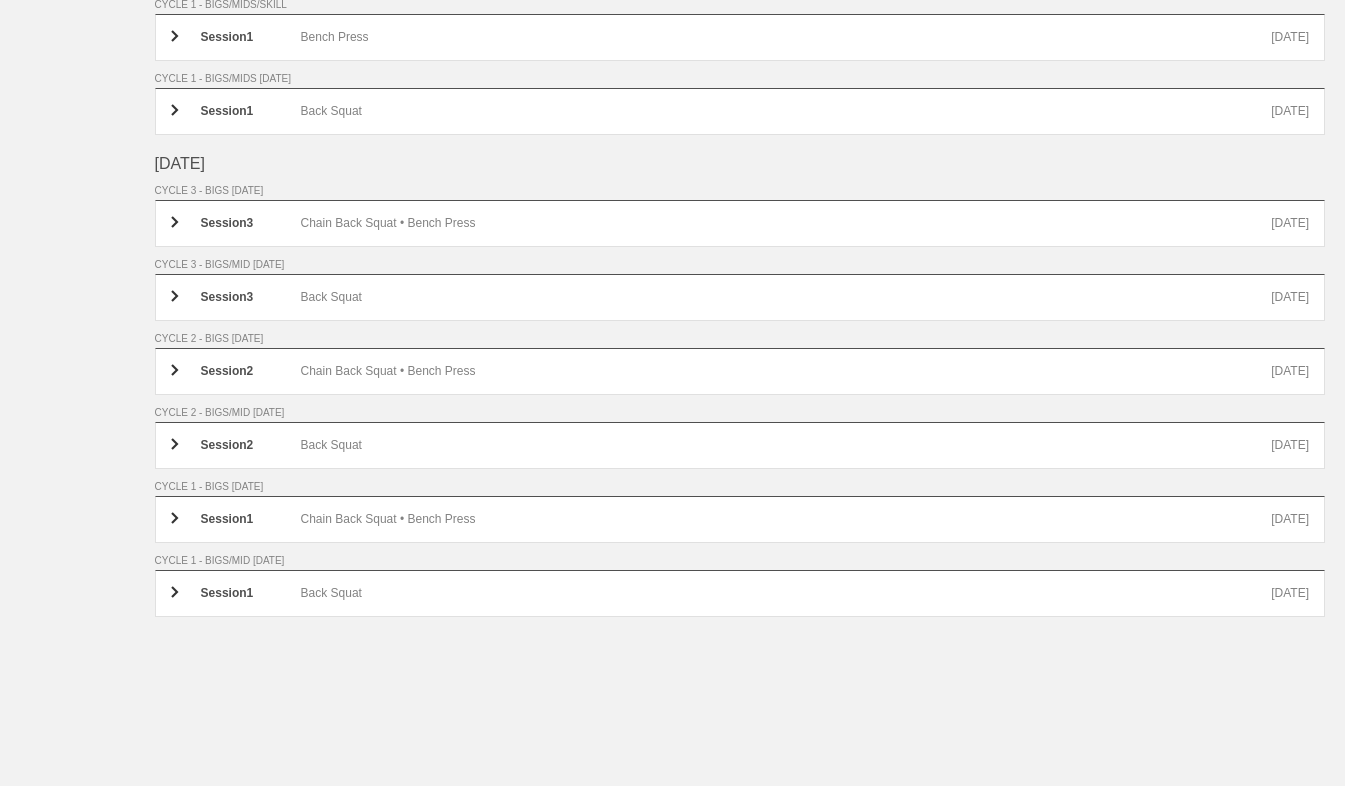 scroll, scrollTop: 0, scrollLeft: 0, axis: both 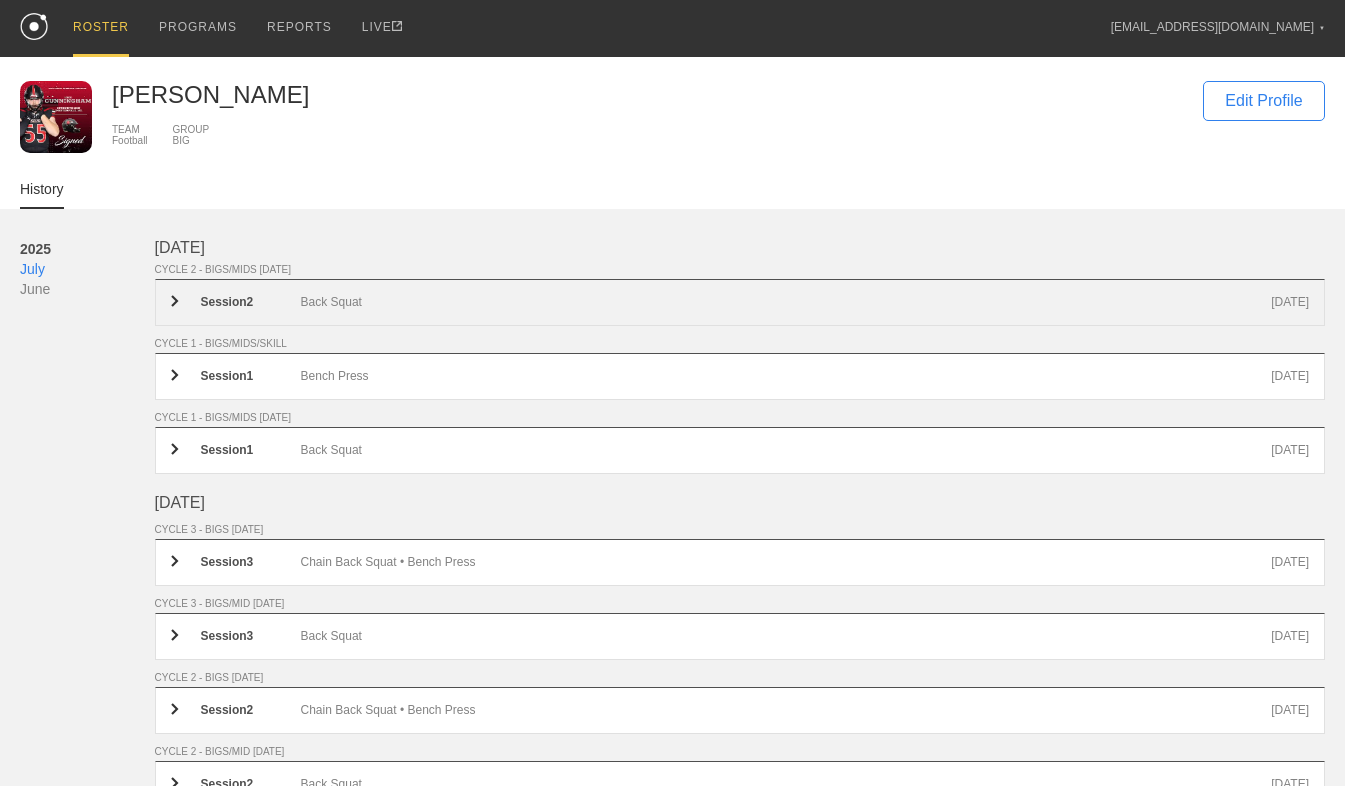 click on "Back Squat" at bounding box center (786, 302) 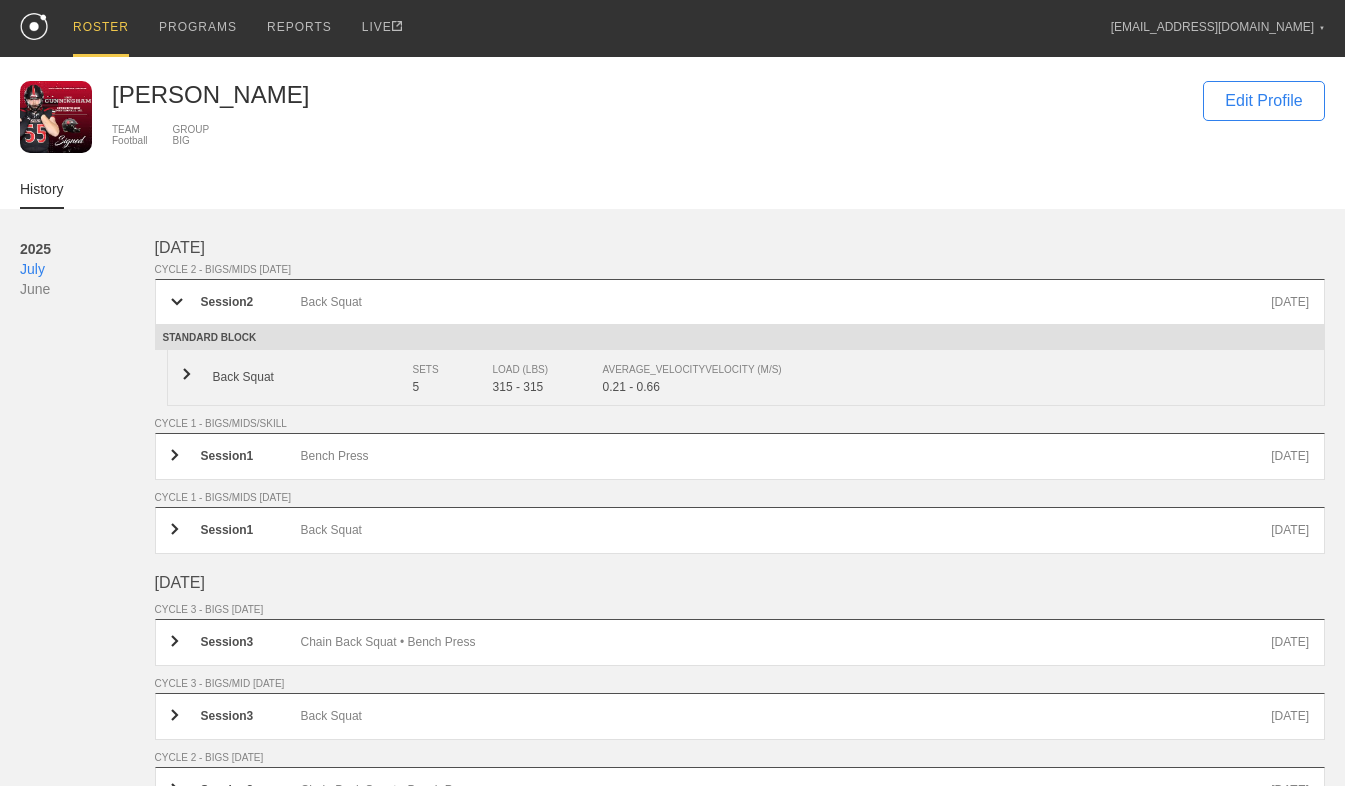 click on "Back Squat SETS 5 LOAD (LBS) 315 - 315 AVERAGE_VELOCITY  VELOCITY (M/S) 0.21 - 0.66" at bounding box center [746, 378] 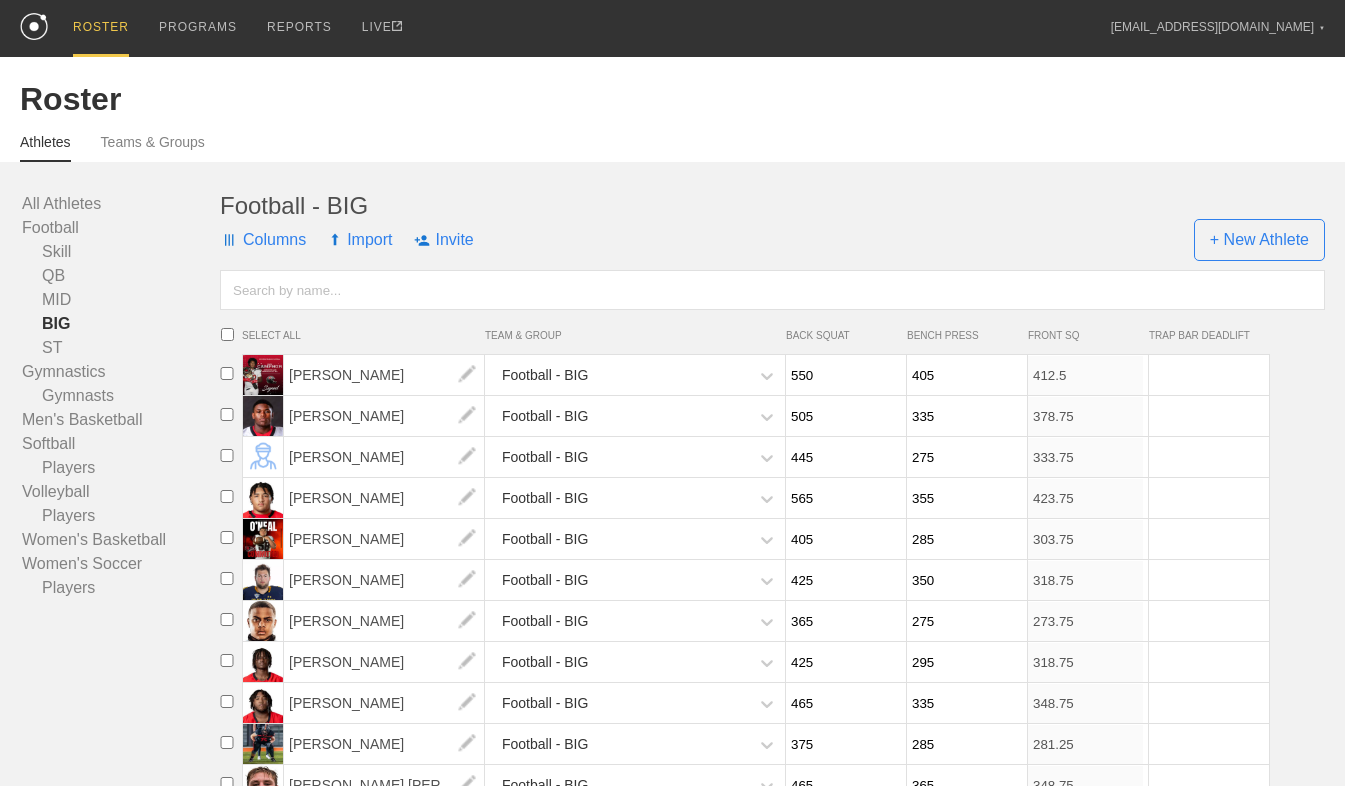 scroll, scrollTop: 274, scrollLeft: 0, axis: vertical 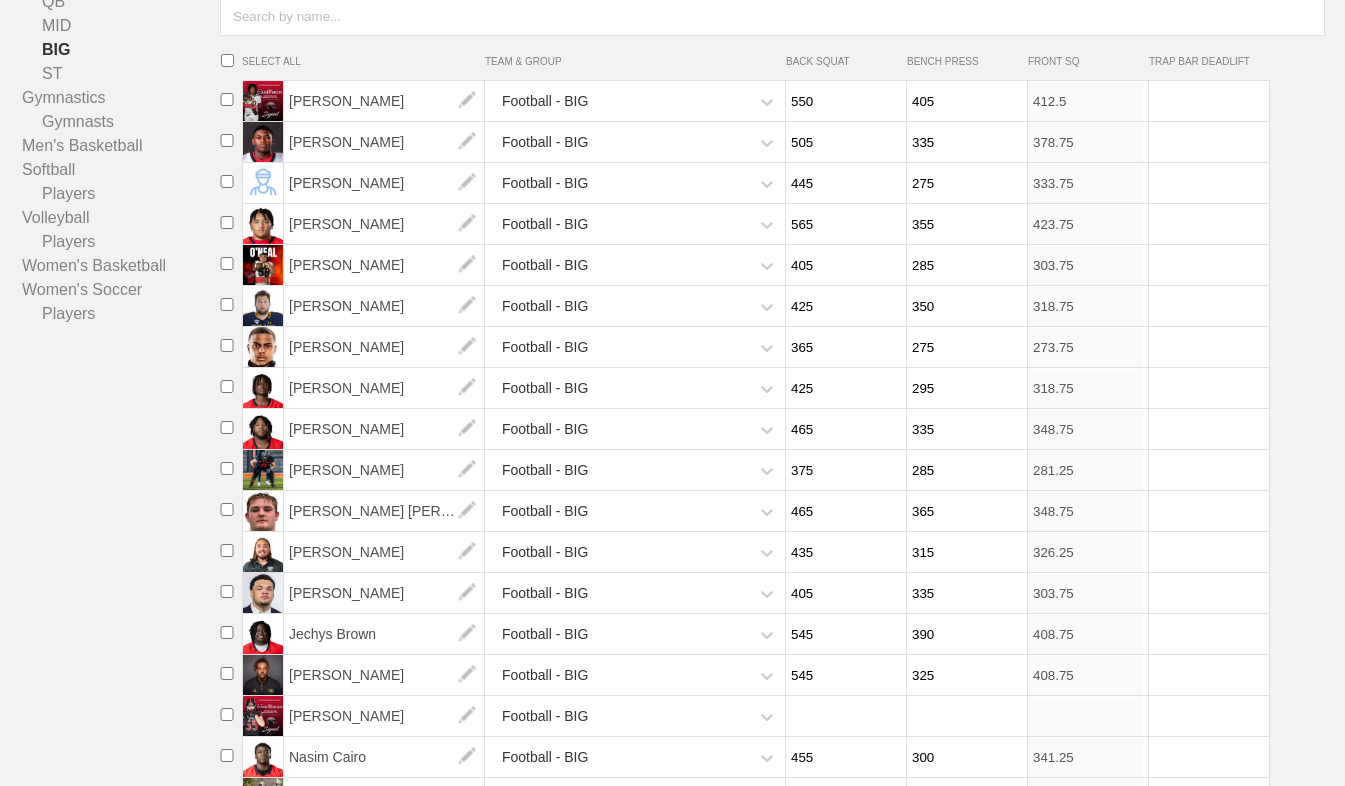 click at bounding box center (843, 716) 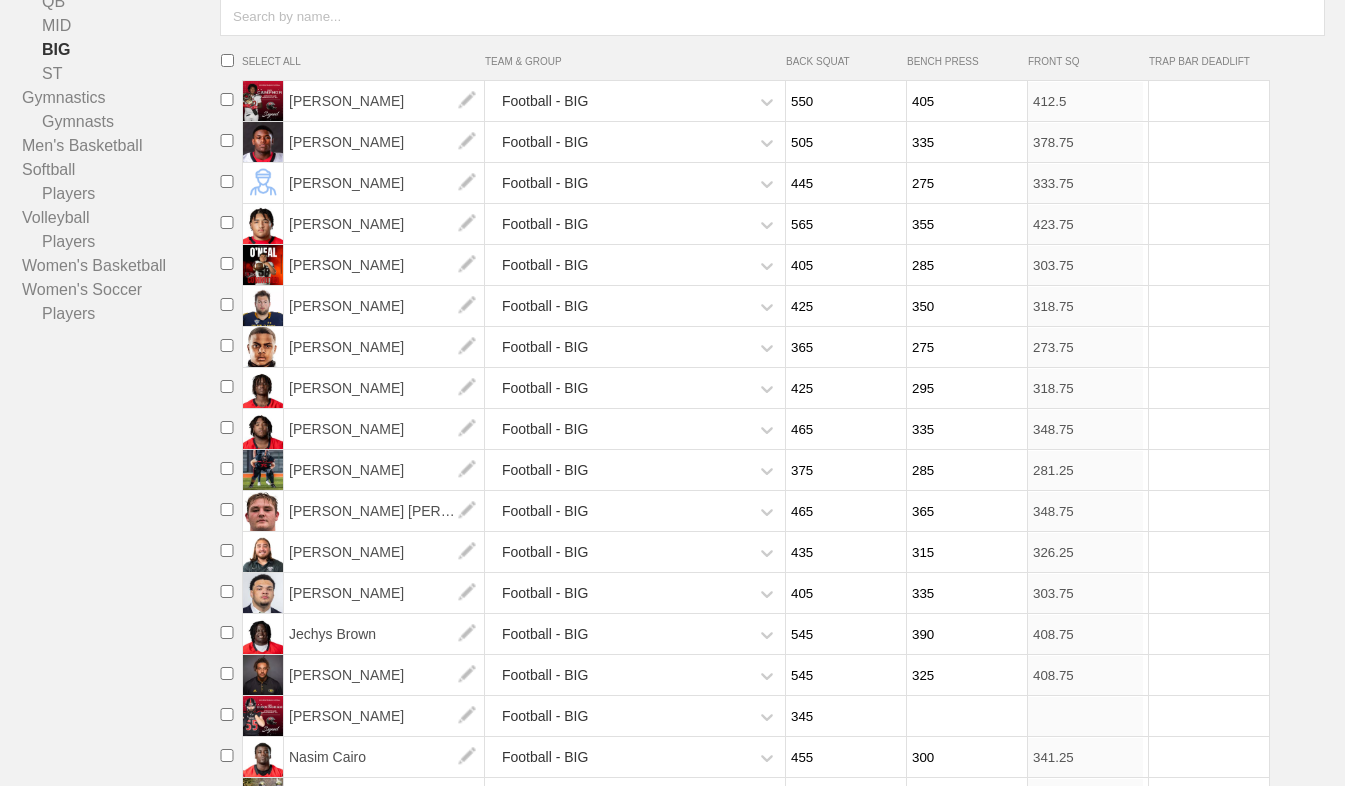 type on "345" 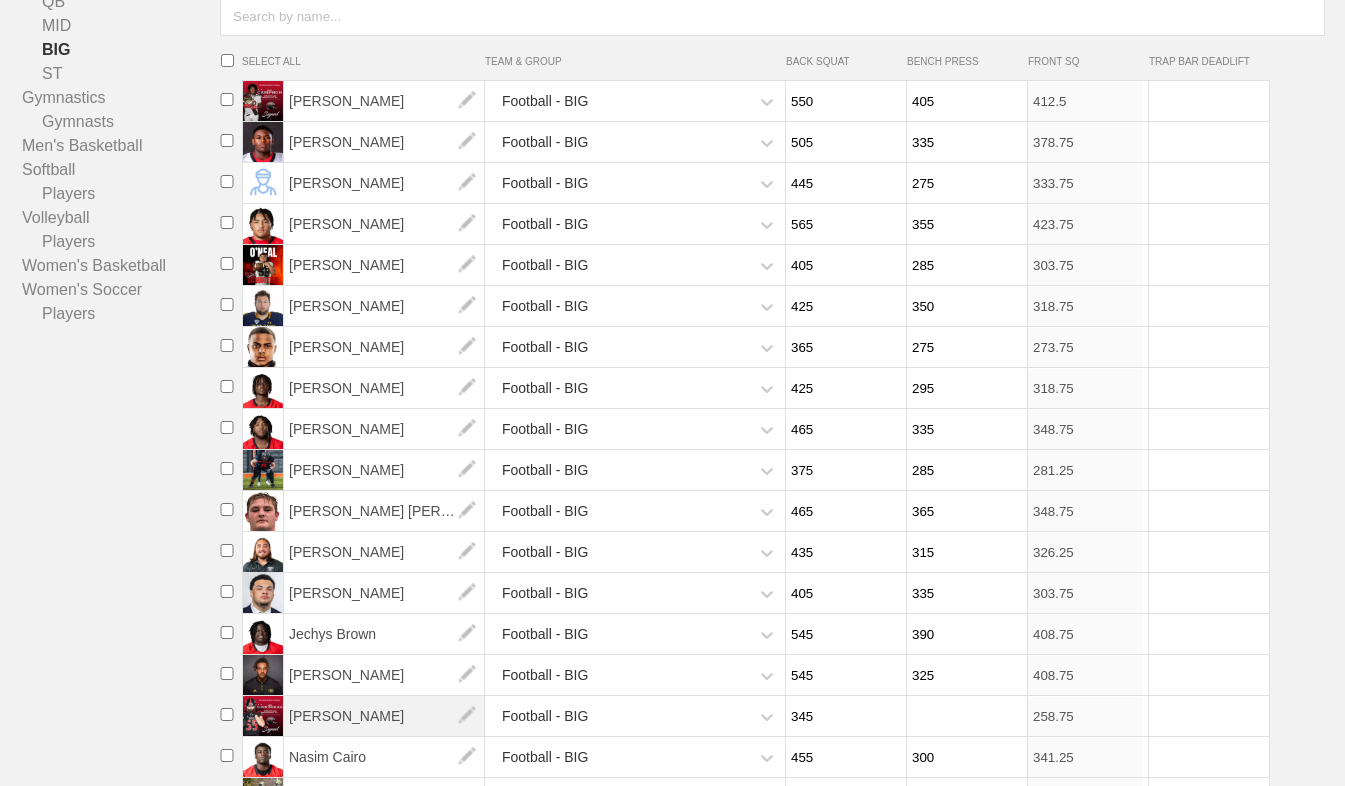 click on "[PERSON_NAME]" at bounding box center [384, 716] 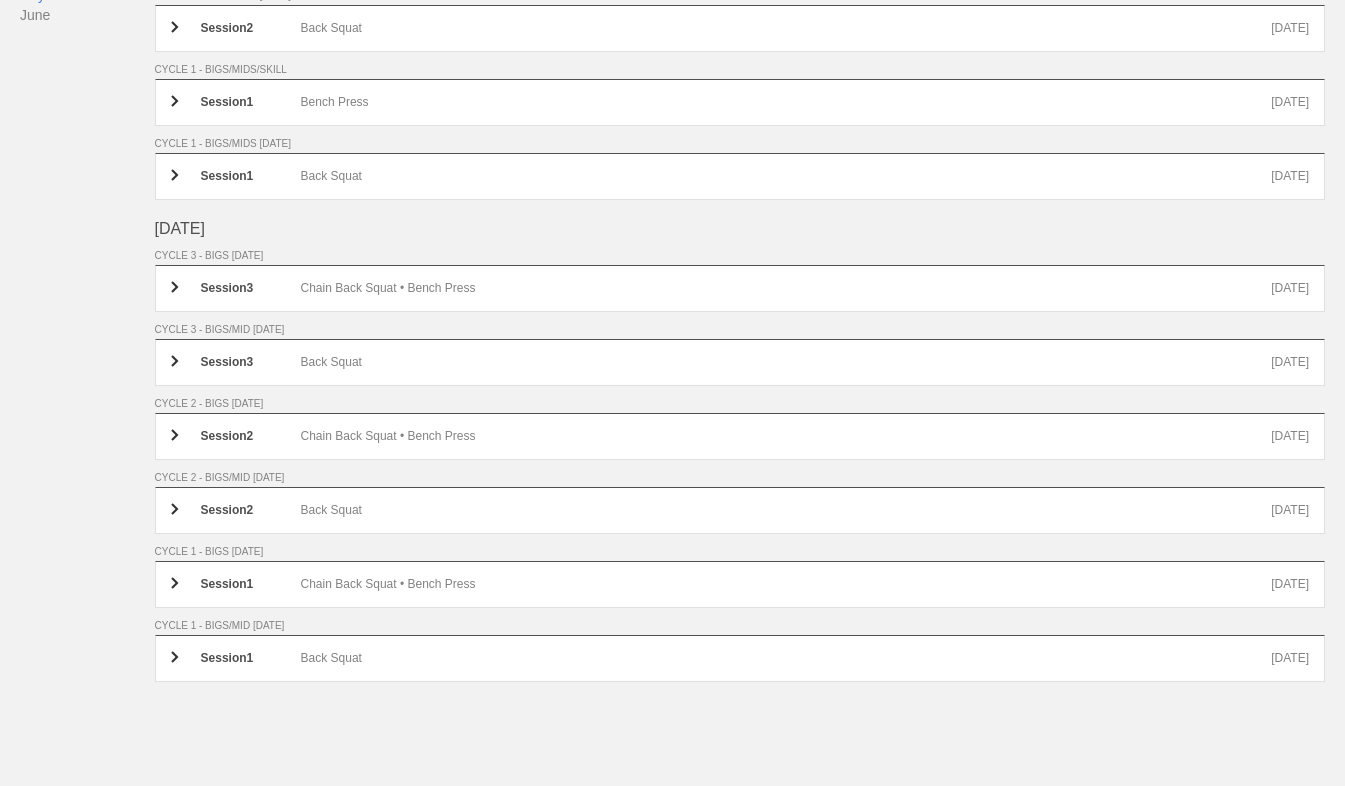 scroll, scrollTop: 0, scrollLeft: 0, axis: both 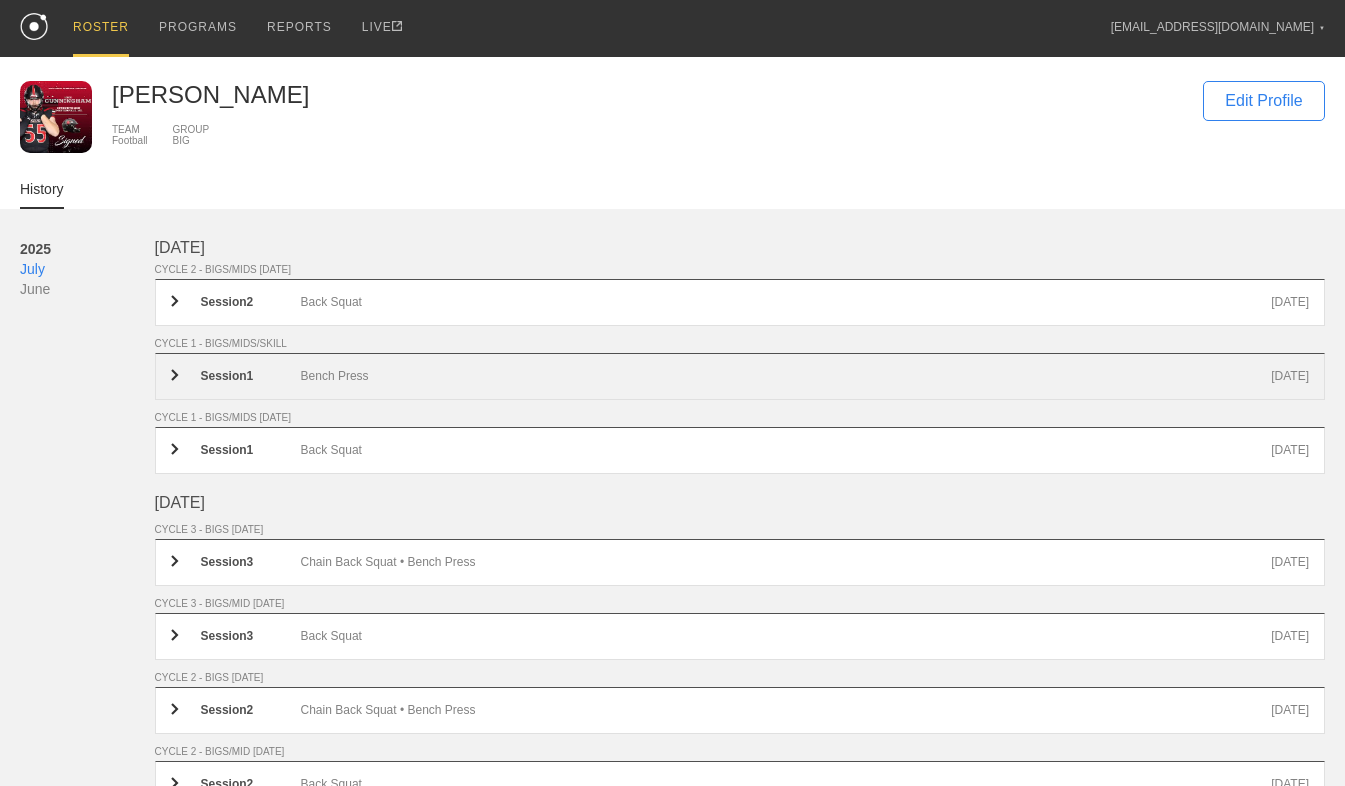 click on "Bench Press" at bounding box center (786, 376) 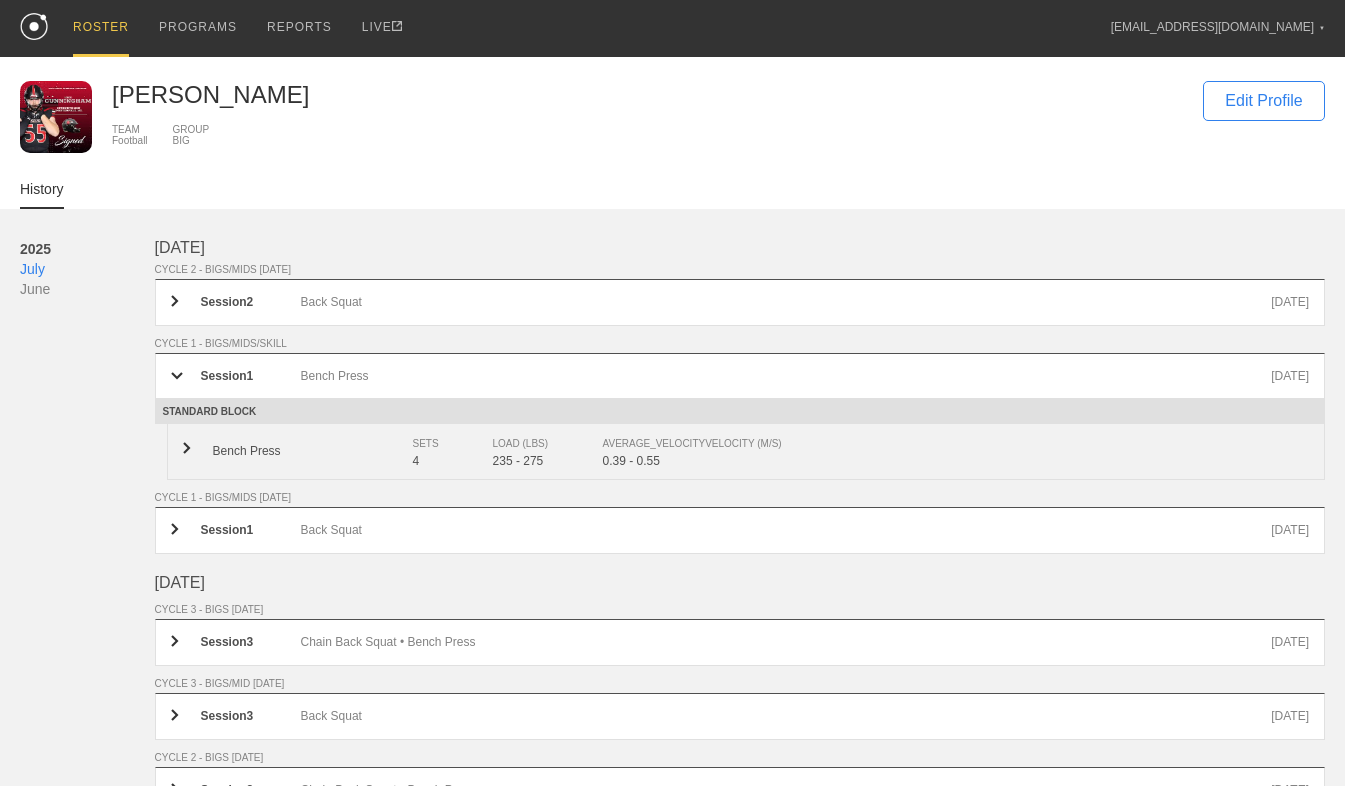 click on "Bench Press SETS 4 LOAD (LBS) 235 - 275 AVERAGE_VELOCITY  VELOCITY (M/S) 0.39 - 0.55" at bounding box center [746, 452] 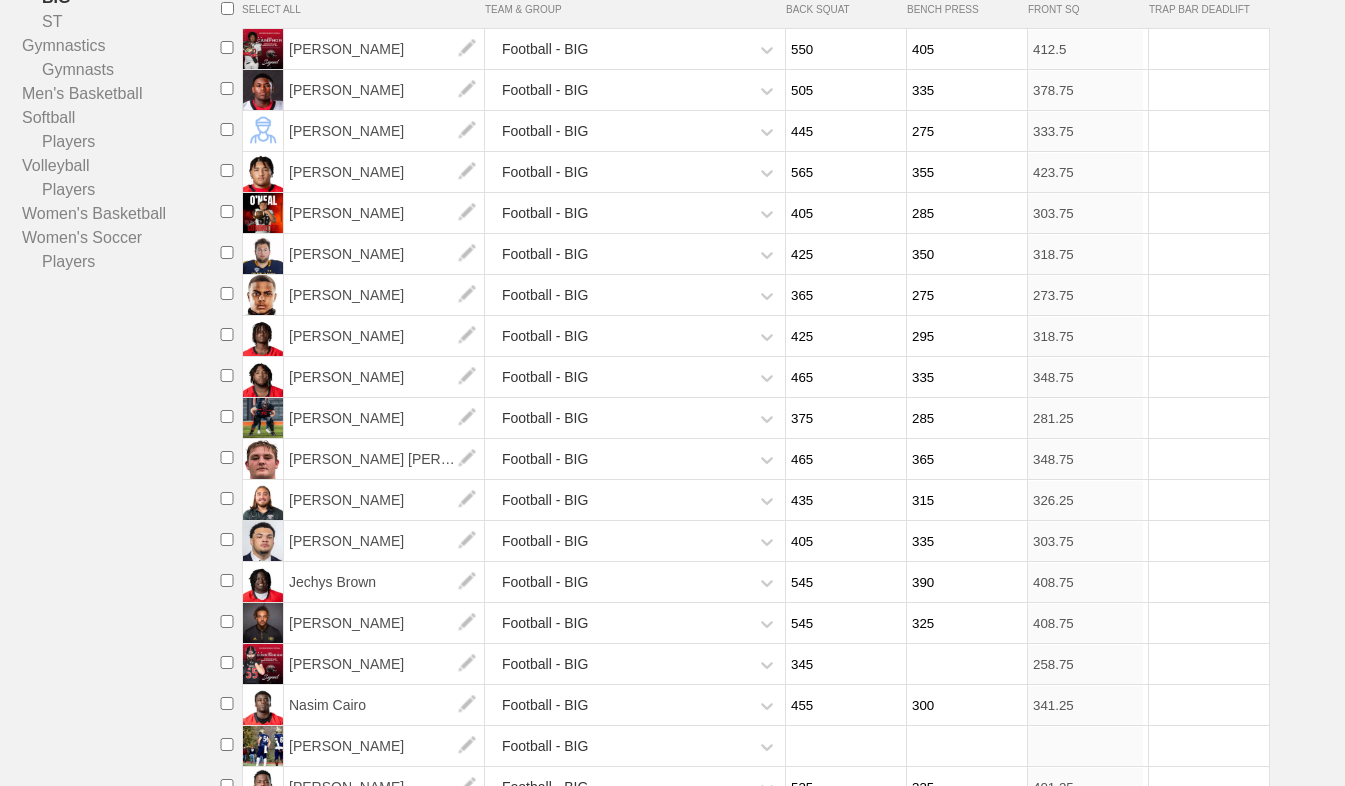 scroll, scrollTop: 365, scrollLeft: 0, axis: vertical 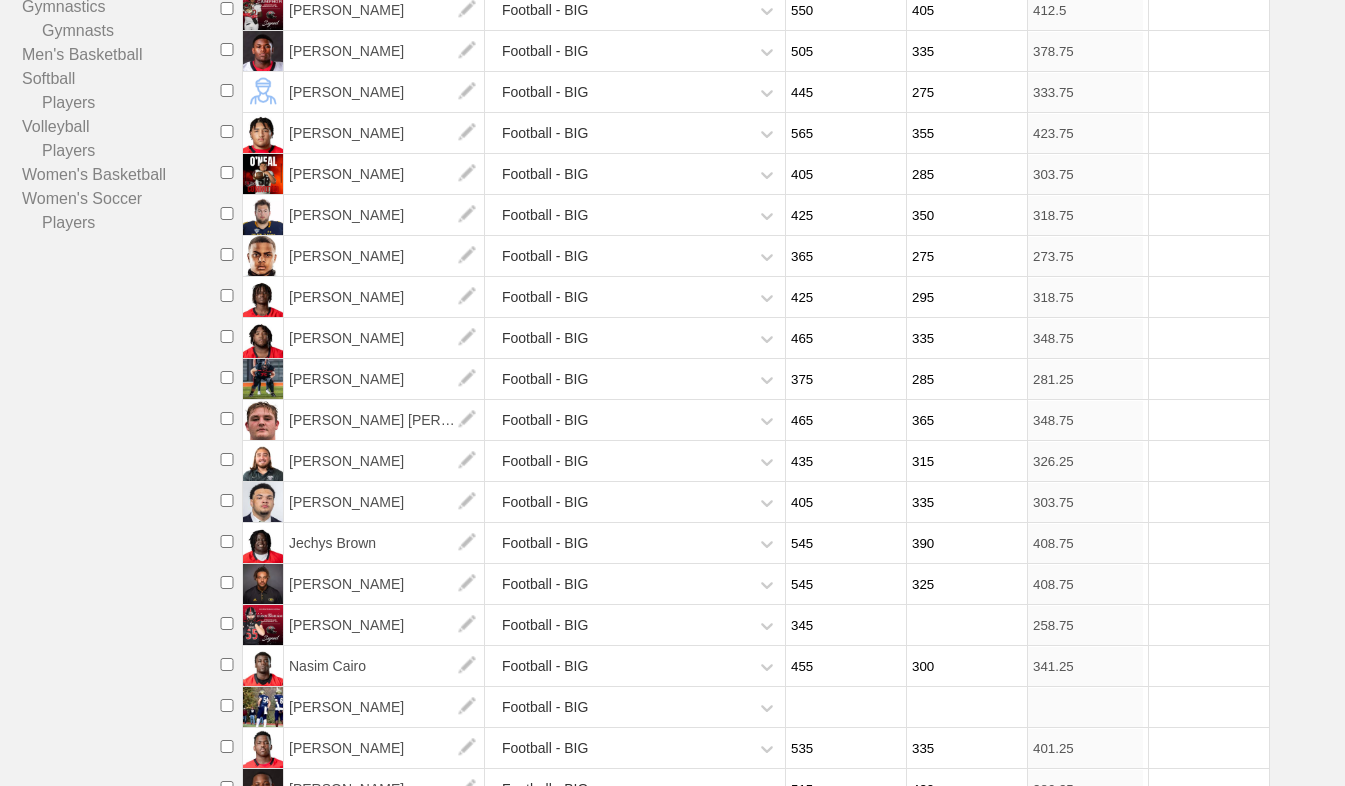 click at bounding box center (964, 625) 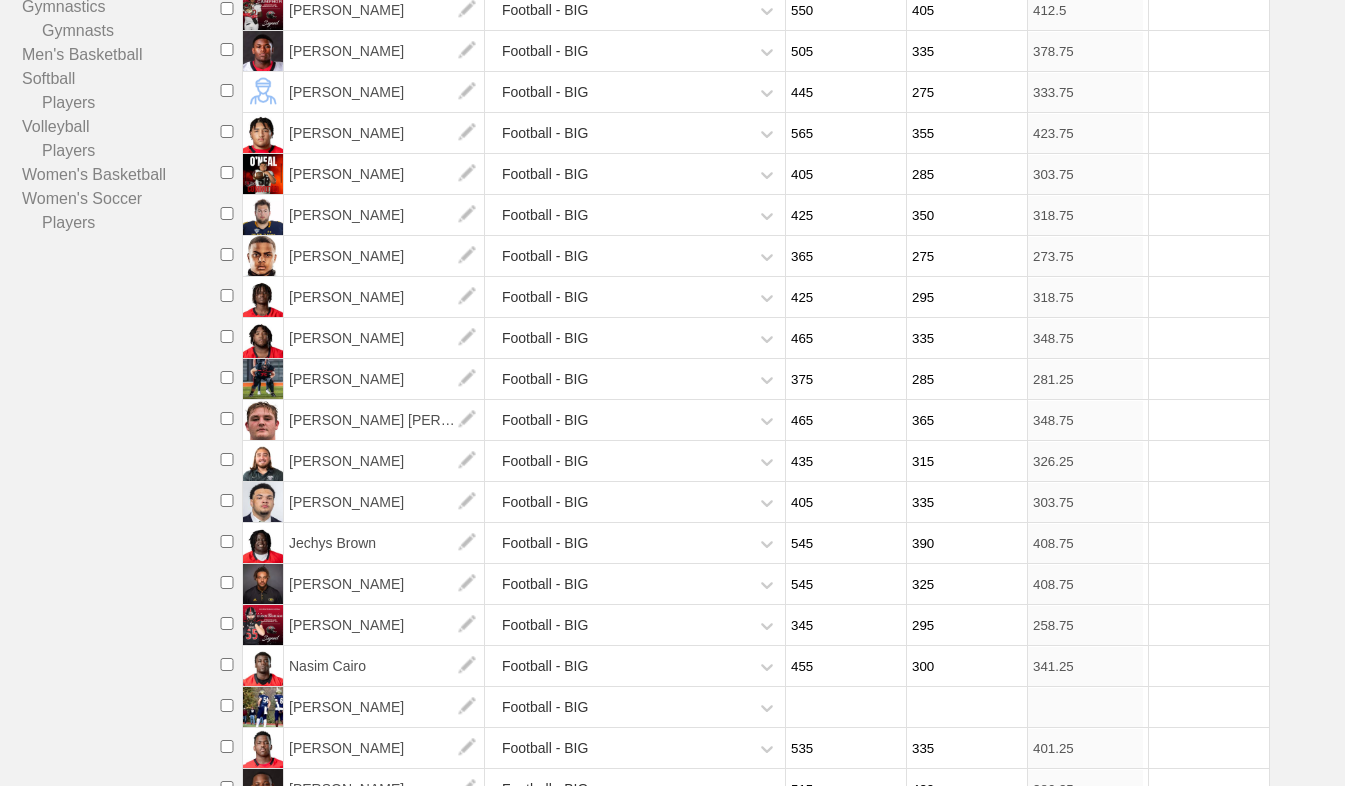 type on "295" 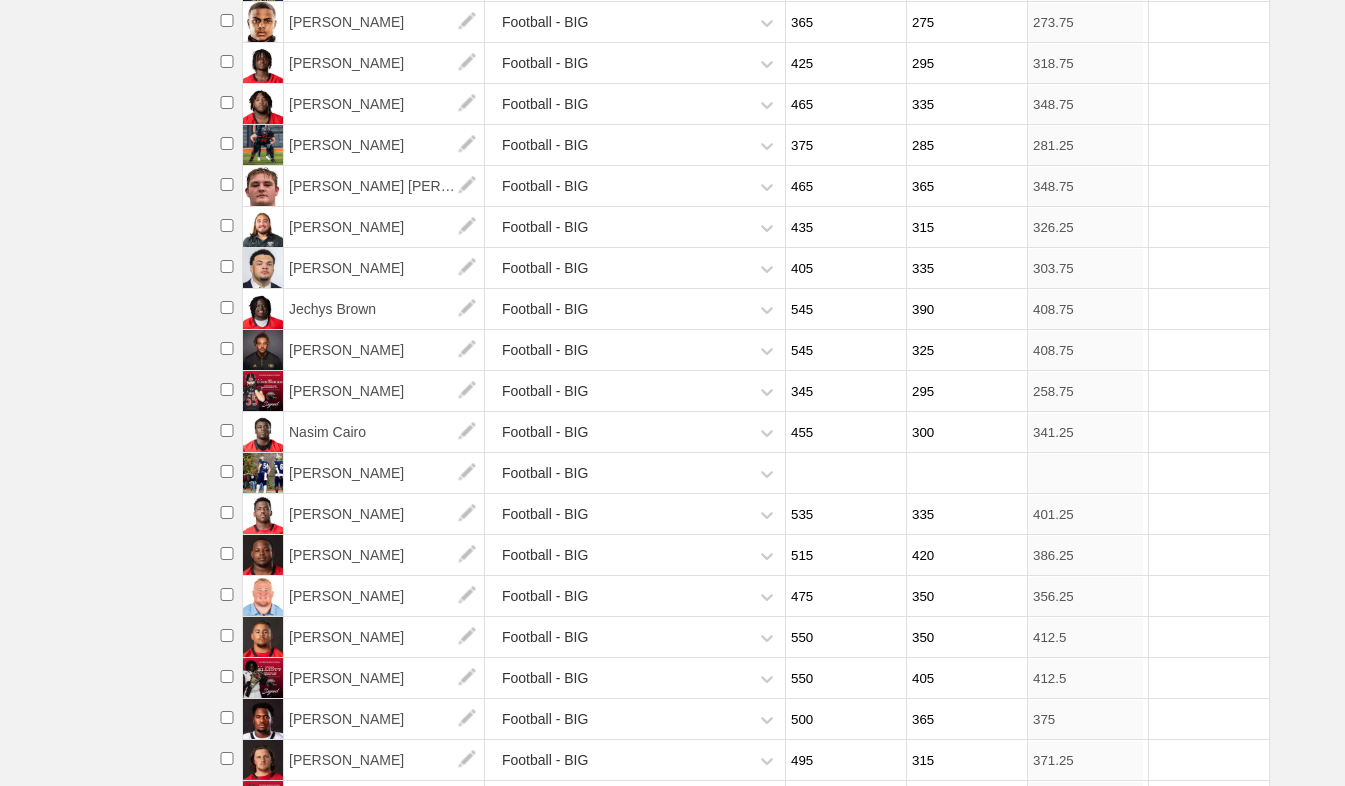 scroll, scrollTop: 620, scrollLeft: 0, axis: vertical 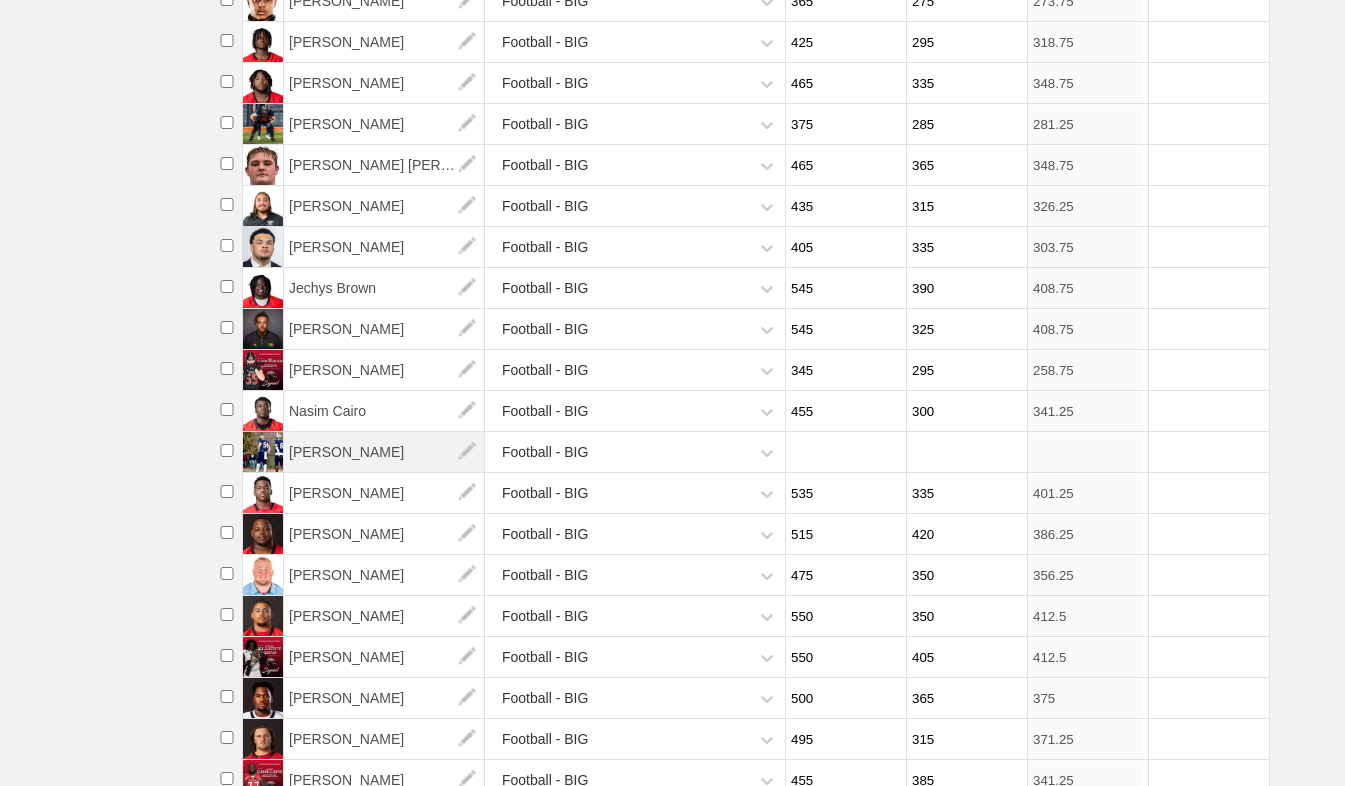 click on "[PERSON_NAME]" at bounding box center [384, 452] 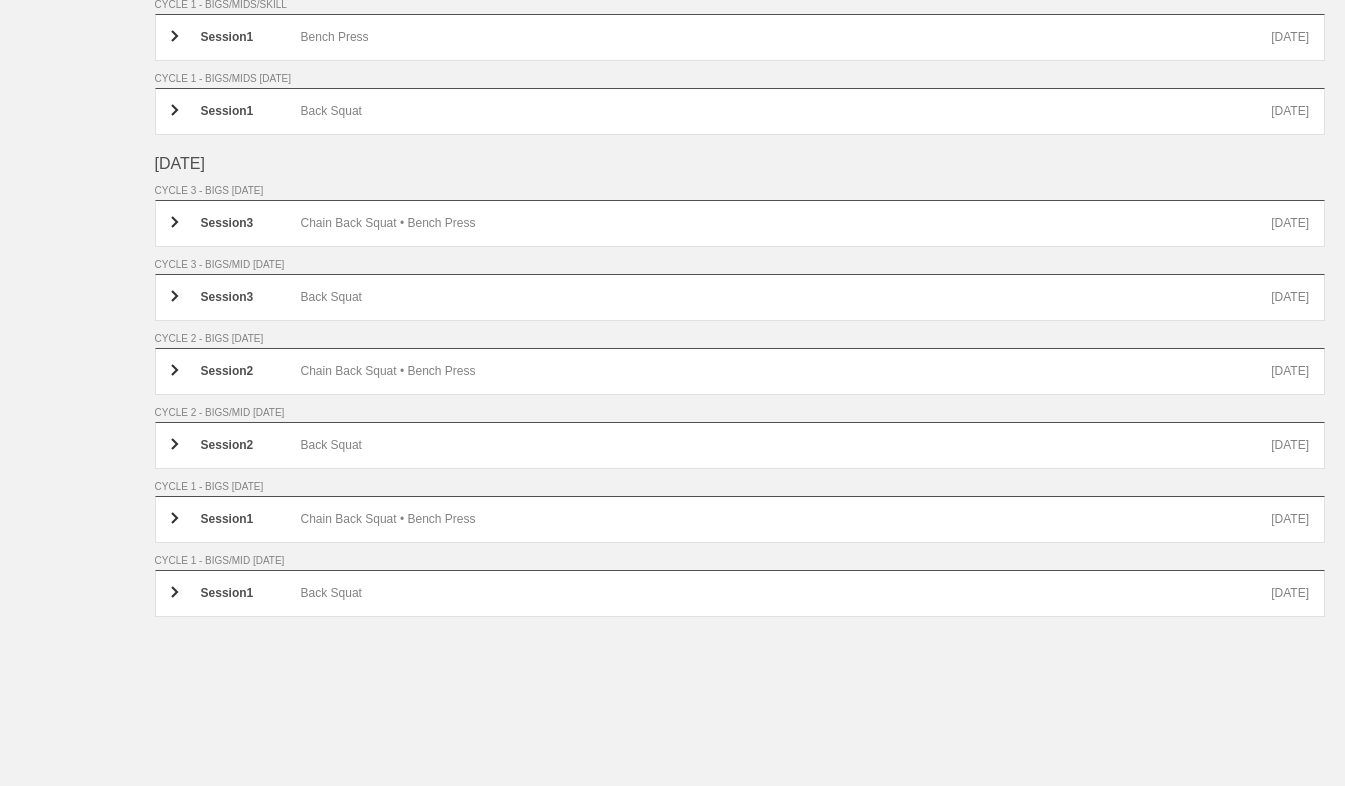 scroll, scrollTop: 0, scrollLeft: 0, axis: both 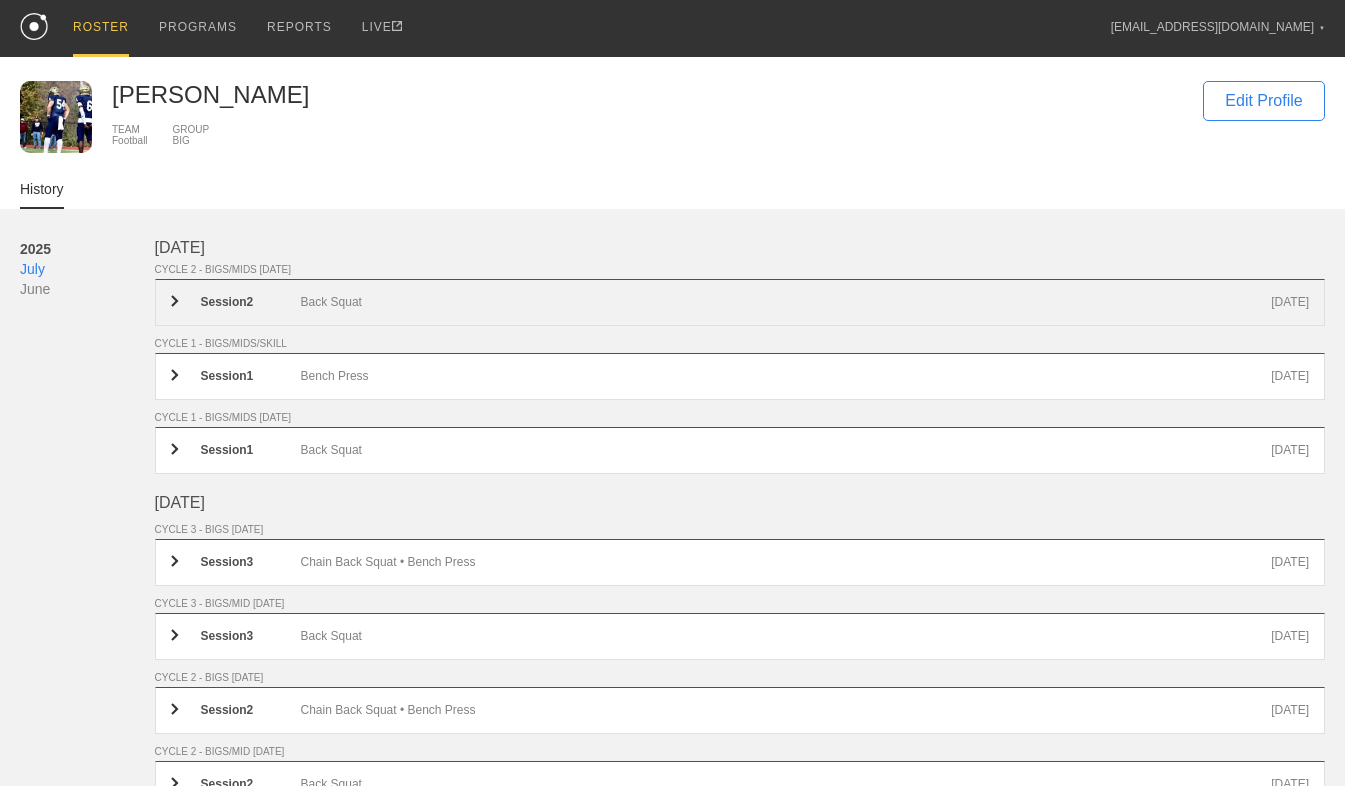 click on "Back Squat" at bounding box center (786, 302) 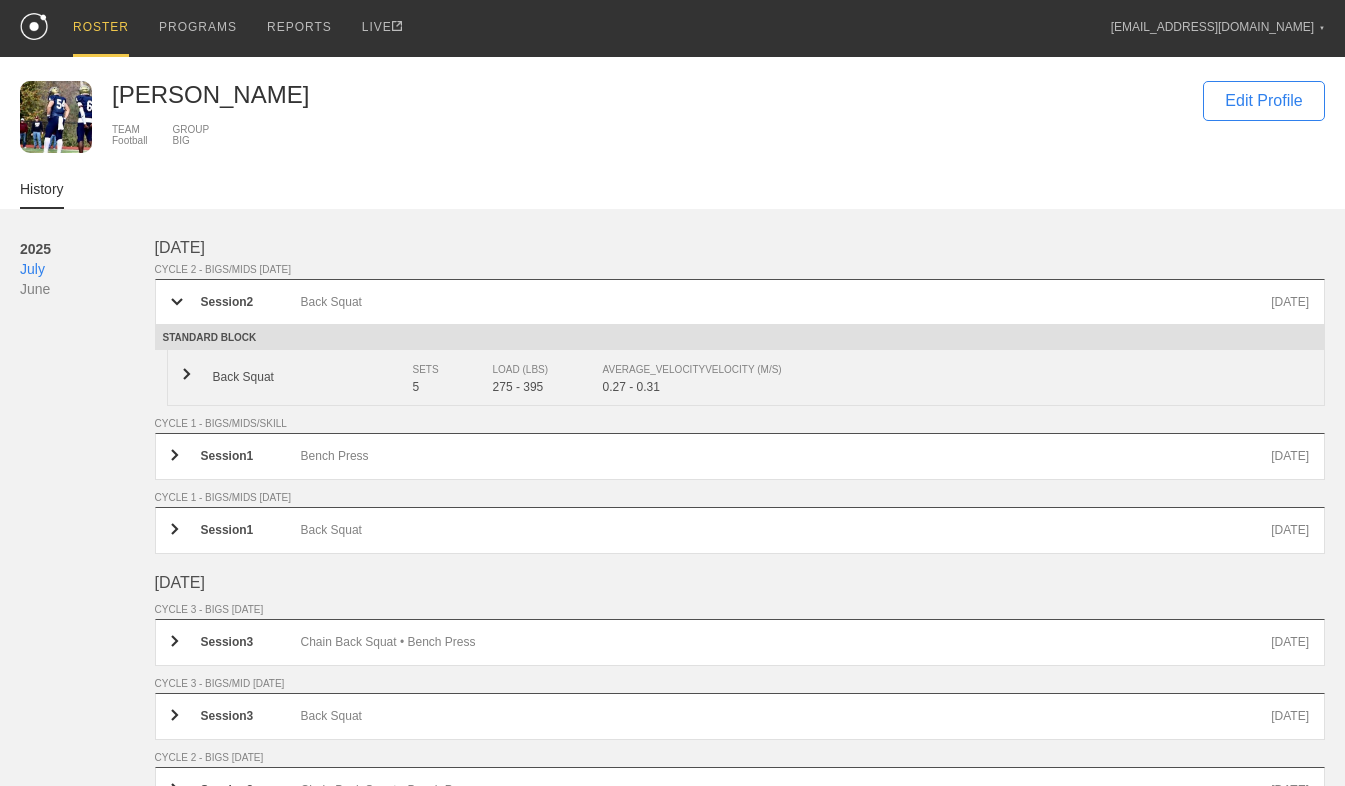 click on "5" at bounding box center [453, 387] 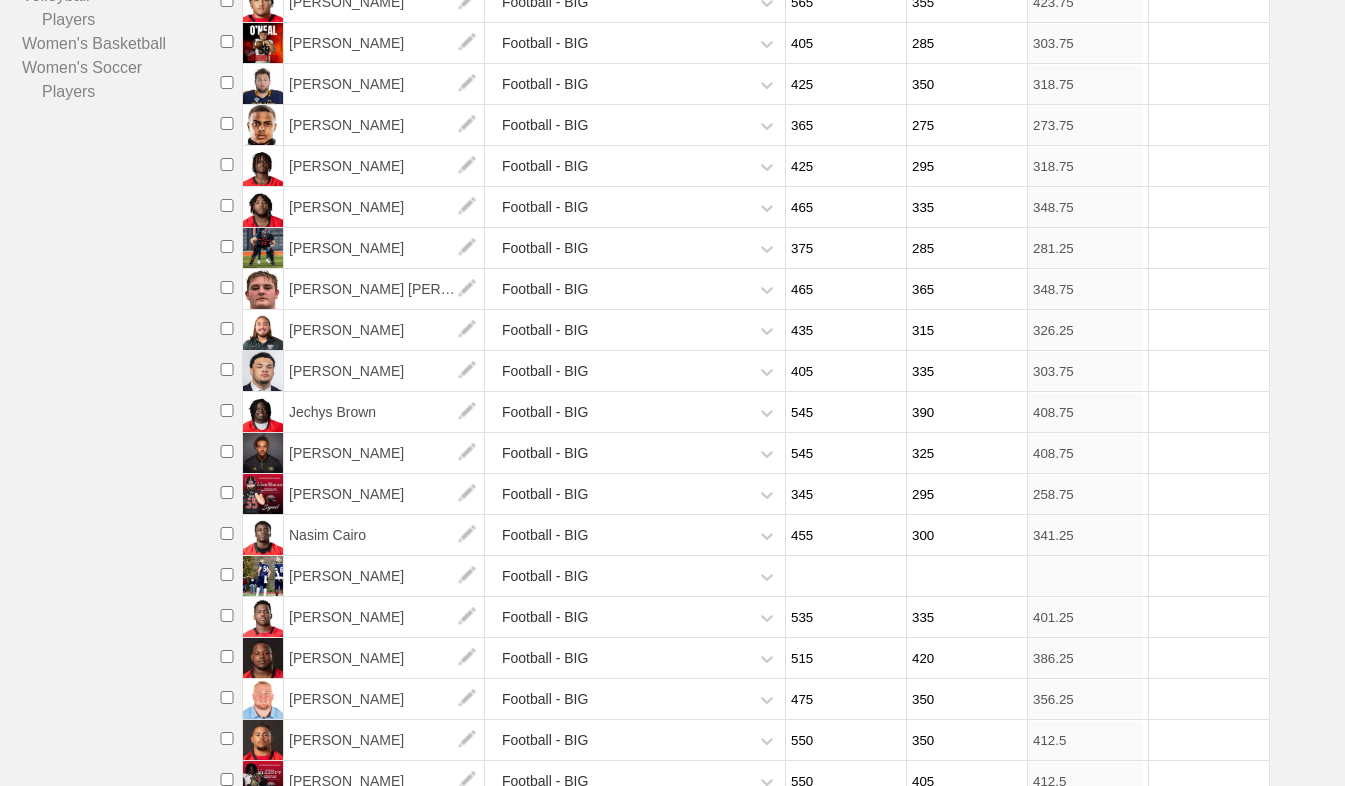 scroll, scrollTop: 517, scrollLeft: 0, axis: vertical 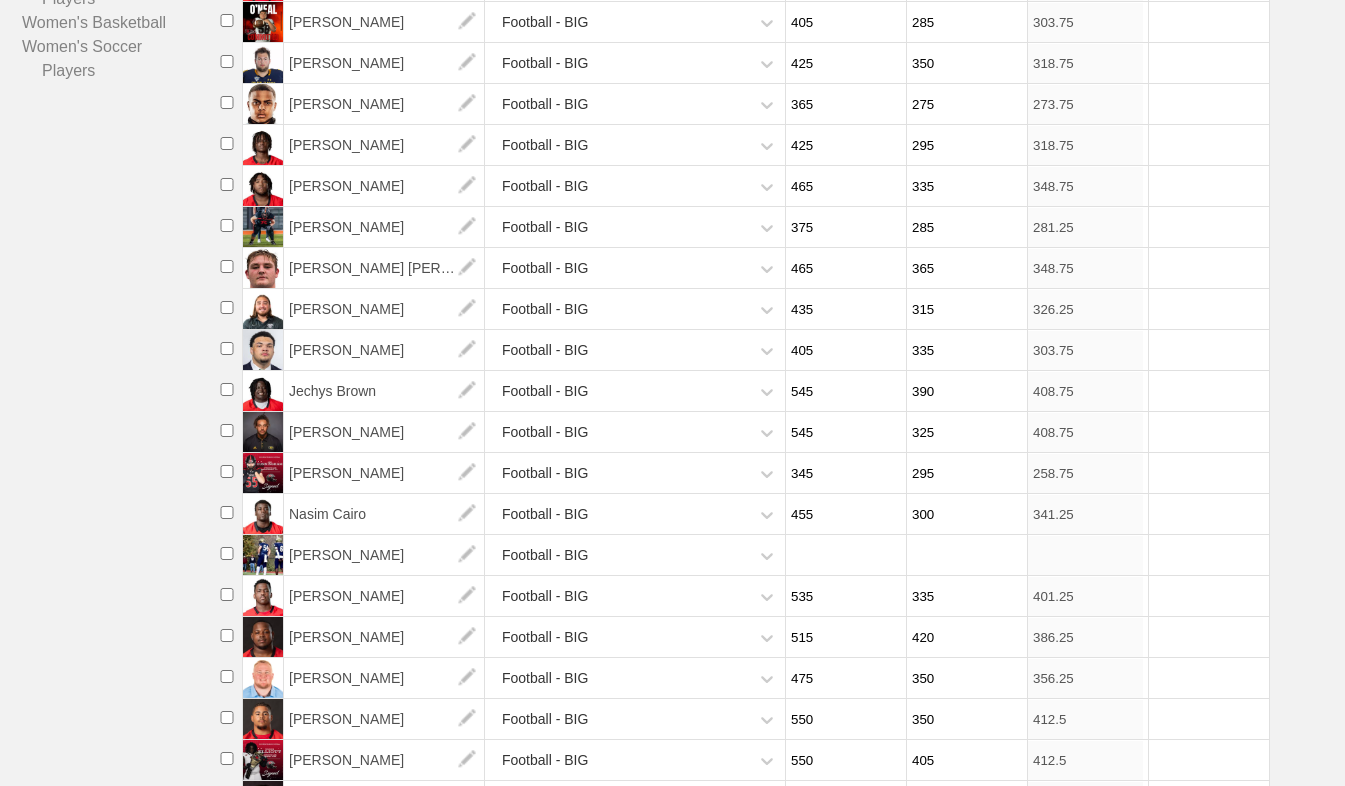 click at bounding box center [843, 555] 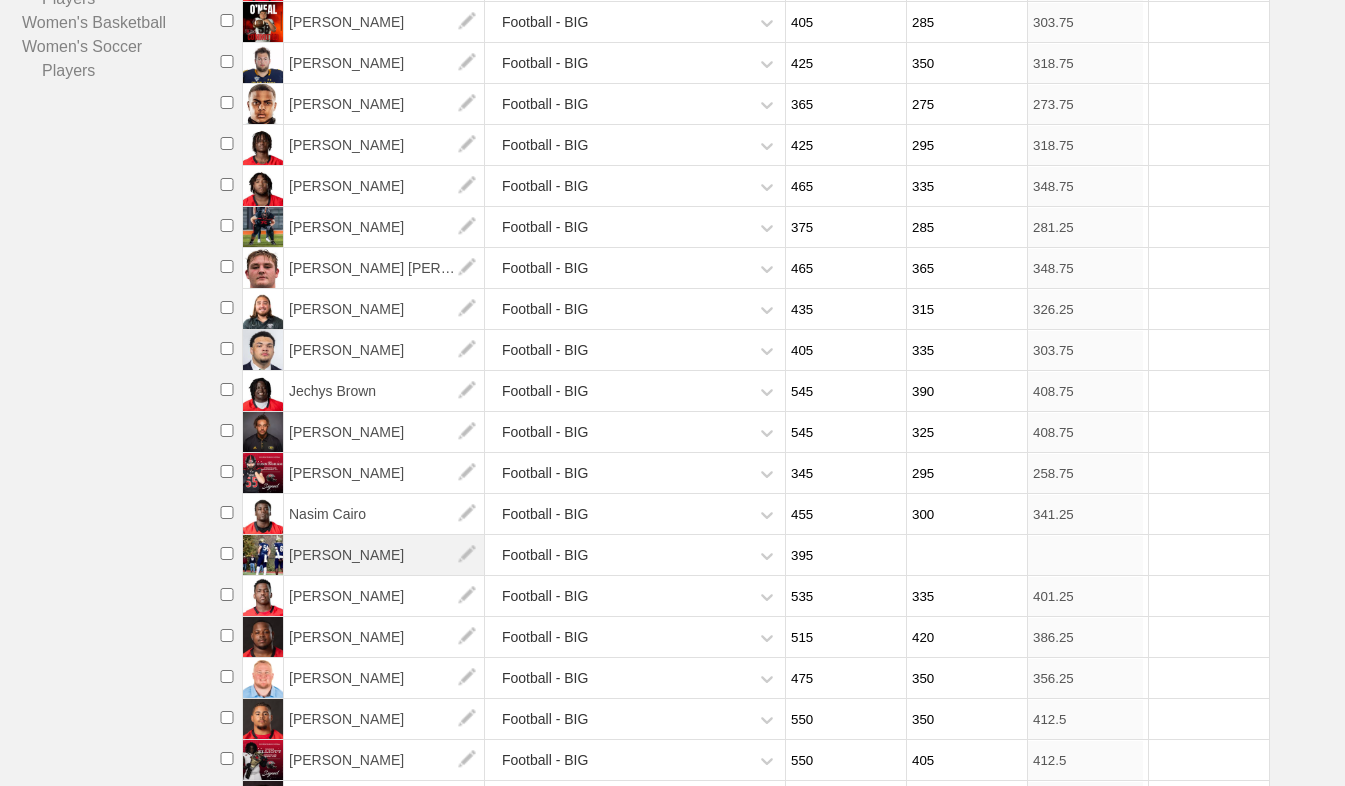 type on "395" 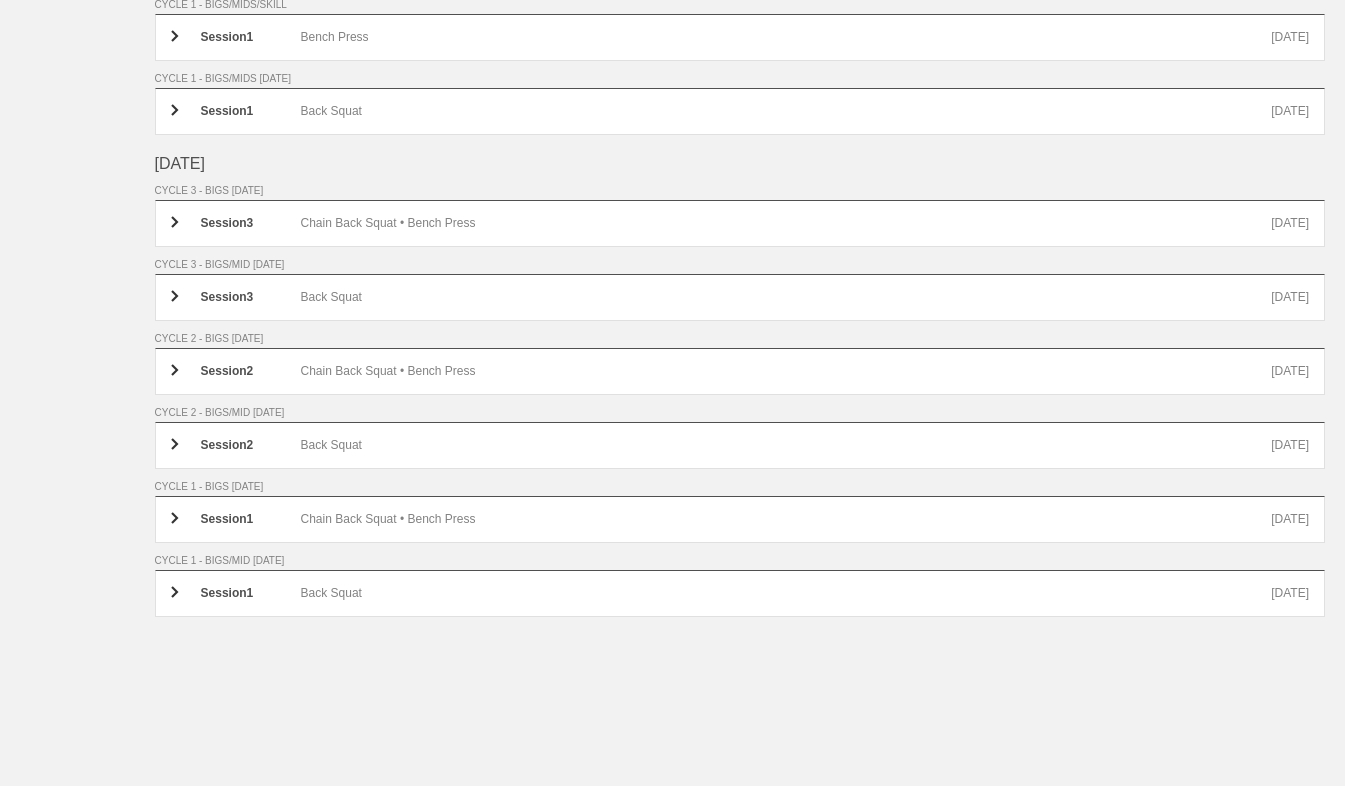 scroll, scrollTop: 0, scrollLeft: 0, axis: both 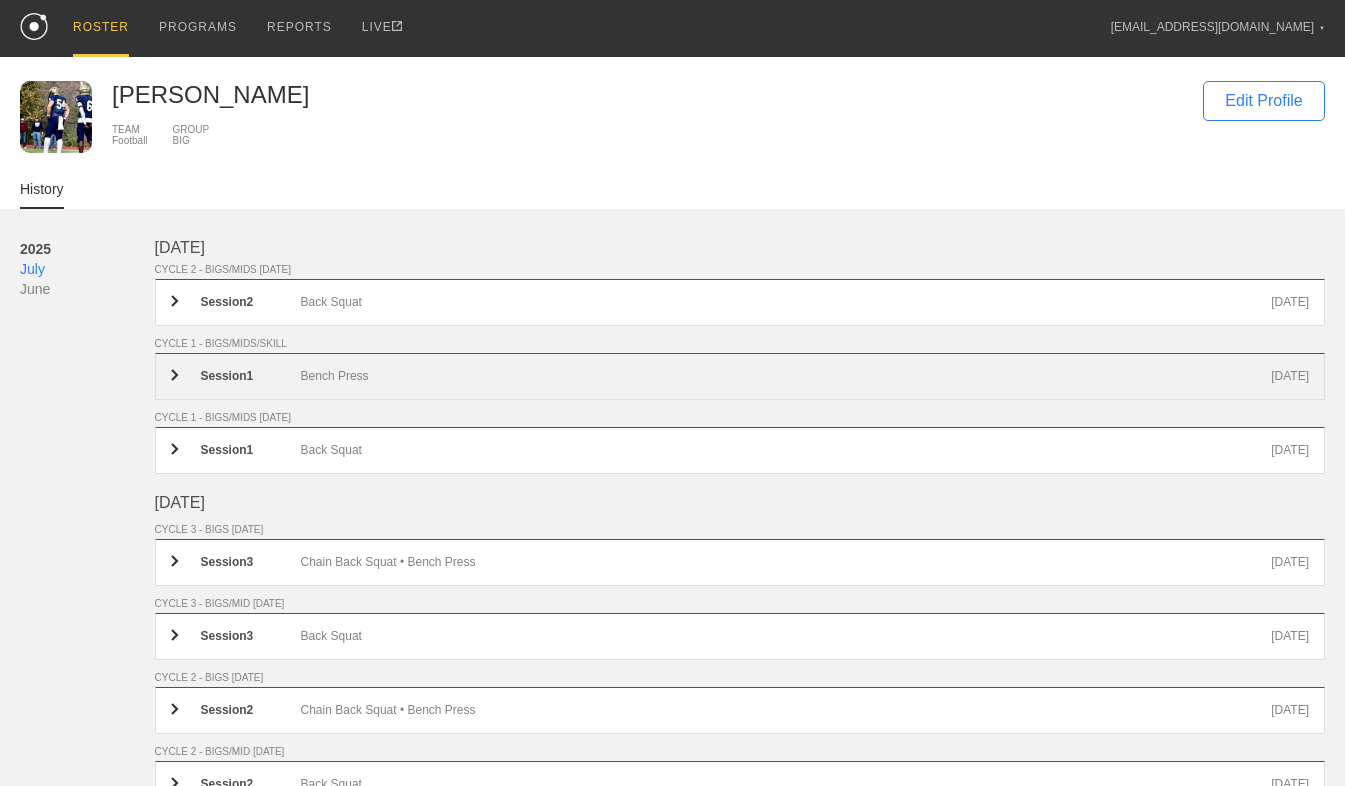 click on "Bench Press" at bounding box center (786, 376) 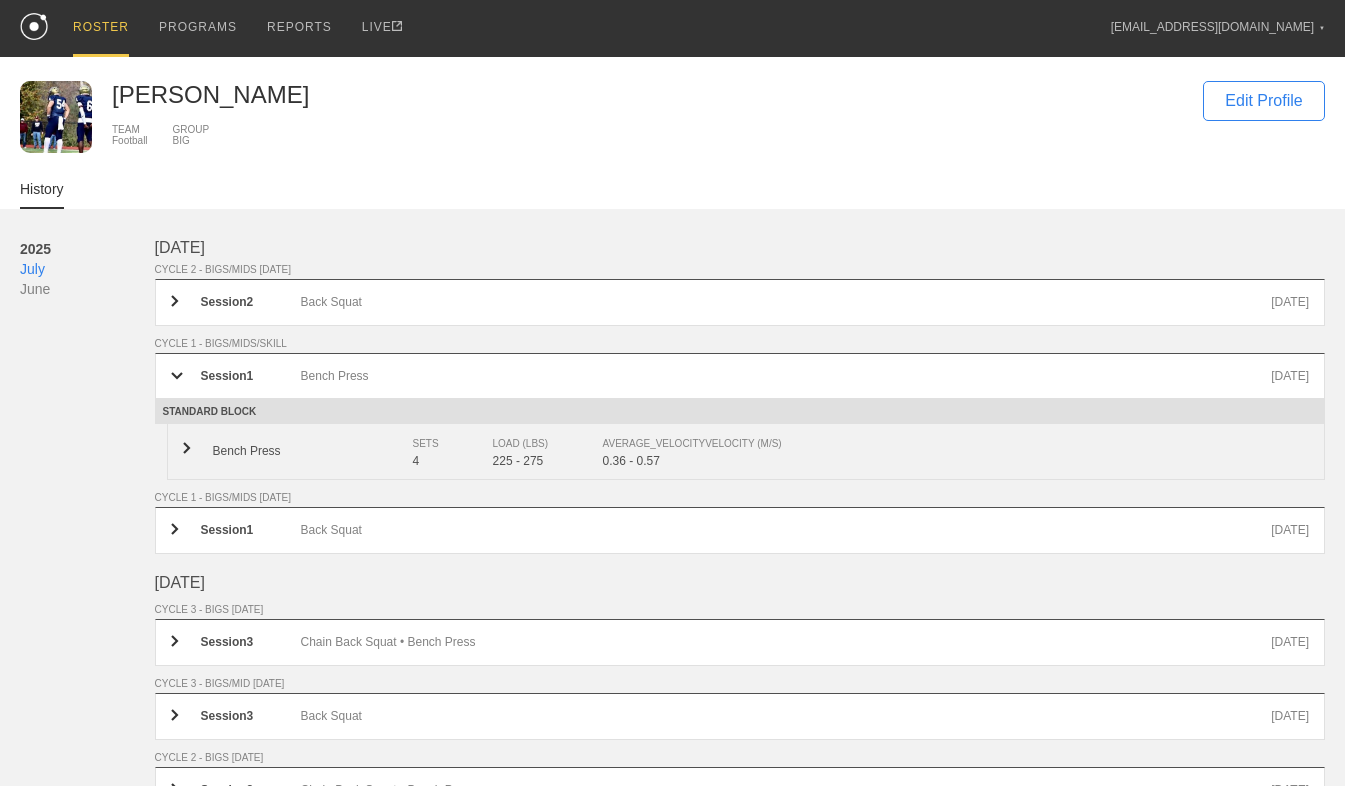 click on "Bench Press SETS 4 LOAD (LBS) 225 - 275 AVERAGE_VELOCITY  VELOCITY (M/S) 0.36 - 0.57" at bounding box center (746, 452) 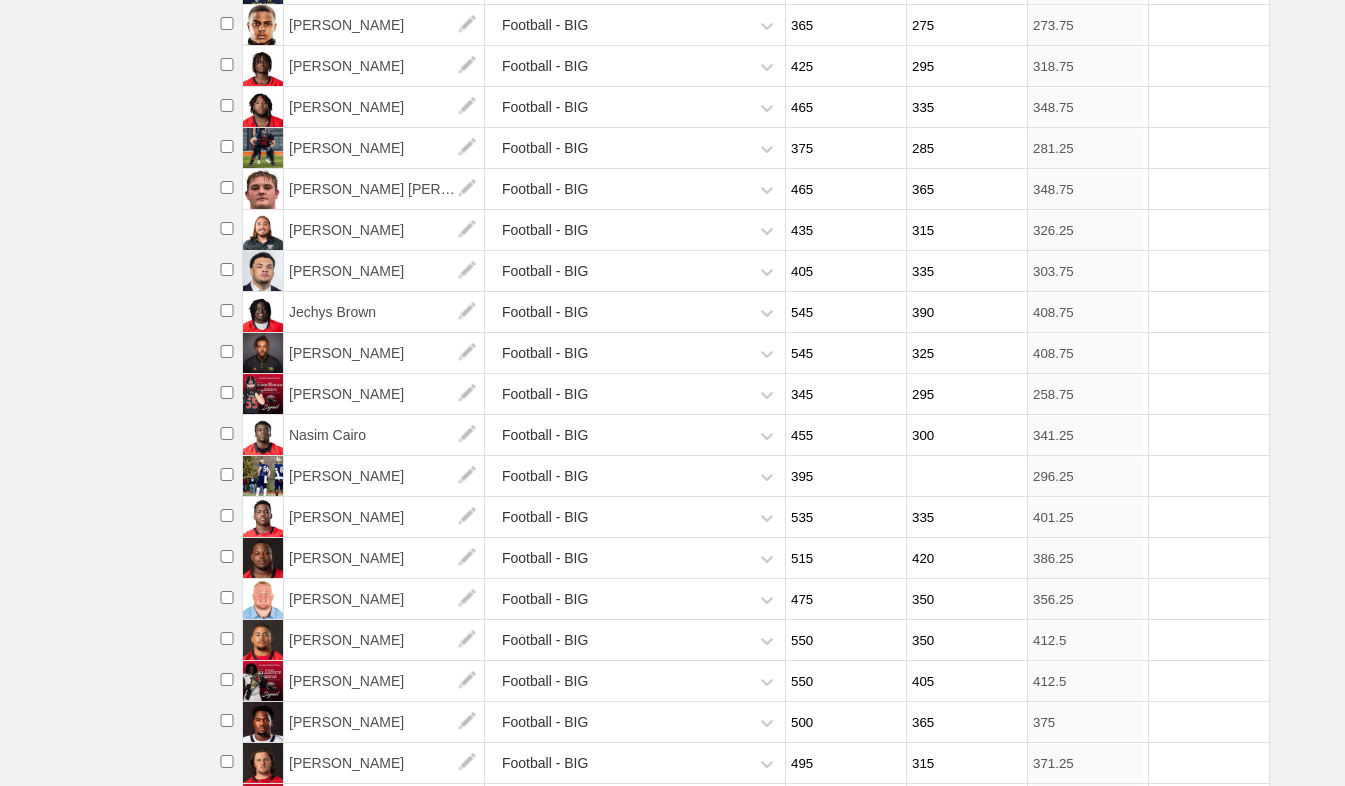 scroll, scrollTop: 597, scrollLeft: 0, axis: vertical 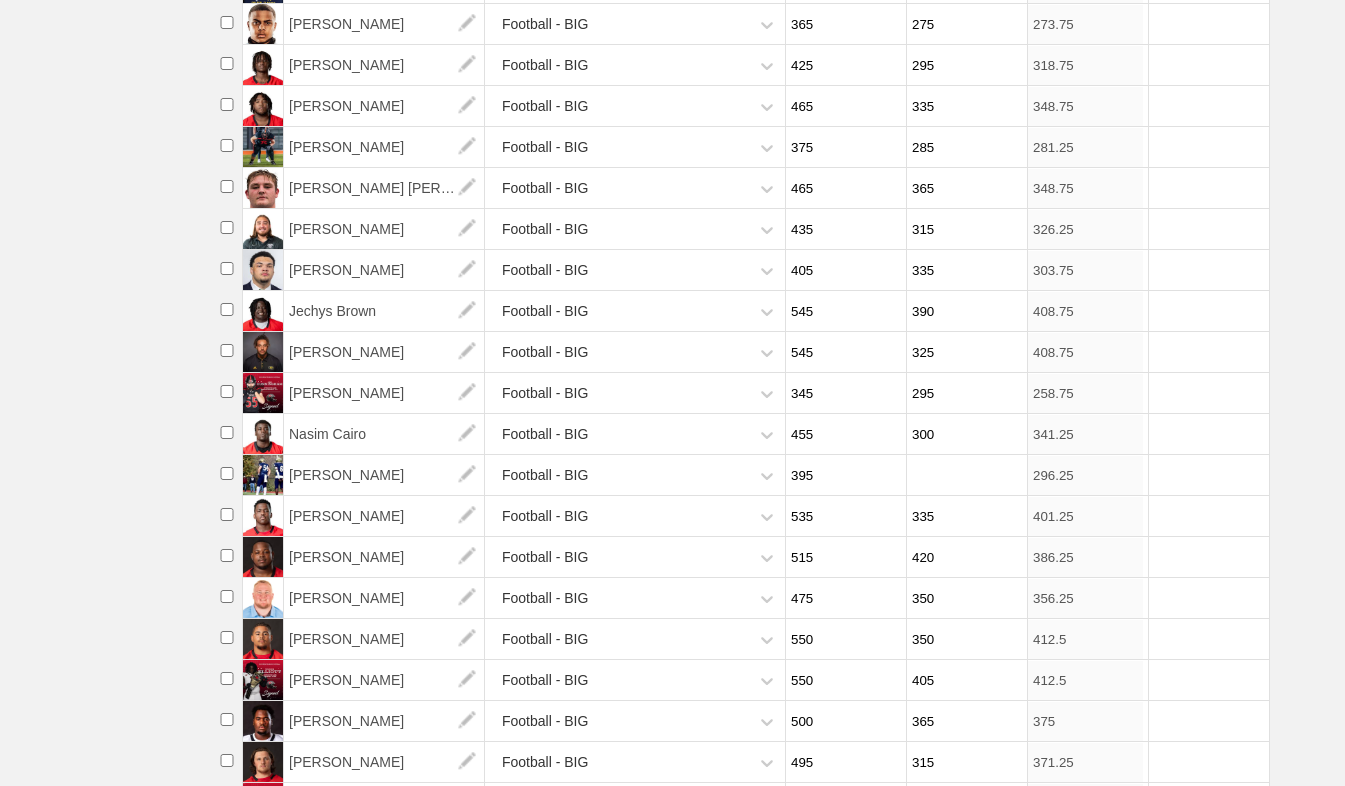 click at bounding box center [964, 475] 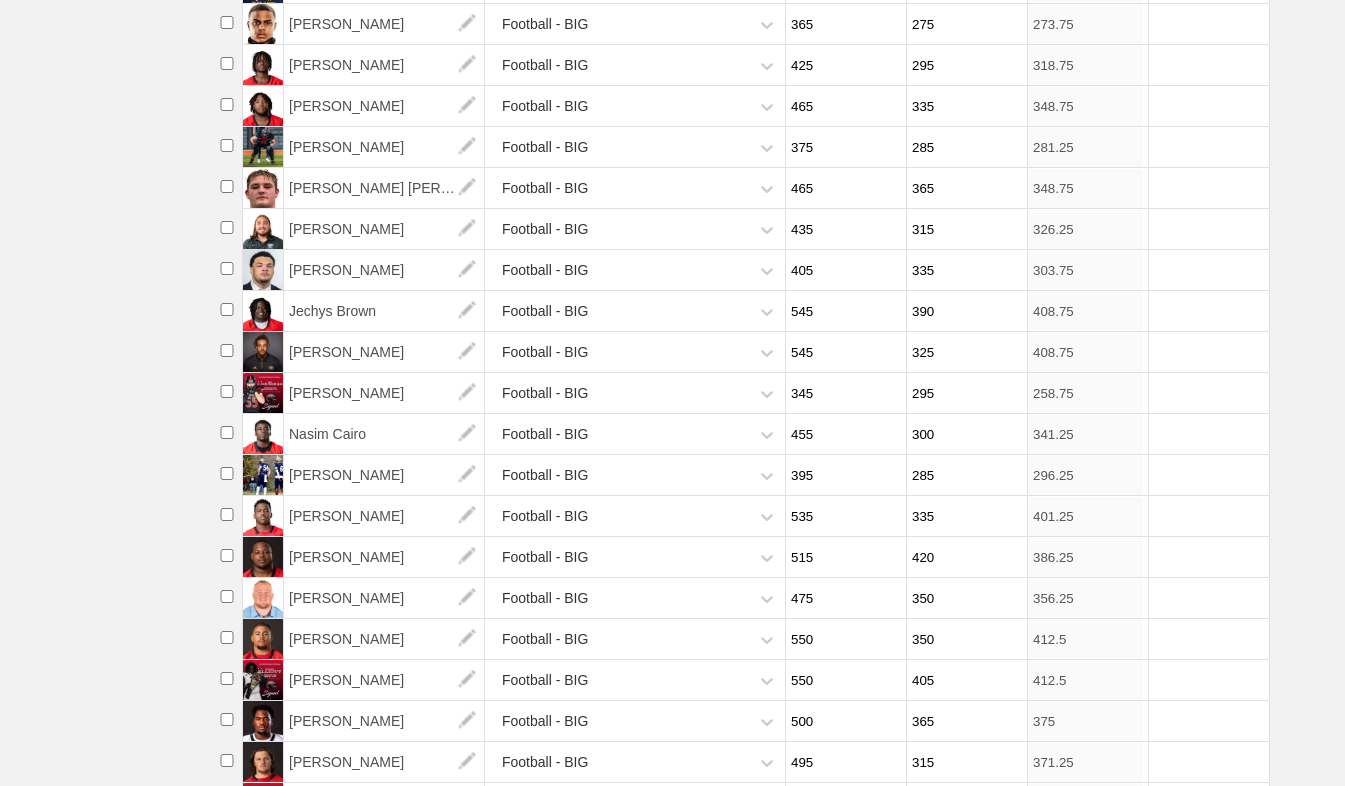 type on "285" 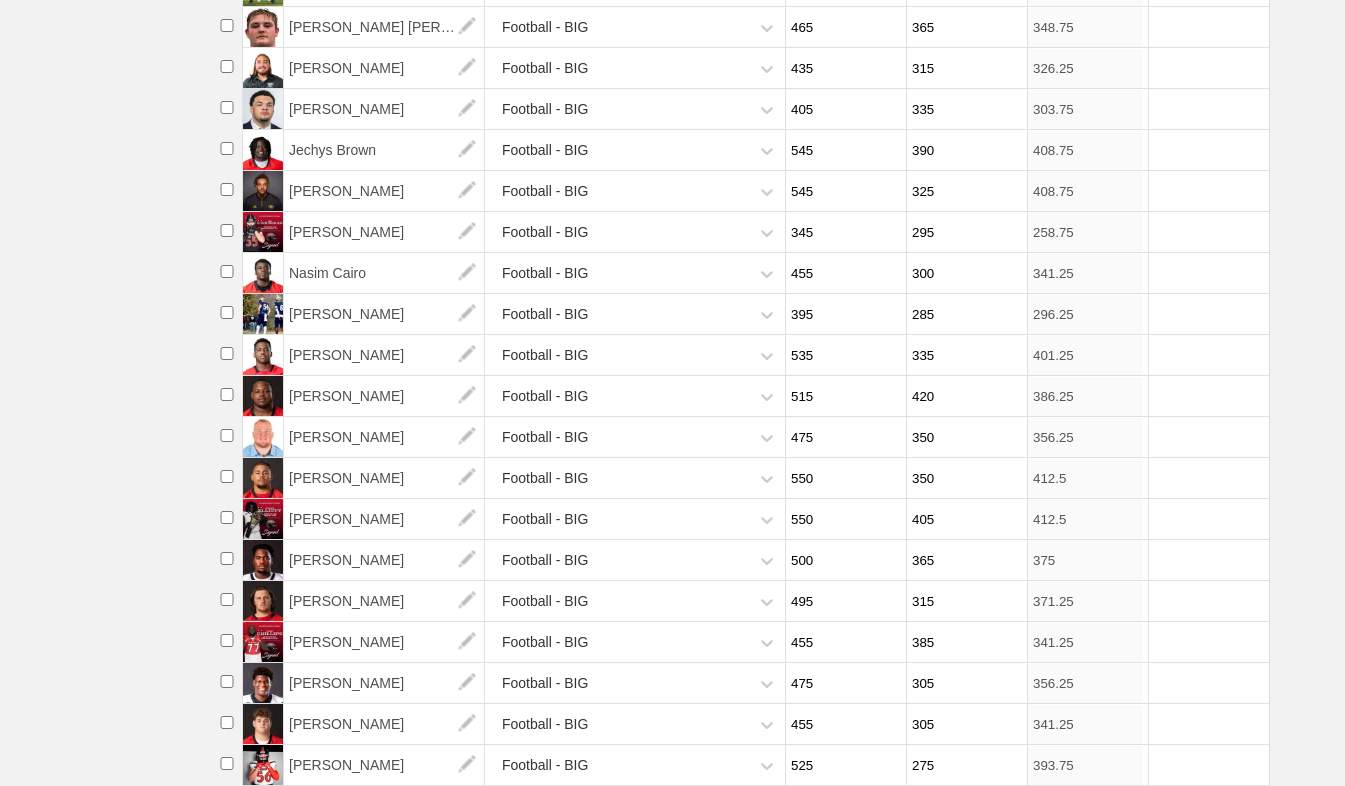 click on "475" at bounding box center [843, 437] 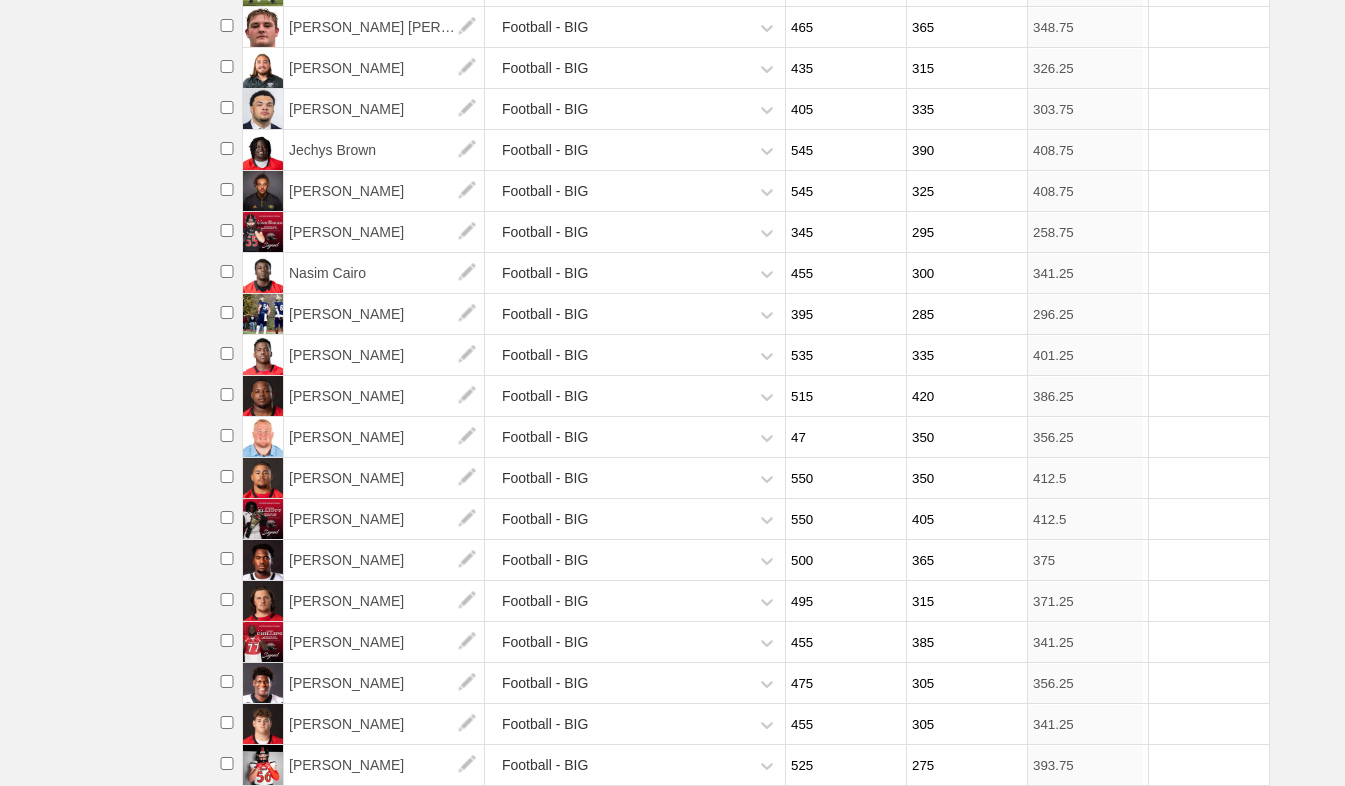 type on "4" 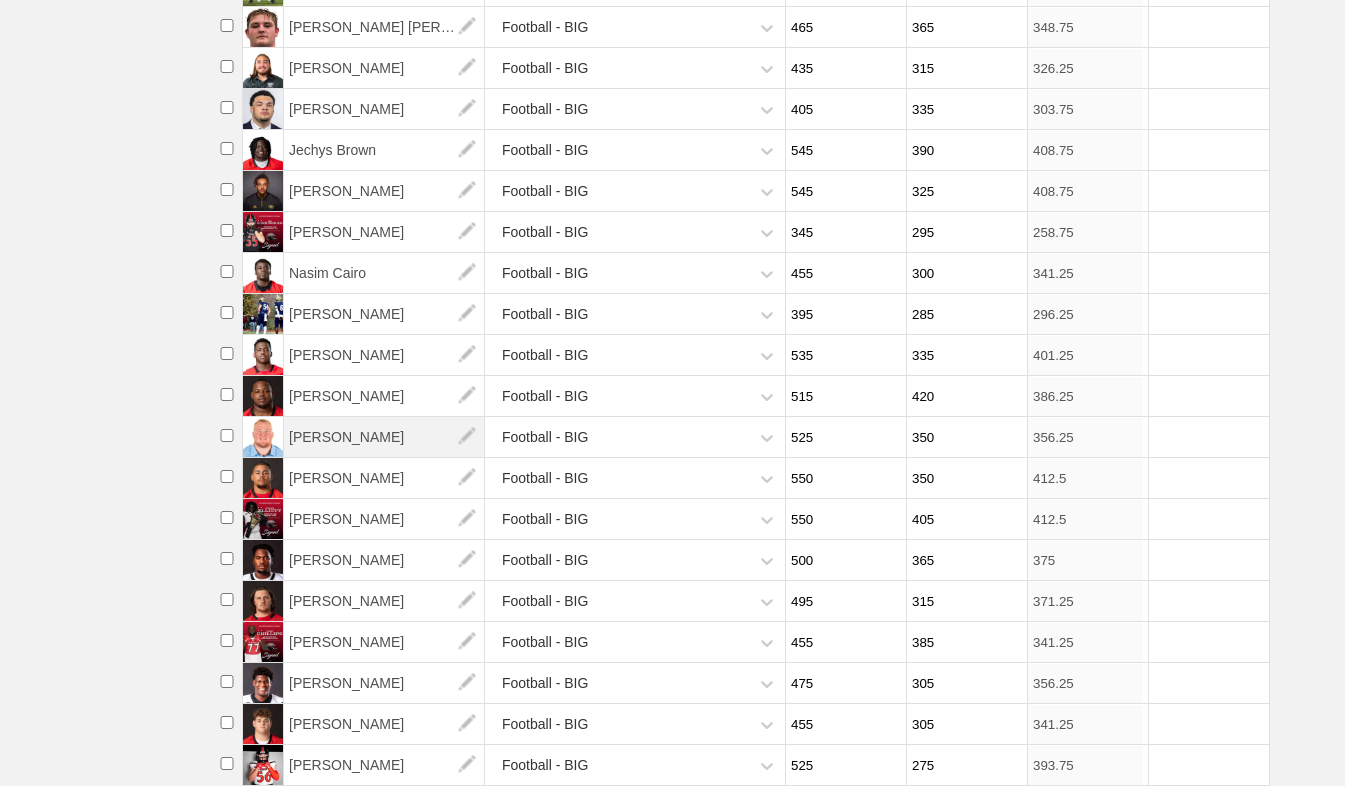 type on "525" 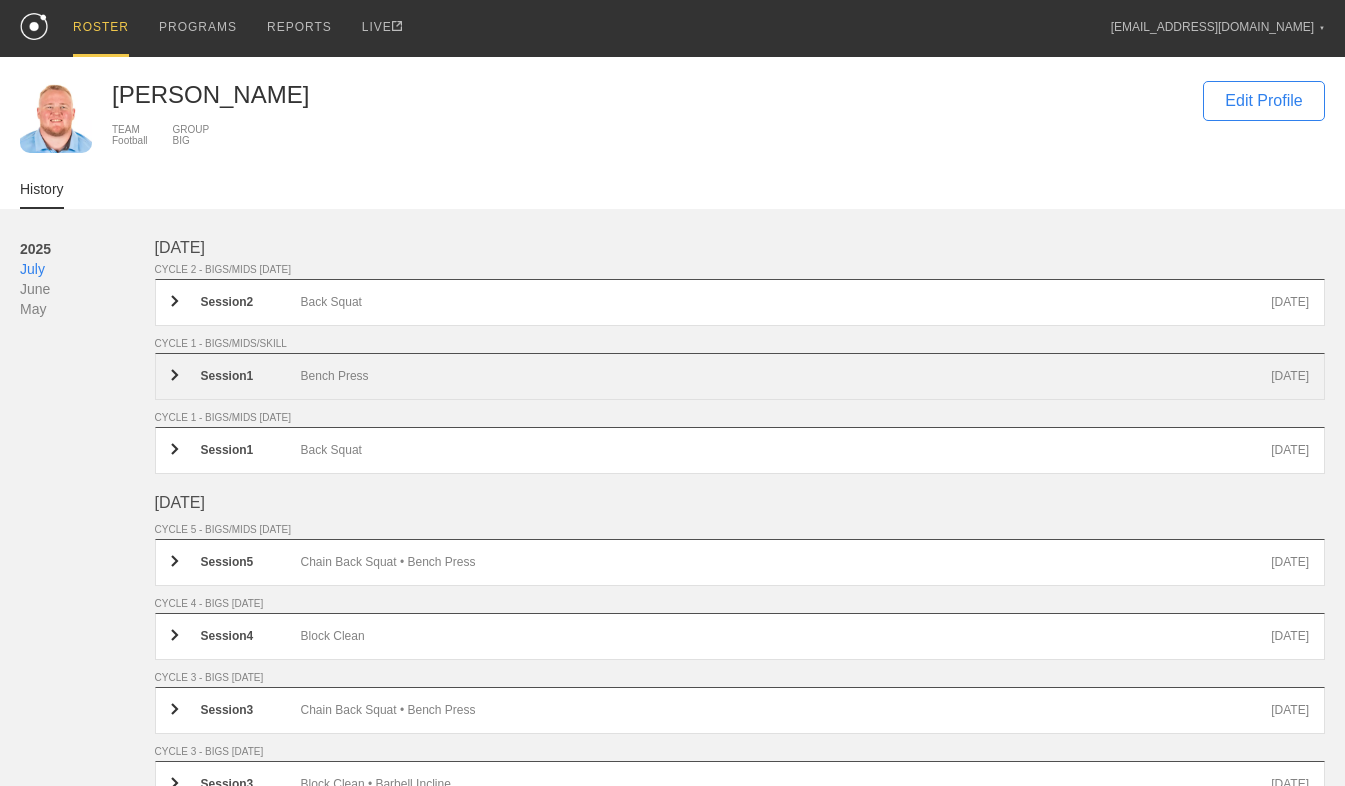 click on "Bench Press" at bounding box center [786, 376] 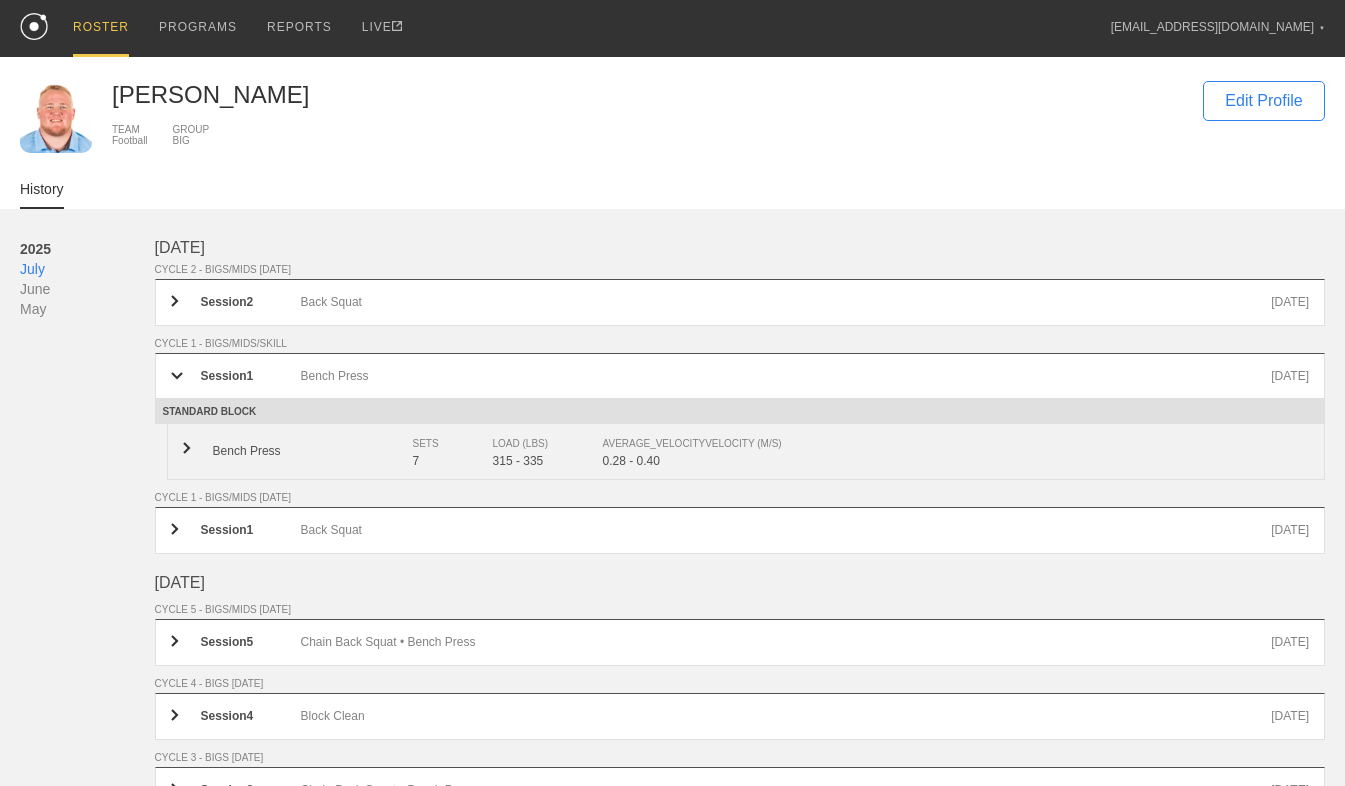 click on "Bench Press" at bounding box center (313, 451) 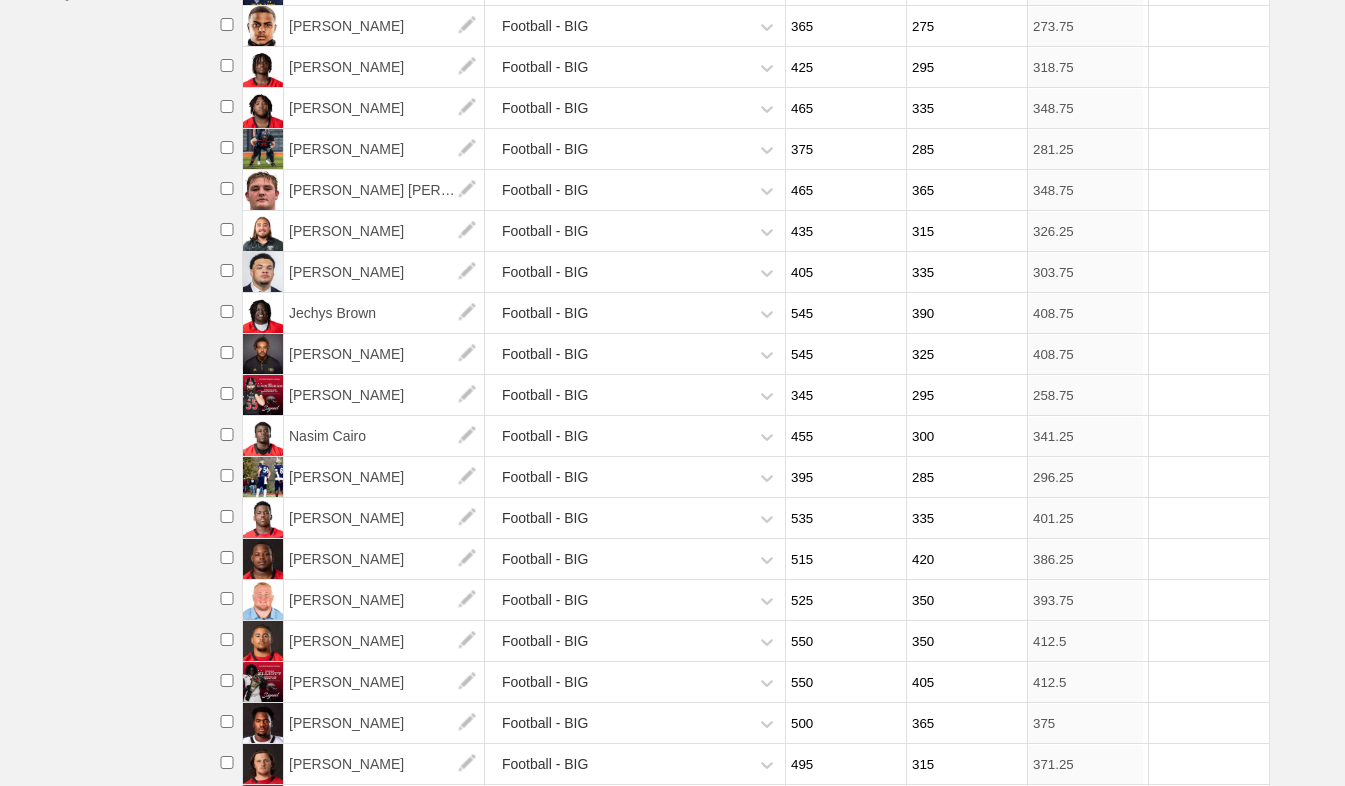 scroll, scrollTop: 598, scrollLeft: 0, axis: vertical 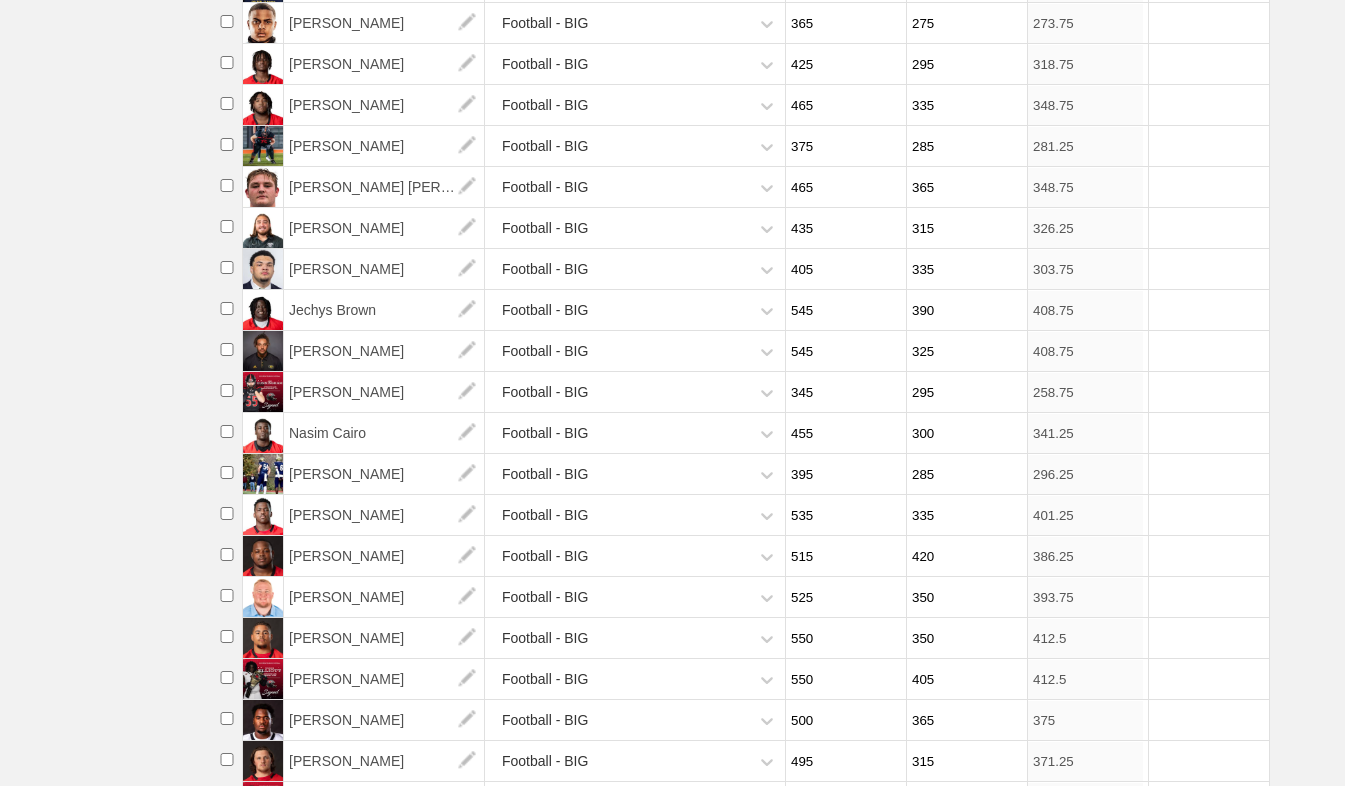 click on "350" at bounding box center [964, 597] 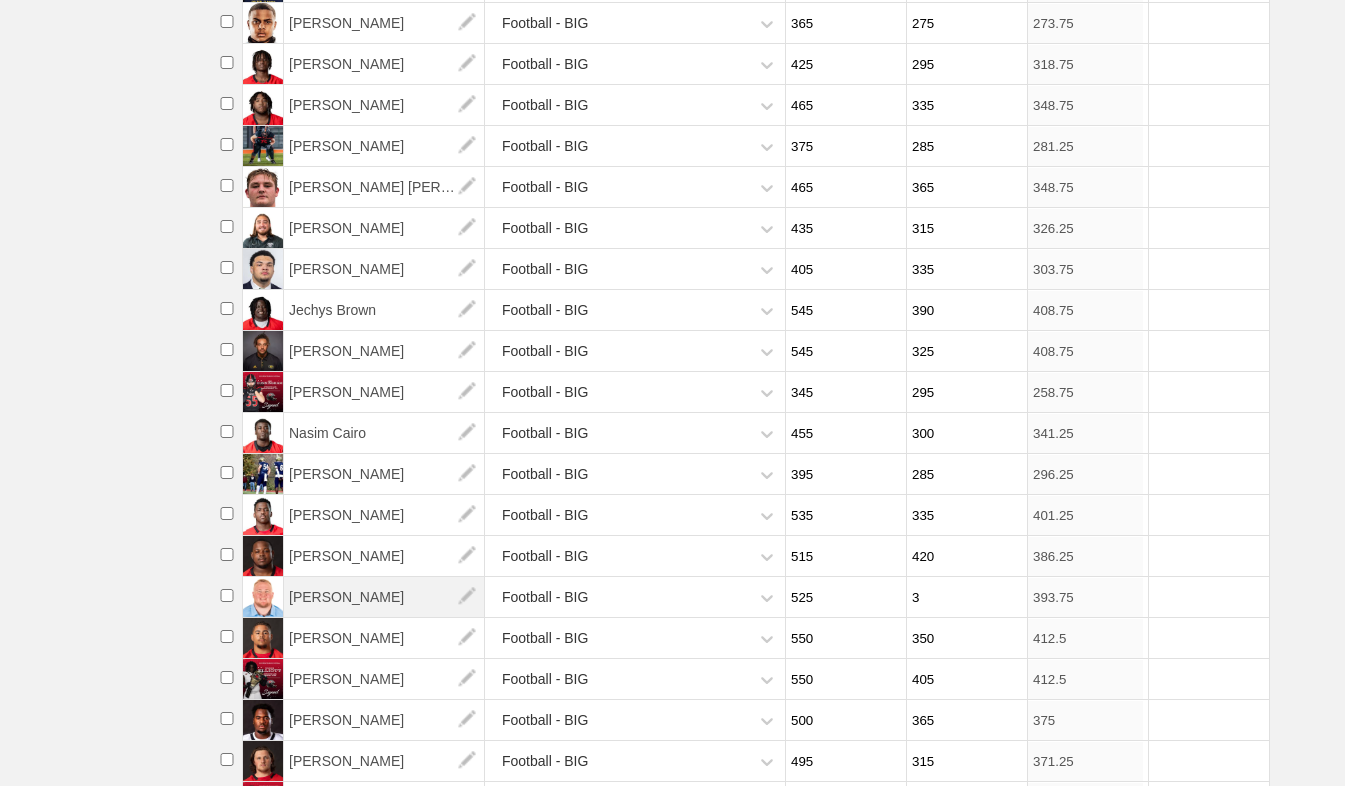 type on "3" 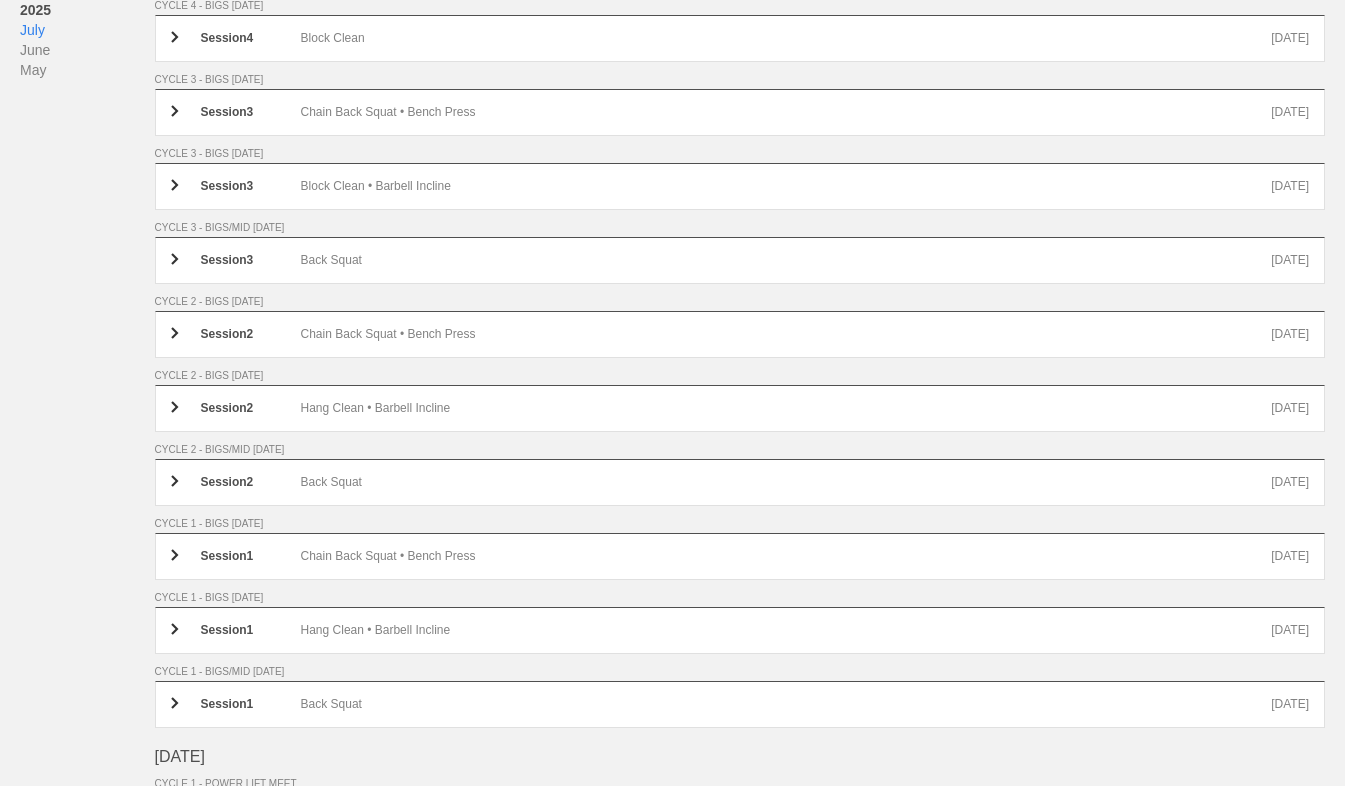 scroll, scrollTop: 0, scrollLeft: 0, axis: both 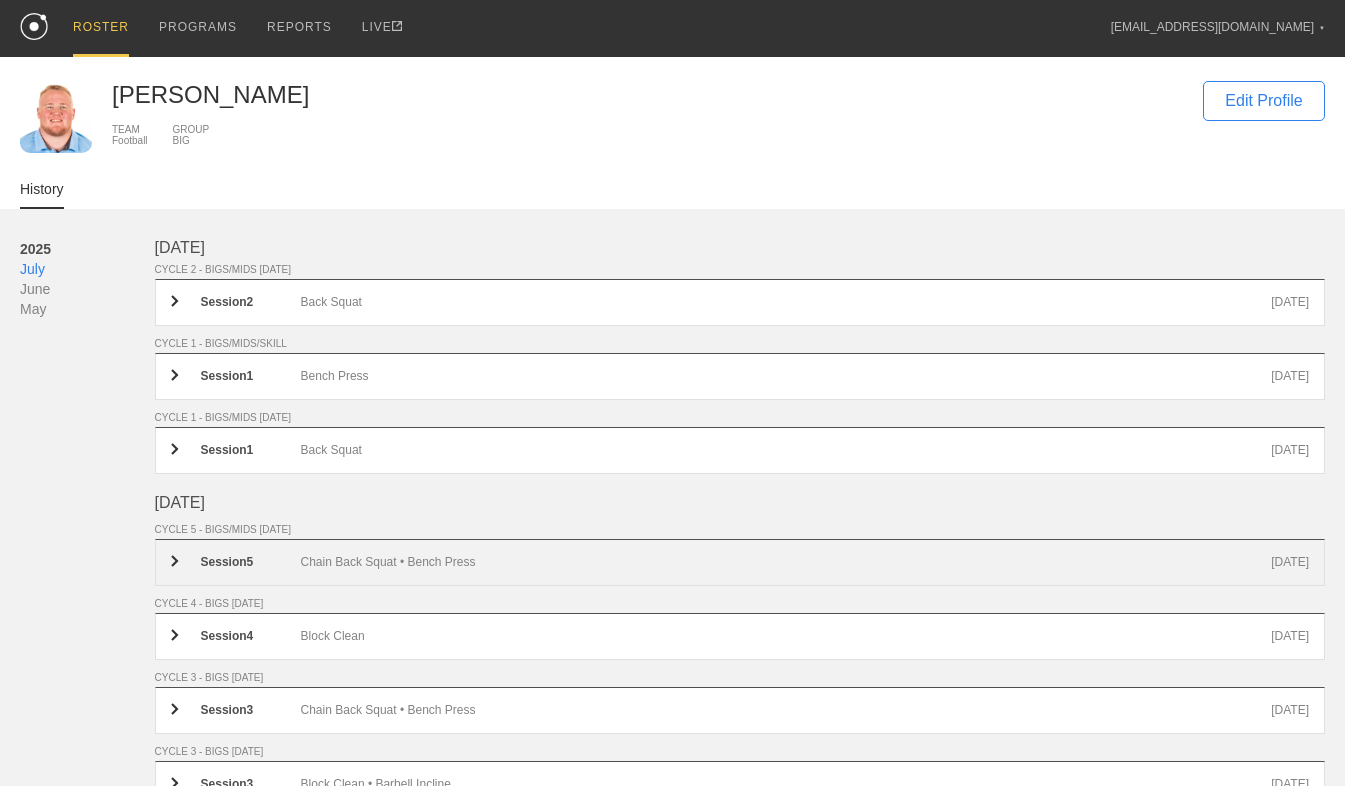 click on "Session  5 Chain Back Squat • Bench Press [DATE]" at bounding box center [740, 562] 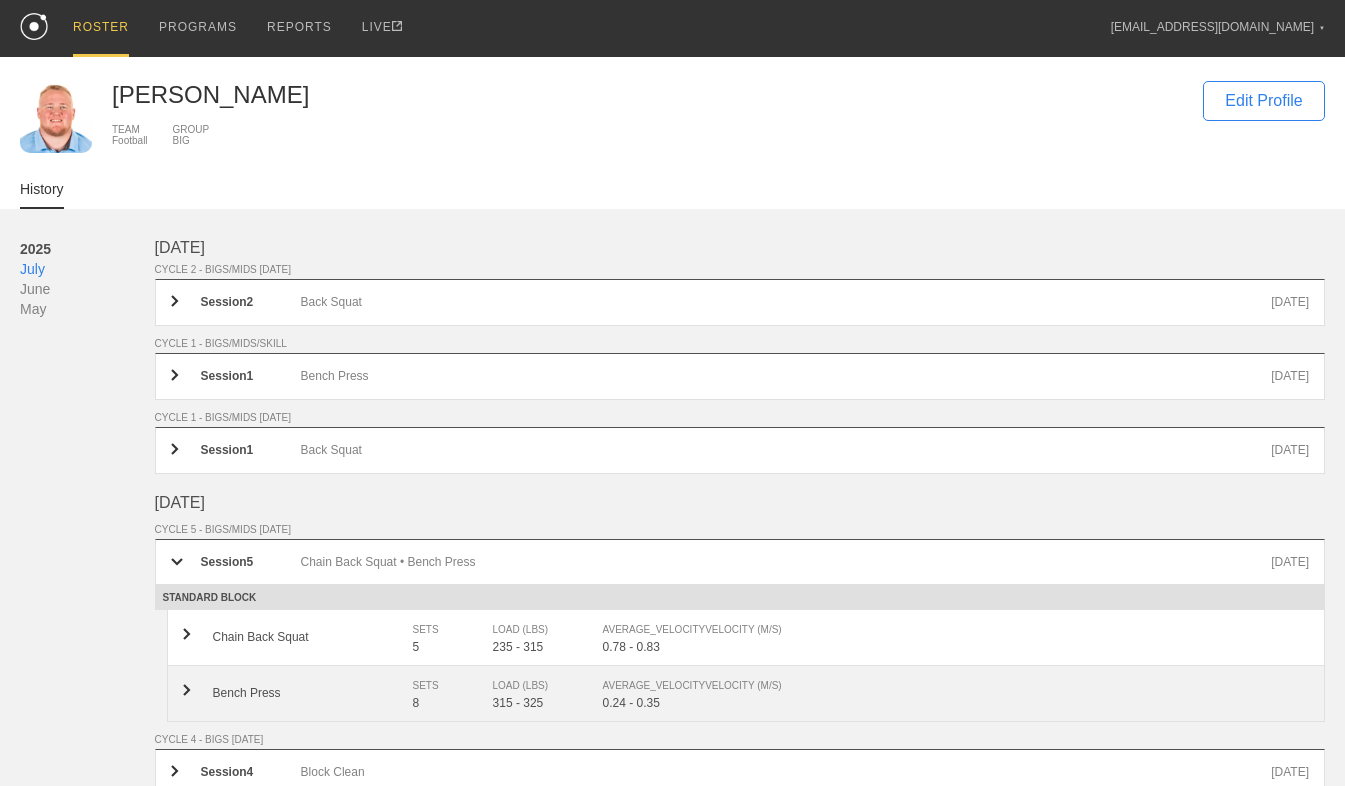 click on "Bench Press SETS 8 LOAD (LBS) 315 - 325 AVERAGE_VELOCITY  VELOCITY (M/S) 0.24 - 0.35" at bounding box center (746, 694) 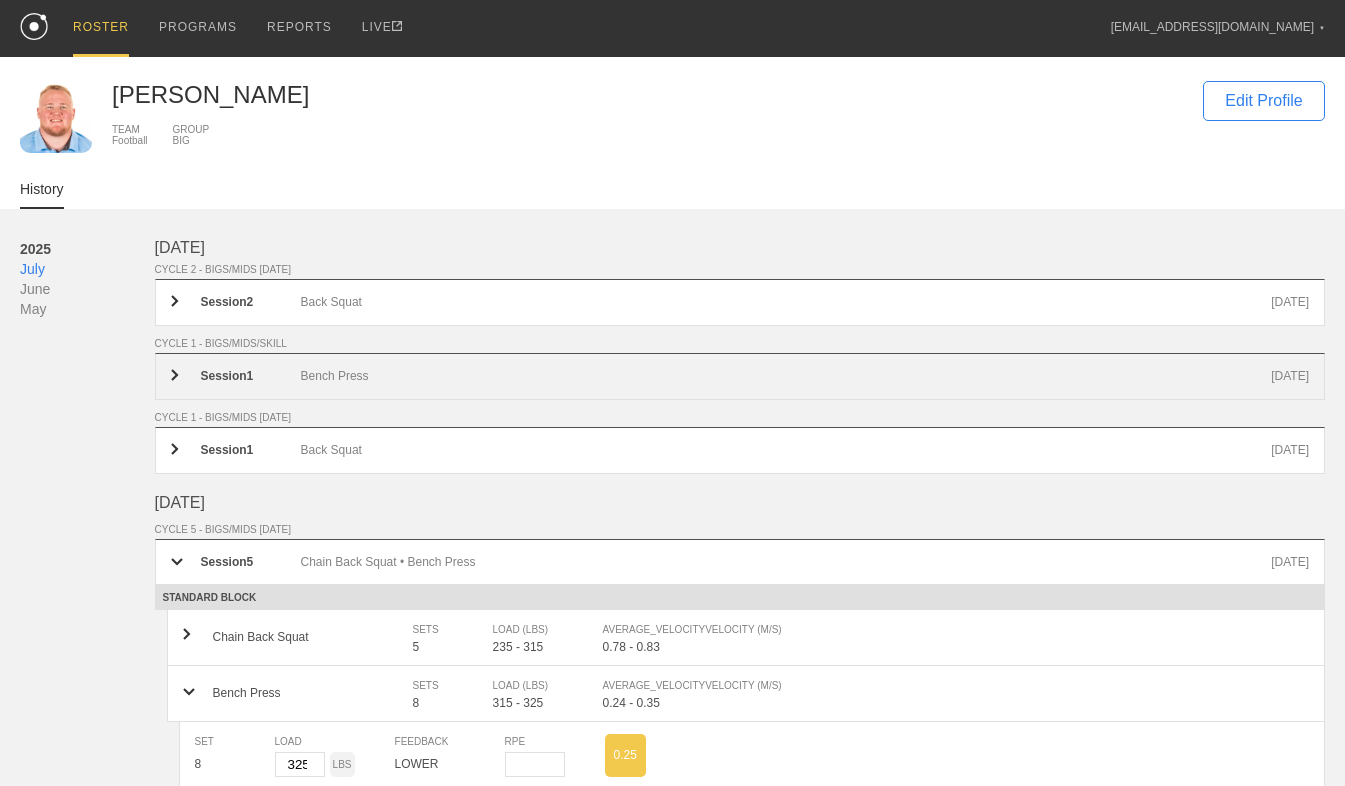 click on "Bench Press" at bounding box center (786, 376) 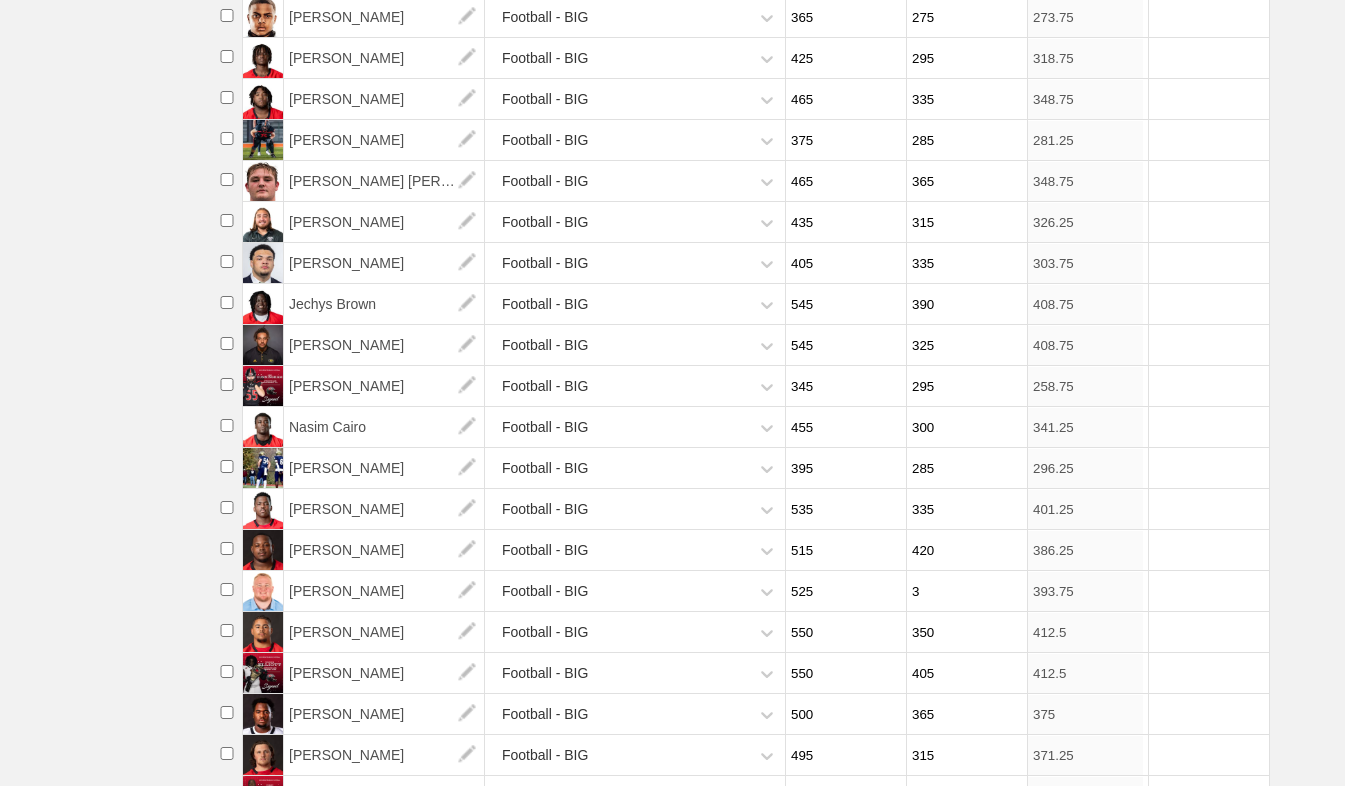 scroll, scrollTop: 728, scrollLeft: 0, axis: vertical 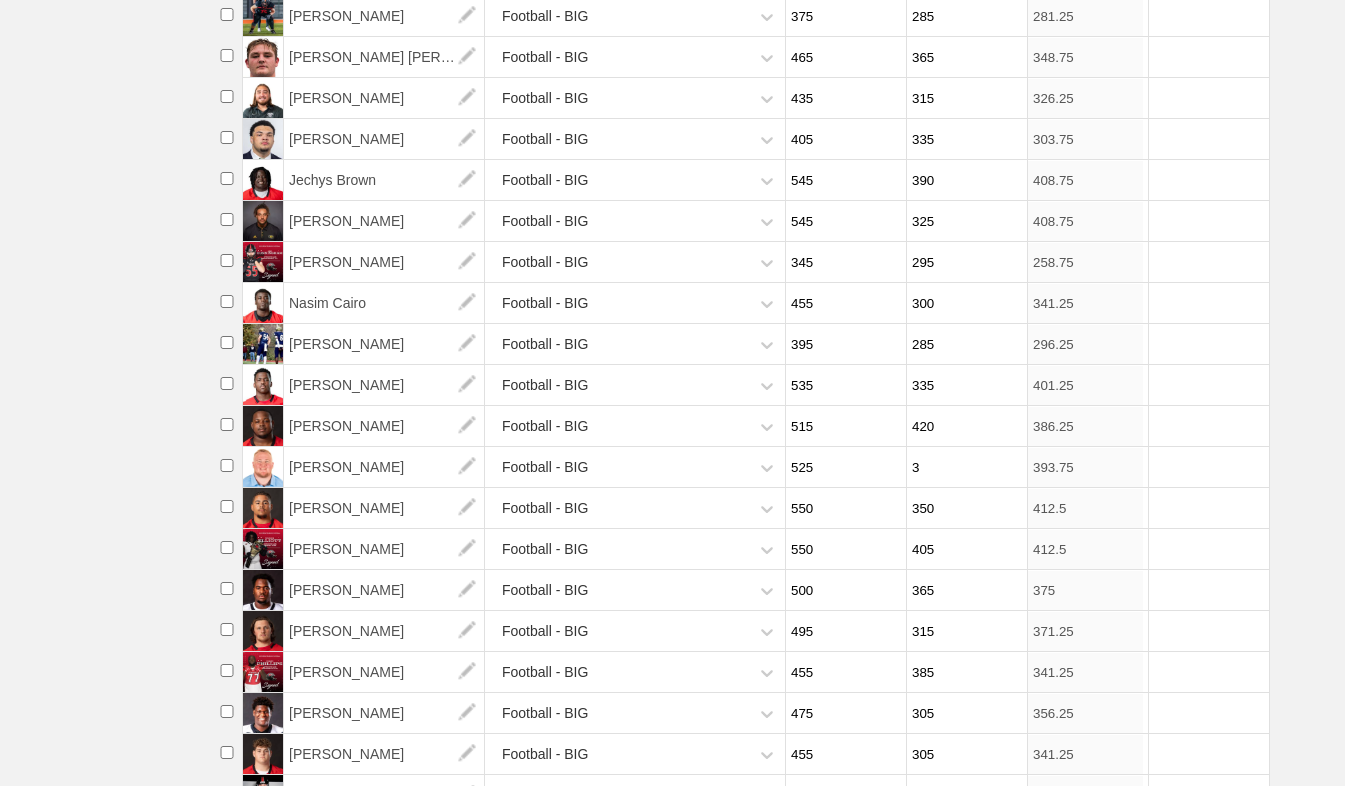 click on "3" at bounding box center [964, 467] 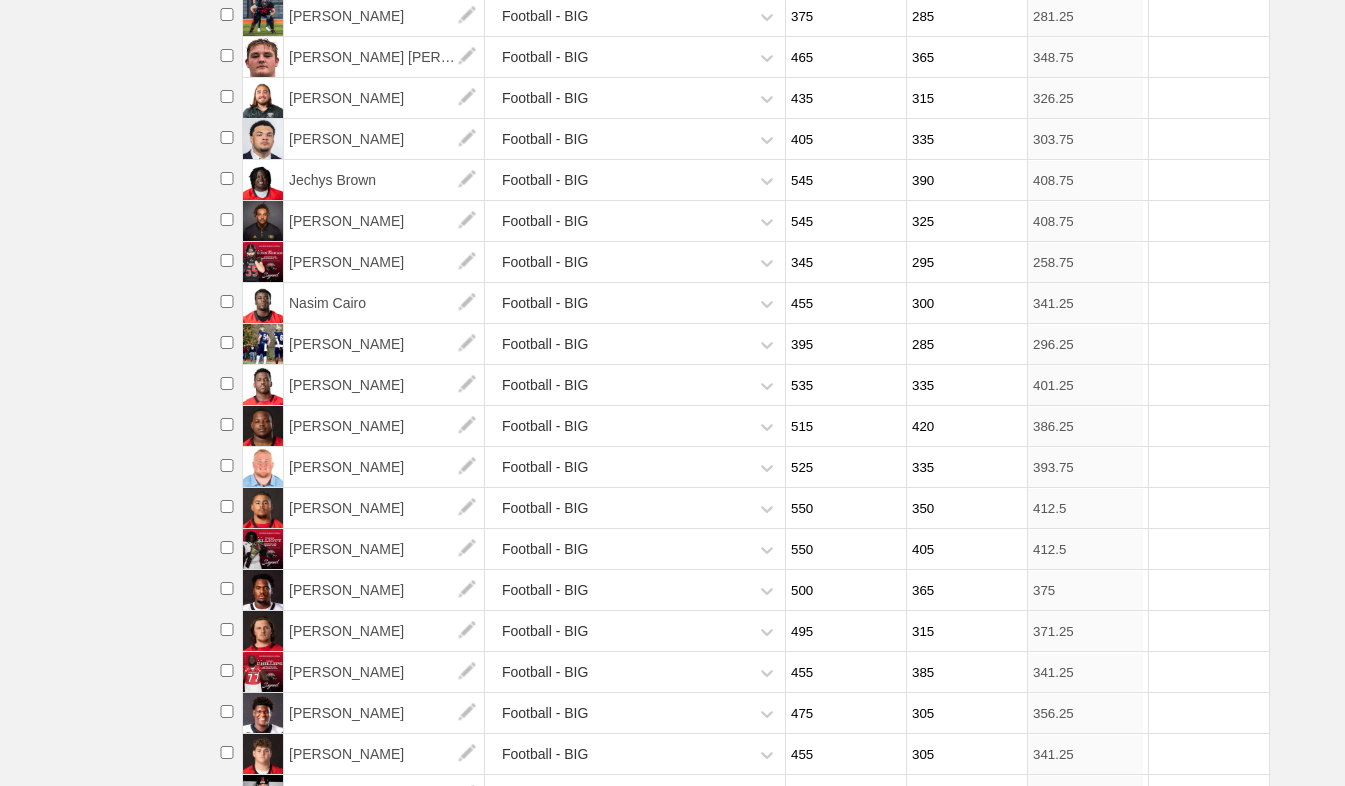 scroll, scrollTop: 776, scrollLeft: 0, axis: vertical 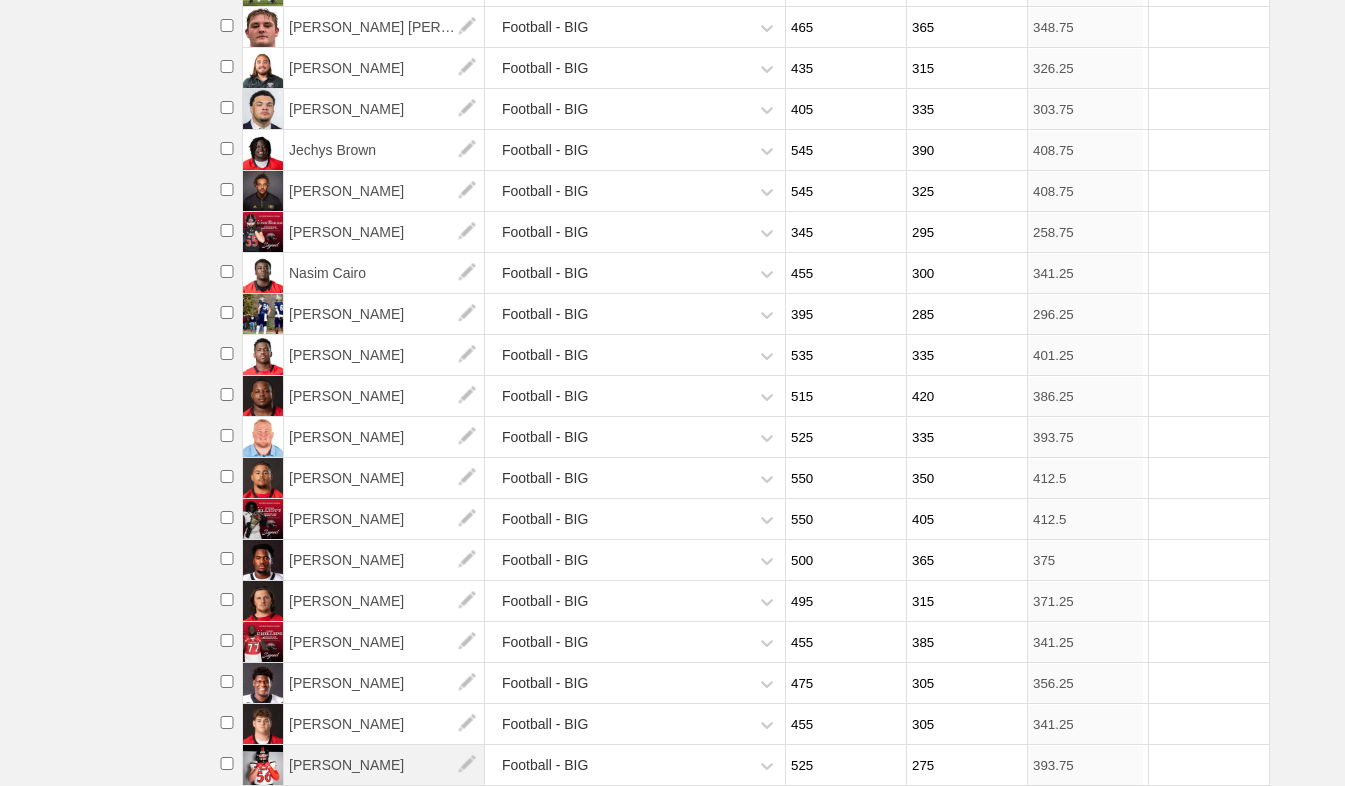 type on "335" 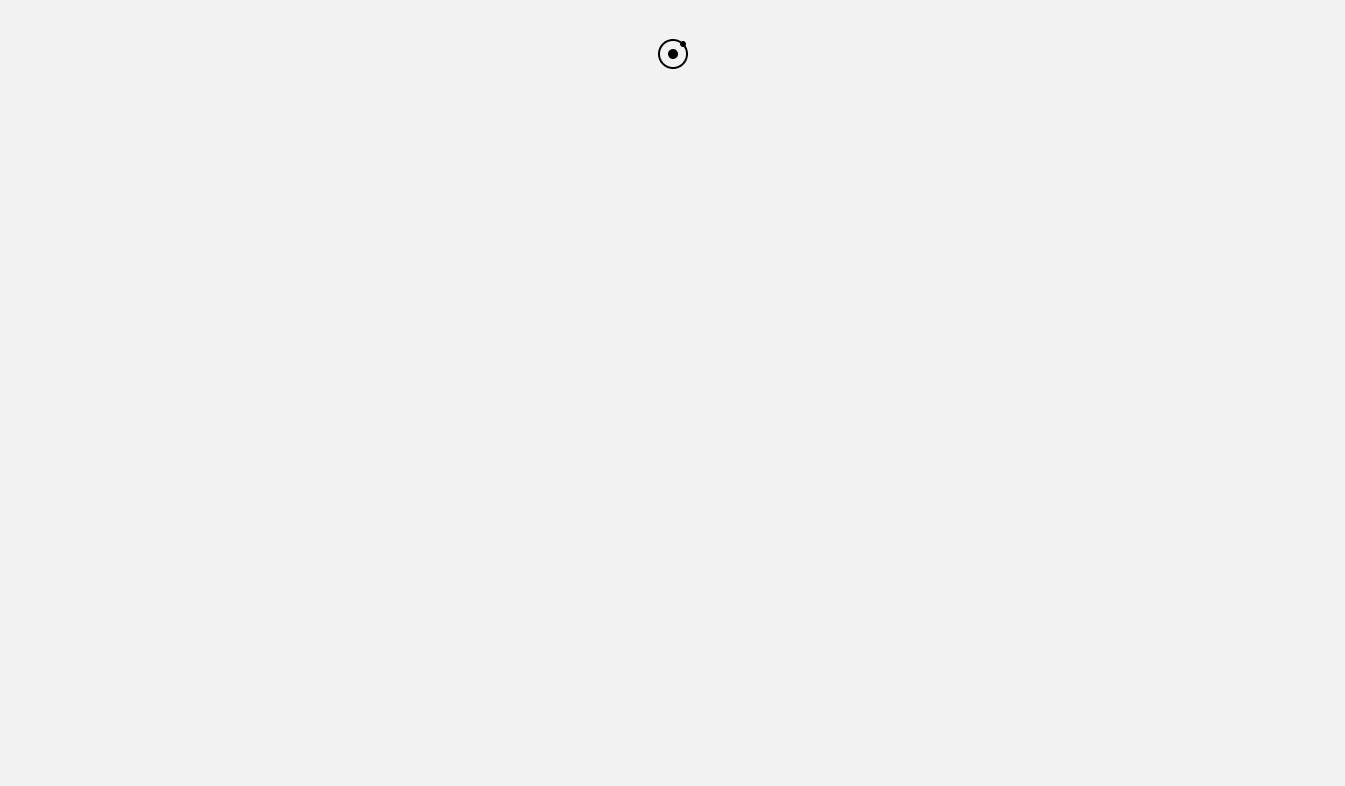 scroll, scrollTop: 0, scrollLeft: 0, axis: both 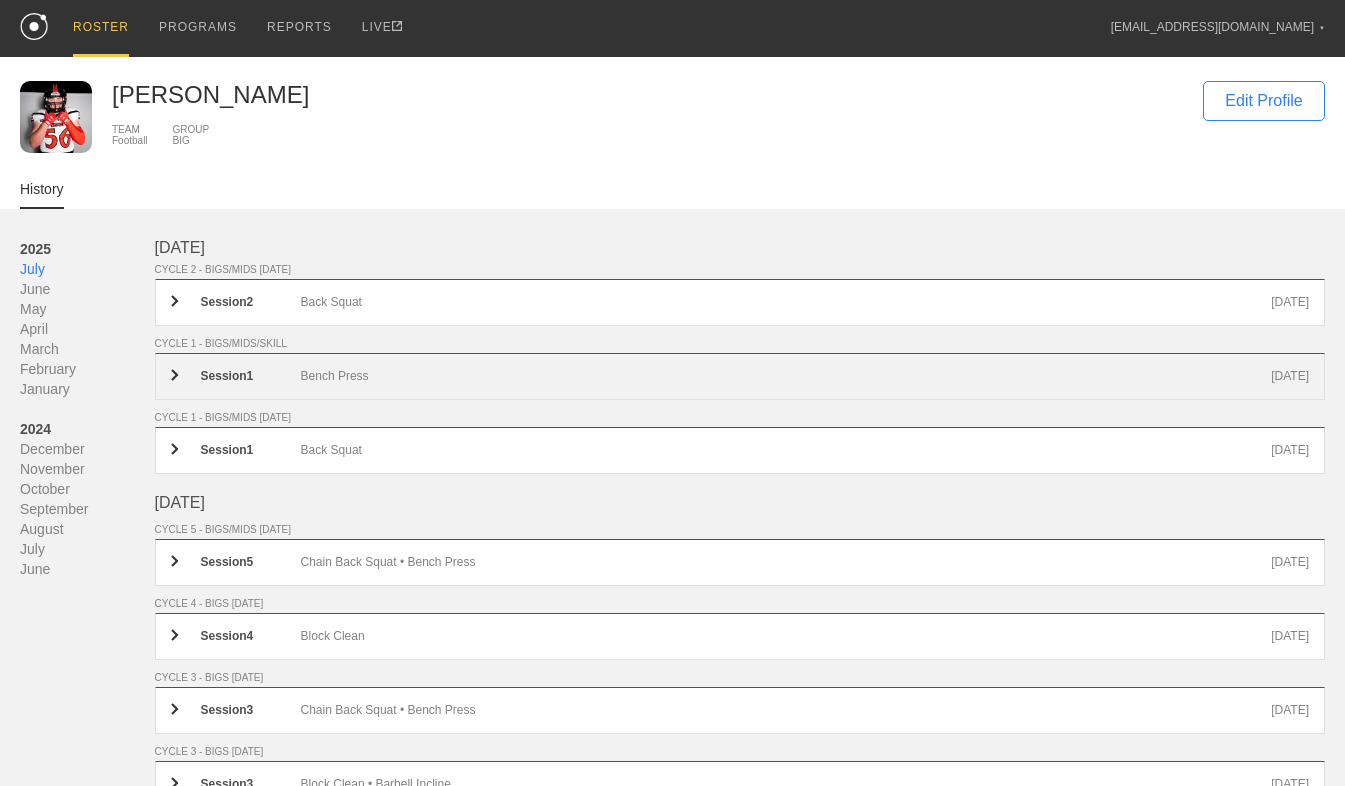 click on "Bench Press" at bounding box center [786, 376] 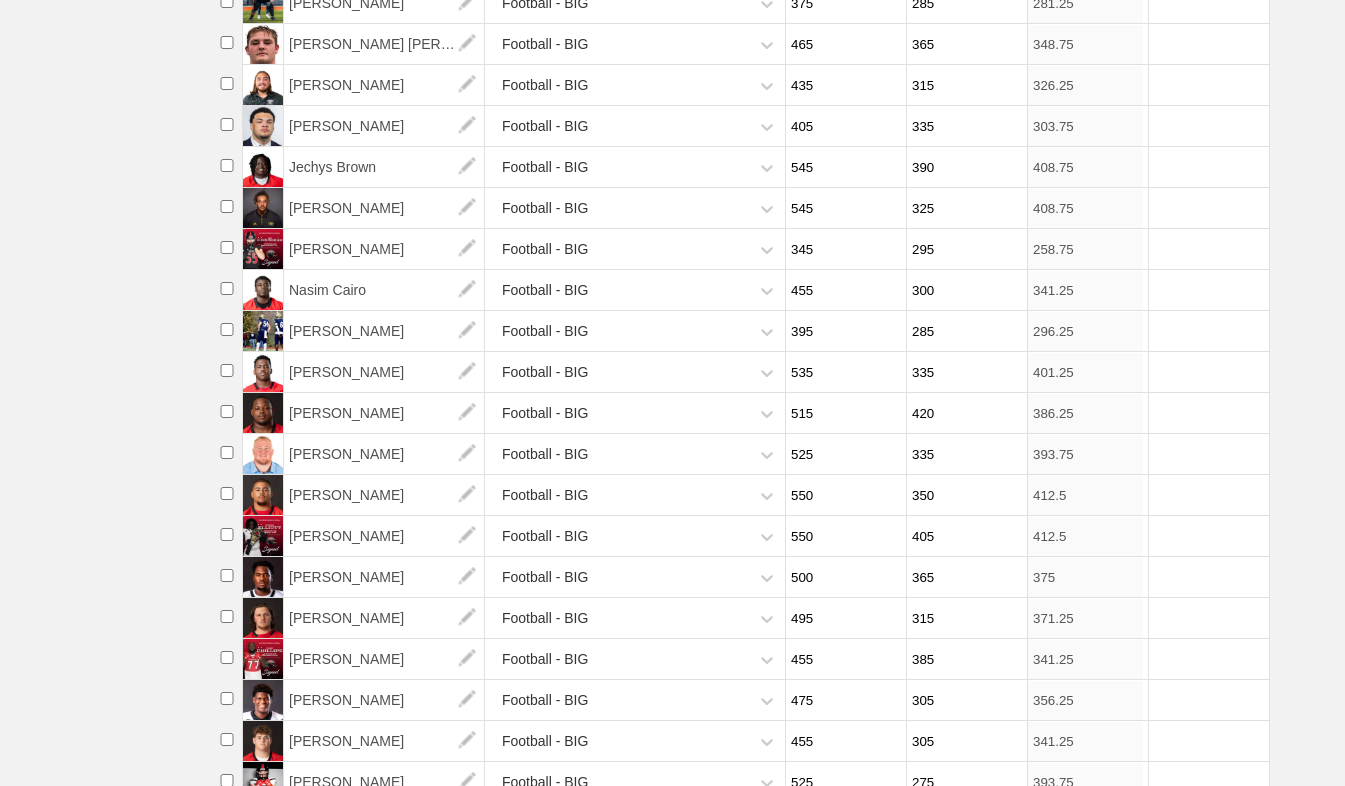 scroll, scrollTop: 776, scrollLeft: 0, axis: vertical 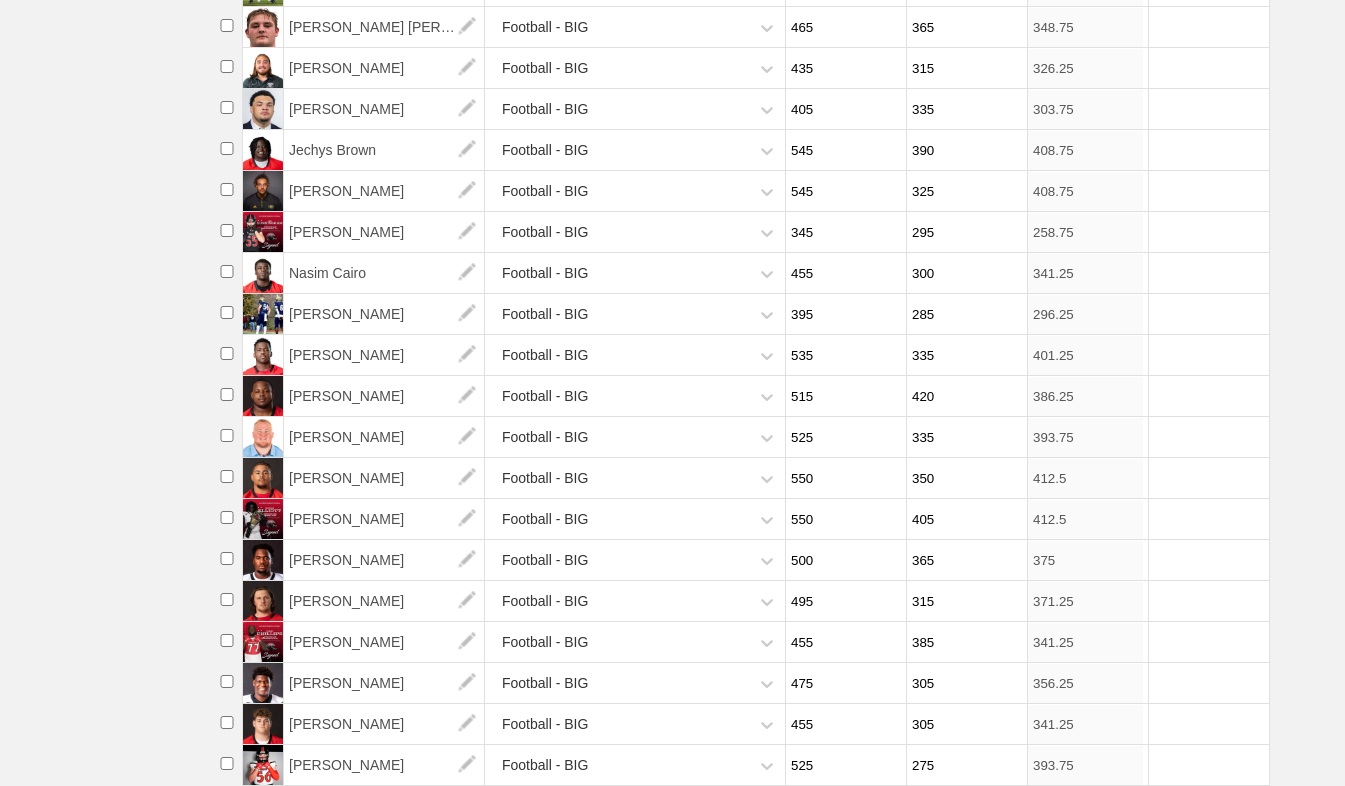 click on "275" at bounding box center (964, 765) 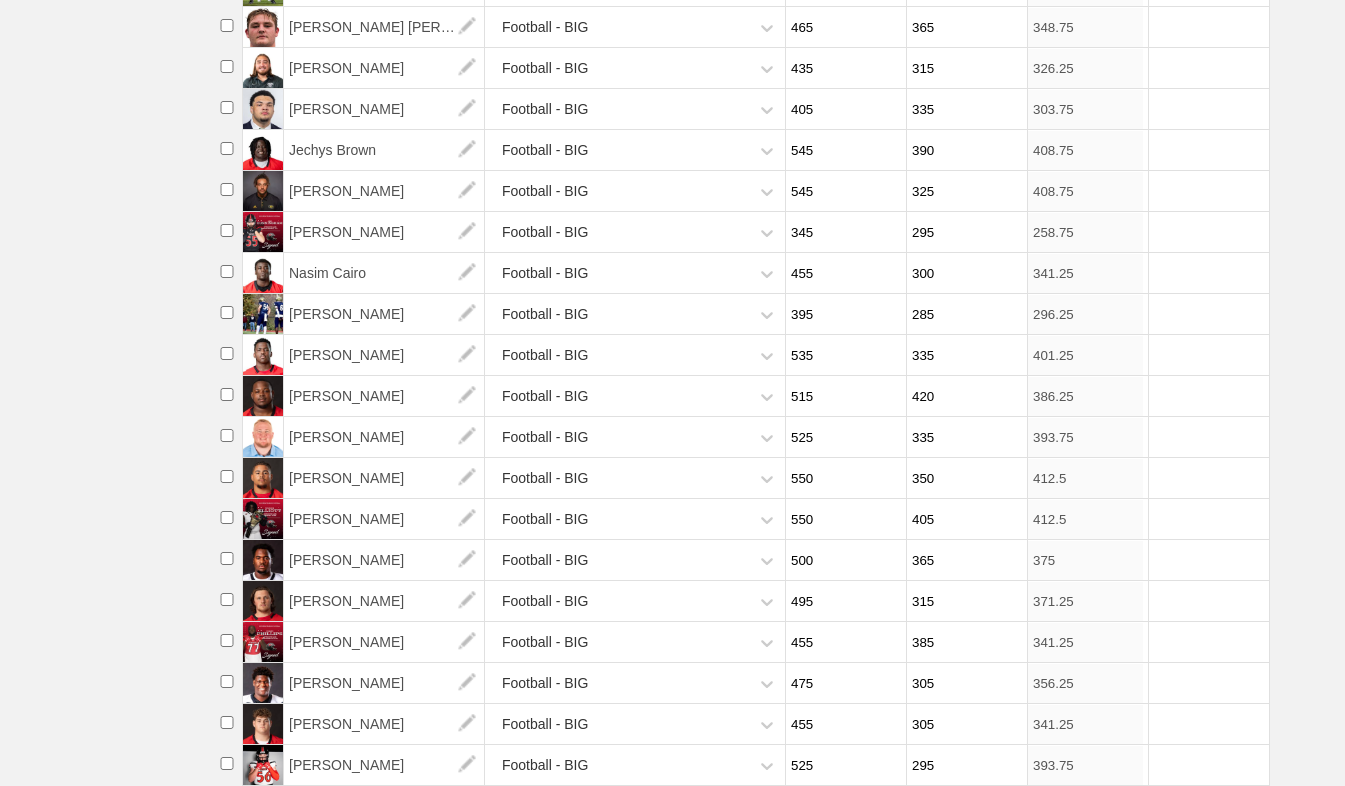 type on "295" 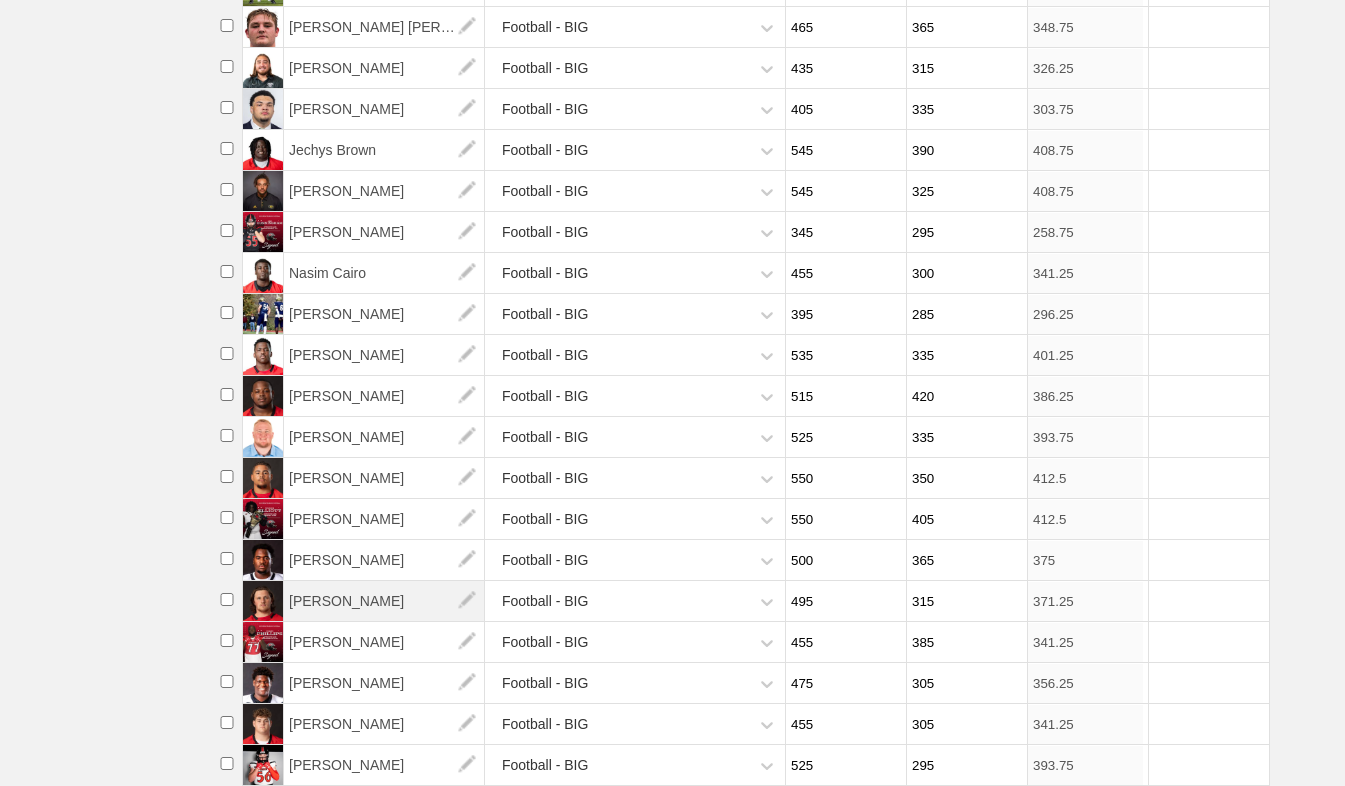 click on "[PERSON_NAME]" at bounding box center (384, 601) 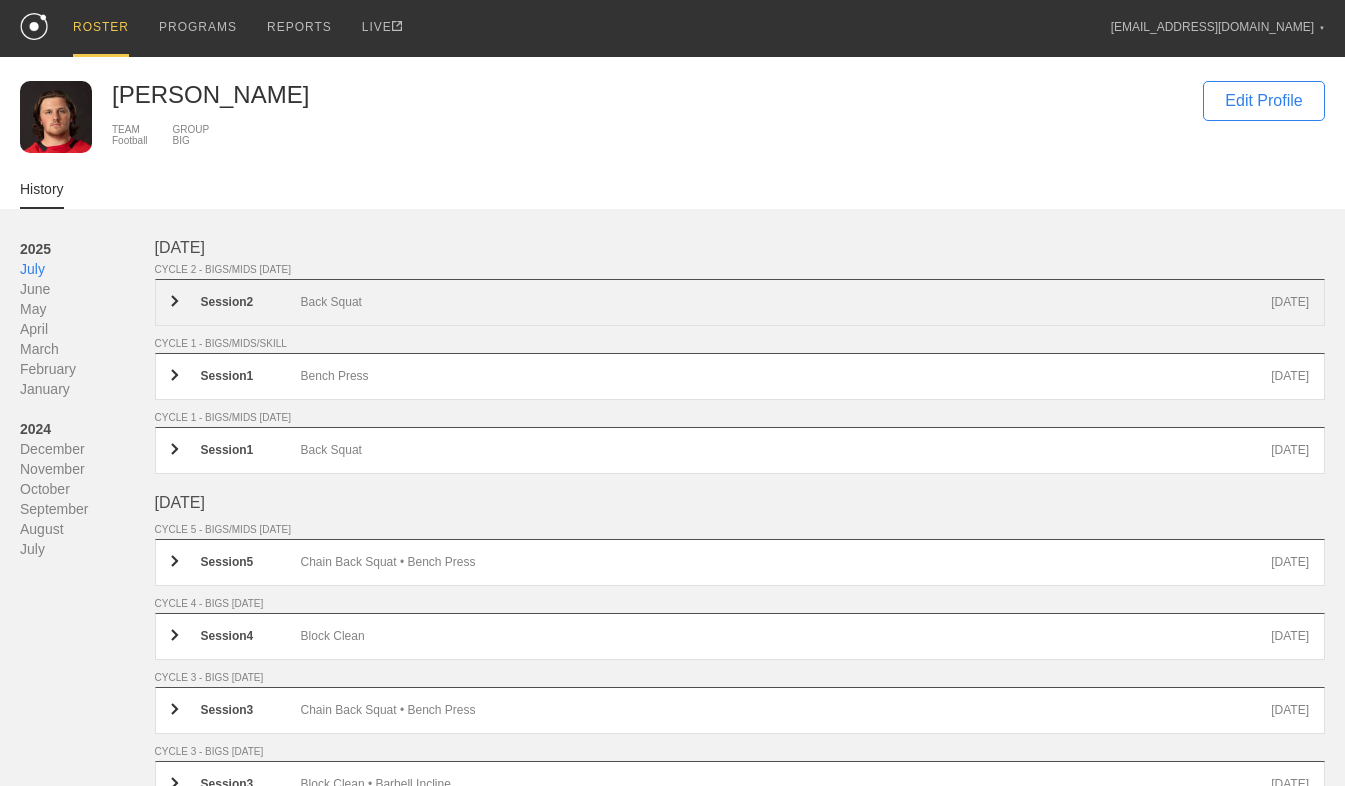 click on "Session  2 Back Squat [DATE]" at bounding box center [740, 302] 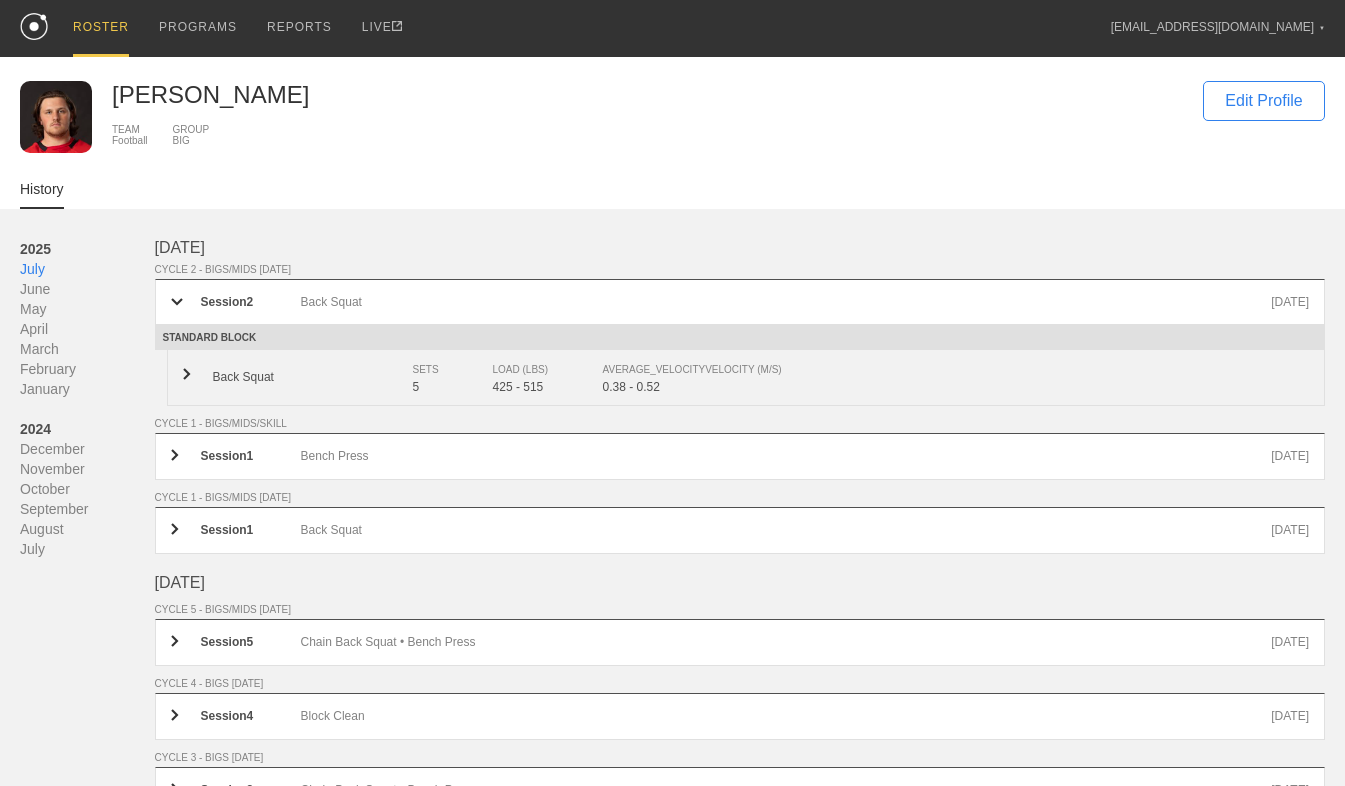 click on "Back Squat SETS 5 LOAD (LBS) 425 - 515 AVERAGE_VELOCITY  VELOCITY (M/S) 0.38 - 0.52" at bounding box center [746, 378] 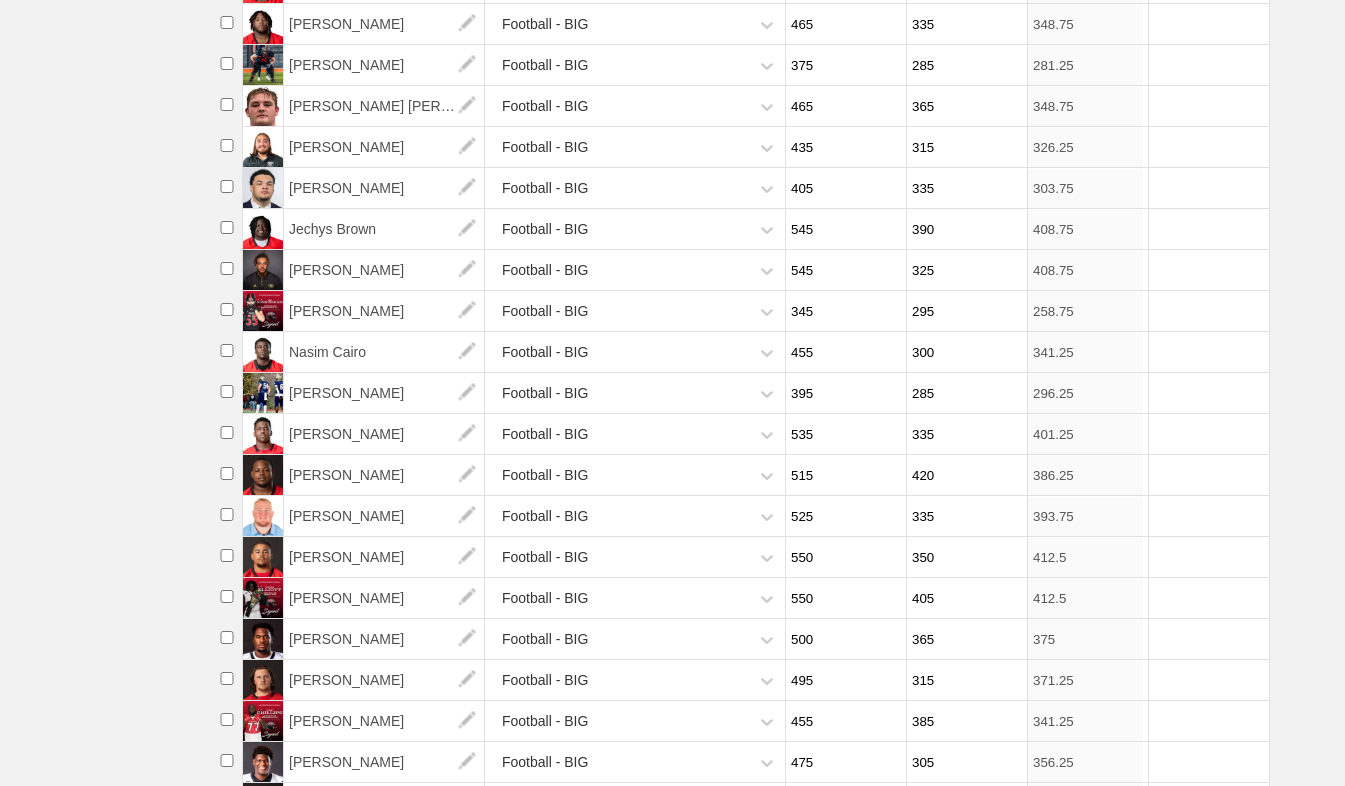 scroll, scrollTop: 776, scrollLeft: 0, axis: vertical 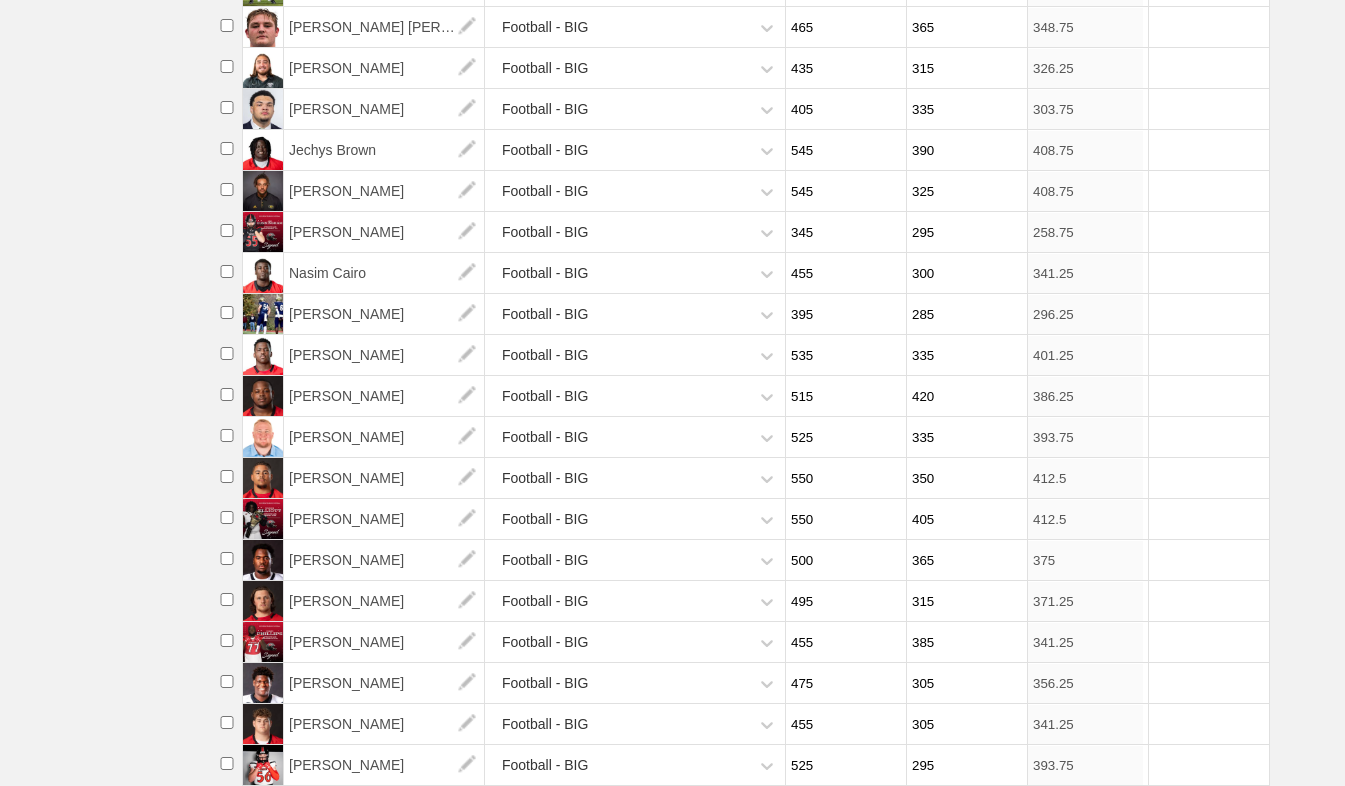 click on "495" at bounding box center (843, 601) 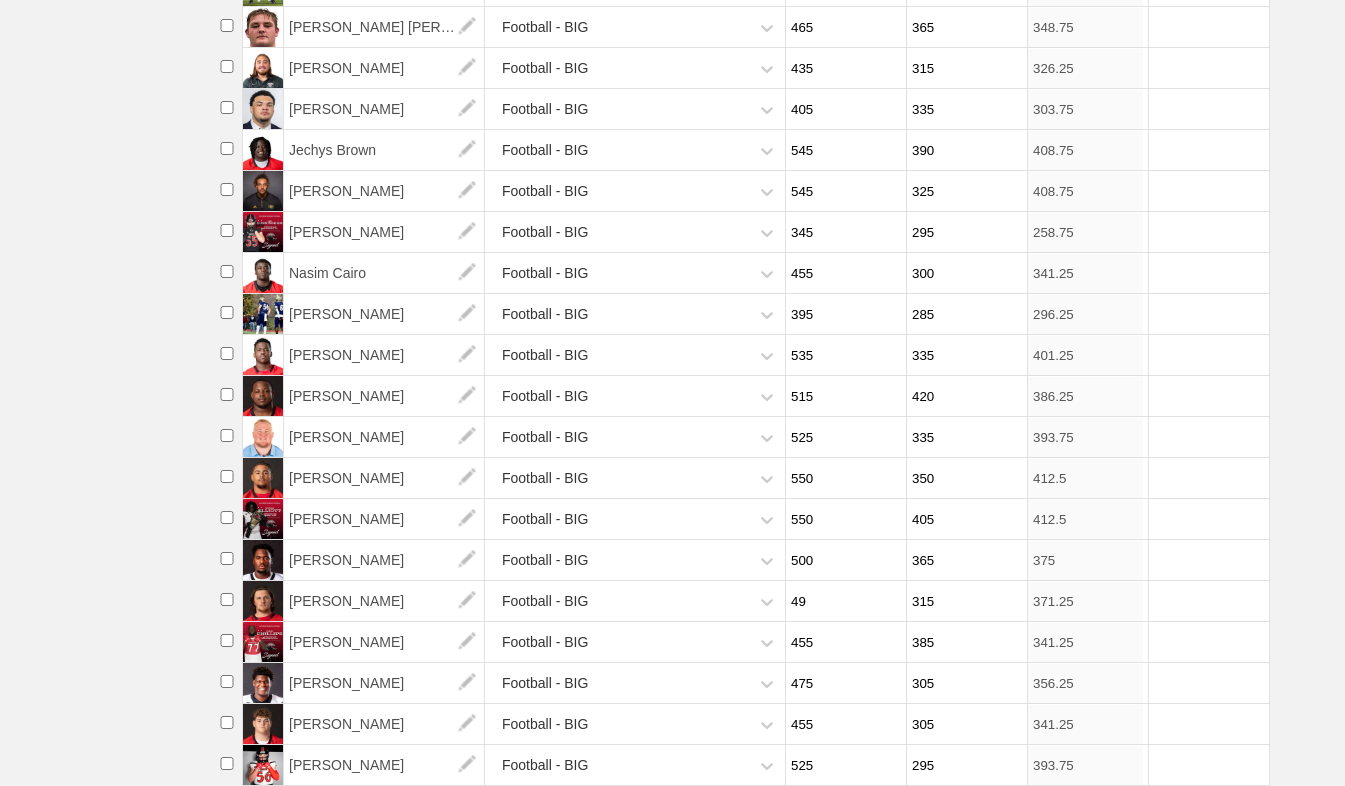 type on "4" 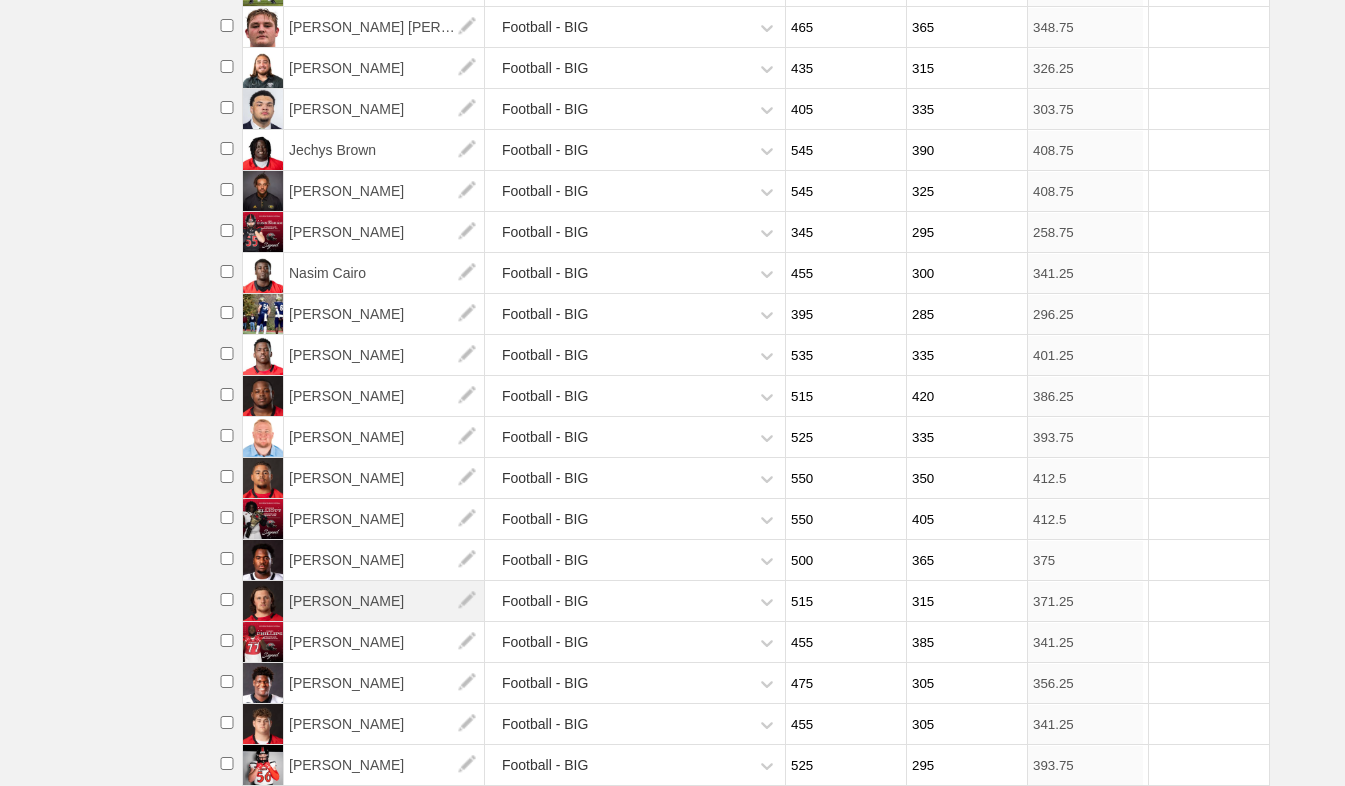 type on "515" 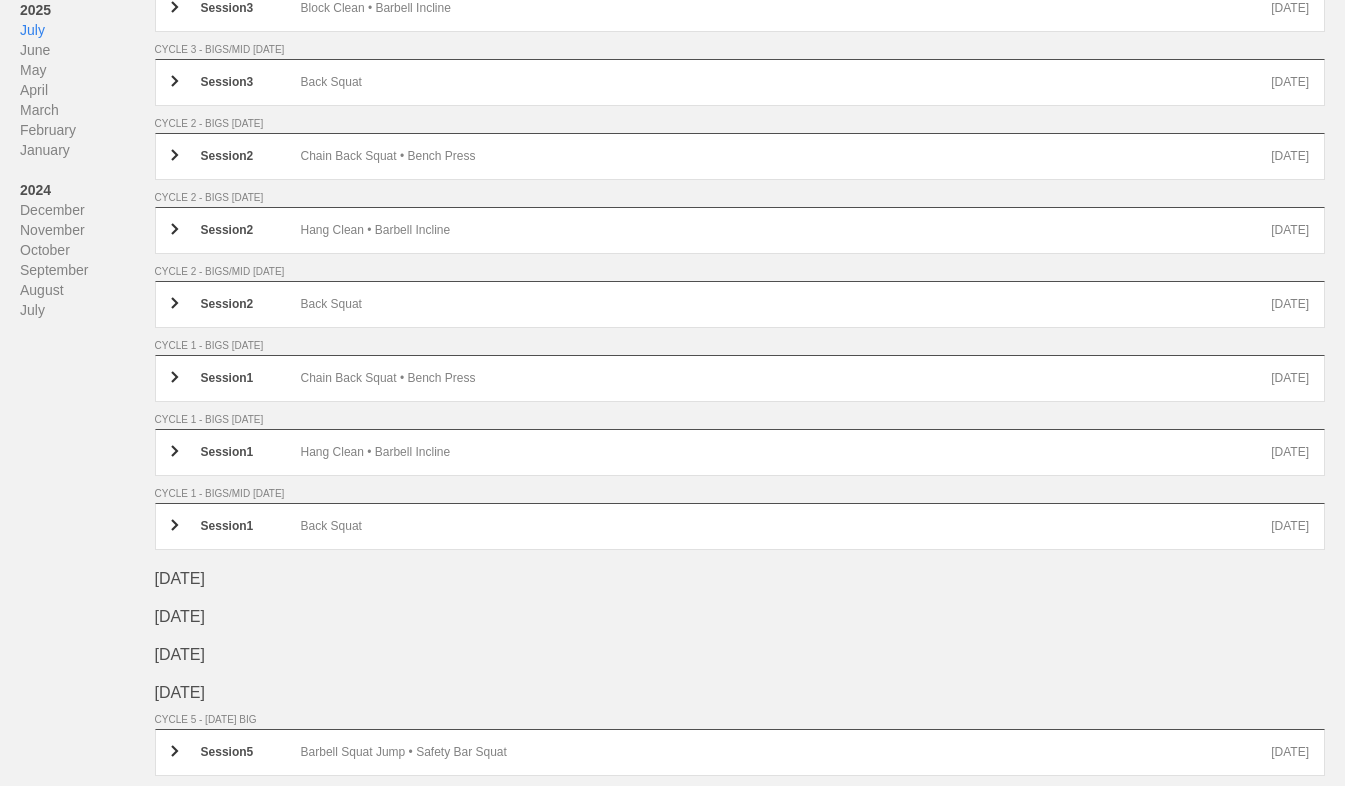 scroll, scrollTop: 0, scrollLeft: 0, axis: both 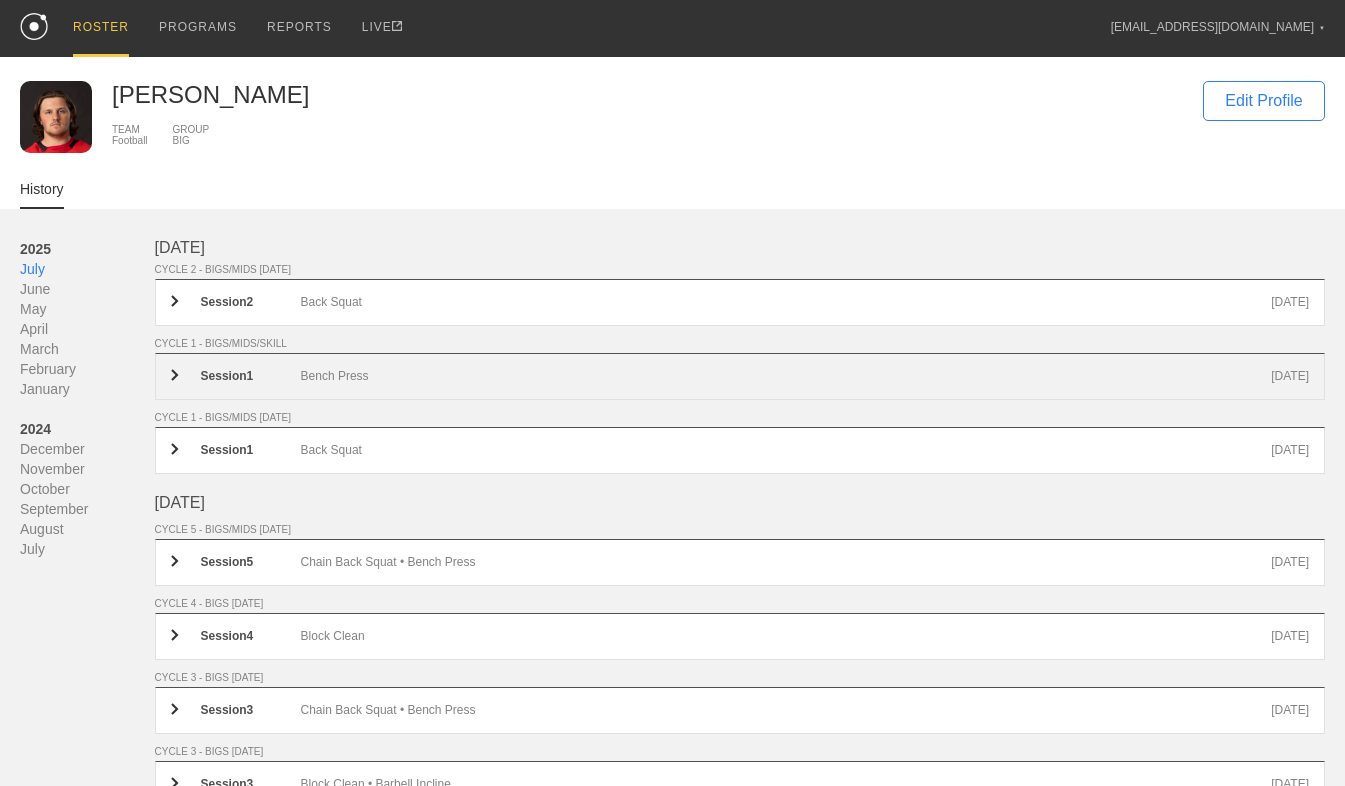 click on "Session  1 Bench Press [DATE]" at bounding box center [740, 376] 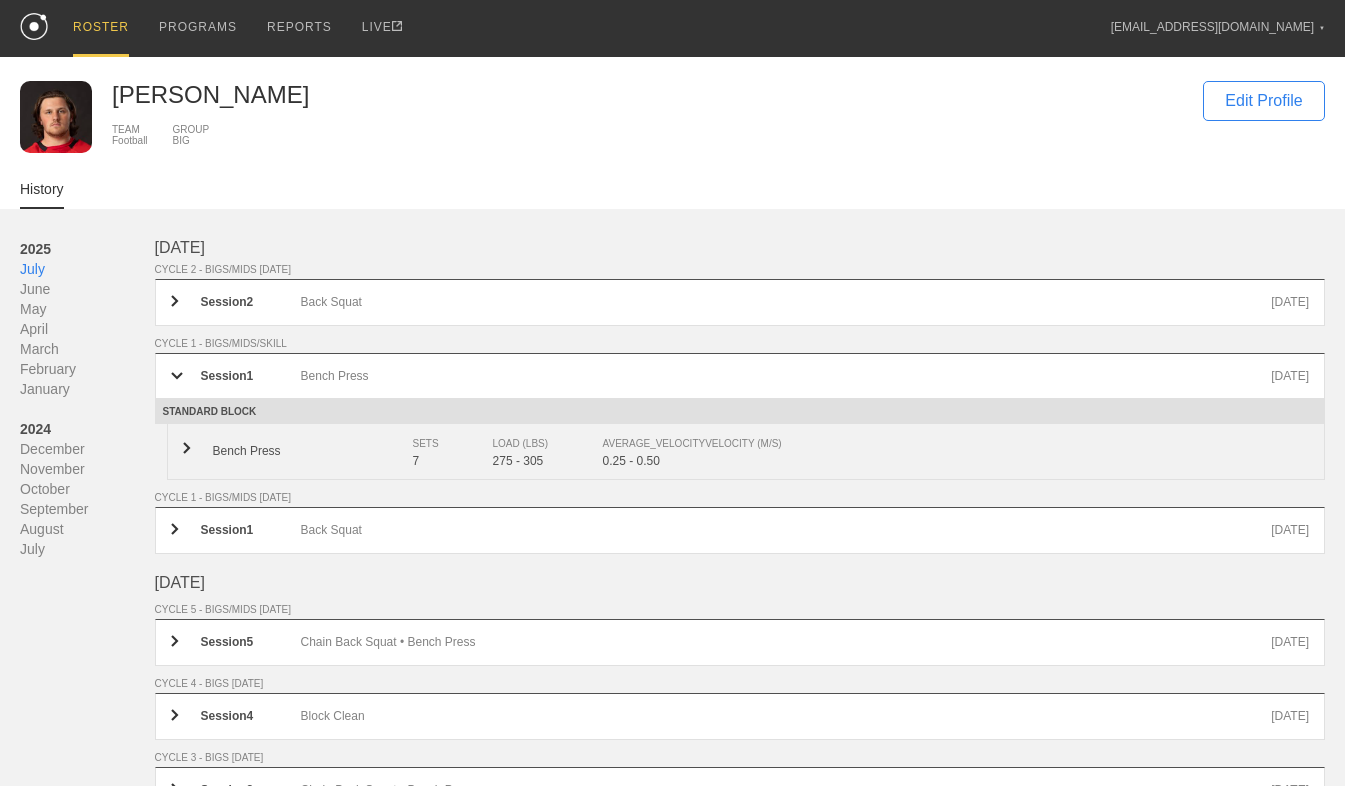 click on "Bench Press SETS 7 LOAD (LBS) 275 - 305 AVERAGE_VELOCITY  VELOCITY (M/S) 0.25 - 0.50" at bounding box center (746, 452) 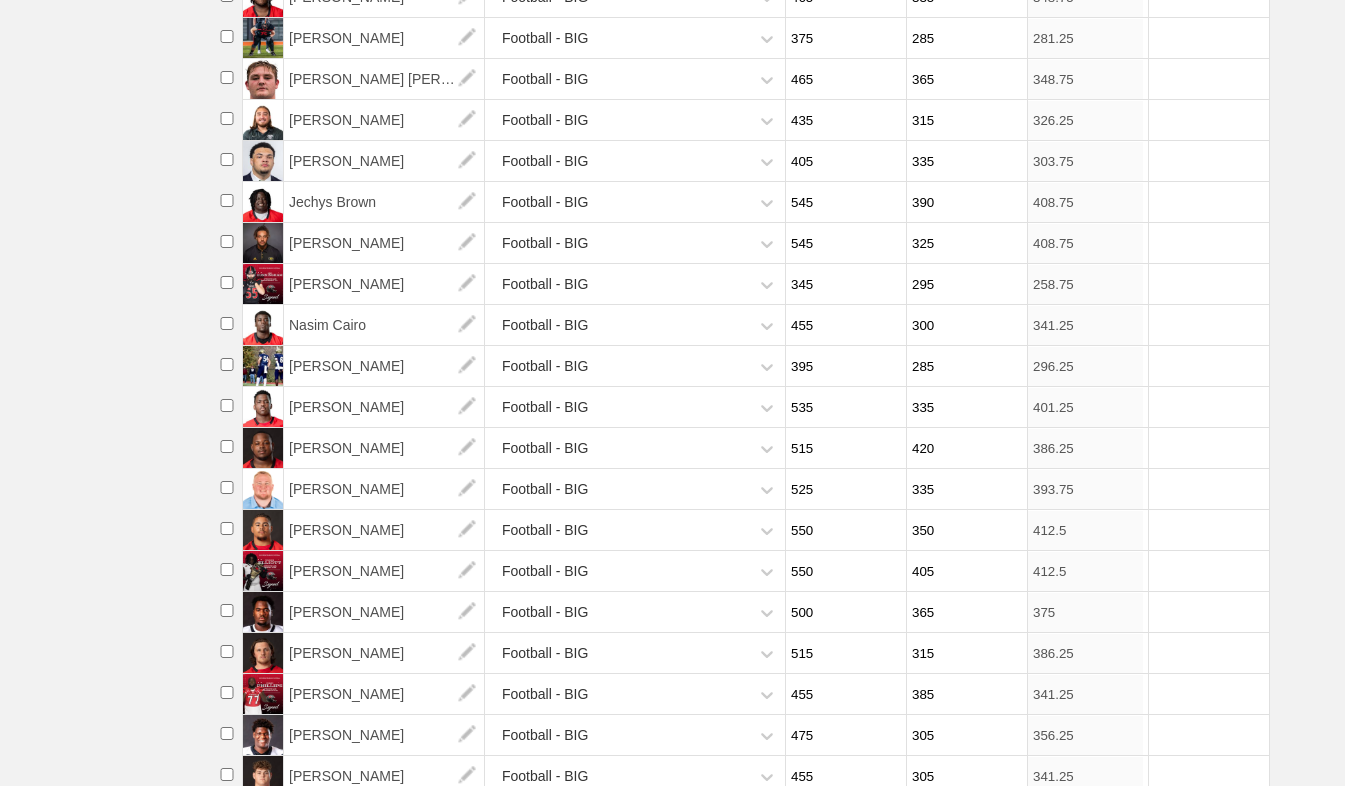 scroll, scrollTop: 776, scrollLeft: 0, axis: vertical 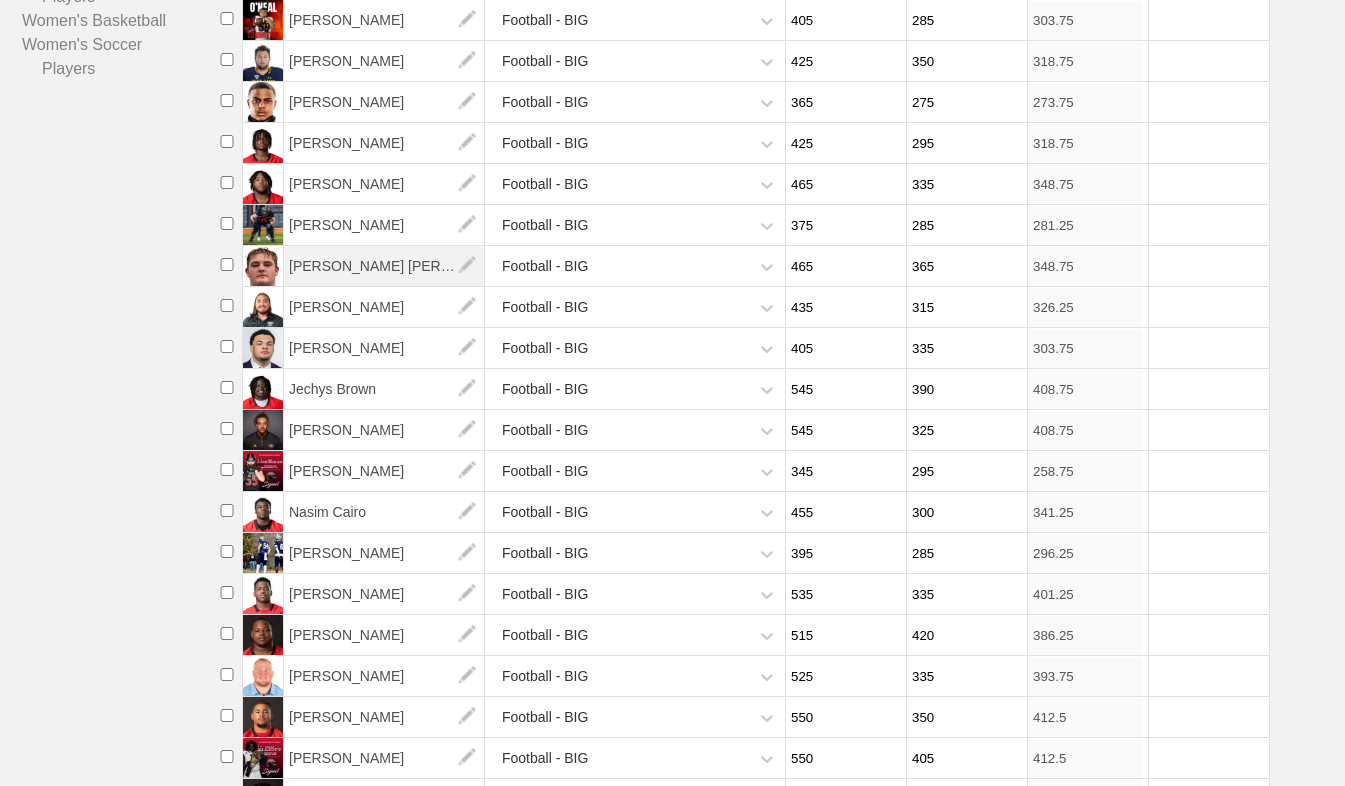 click on "[PERSON_NAME] [PERSON_NAME]" at bounding box center (384, 266) 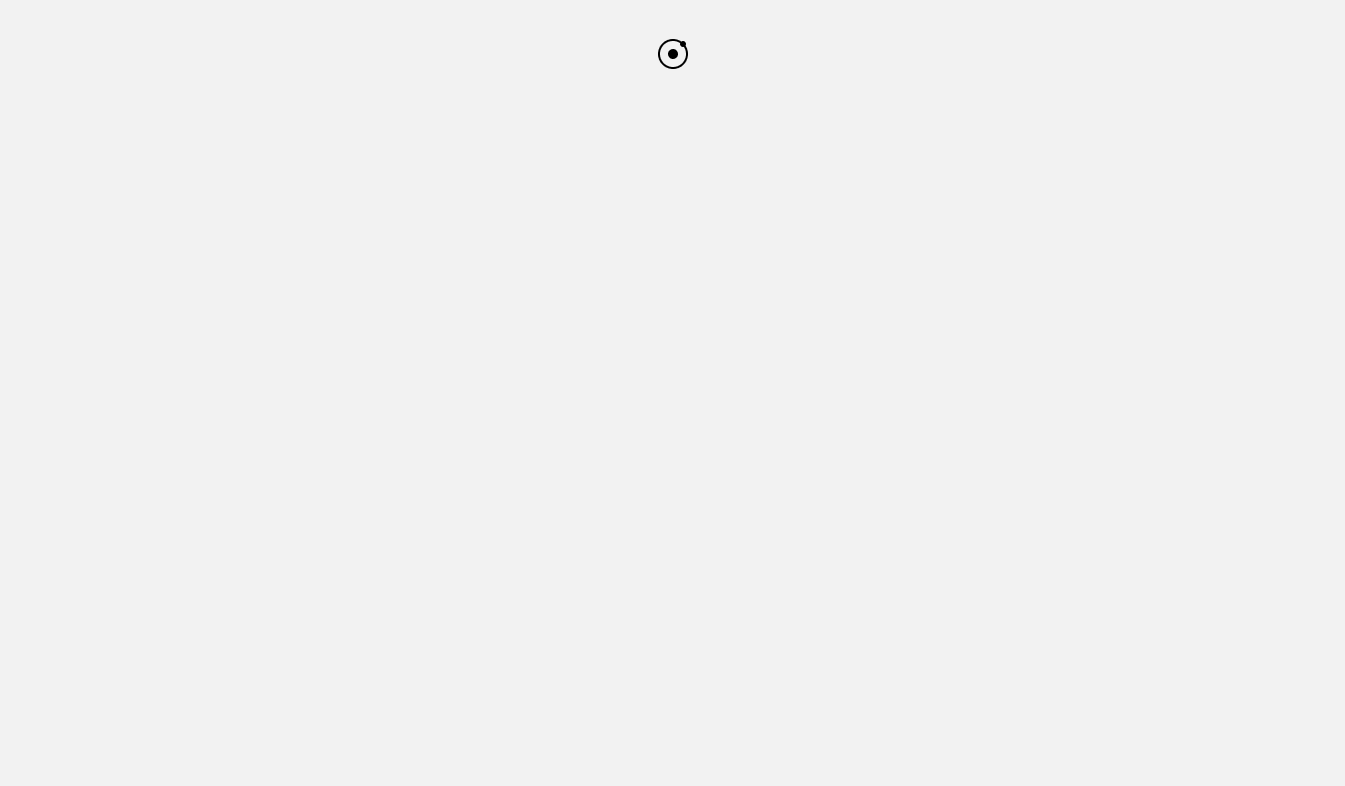 scroll, scrollTop: 0, scrollLeft: 0, axis: both 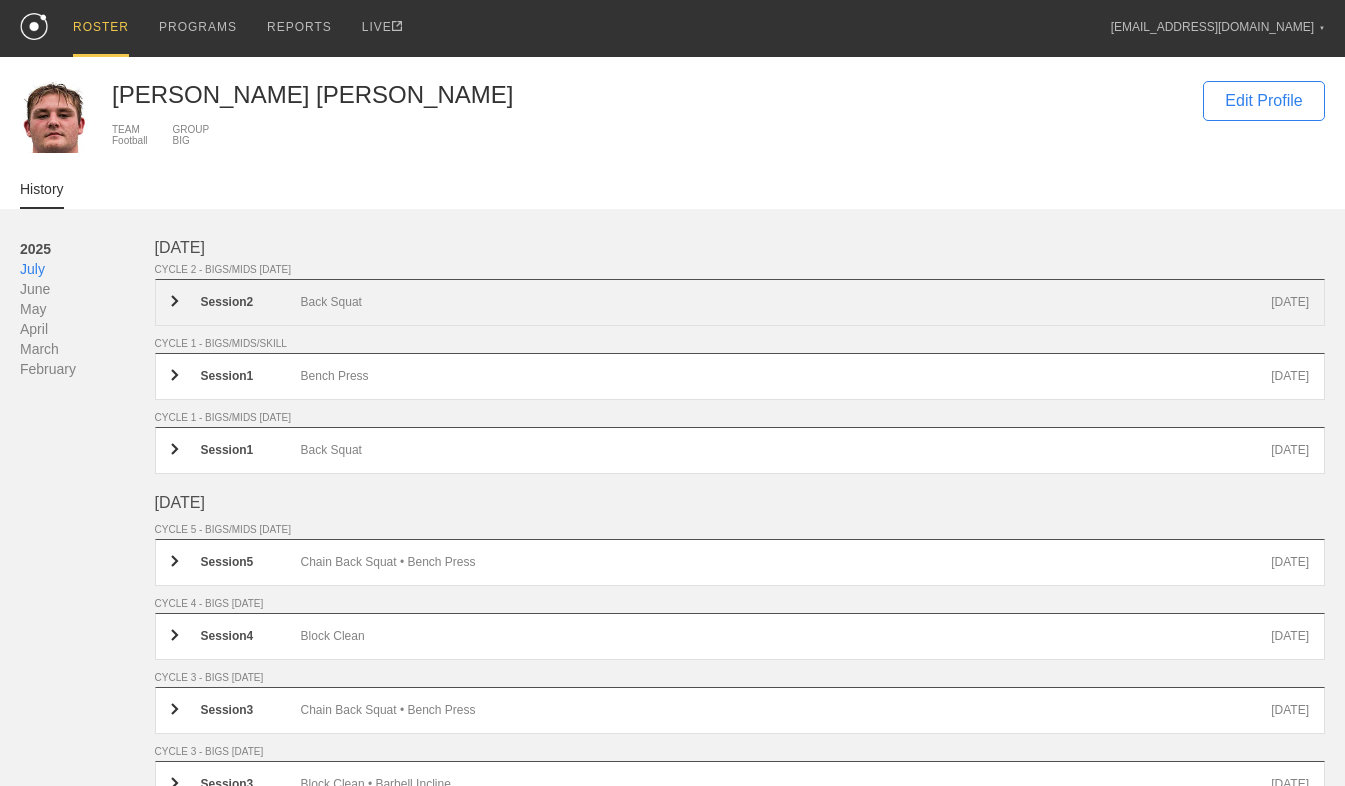 click on "Session  2 Back Squat [DATE]" at bounding box center [740, 302] 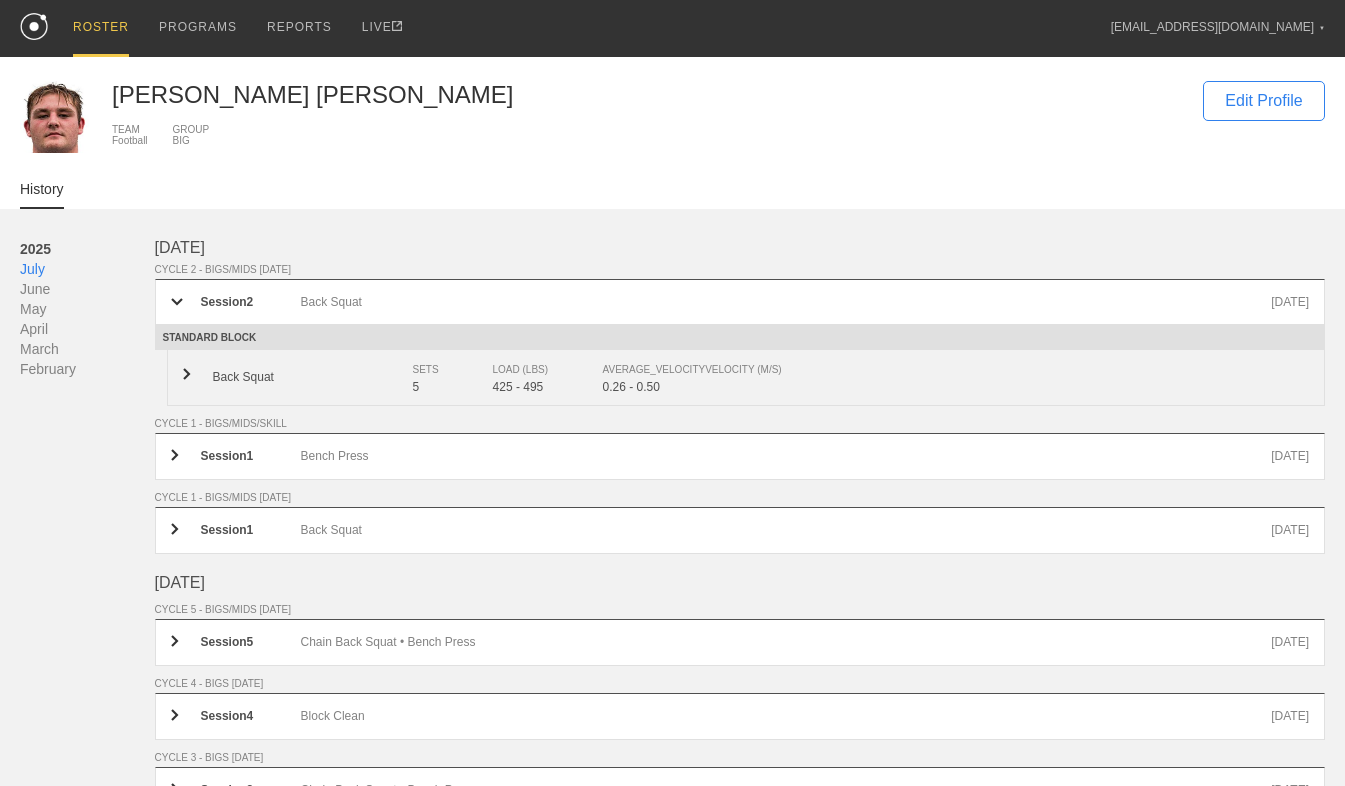 click on "Back Squat" at bounding box center (313, 377) 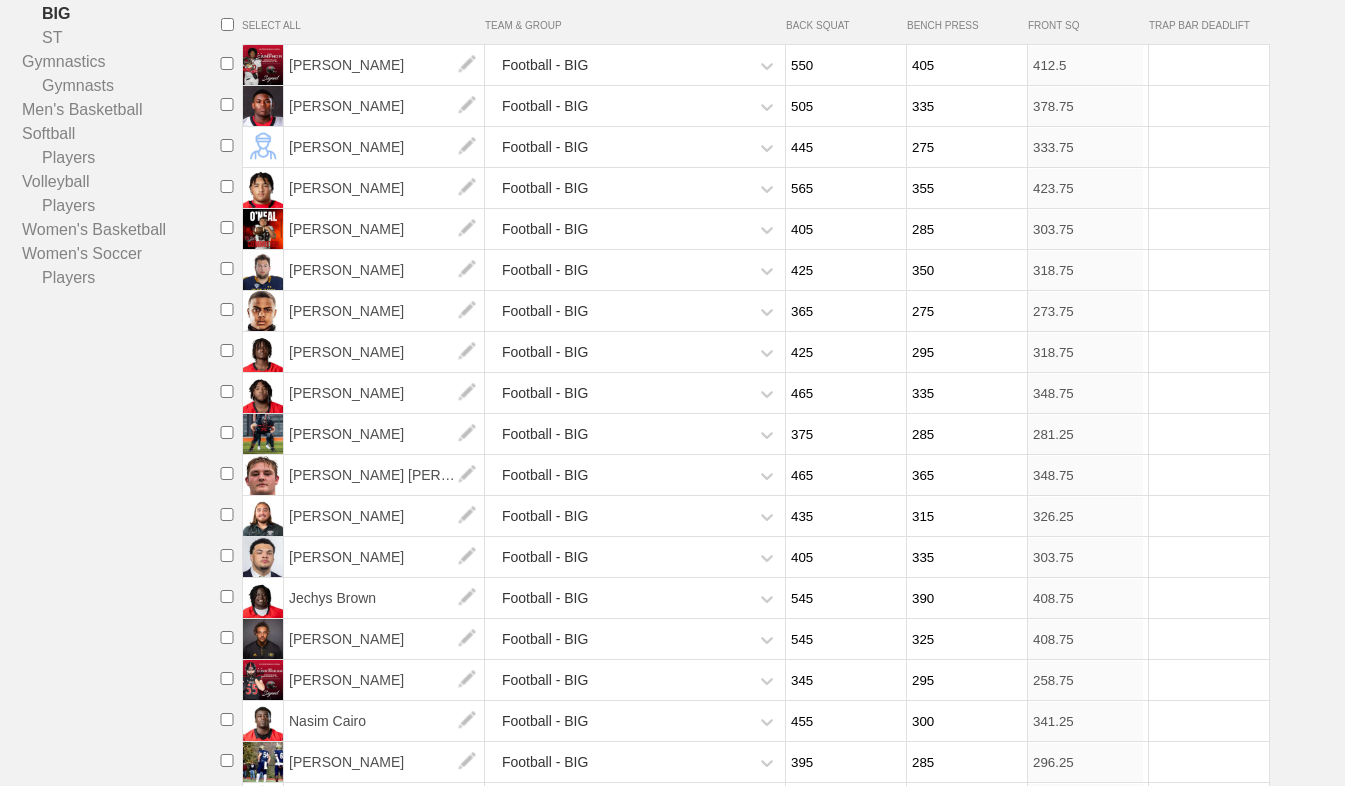 scroll, scrollTop: 305, scrollLeft: 0, axis: vertical 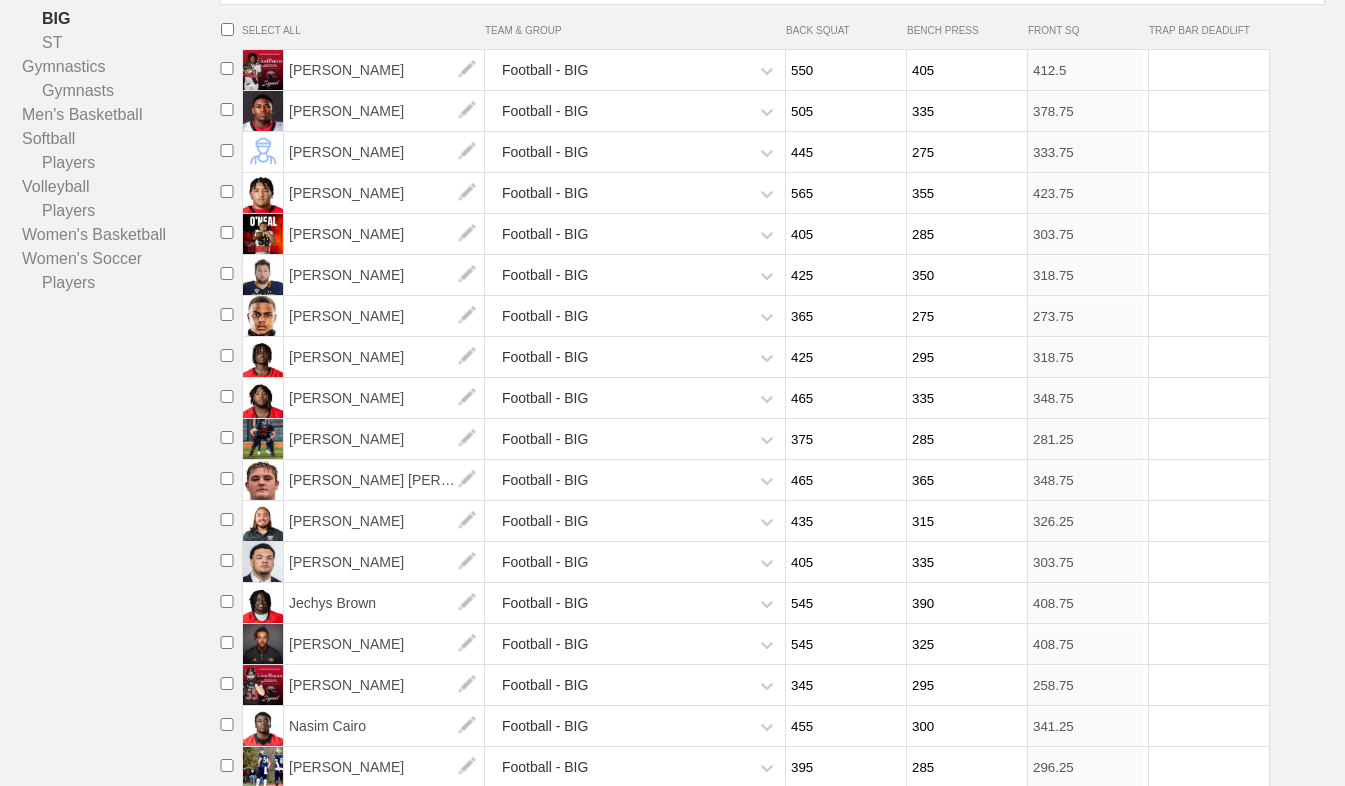 click on "465" at bounding box center [843, 480] 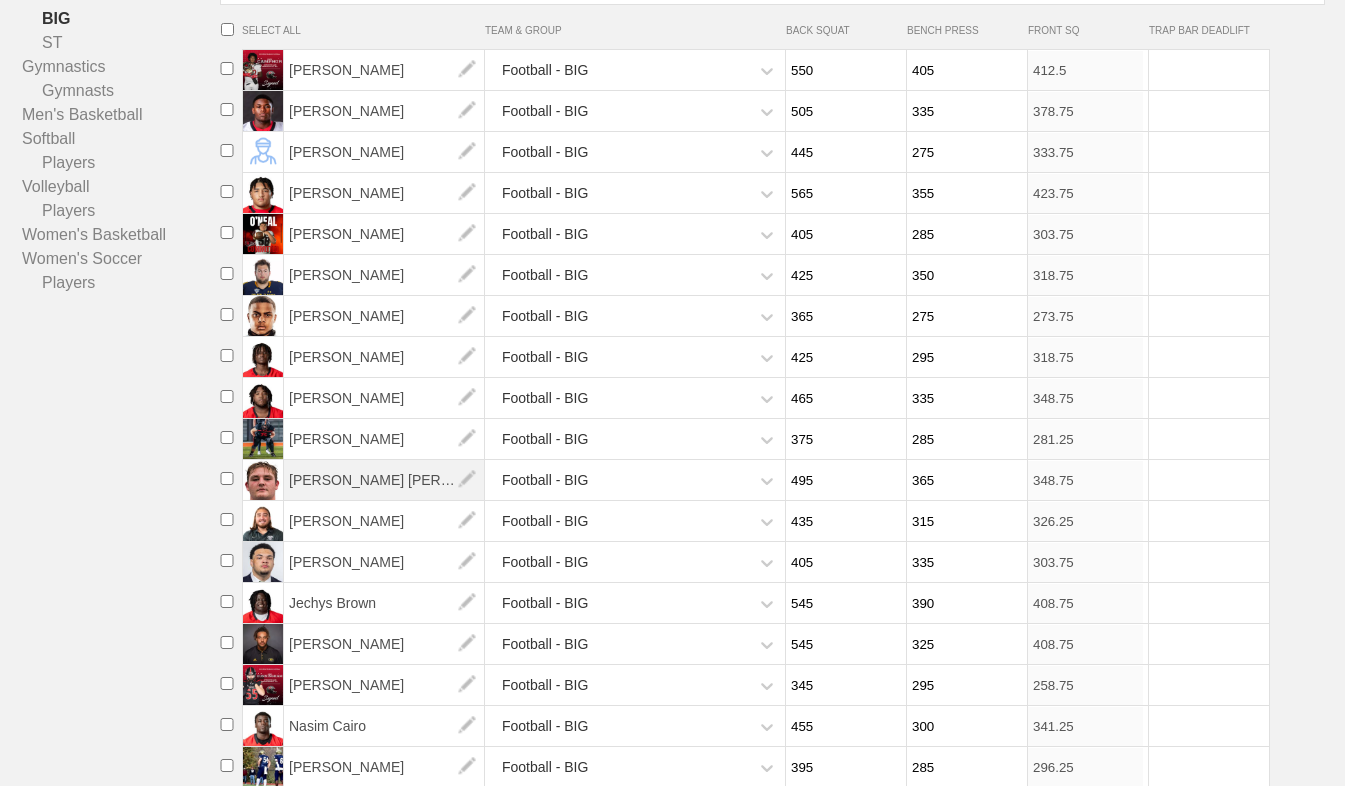 type on "495" 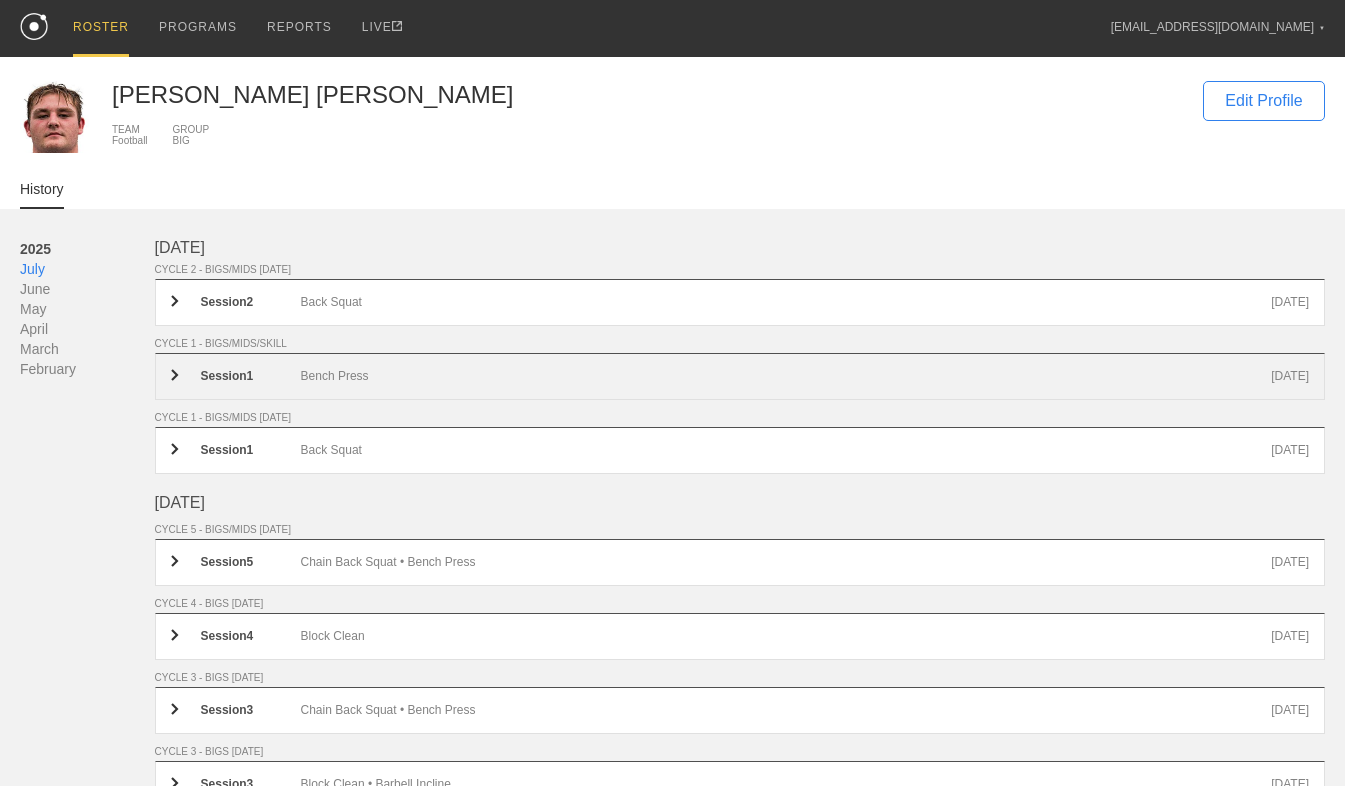 click on "Session  1 Bench Press [DATE]" at bounding box center (740, 376) 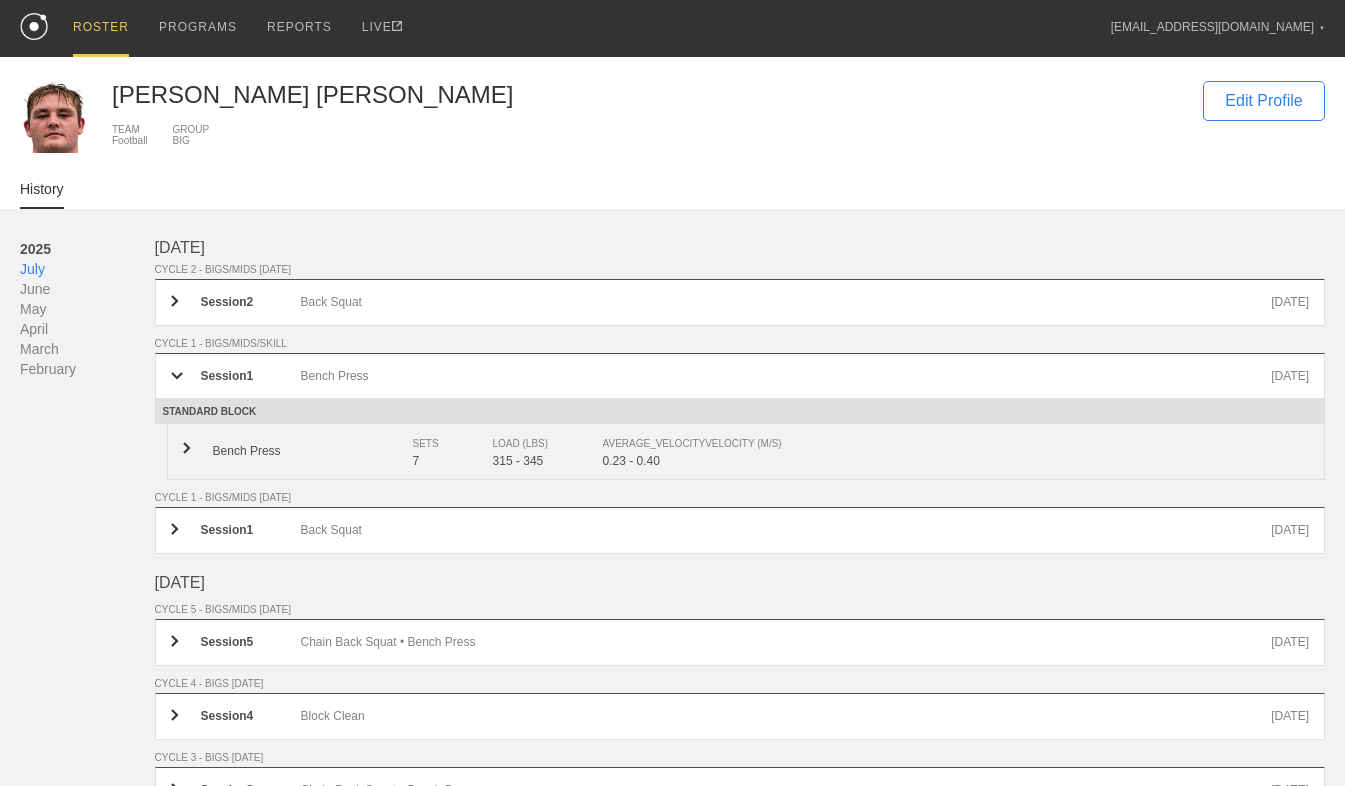 click on "7" at bounding box center [453, 461] 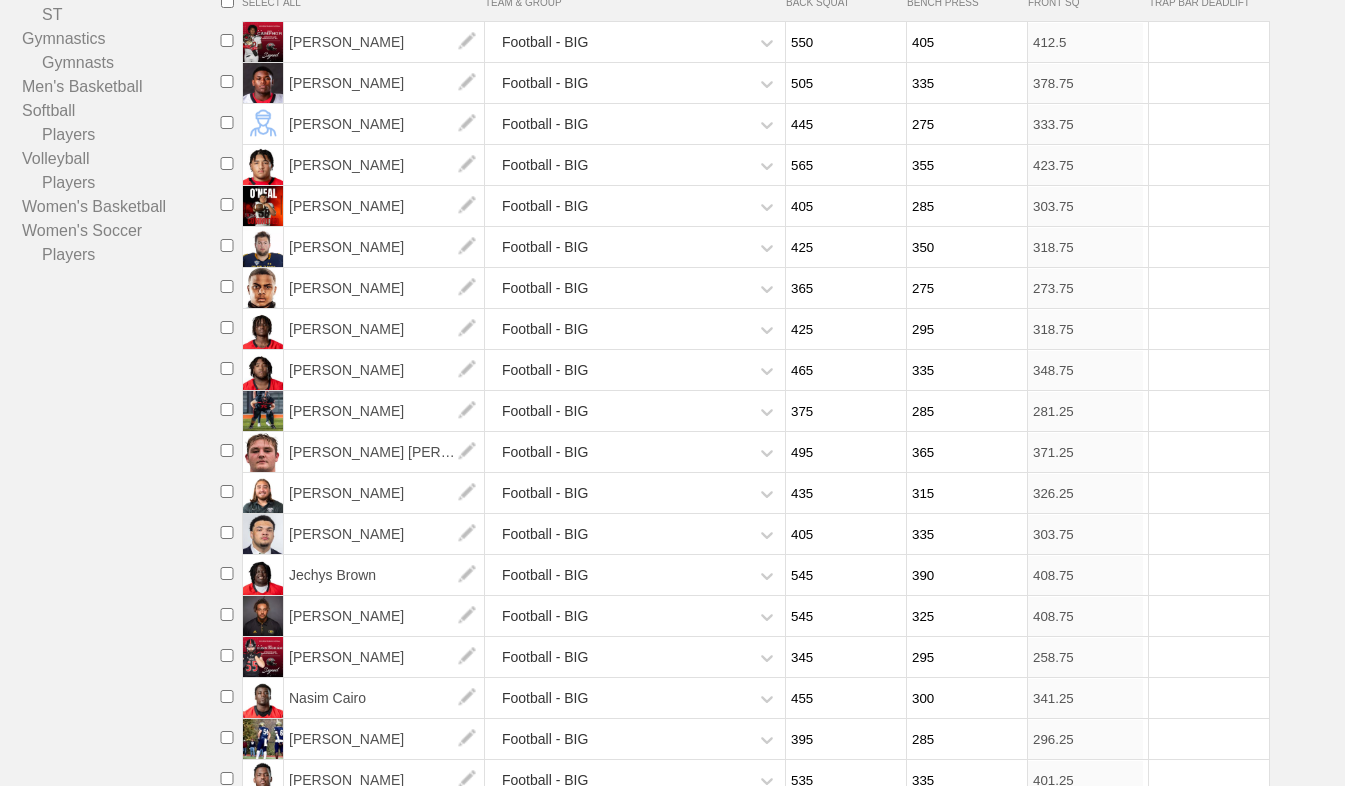 scroll, scrollTop: 325, scrollLeft: 0, axis: vertical 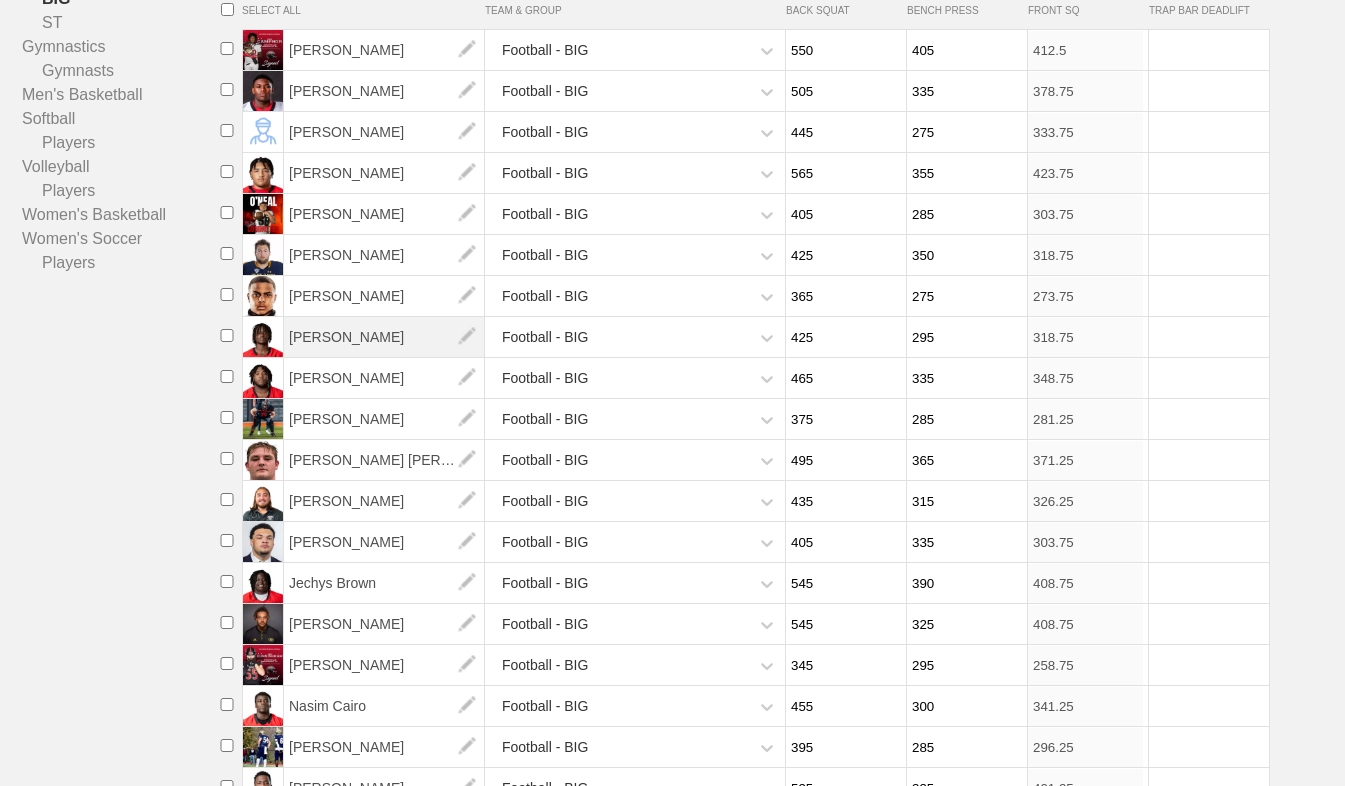 click on "[PERSON_NAME]" at bounding box center (384, 337) 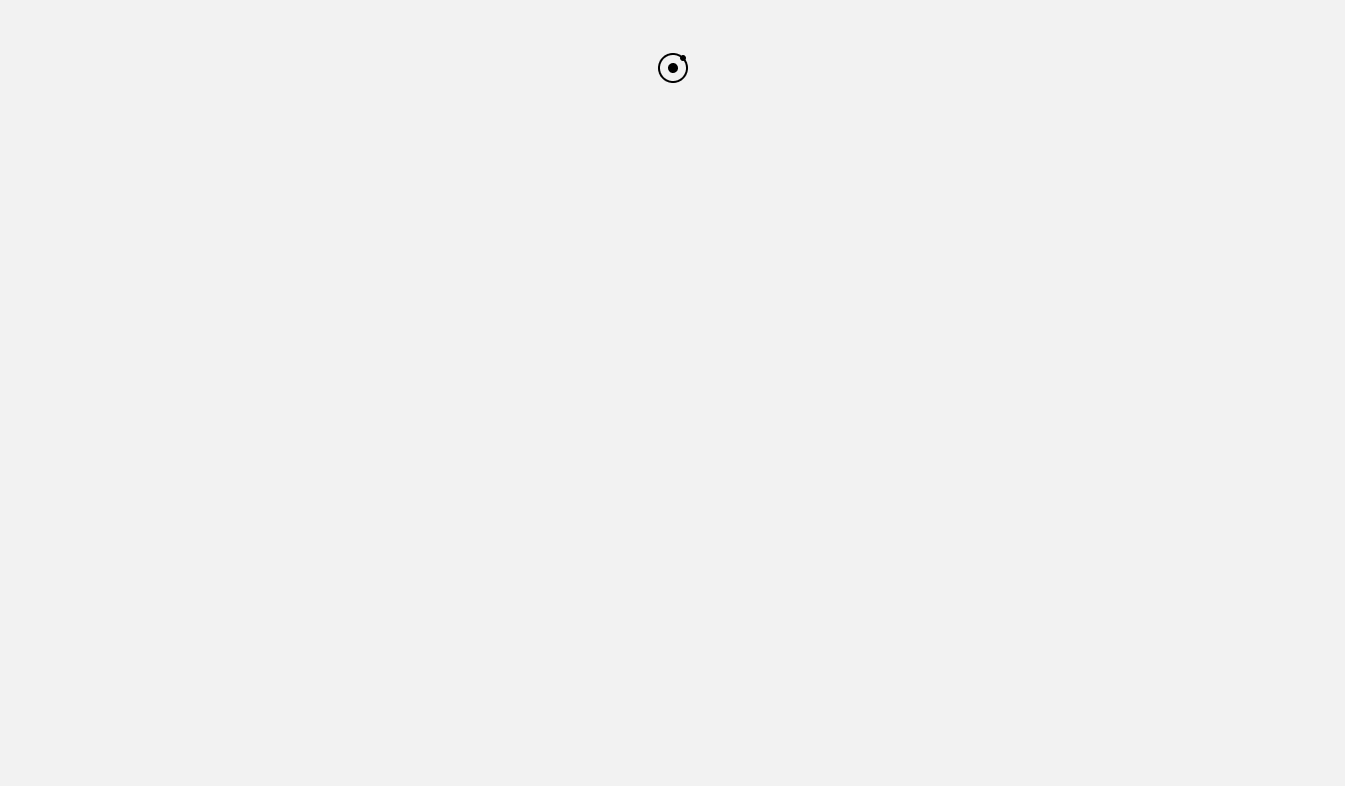 scroll, scrollTop: 0, scrollLeft: 0, axis: both 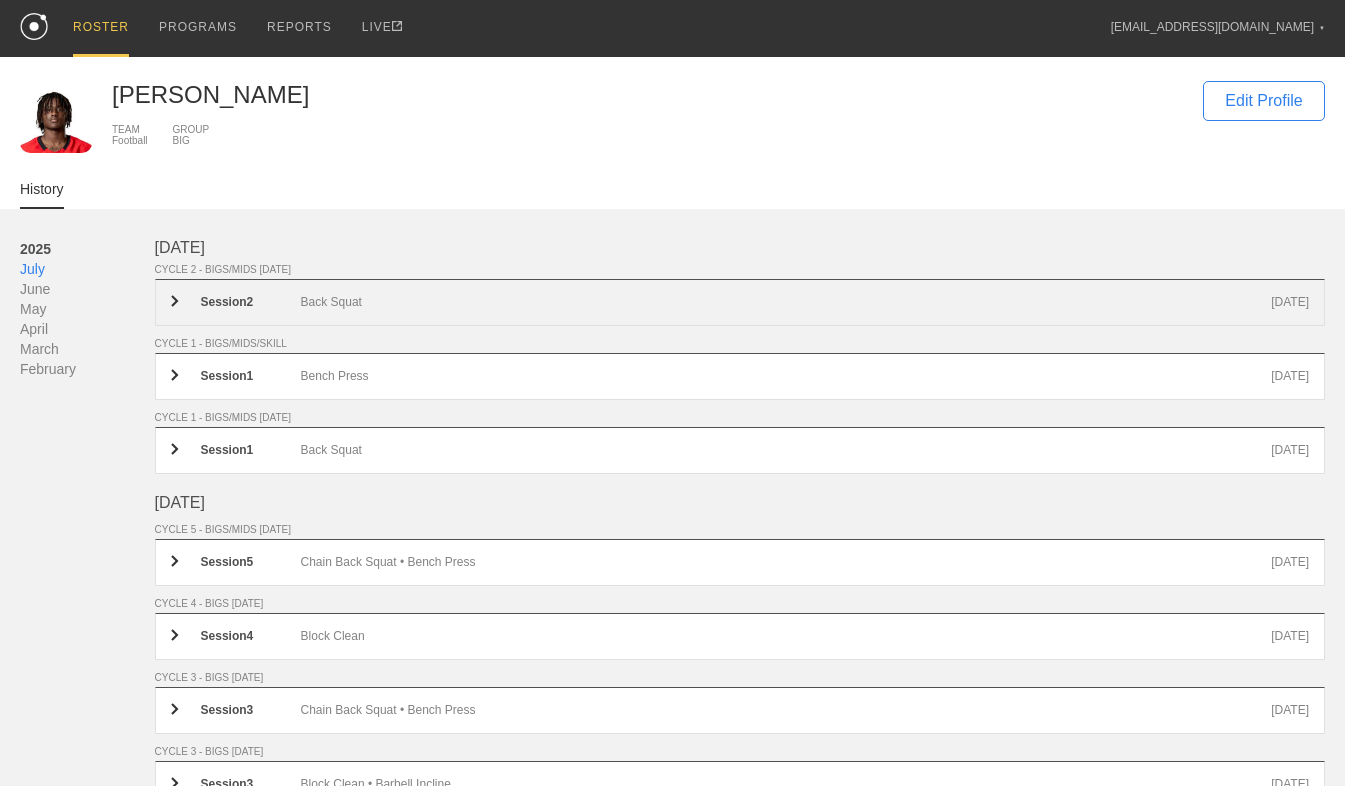 click on "Session  2 Back Squat [DATE]" at bounding box center (740, 302) 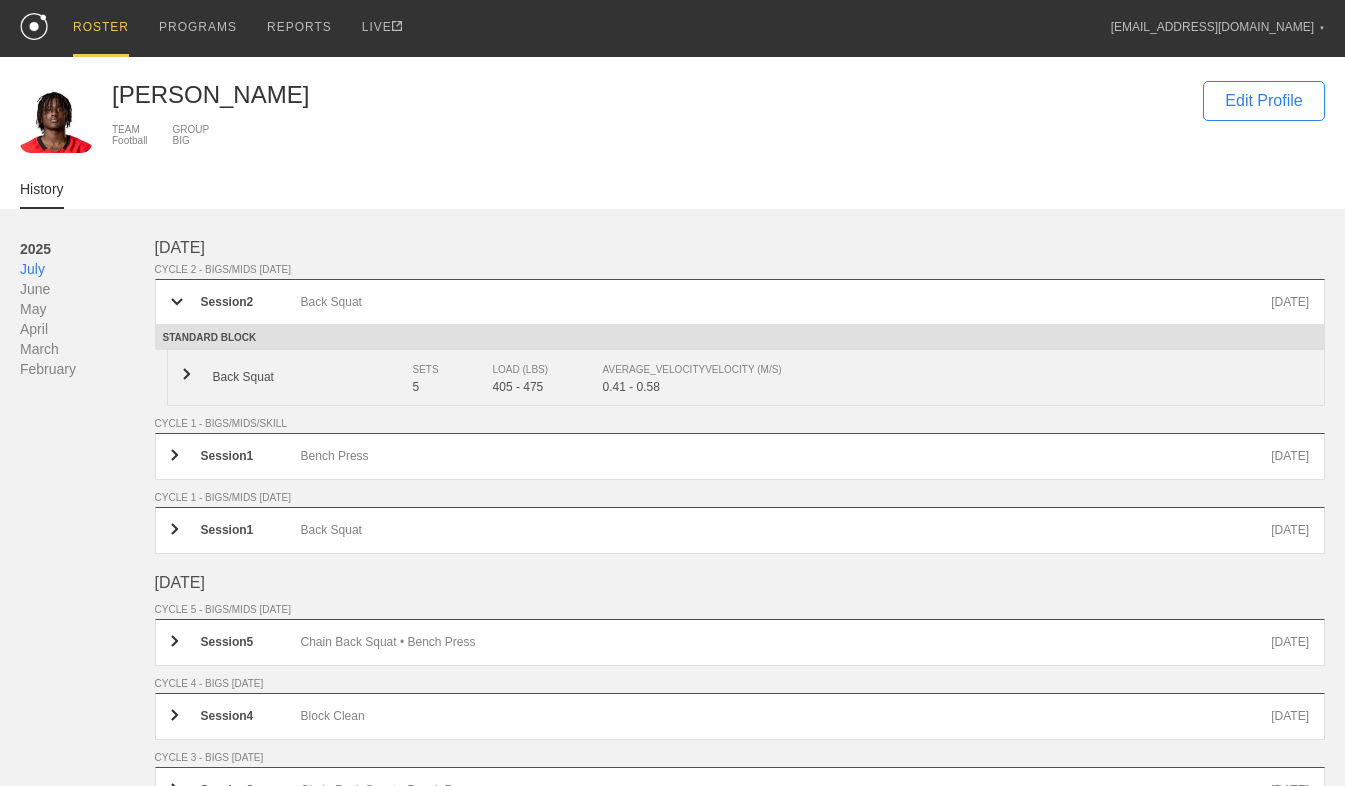 click on "Back Squat SETS 5 LOAD (LBS) 405 - 475 AVERAGE_VELOCITY  VELOCITY (M/S) 0.41 - 0.58" at bounding box center (746, 378) 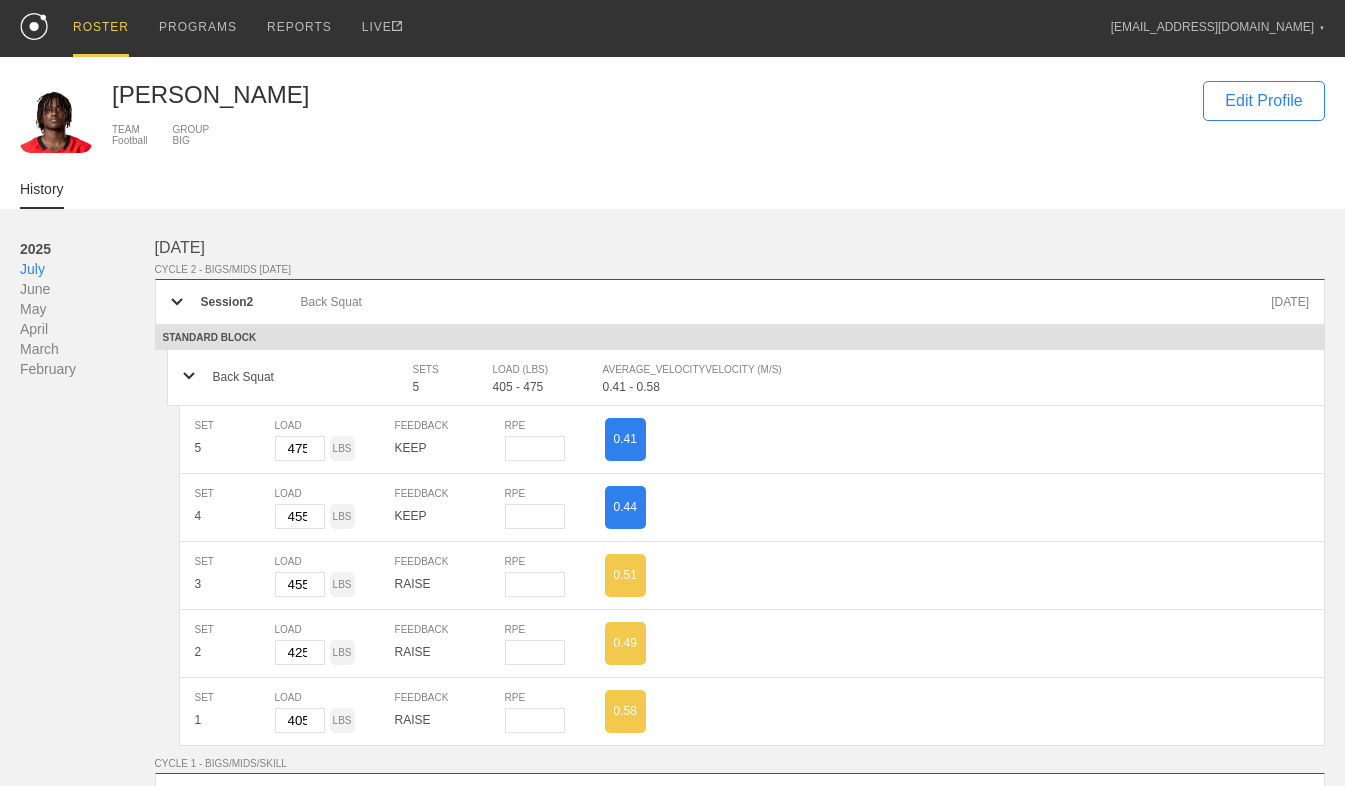 scroll, scrollTop: 274, scrollLeft: 0, axis: vertical 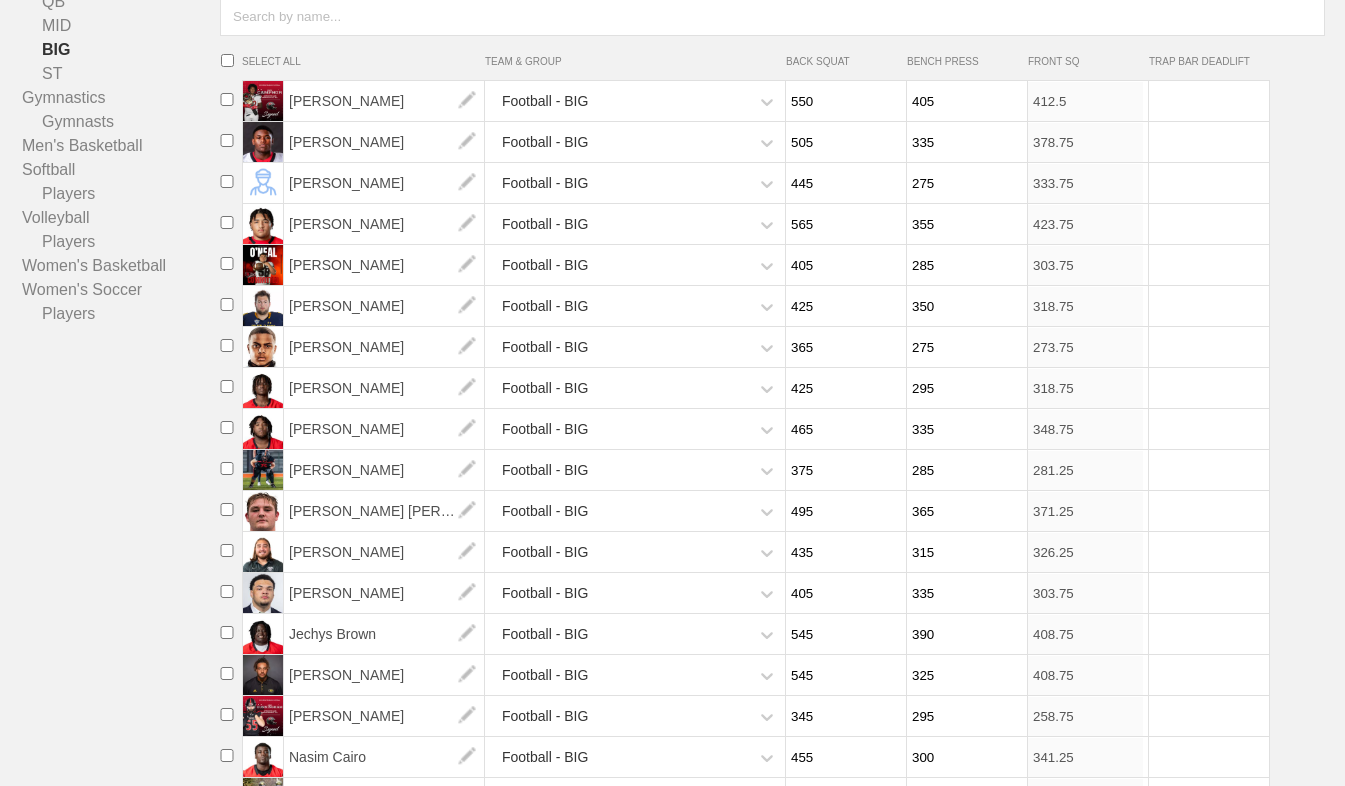 click on "425" at bounding box center [843, 388] 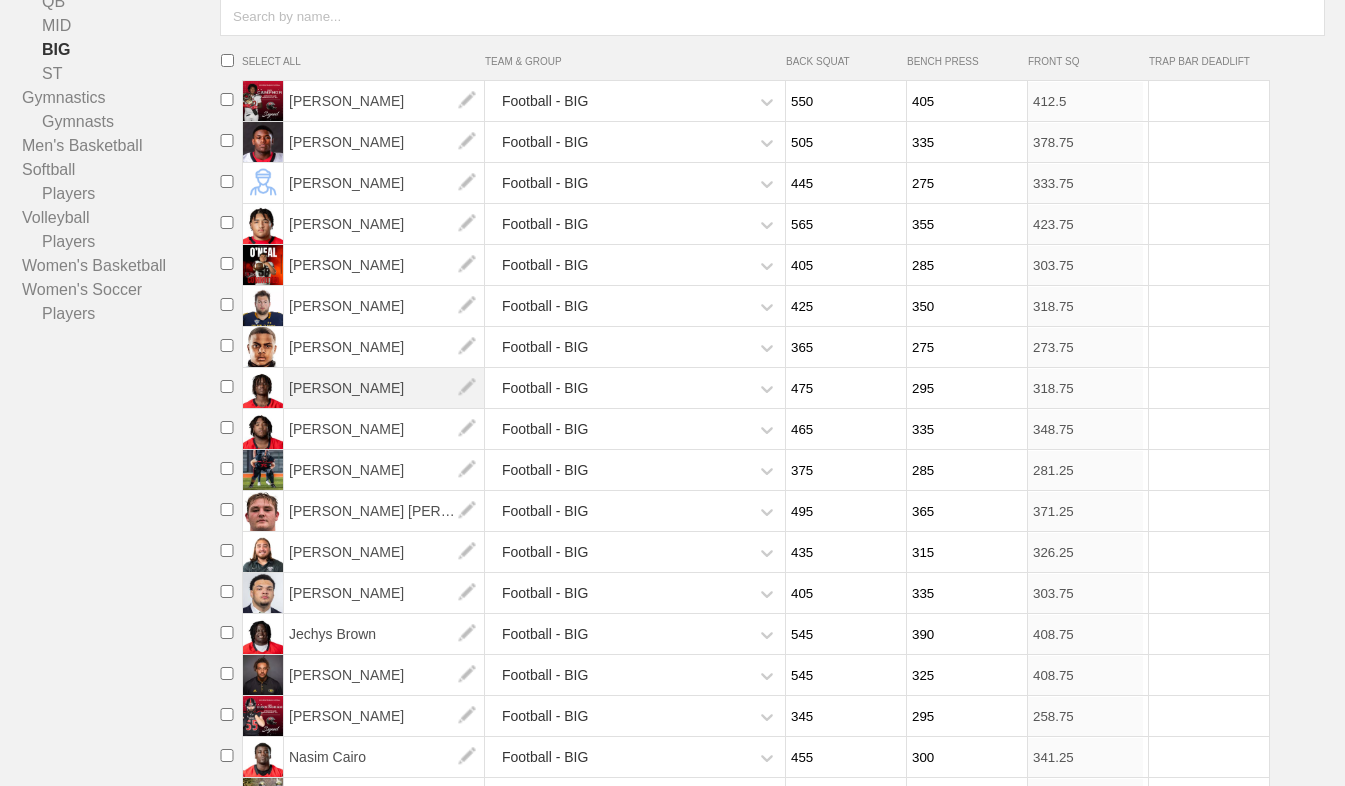 type on "475" 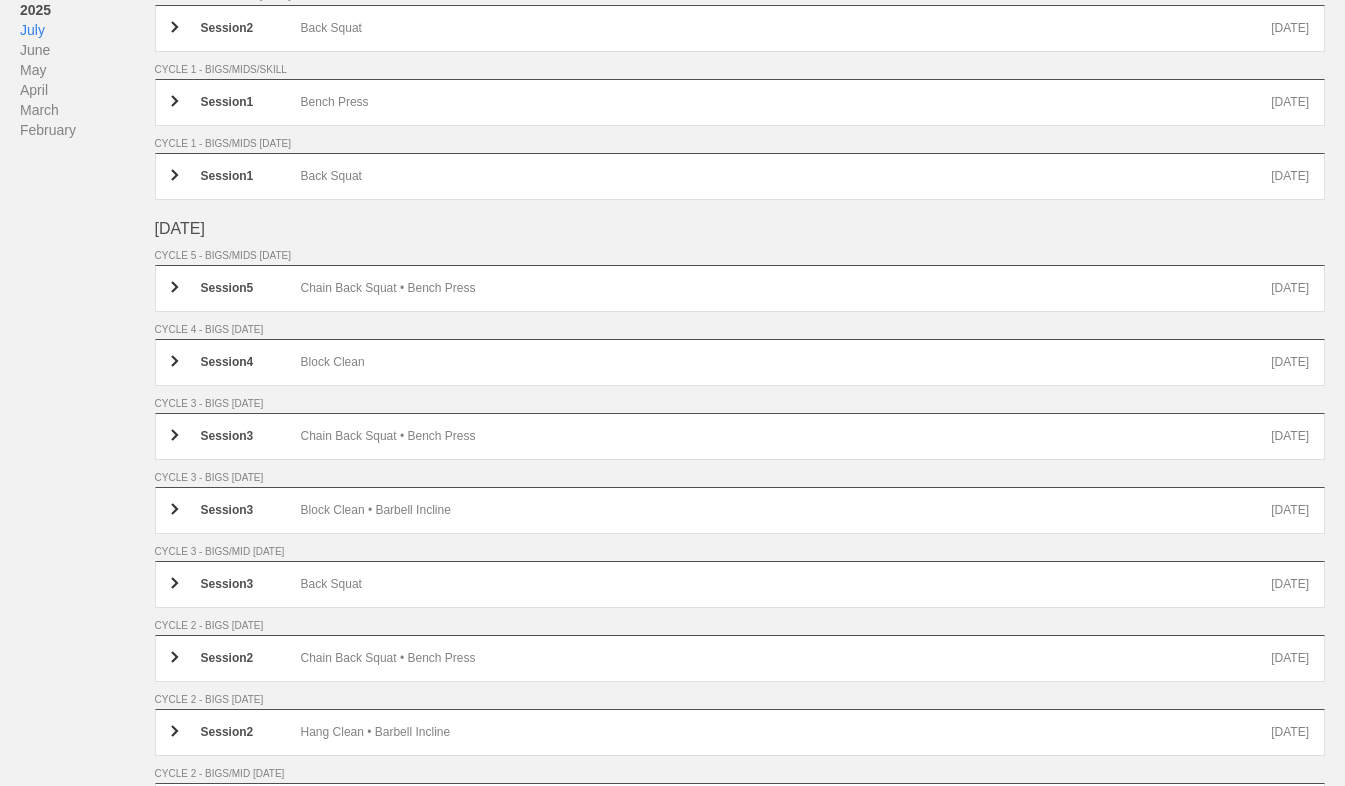scroll, scrollTop: 0, scrollLeft: 0, axis: both 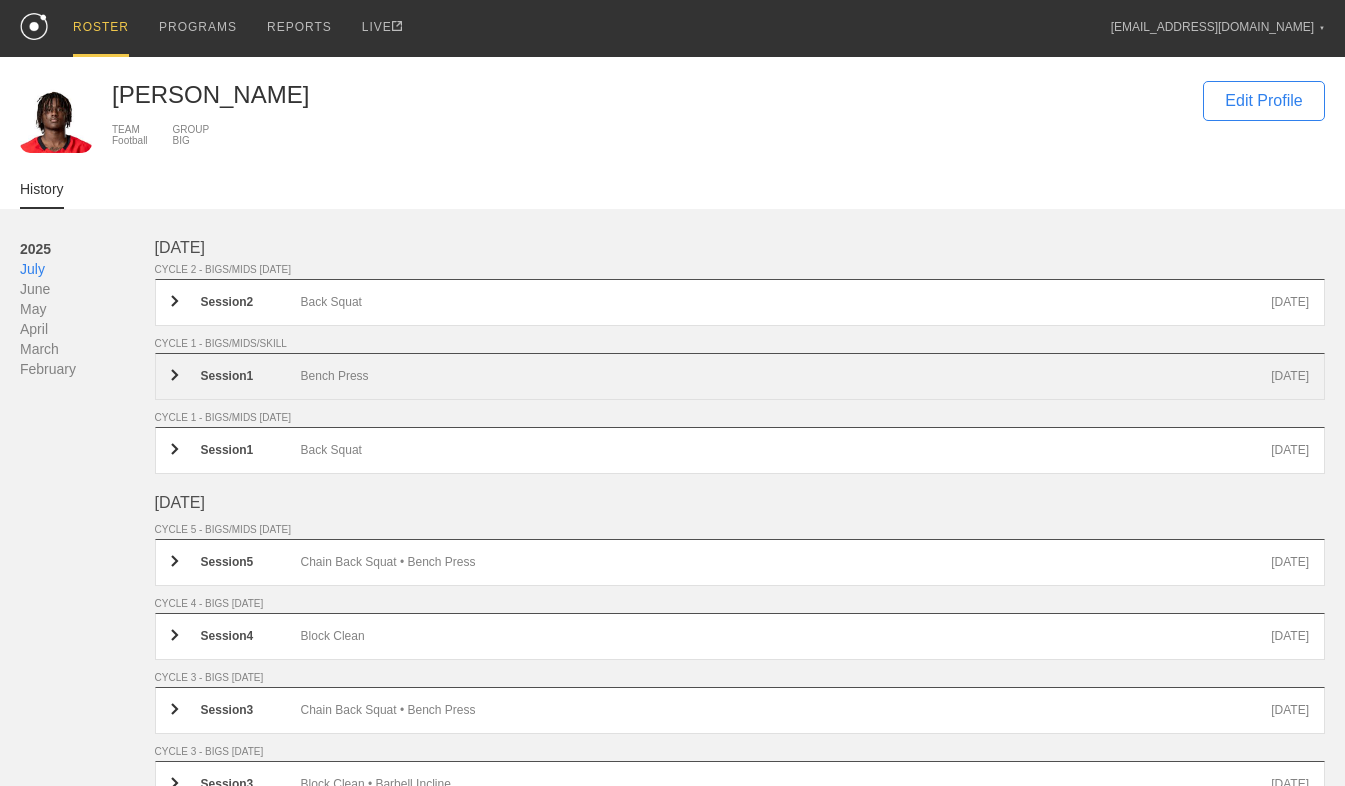click on "Bench Press" at bounding box center [786, 376] 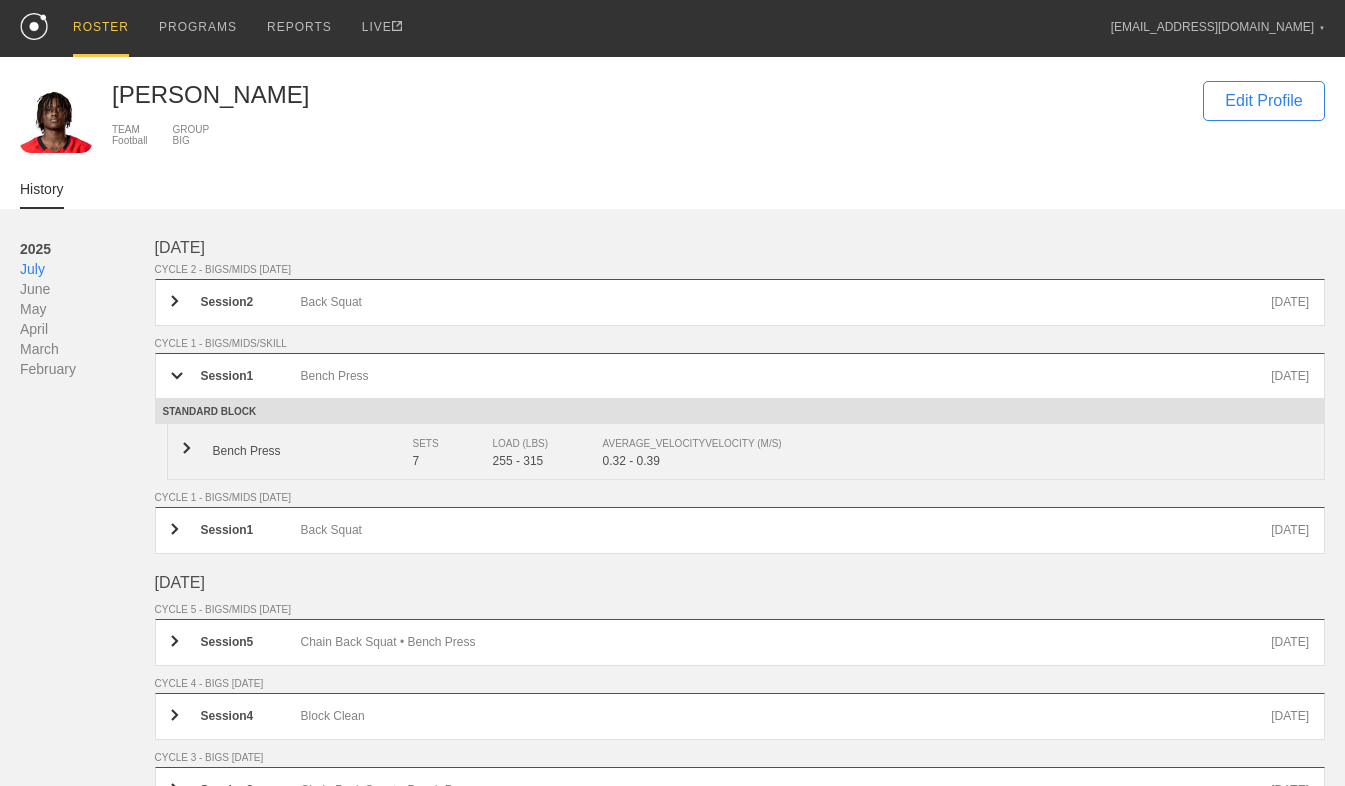 click on "Bench Press SETS 7 LOAD (LBS) 255 - 315 AVERAGE_VELOCITY  VELOCITY (M/S) 0.32 - 0.39" at bounding box center [746, 452] 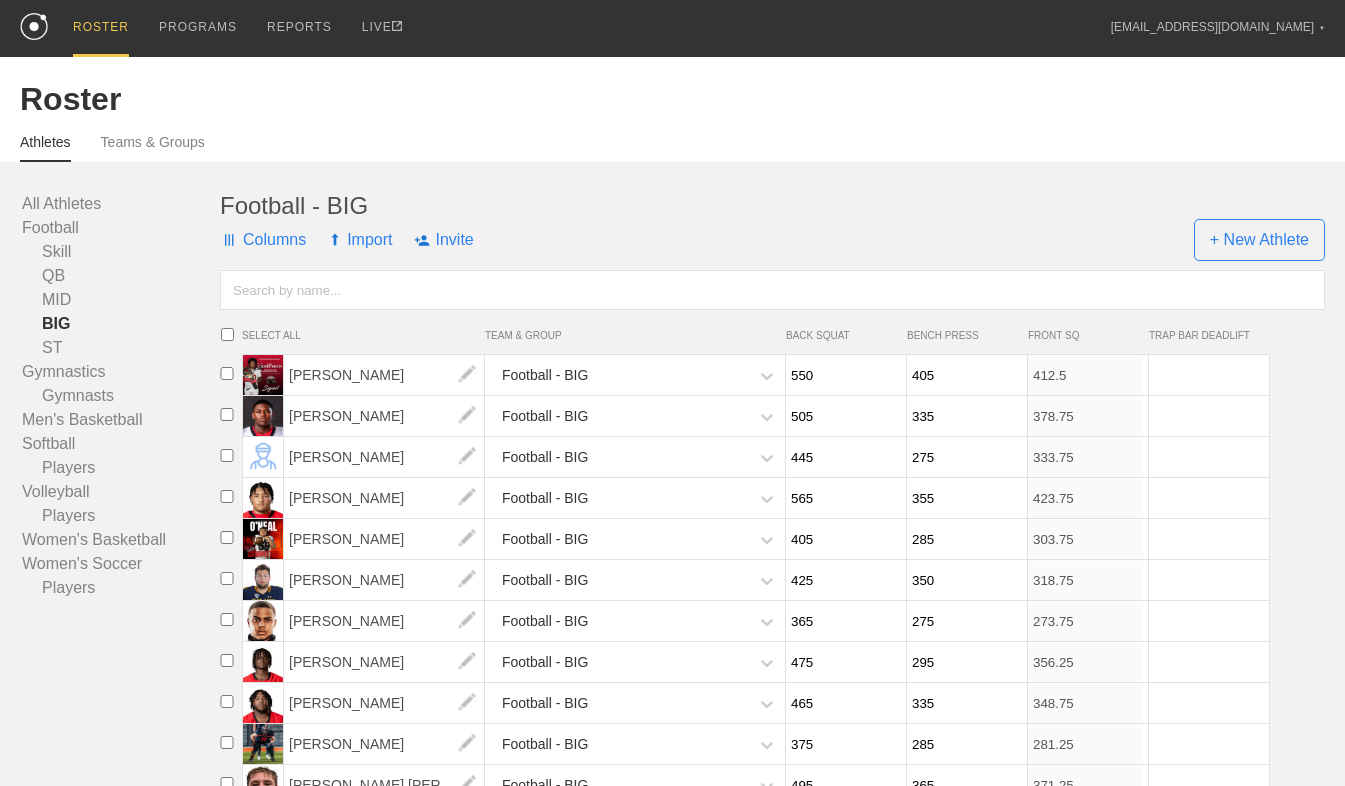 click on "295" at bounding box center (964, 662) 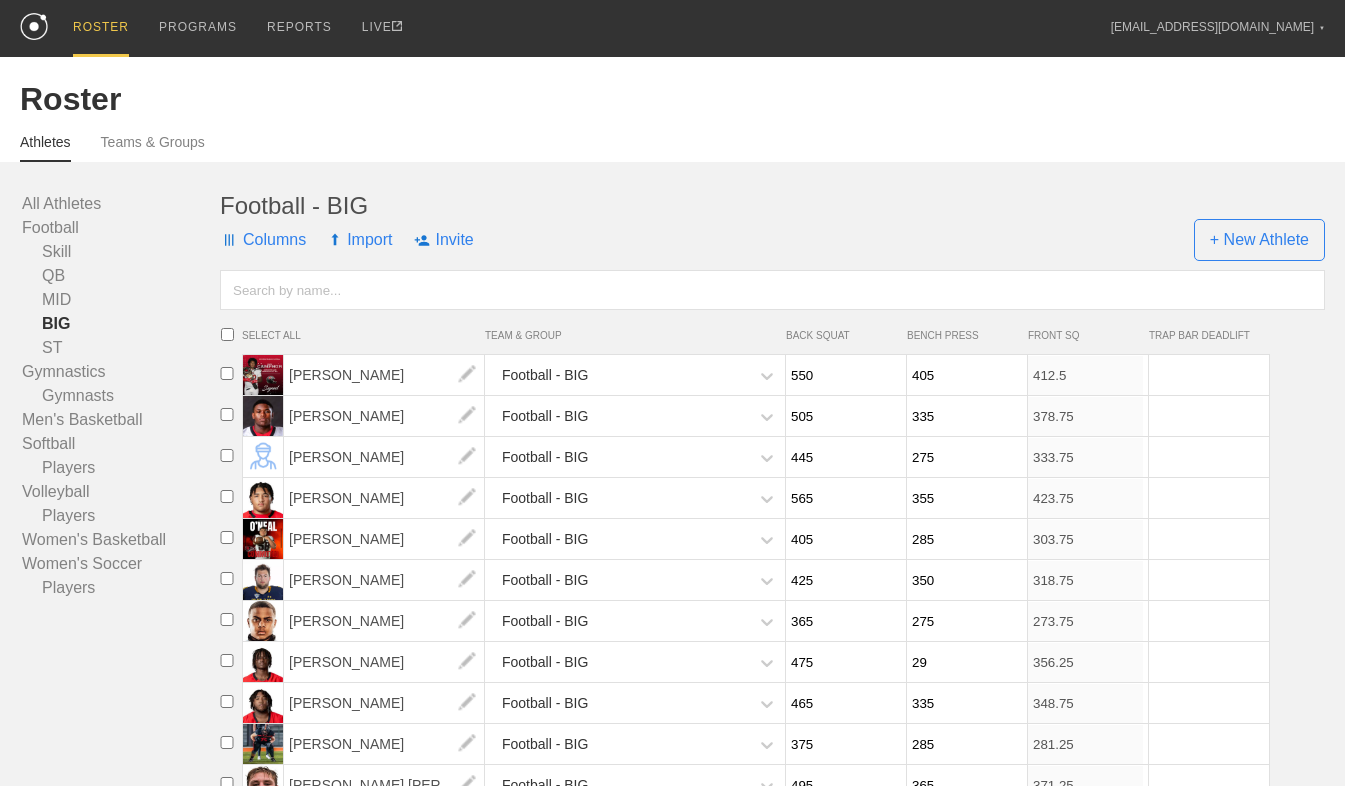 type on "2" 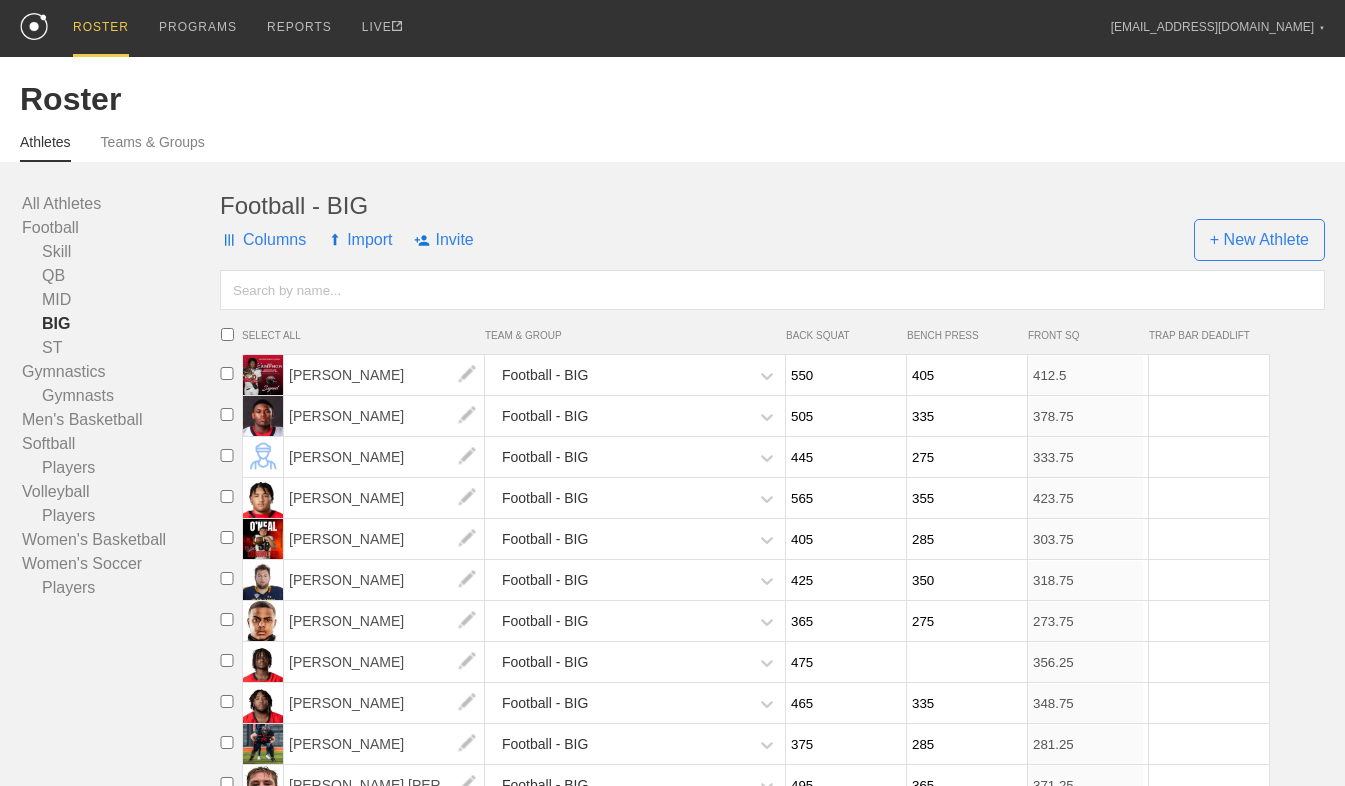 type on "2" 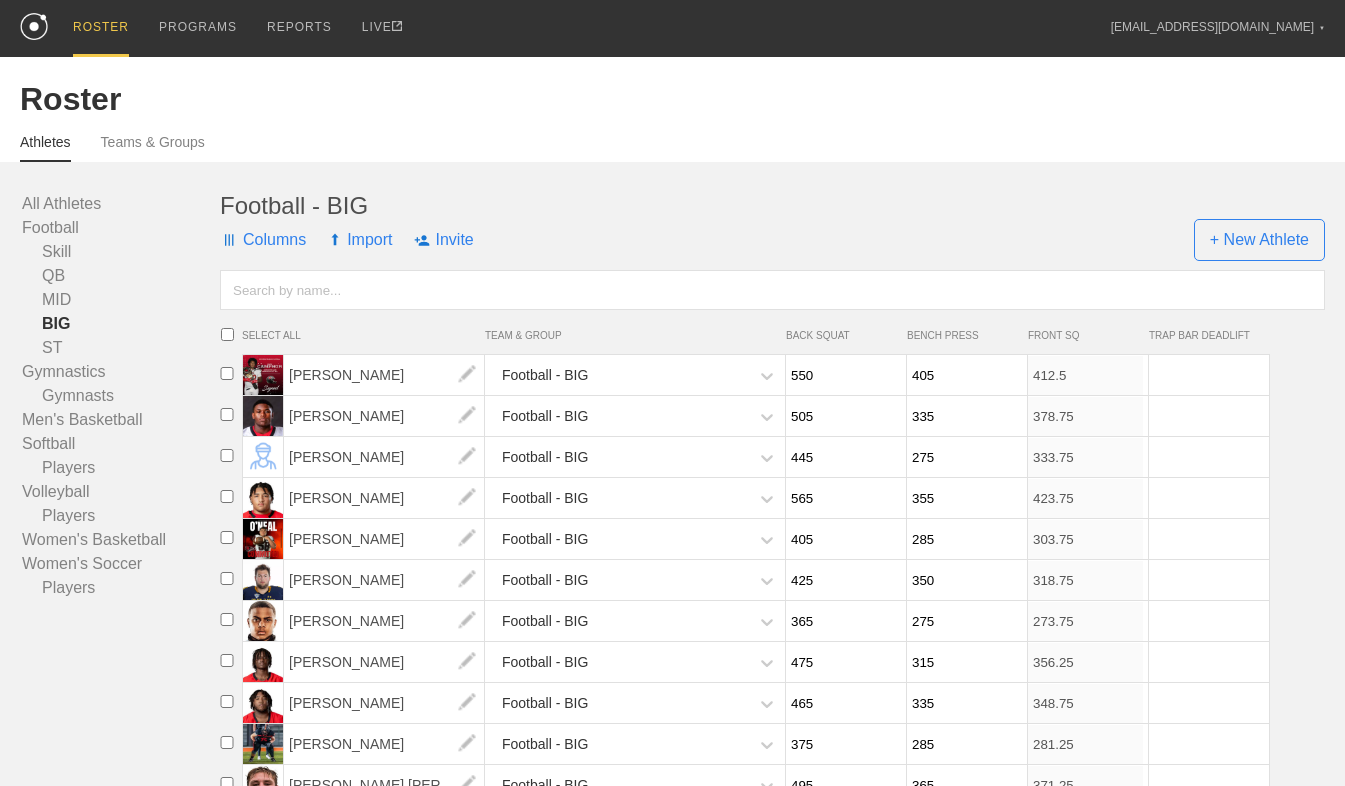 type on "315" 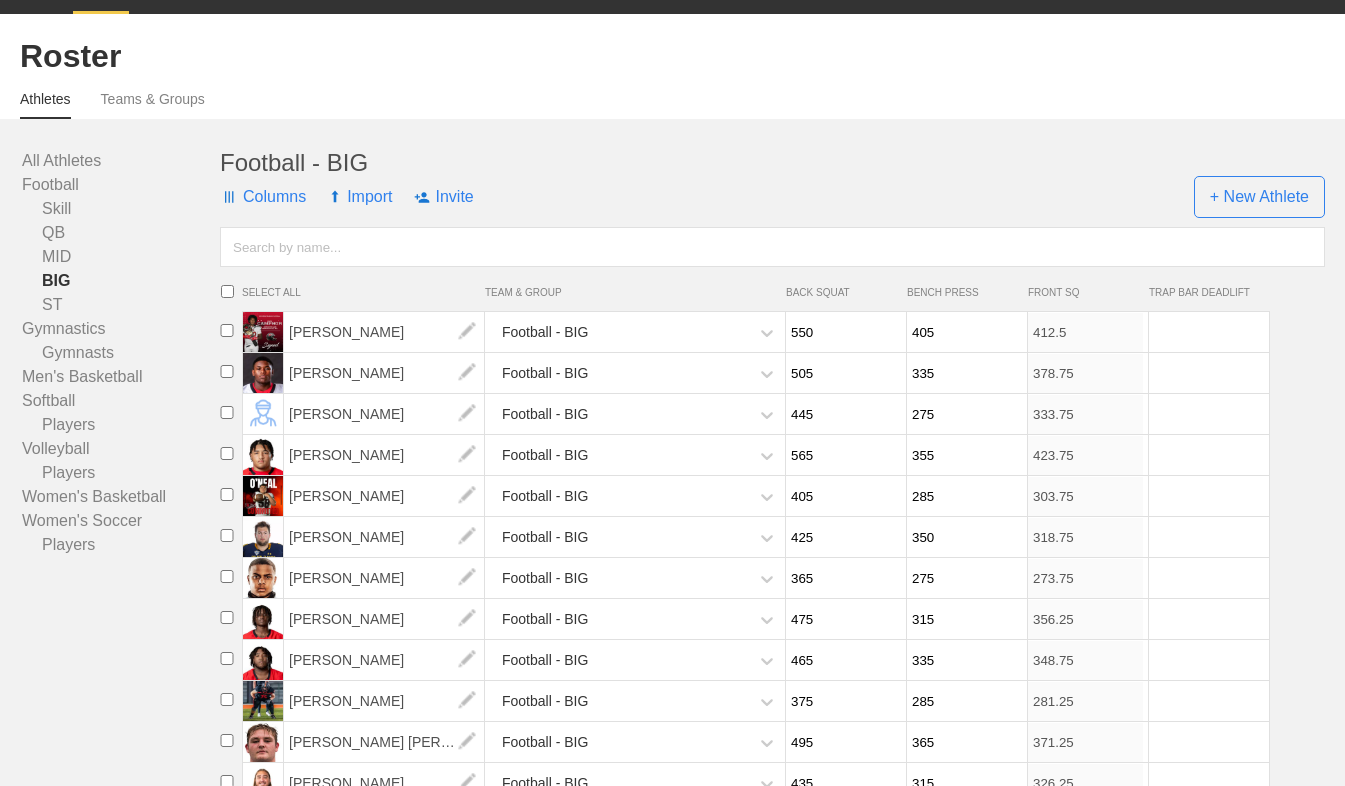 scroll, scrollTop: 42, scrollLeft: 0, axis: vertical 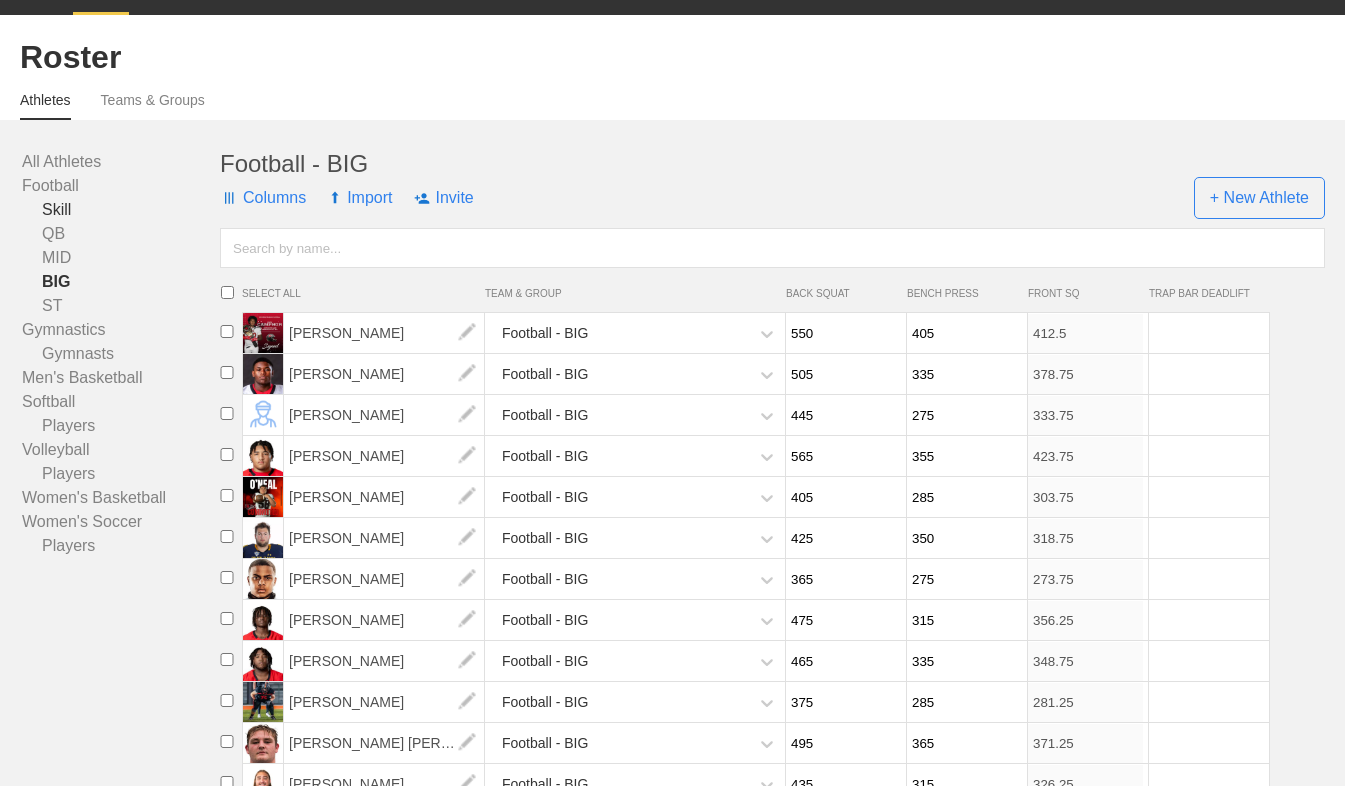 click on "Skill" at bounding box center (121, 210) 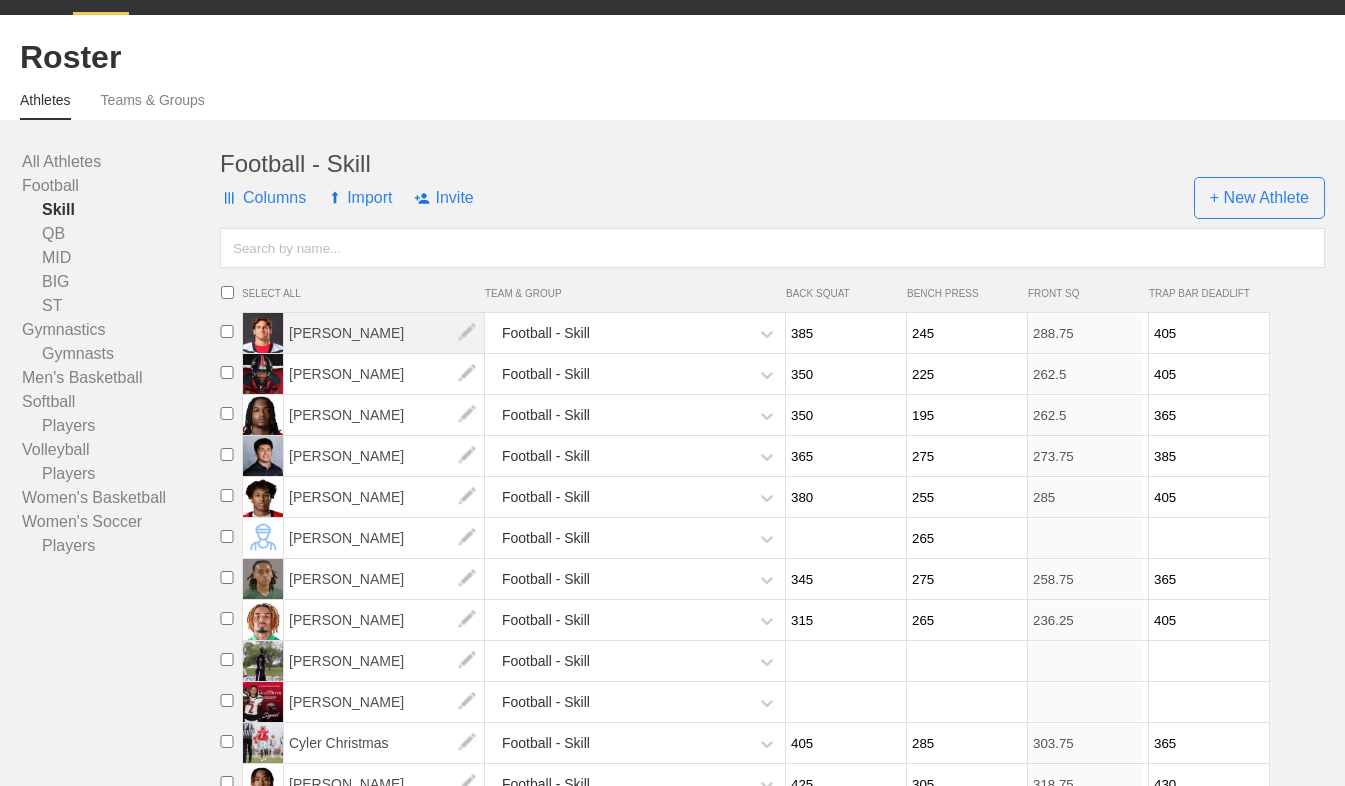 click on "[PERSON_NAME]" at bounding box center (384, 333) 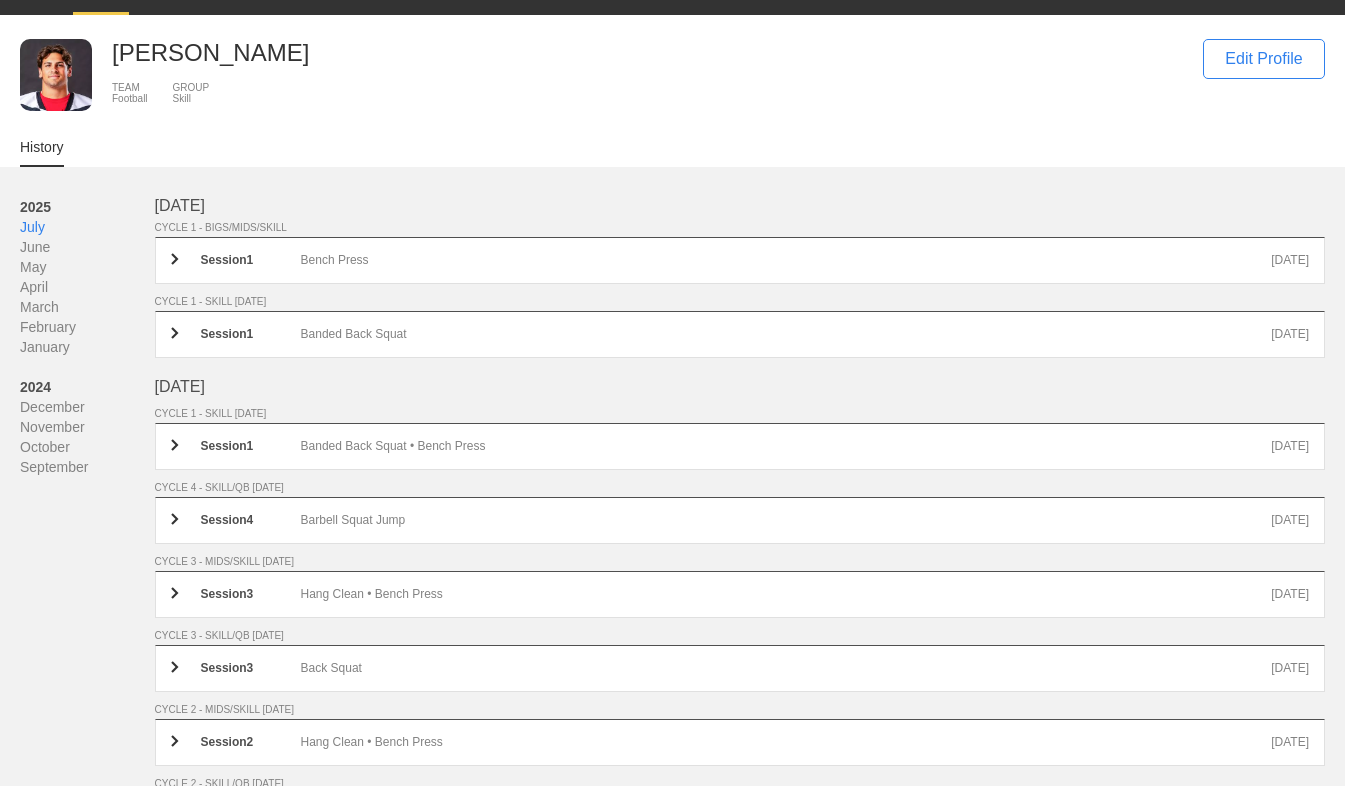 scroll, scrollTop: 0, scrollLeft: 0, axis: both 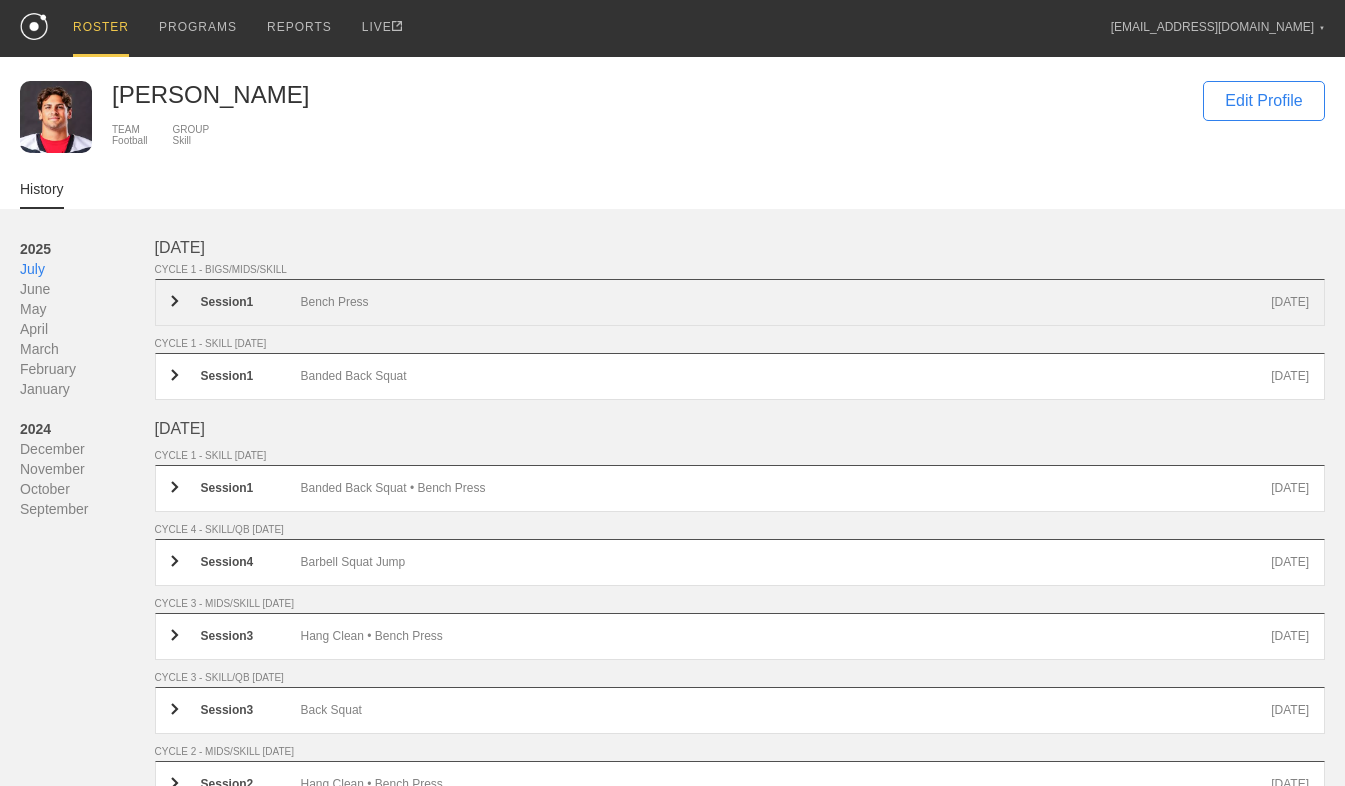 click on "Session  1 Bench Press [DATE]" at bounding box center (740, 302) 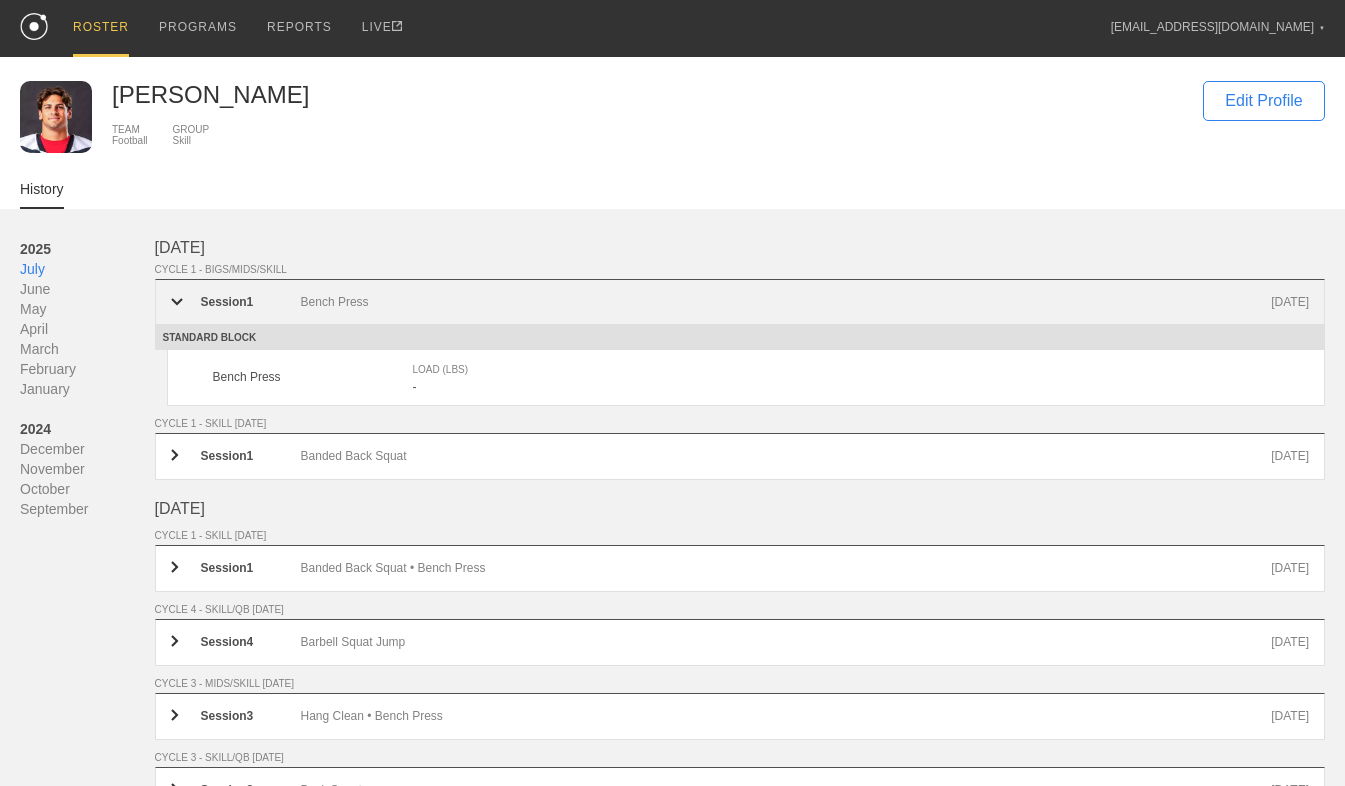 click on "Session  1 Bench Press [DATE]" at bounding box center (740, 302) 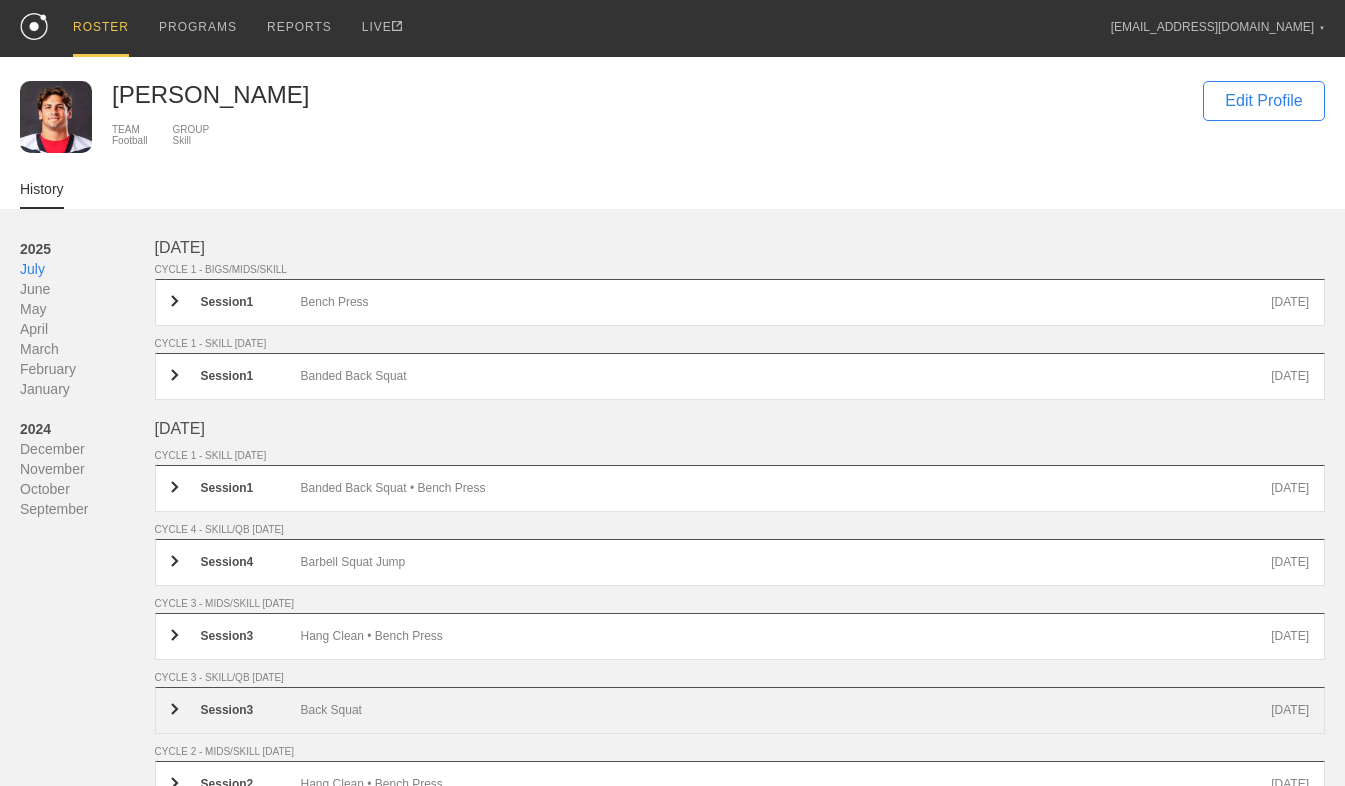 click on "Session  3 Back Squat [DATE]" at bounding box center (740, 710) 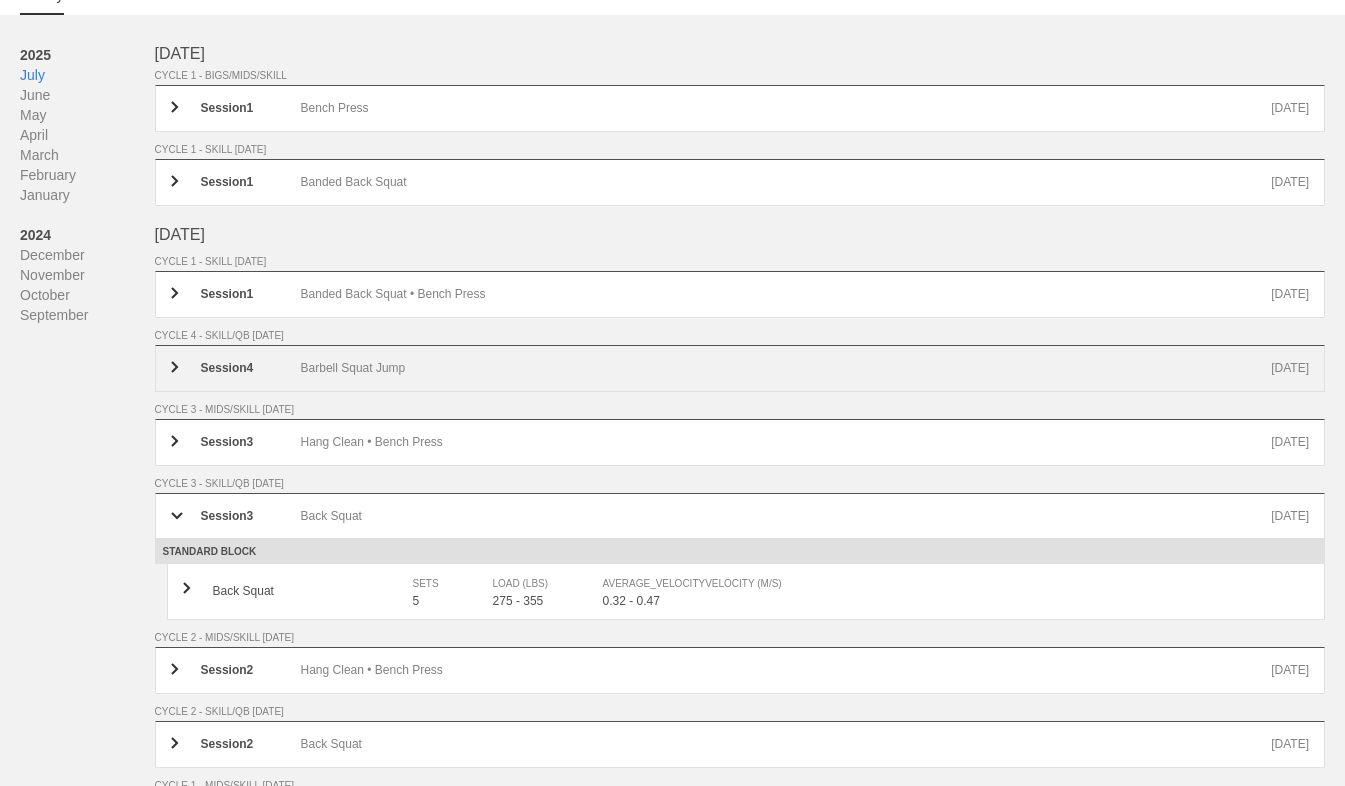 scroll, scrollTop: 188, scrollLeft: 0, axis: vertical 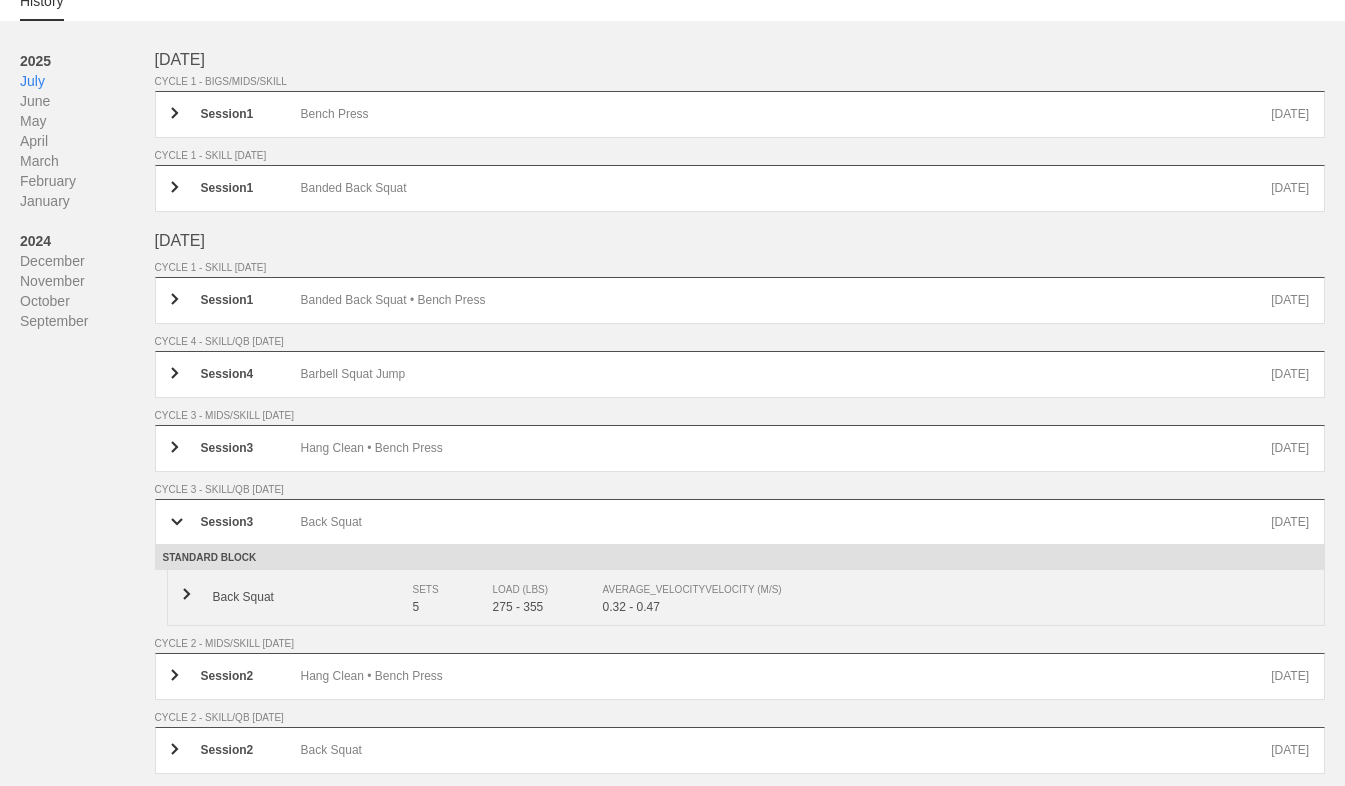 click on "SETS" at bounding box center [443, 590] 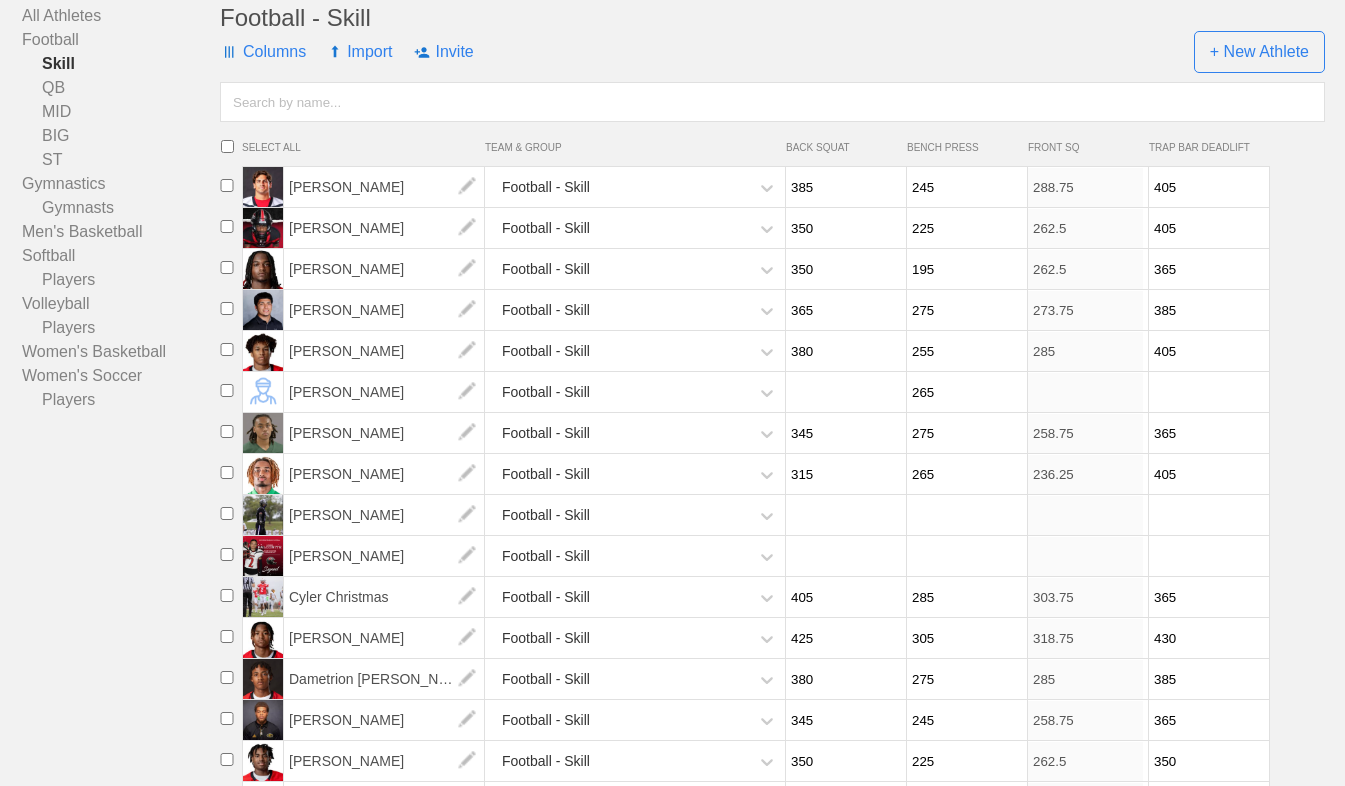 scroll, scrollTop: 274, scrollLeft: 0, axis: vertical 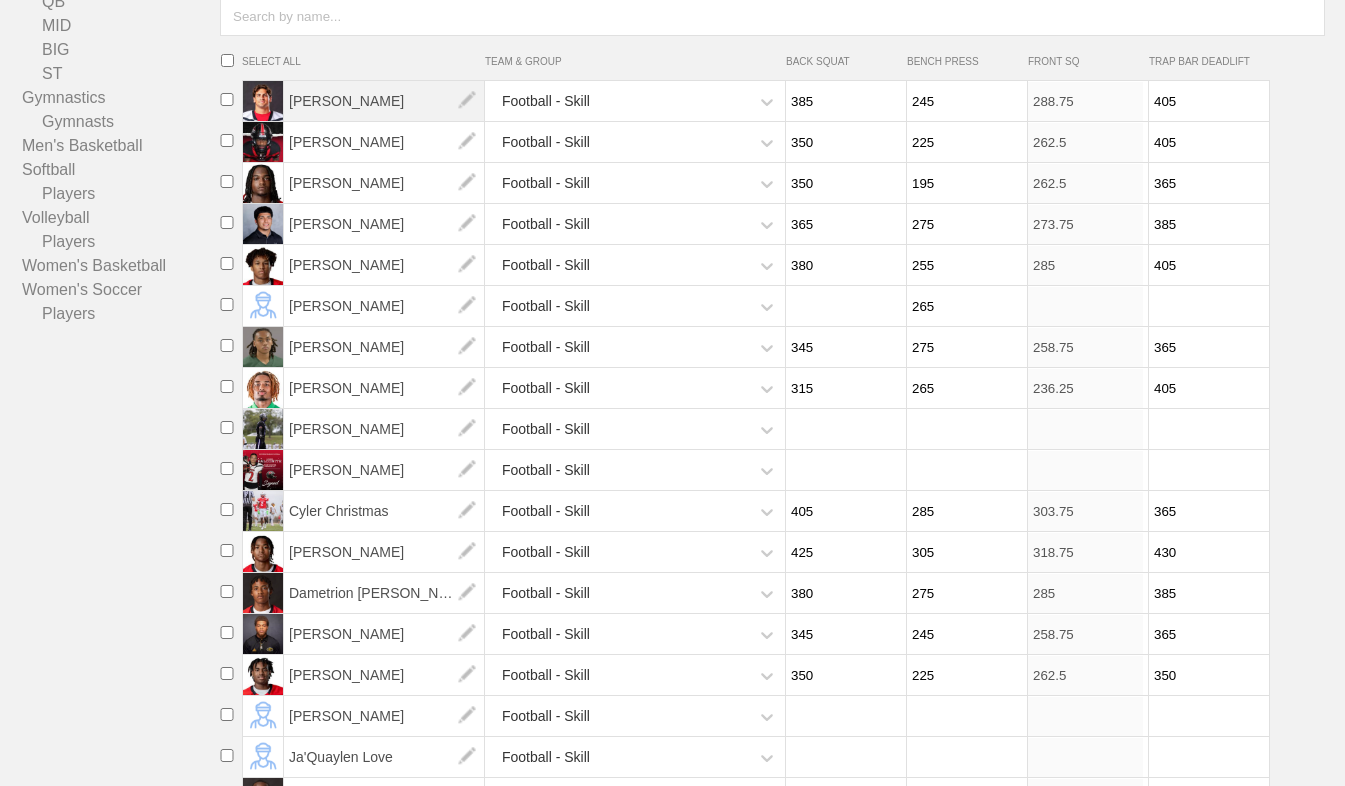 click on "[PERSON_NAME]" at bounding box center [384, 101] 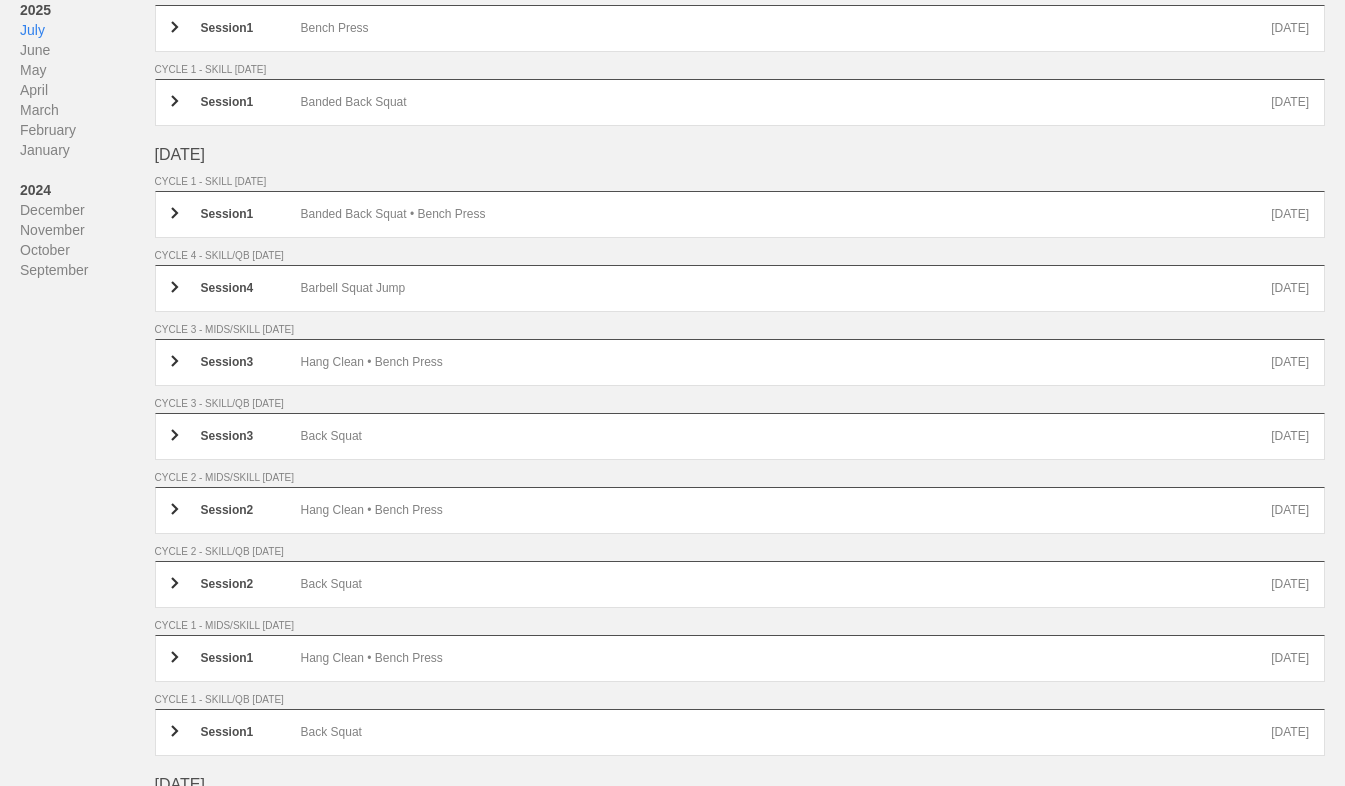 scroll, scrollTop: 0, scrollLeft: 0, axis: both 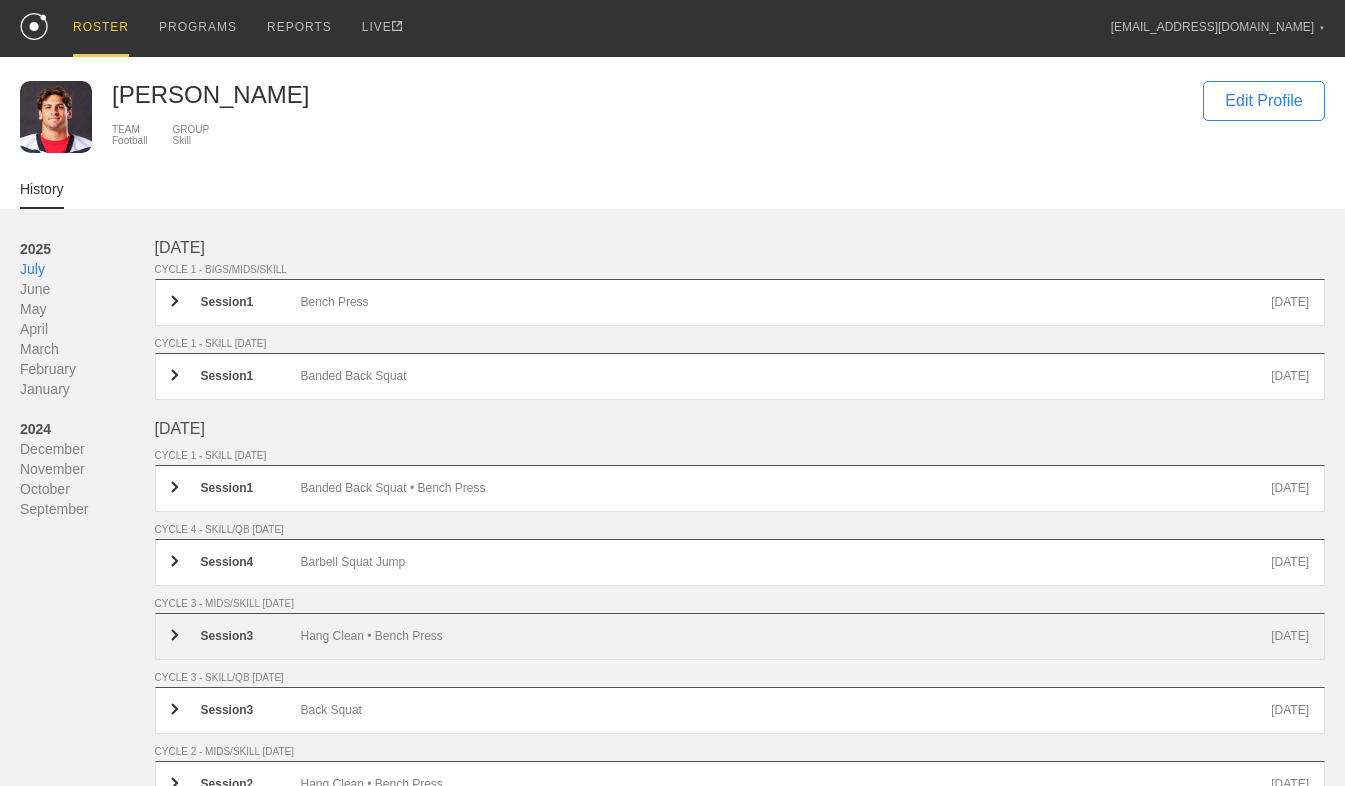 click on "Session  3 Hang Clean • Bench Press [DATE]" at bounding box center (740, 636) 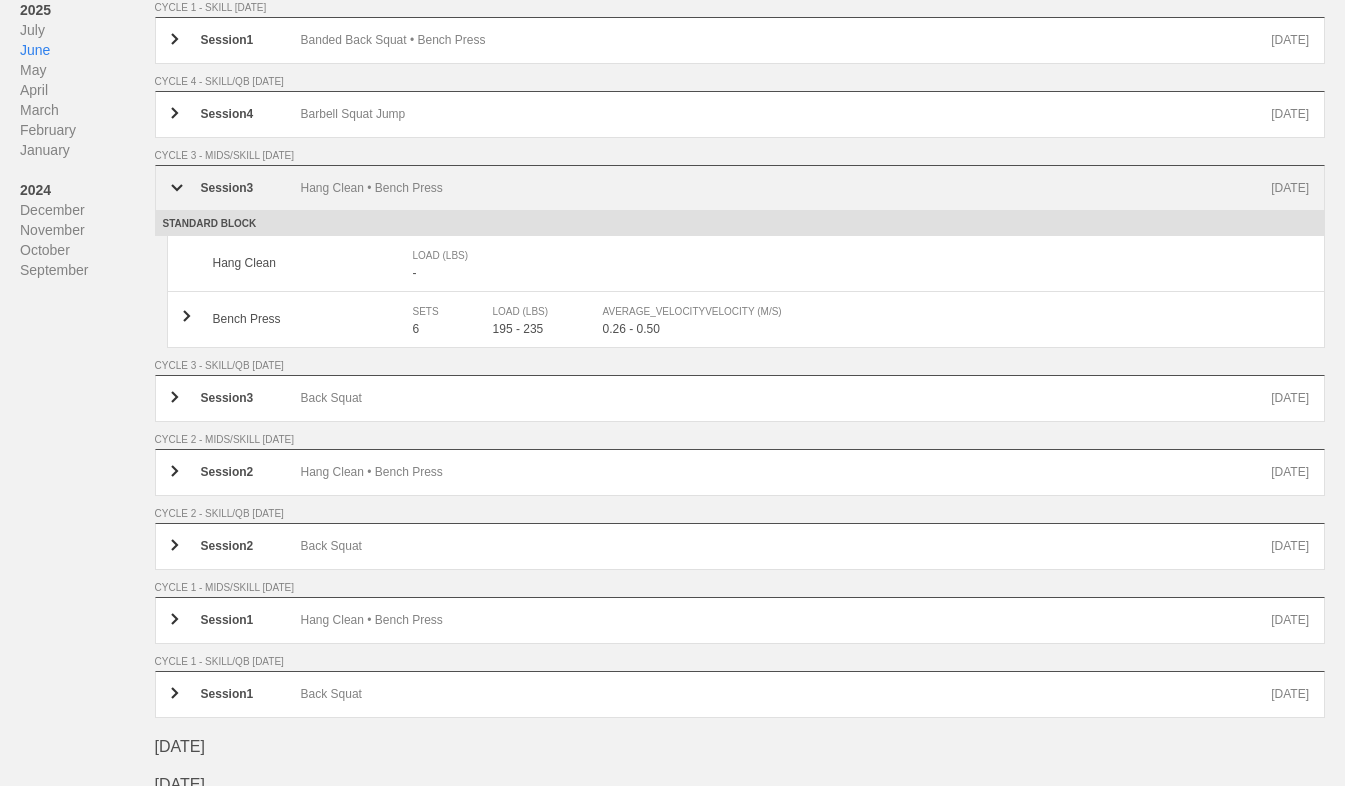 scroll, scrollTop: 472, scrollLeft: 0, axis: vertical 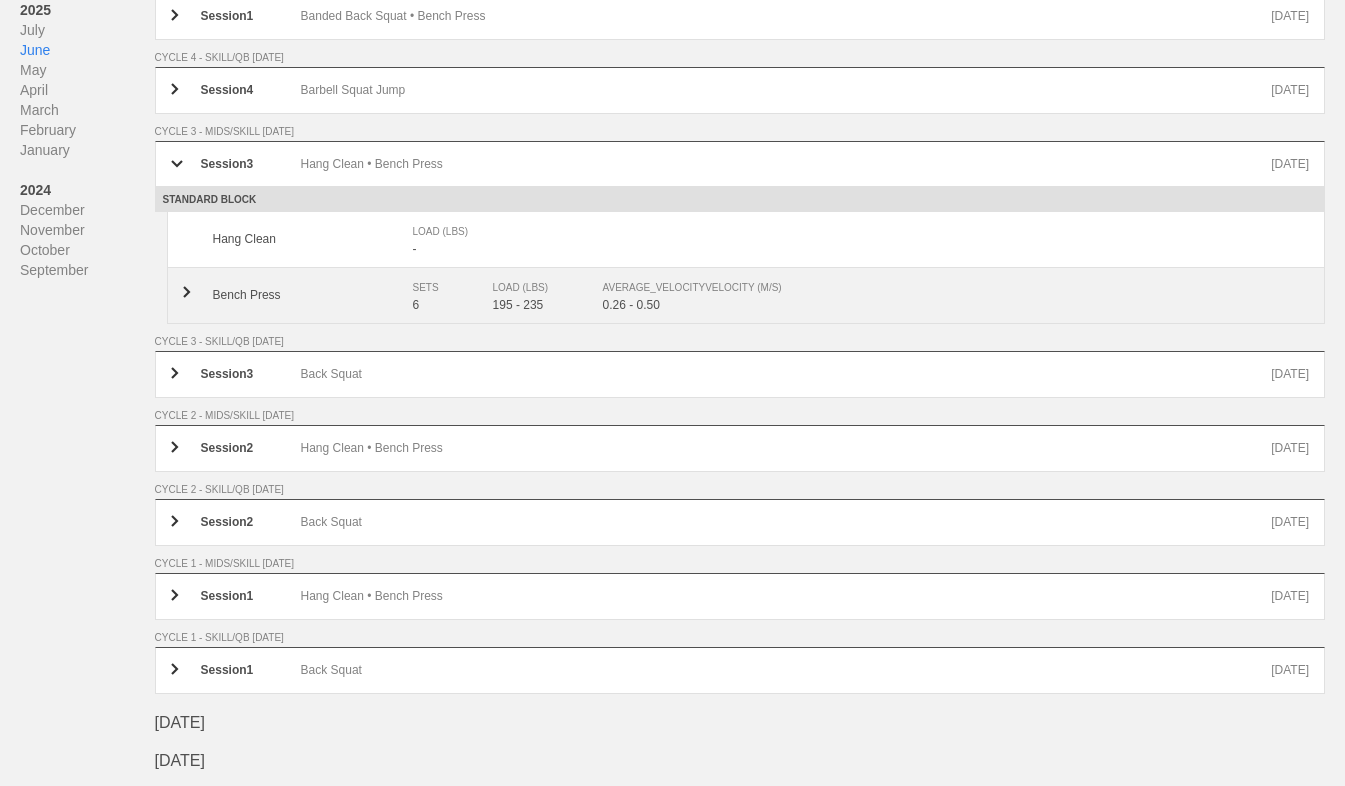 click on "Bench Press SETS 6 LOAD (LBS) 195 - 235 AVERAGE_VELOCITY  VELOCITY (M/S) 0.26 - 0.50" at bounding box center [746, 296] 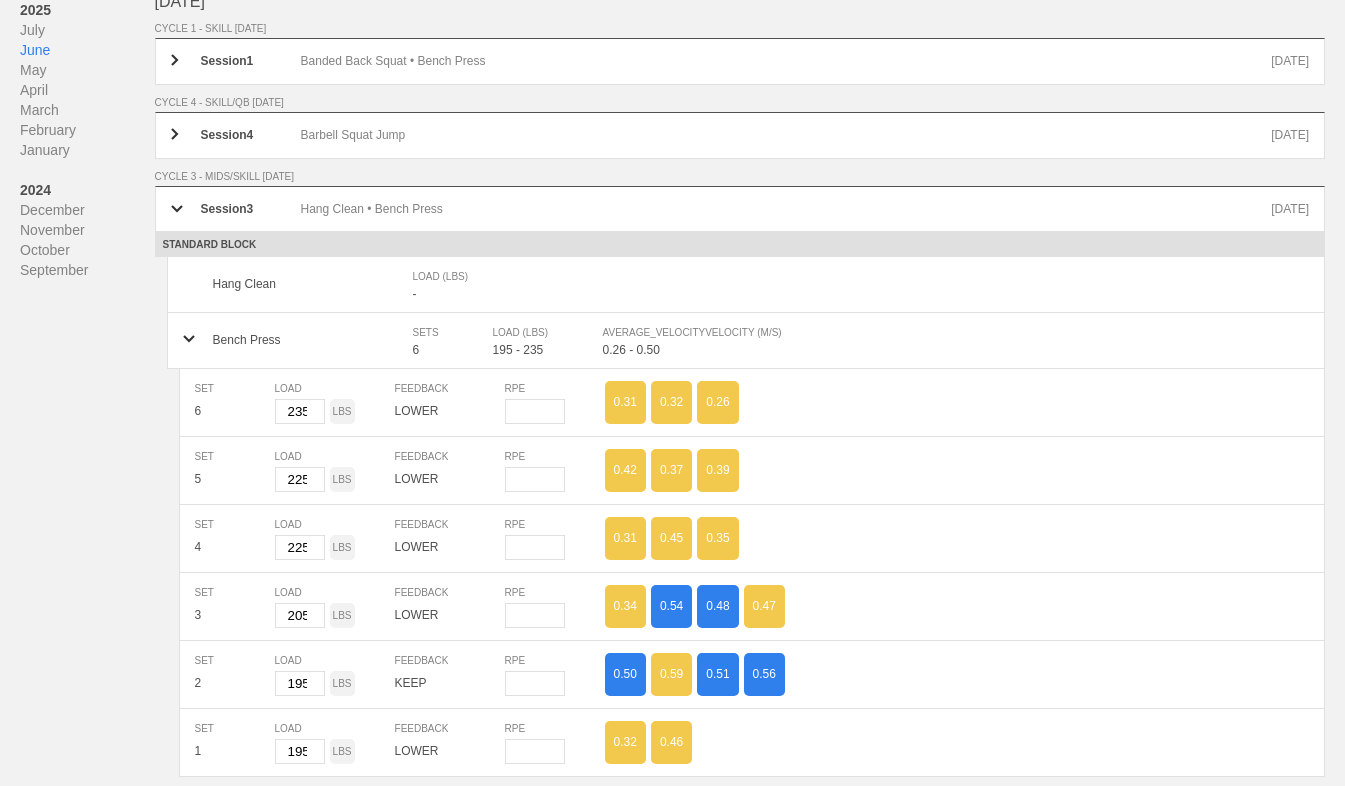 scroll, scrollTop: 425, scrollLeft: 0, axis: vertical 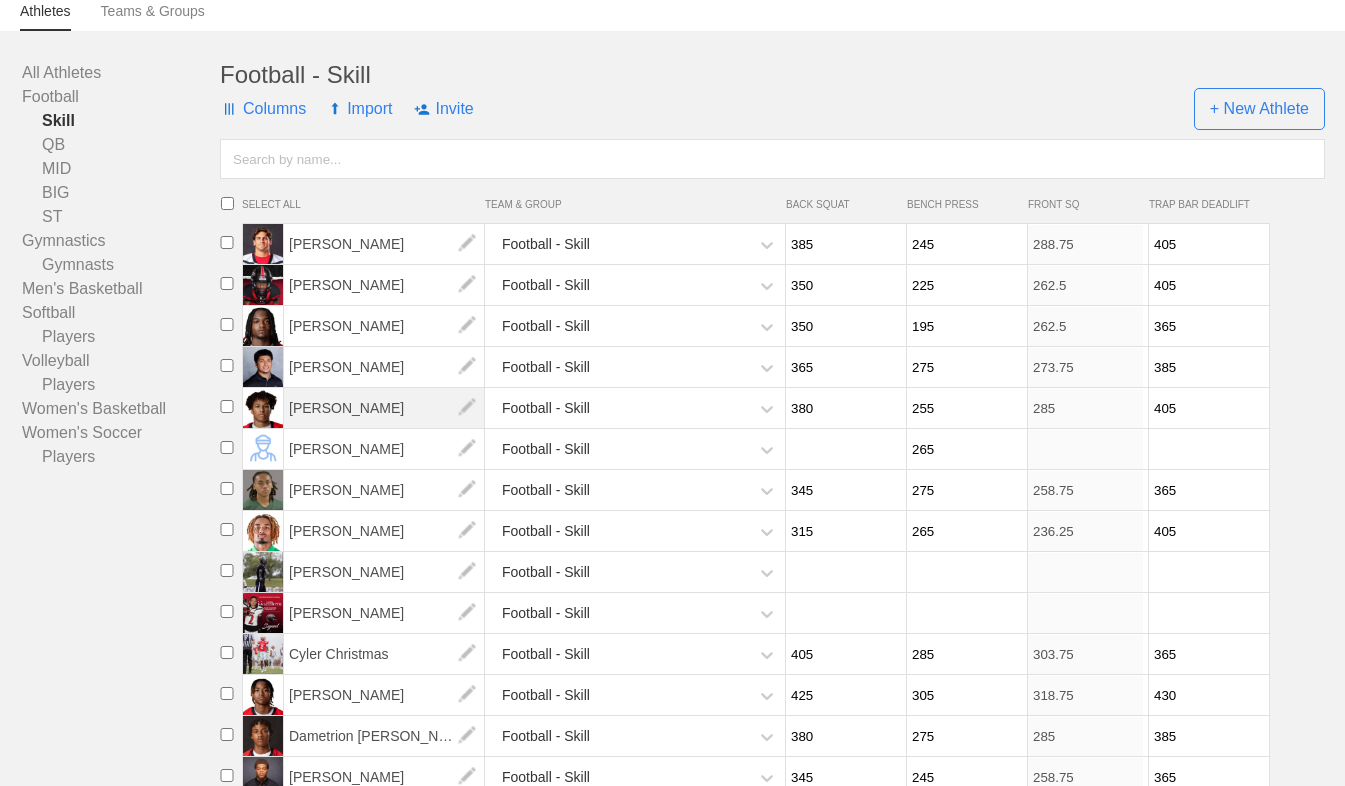 click on "[PERSON_NAME]" at bounding box center (384, 408) 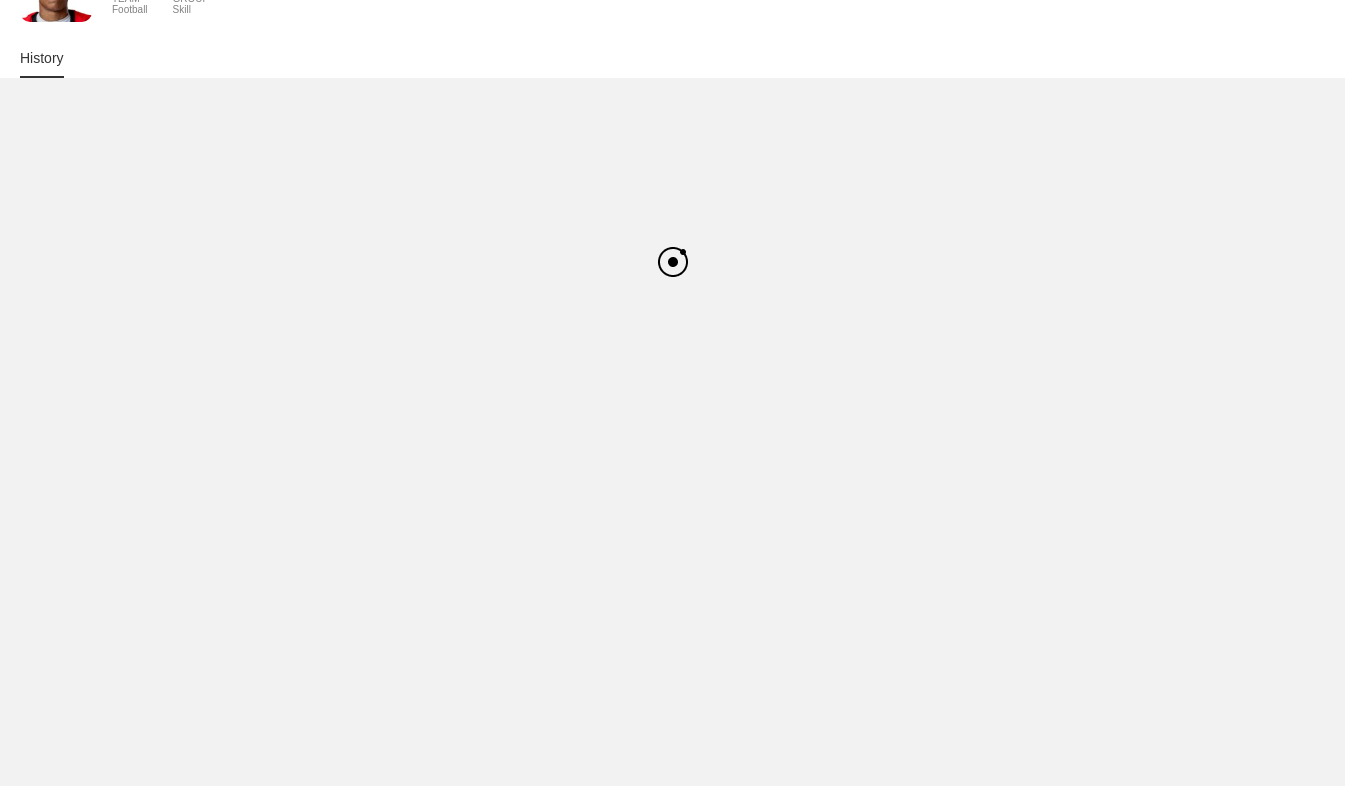 scroll, scrollTop: 0, scrollLeft: 0, axis: both 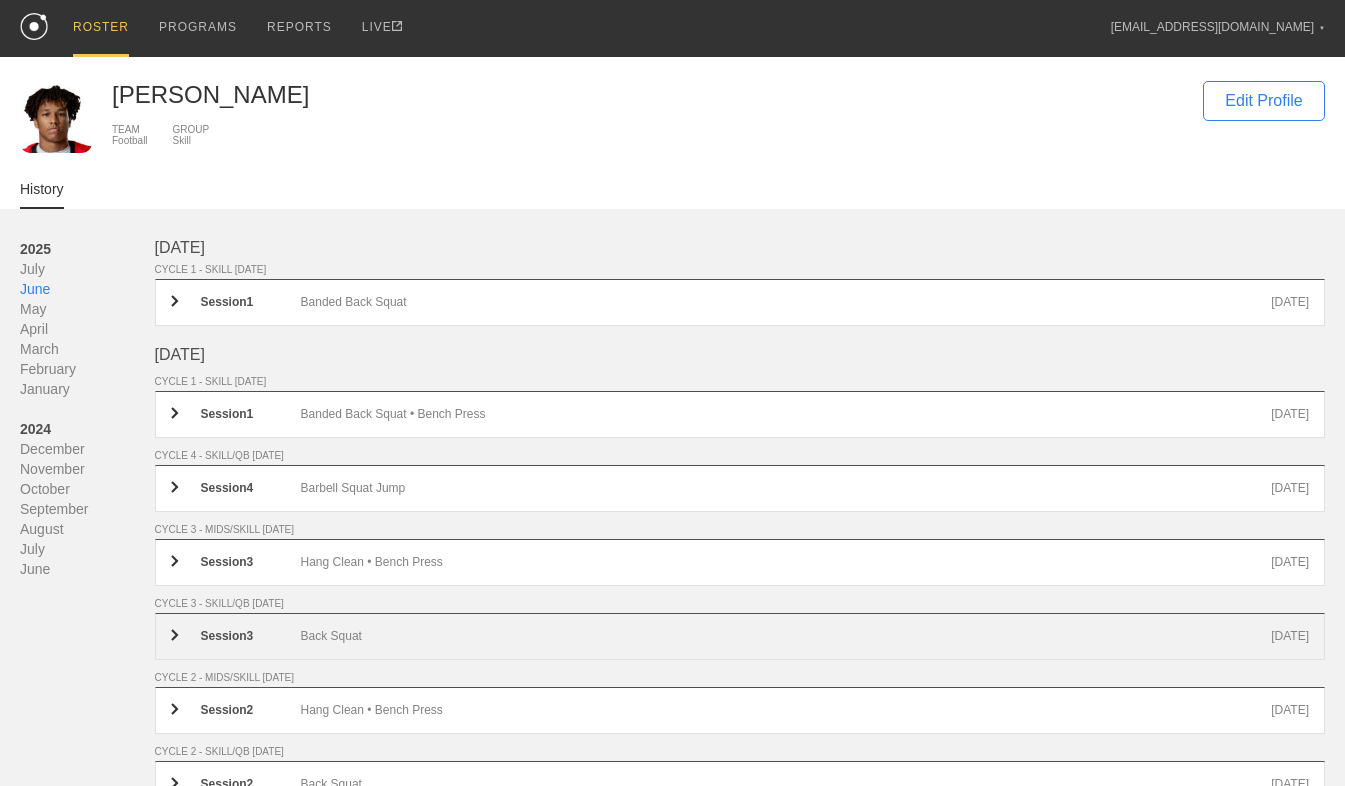 click on "Back Squat" at bounding box center (786, 636) 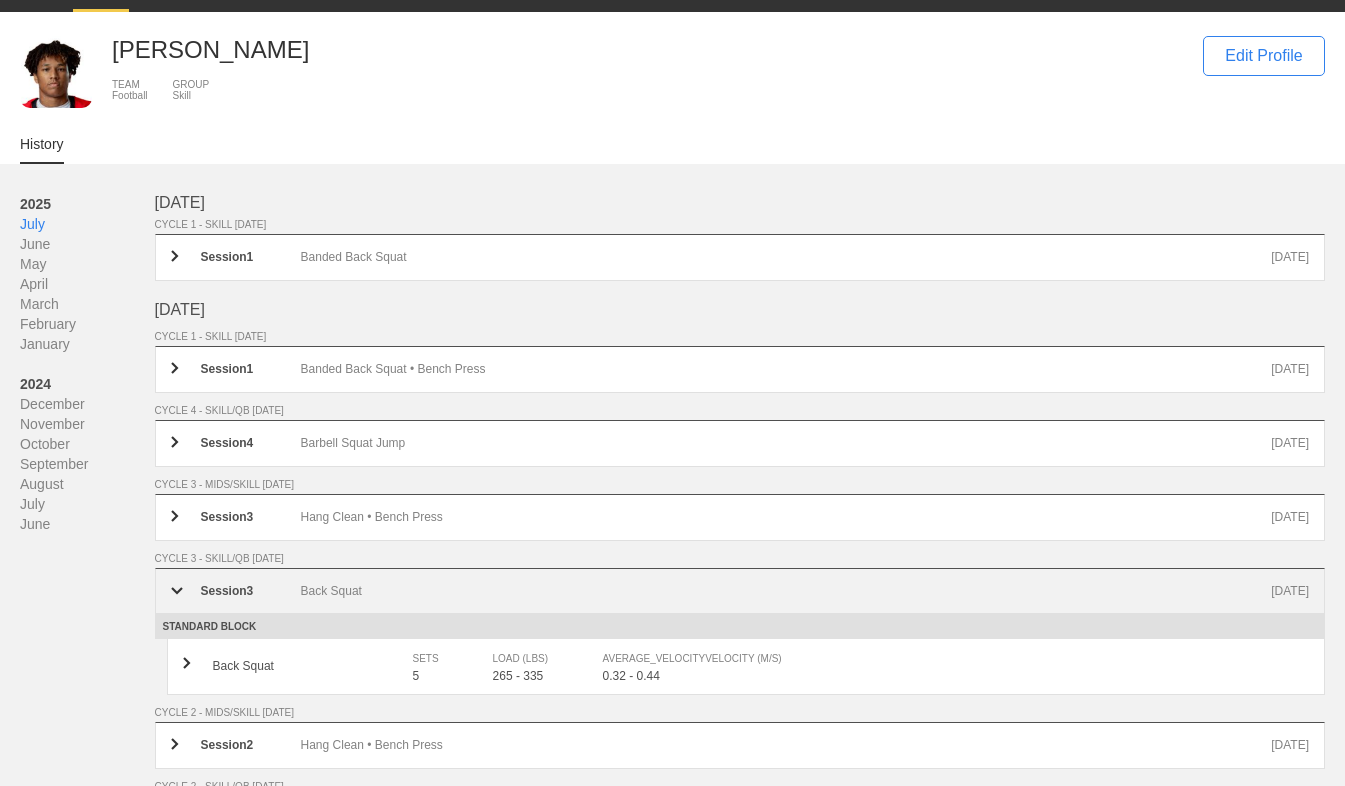 scroll, scrollTop: 69, scrollLeft: 0, axis: vertical 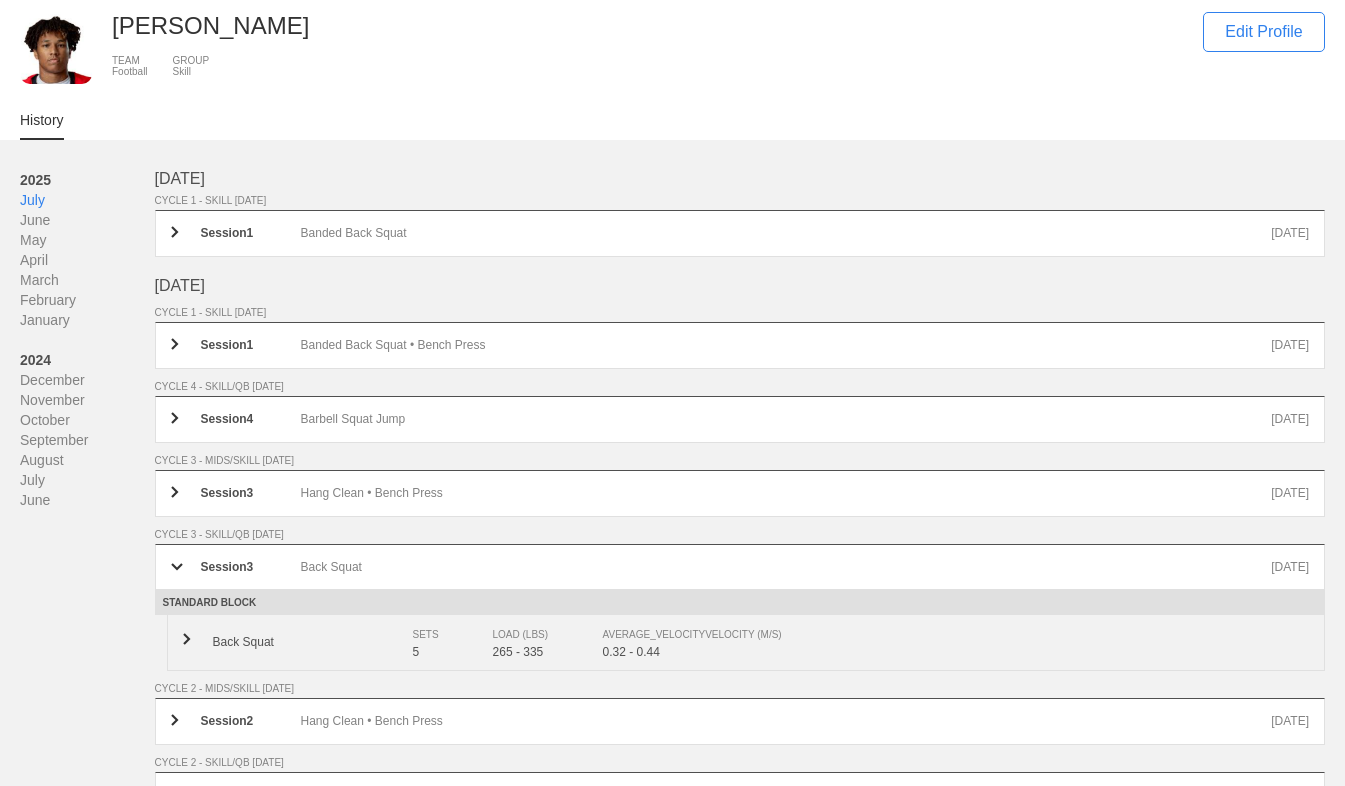 click on "Back Squat SETS 5 LOAD (LBS) 265 - 335 AVERAGE_VELOCITY  VELOCITY (M/S) 0.32 - 0.44" at bounding box center (746, 643) 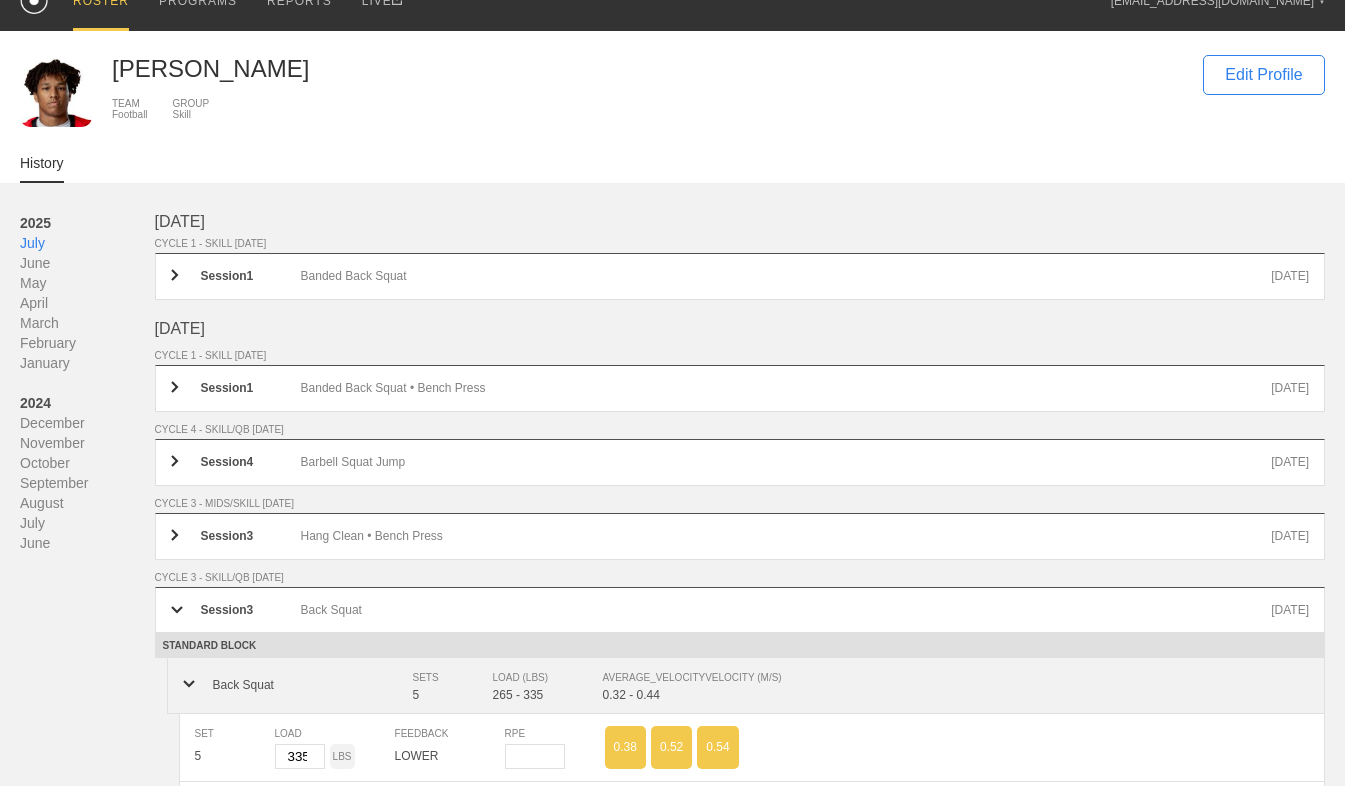 scroll, scrollTop: 1, scrollLeft: 0, axis: vertical 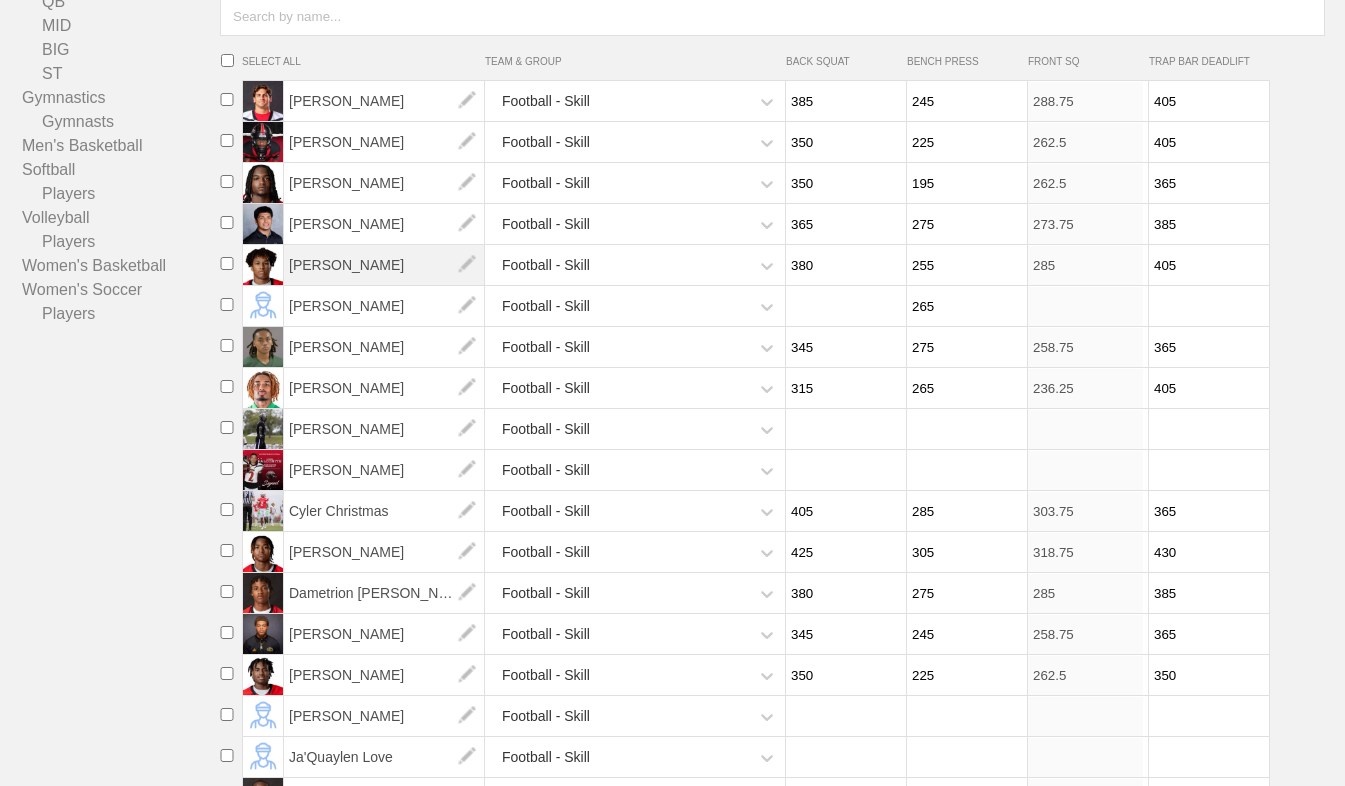 click on "[PERSON_NAME]" at bounding box center [384, 265] 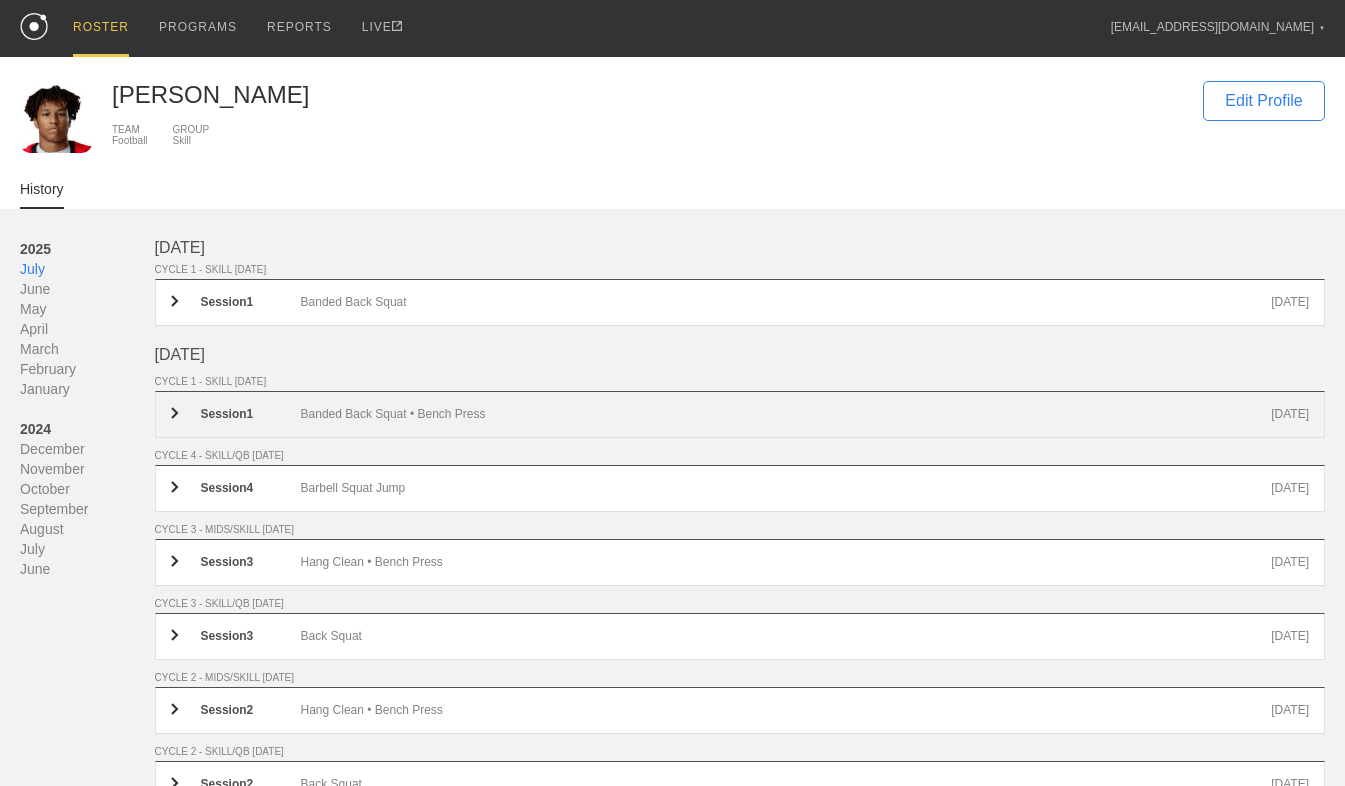 click on "Banded Back Squat • Bench Press" at bounding box center (786, 414) 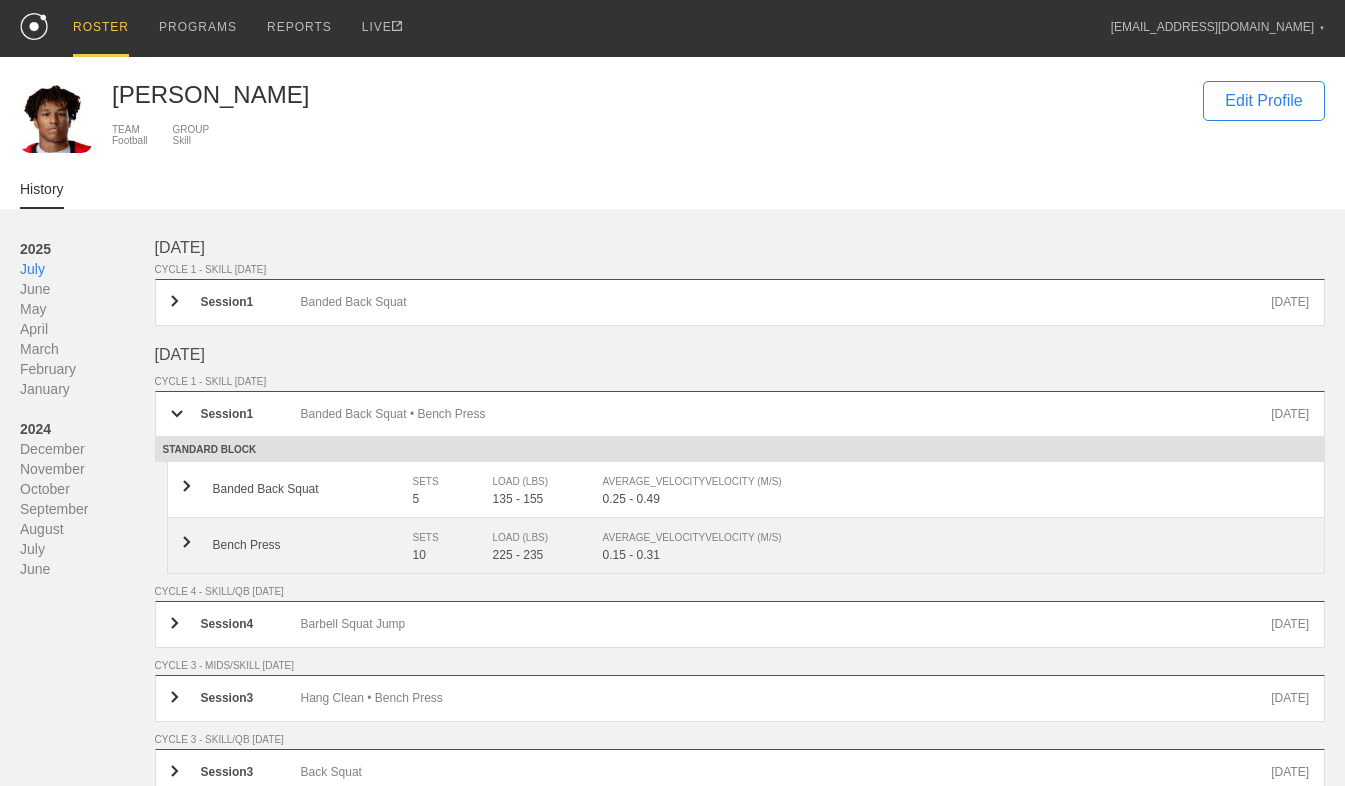 click on "Bench Press" at bounding box center (313, 545) 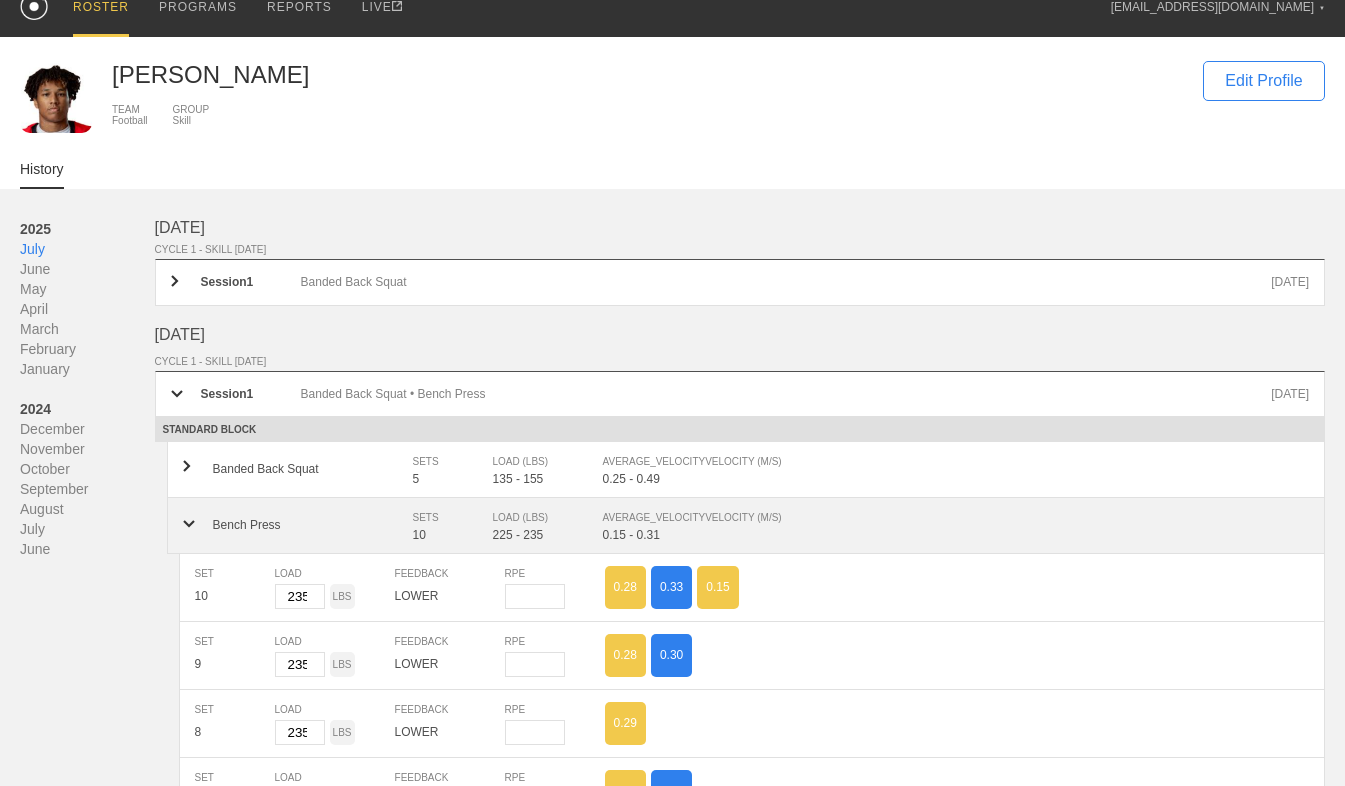 scroll, scrollTop: 0, scrollLeft: 0, axis: both 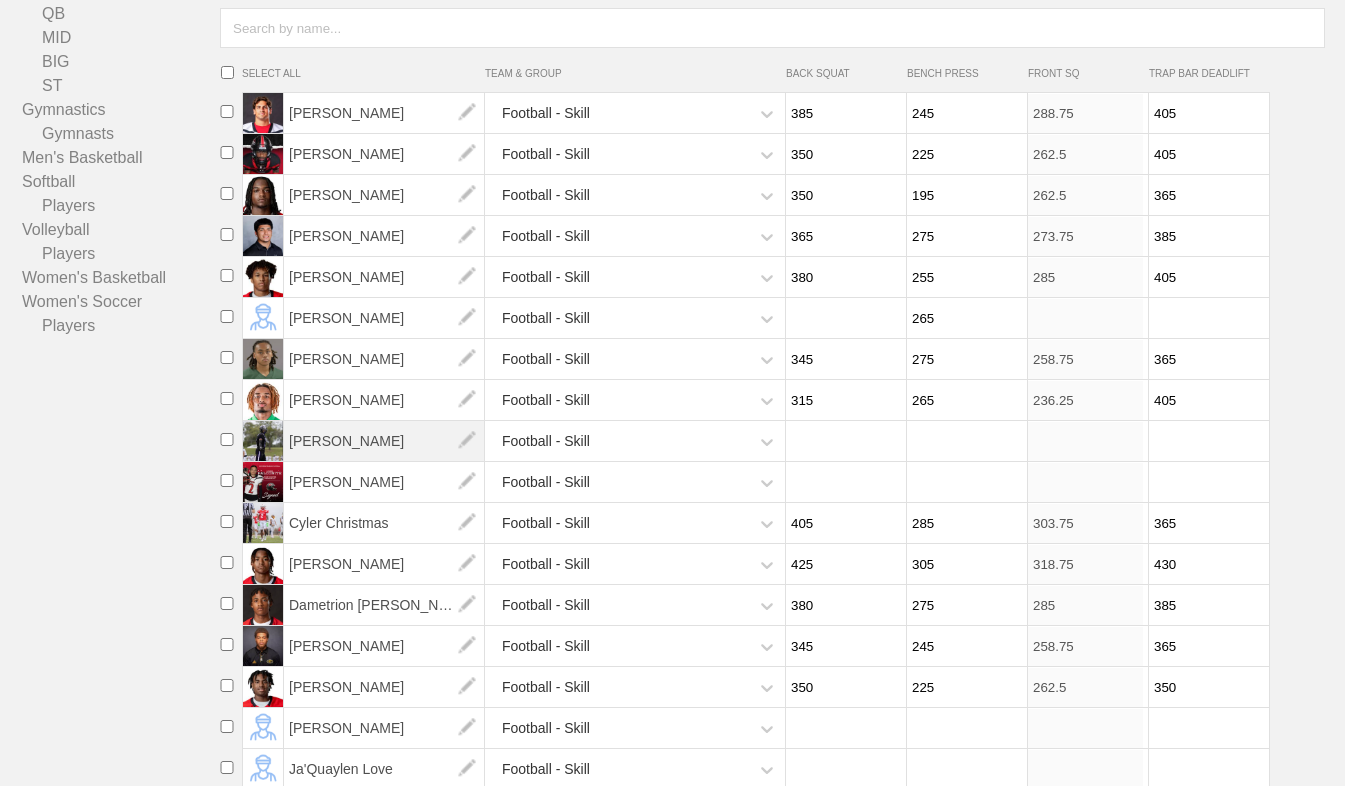 click on "[PERSON_NAME]" at bounding box center (384, 441) 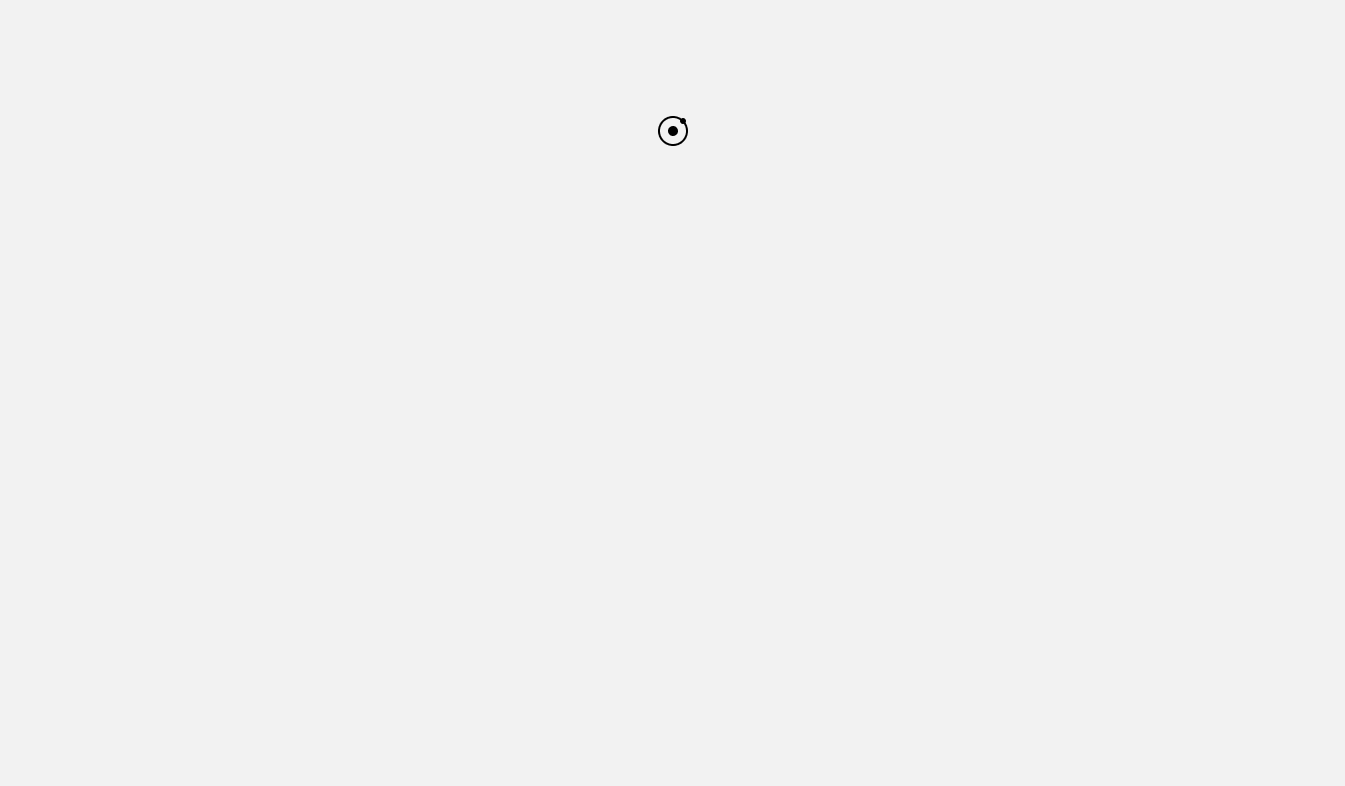 scroll, scrollTop: 0, scrollLeft: 0, axis: both 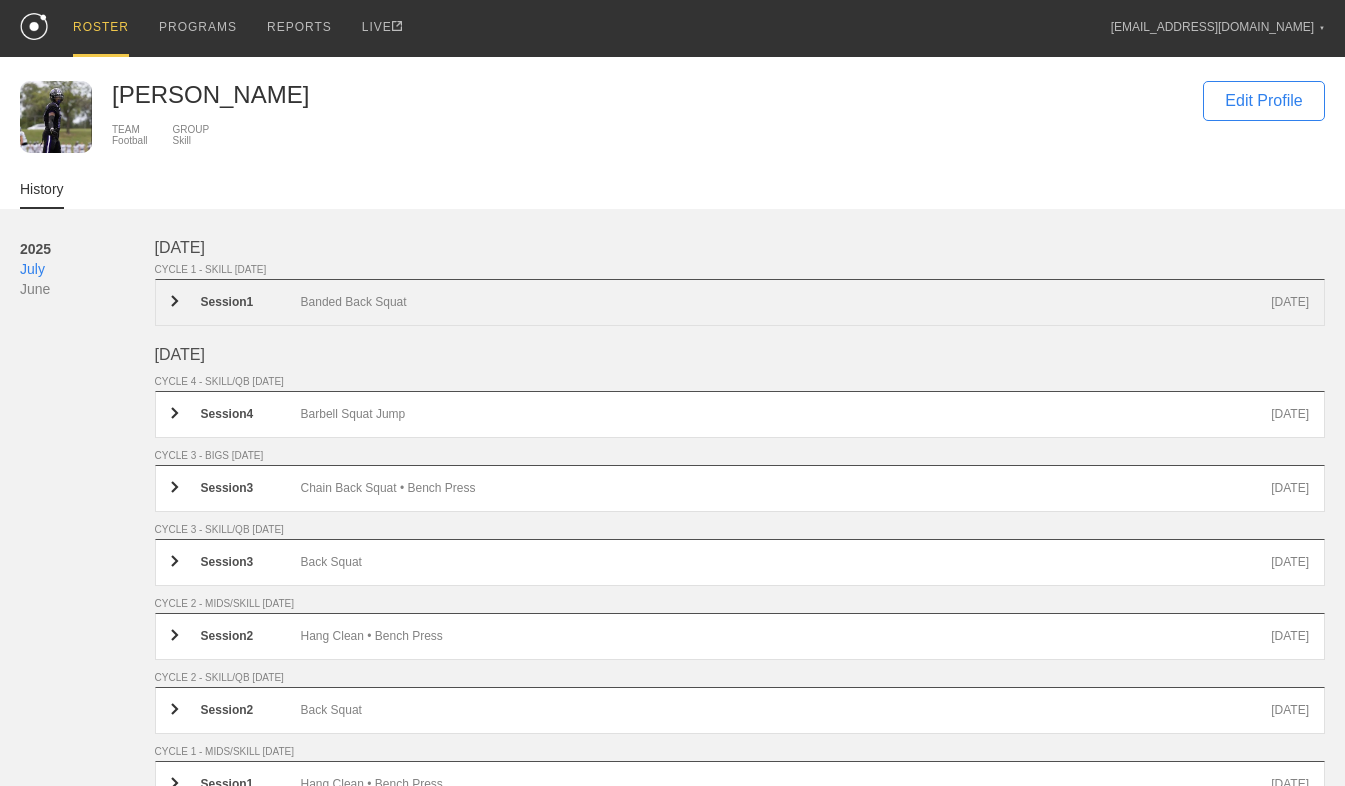 click on "Session  1 Banded Back Squat [DATE]" at bounding box center [740, 302] 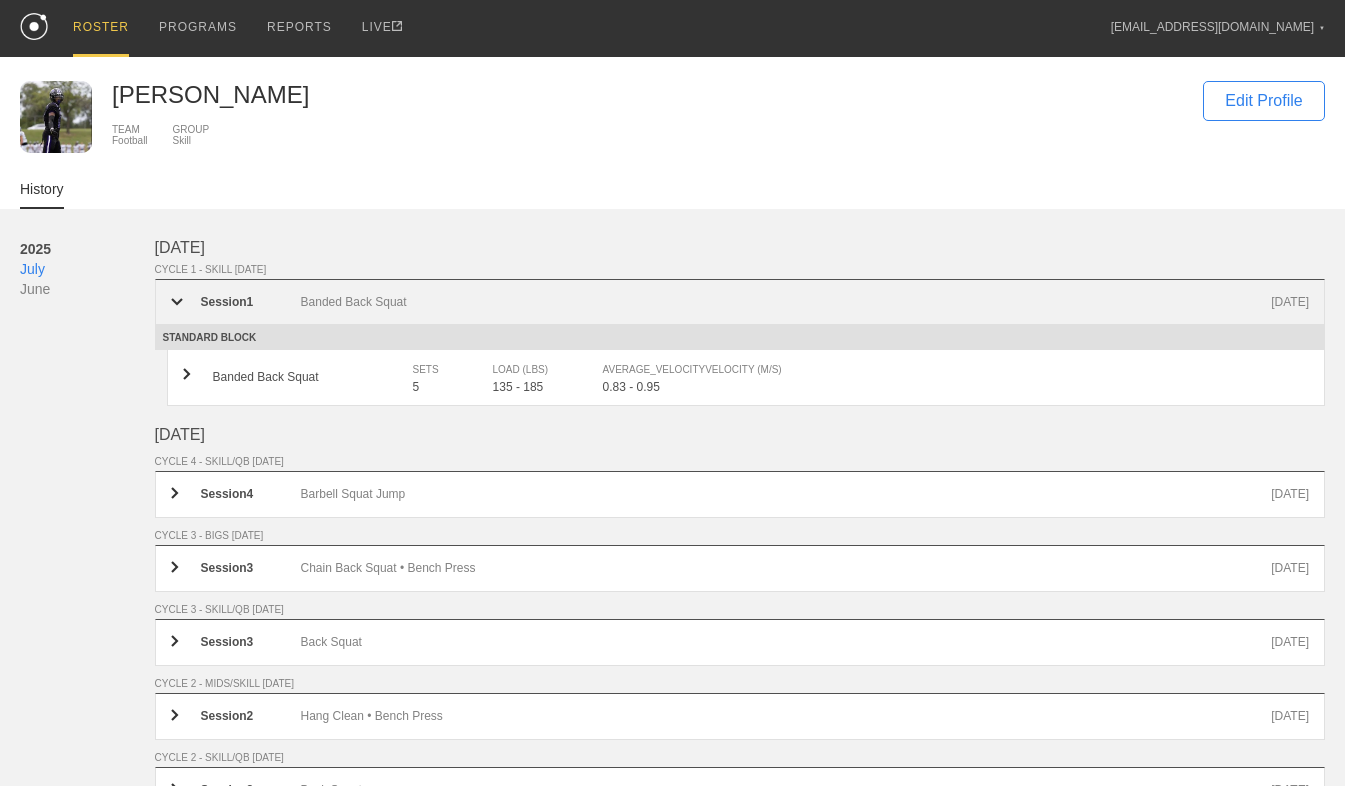 click on "Session  1 Banded Back Squat [DATE]" at bounding box center (740, 302) 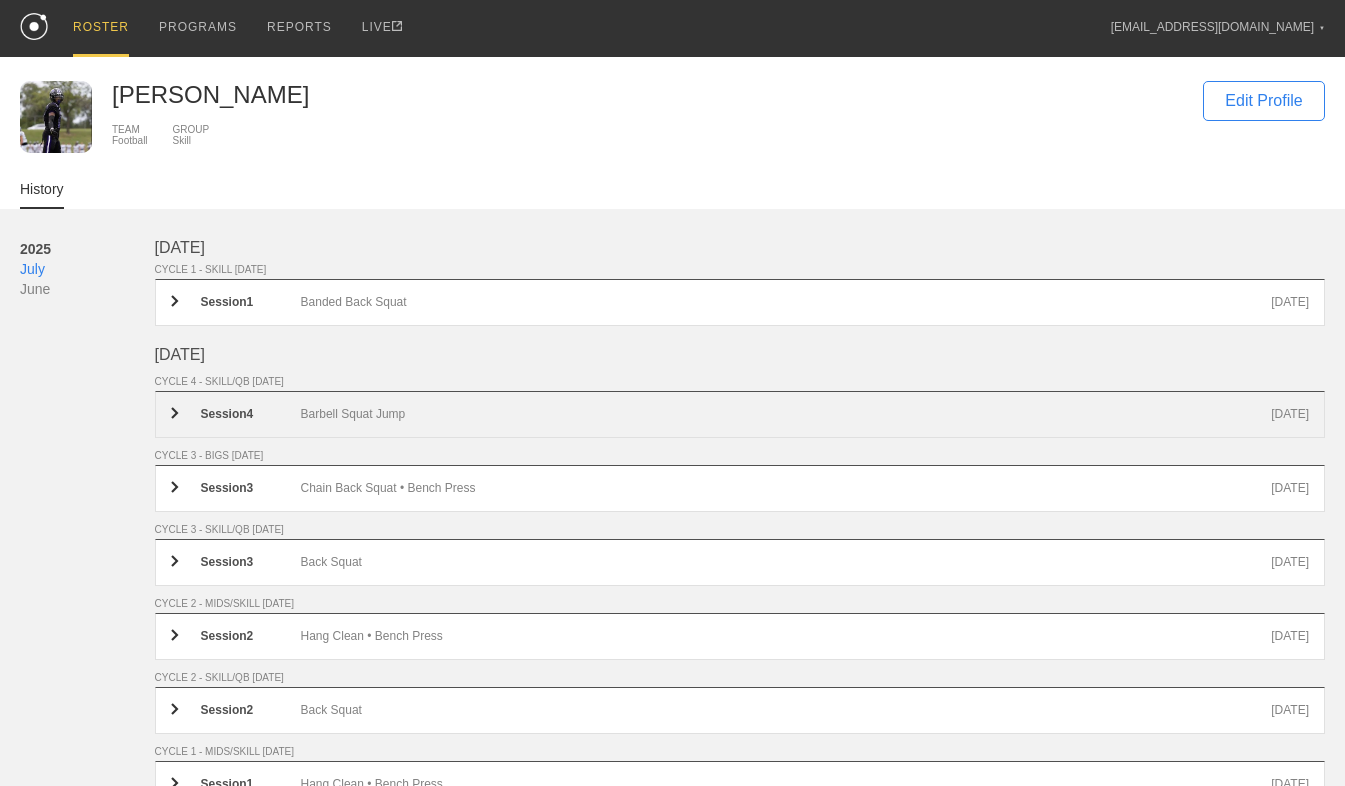 click on "Barbell Squat Jump" at bounding box center (786, 414) 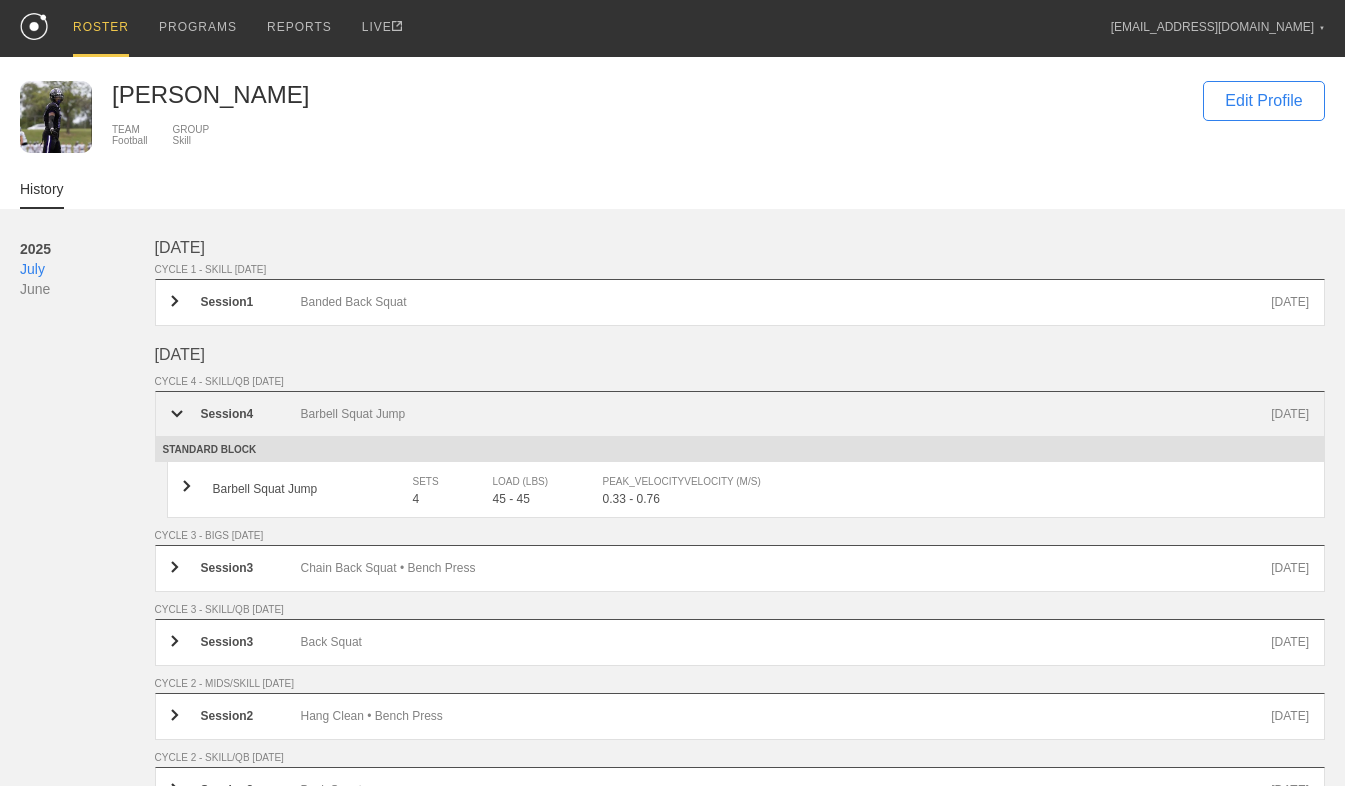 click on "Barbell Squat Jump" at bounding box center [786, 414] 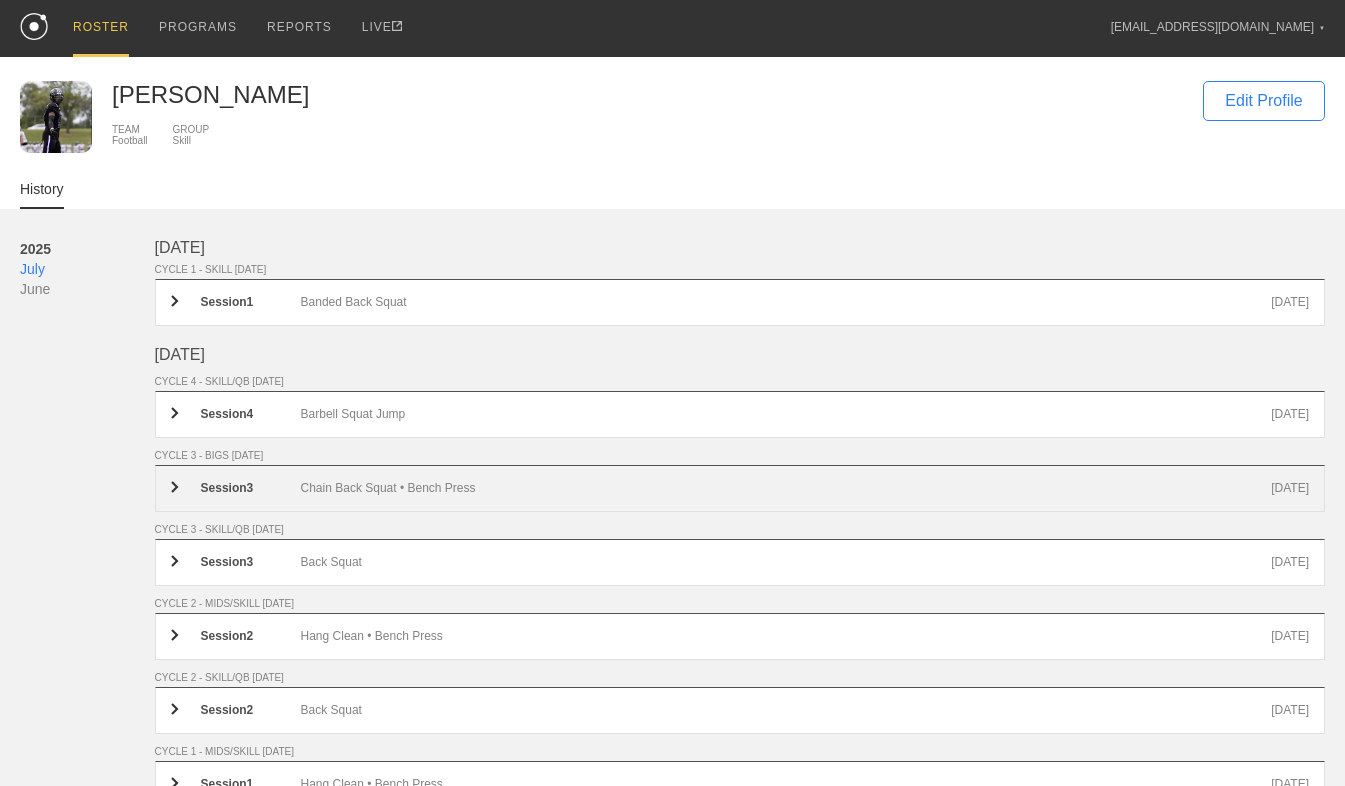 click on "Chain Back Squat • Bench Press" at bounding box center [786, 488] 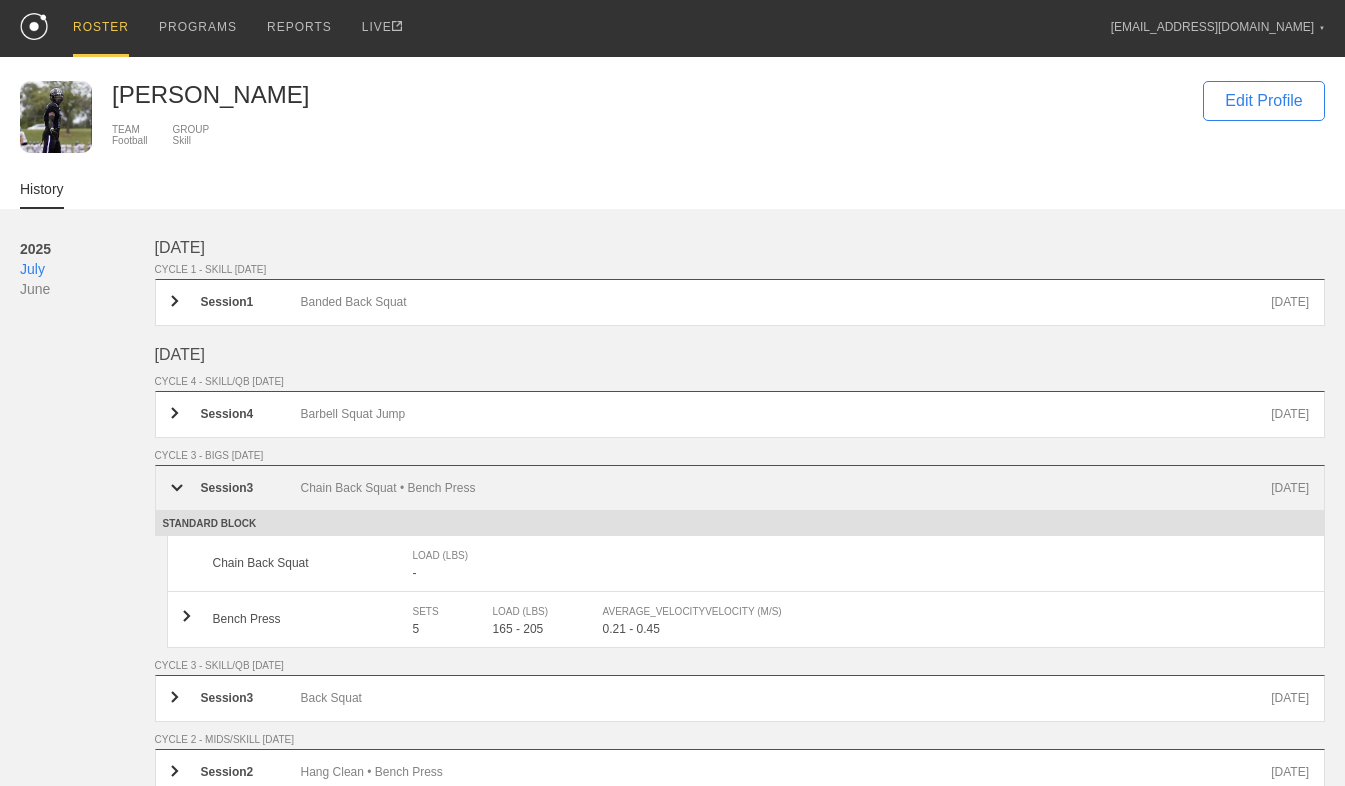 click on "Chain Back Squat • Bench Press" at bounding box center [786, 488] 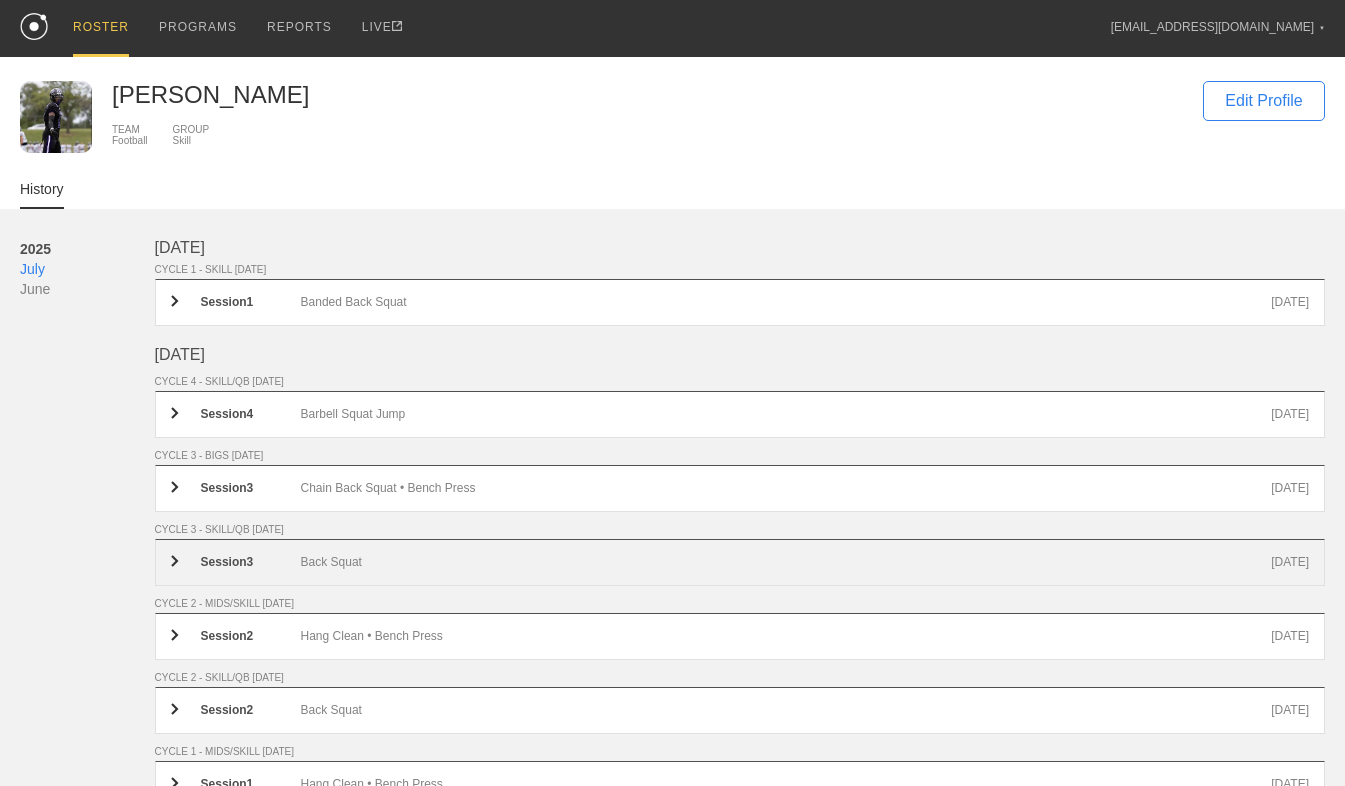 click on "Back Squat" at bounding box center (786, 562) 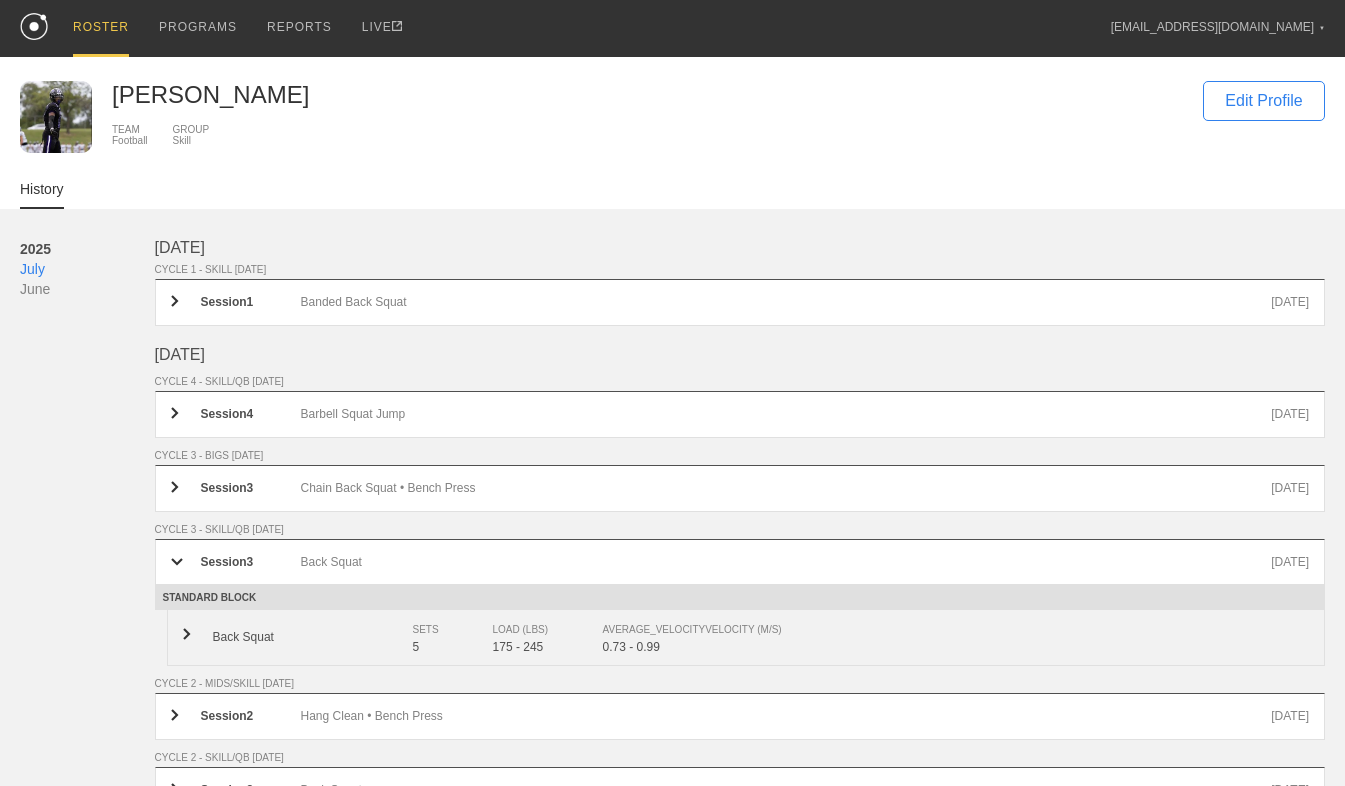 click on "Back Squat" at bounding box center [313, 637] 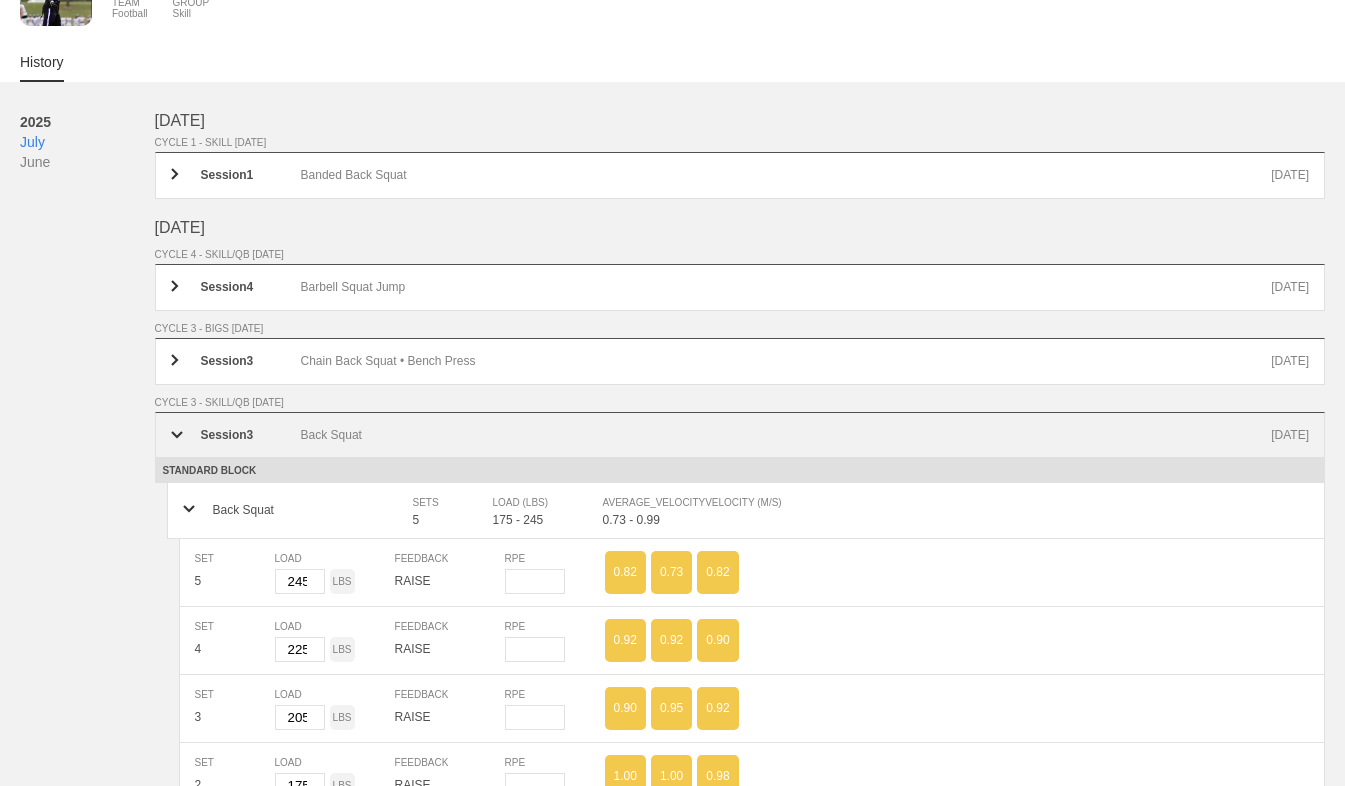 scroll, scrollTop: 128, scrollLeft: 0, axis: vertical 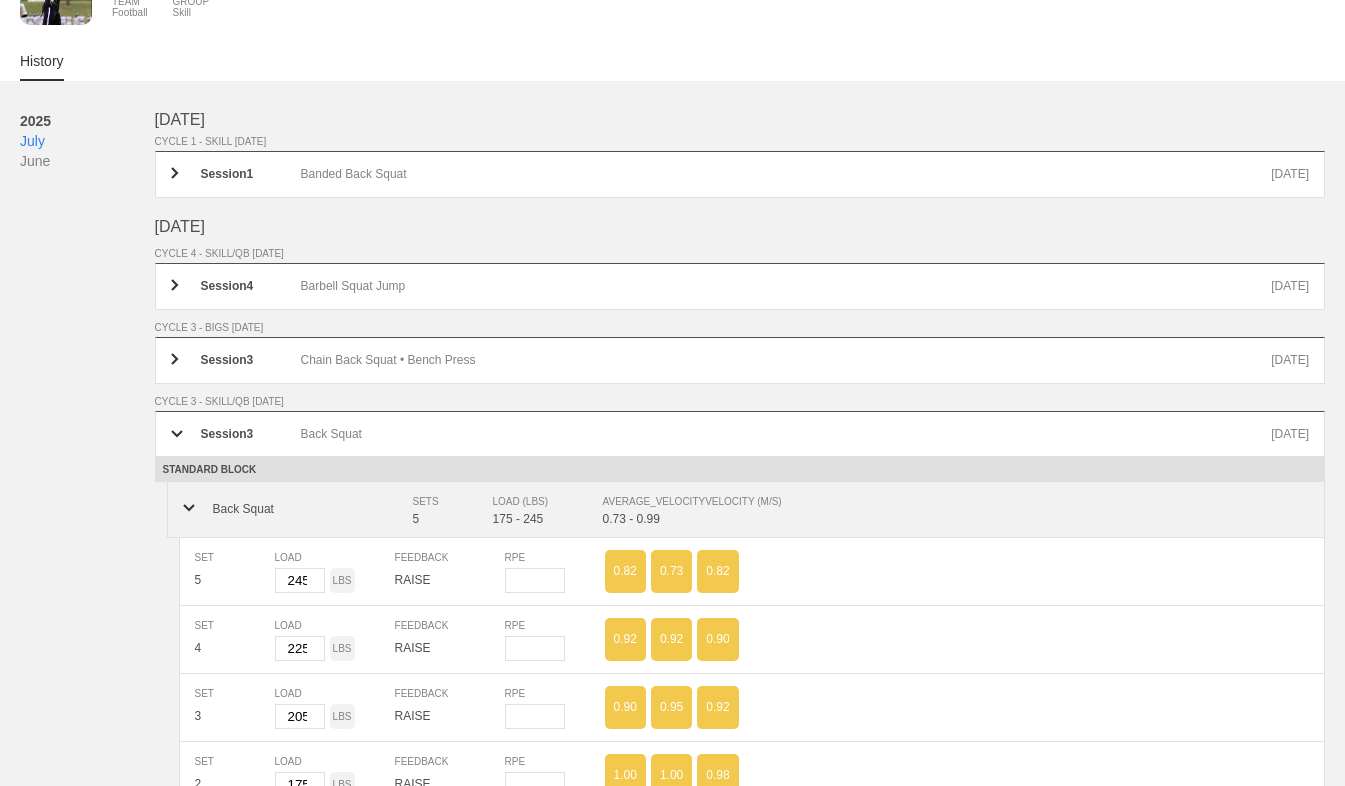 click on "Back Squat" at bounding box center [313, 509] 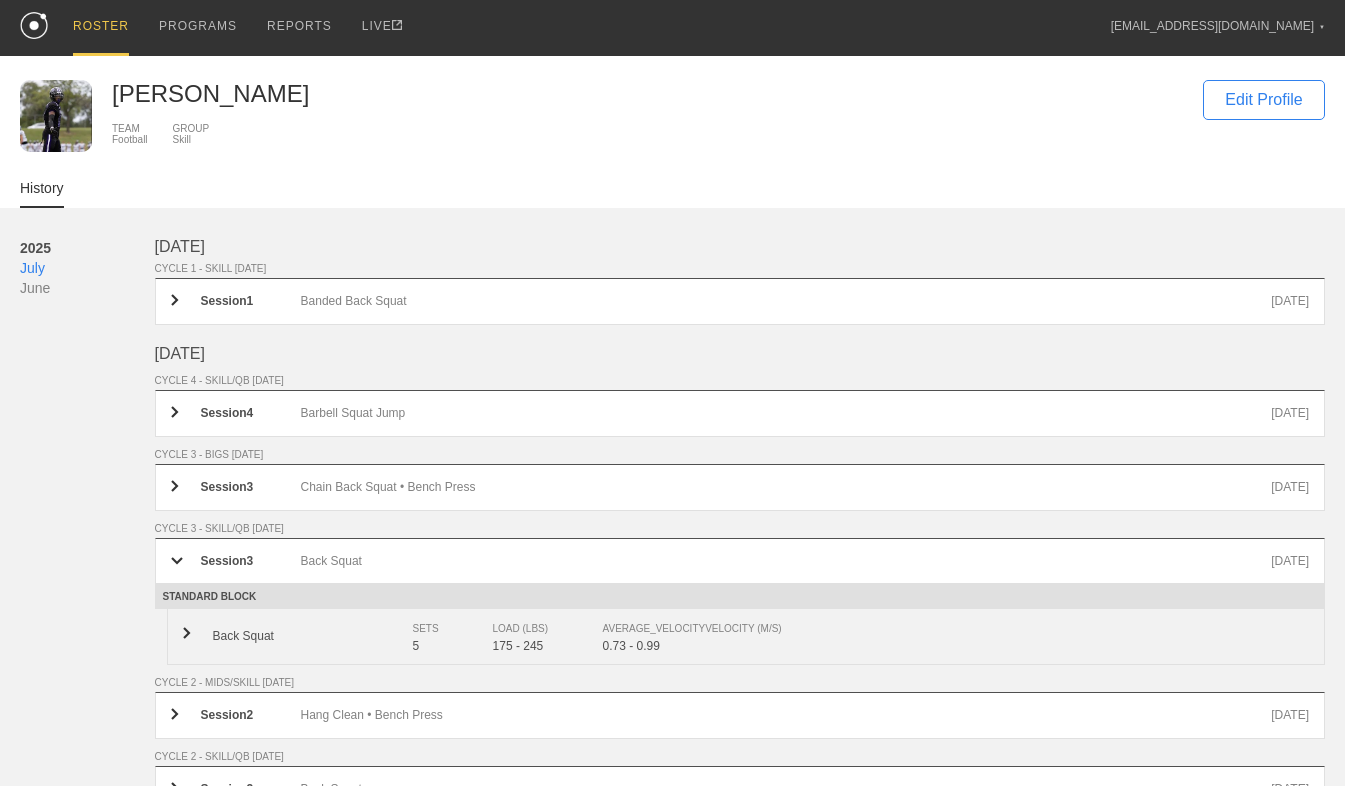 scroll, scrollTop: 0, scrollLeft: 0, axis: both 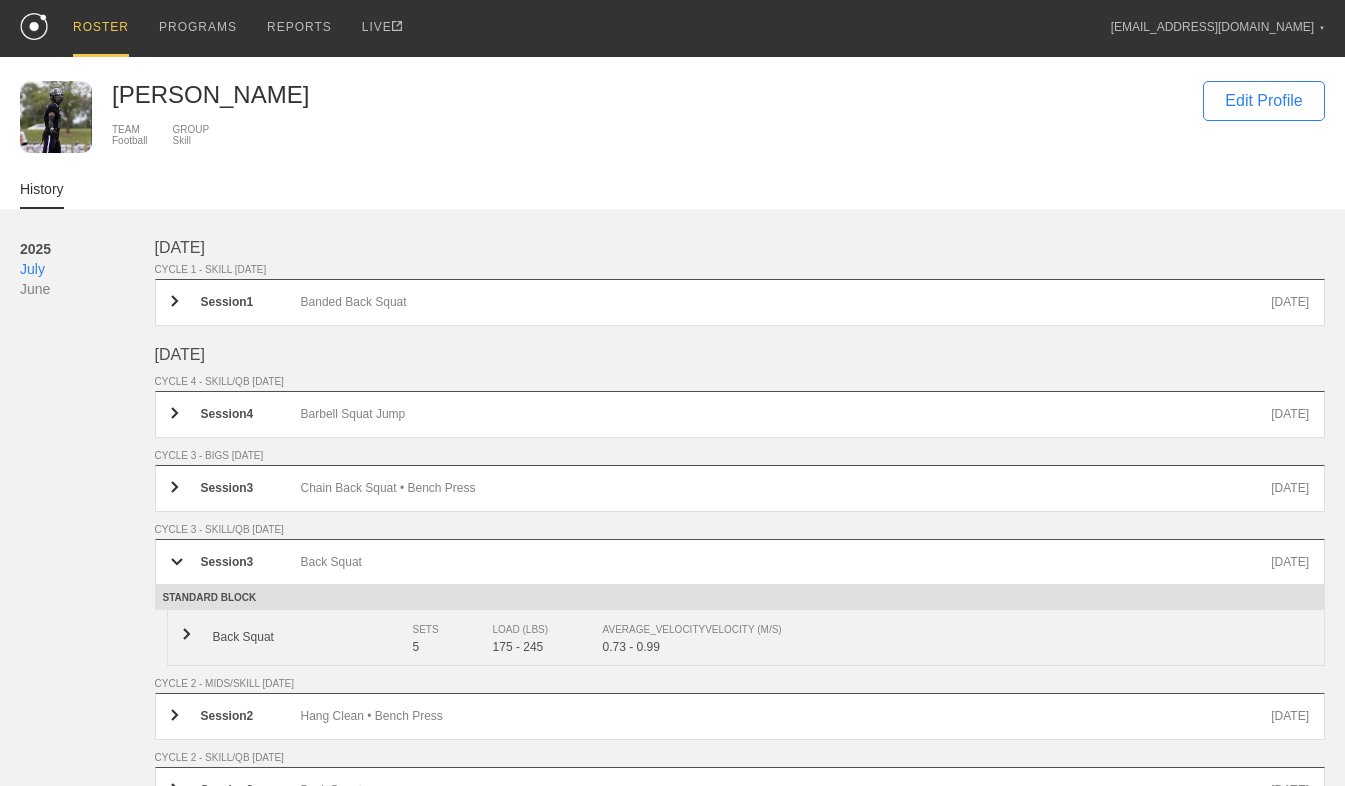 click on "Back Squat SETS 5 LOAD (LBS) 175 - 245 AVERAGE_VELOCITY  VELOCITY (M/S) 0.73 - 0.99" at bounding box center (746, 638) 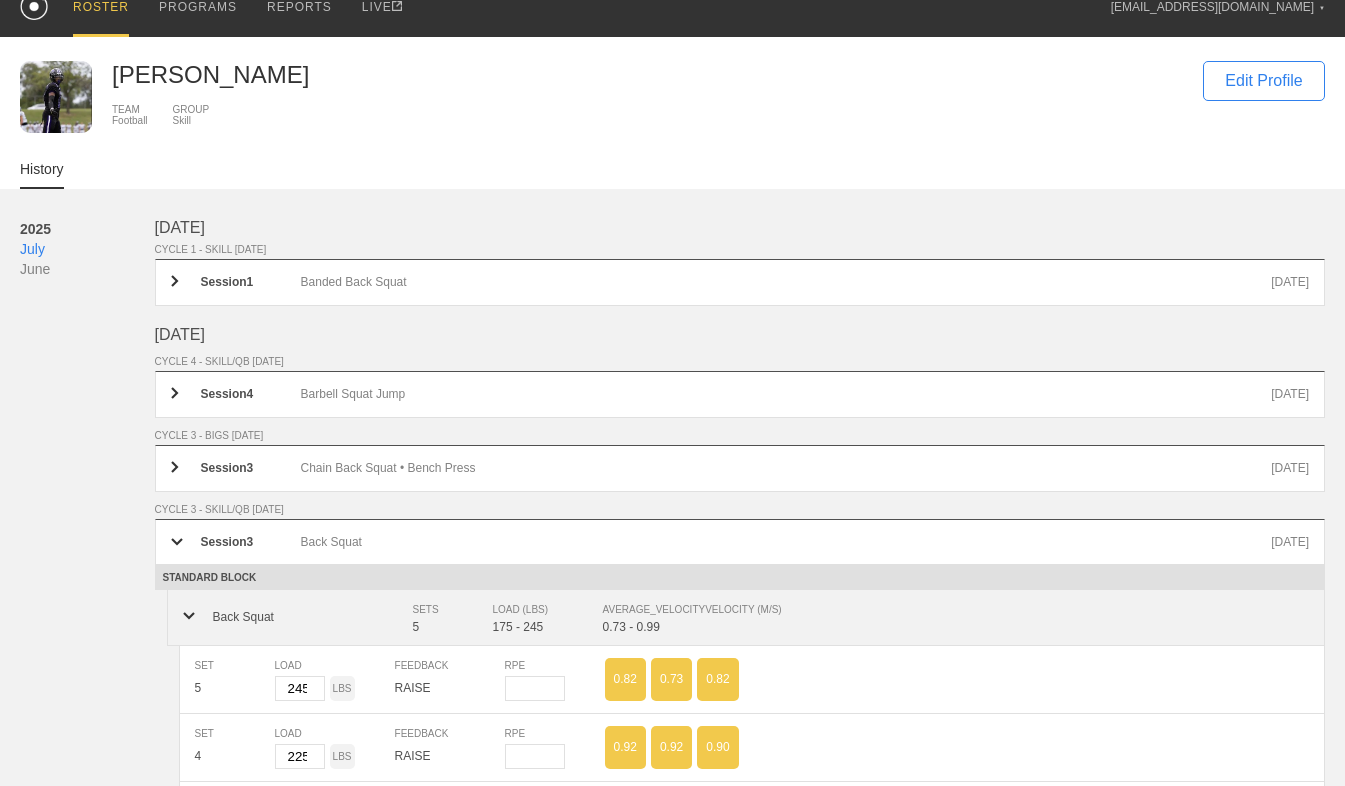 scroll, scrollTop: 0, scrollLeft: 0, axis: both 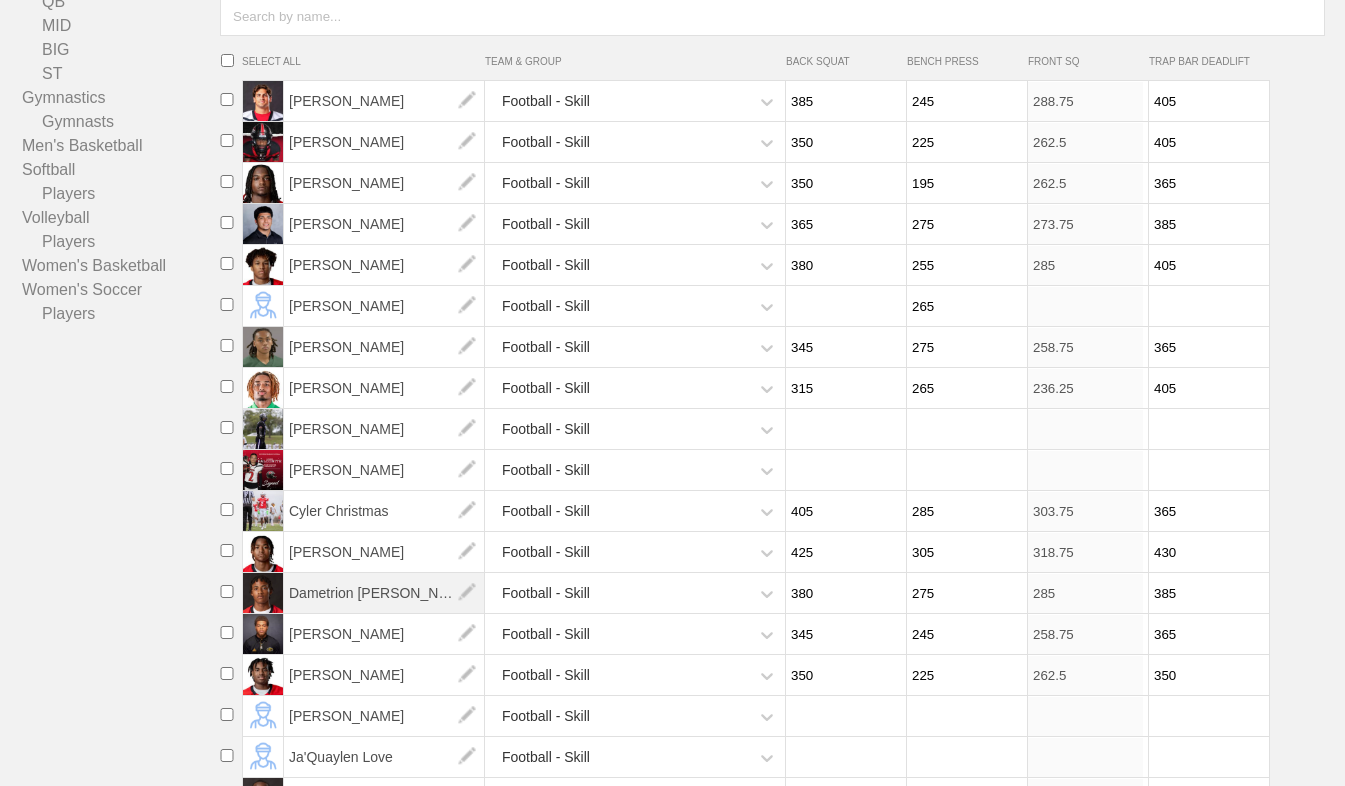click on "Dametrion [PERSON_NAME]" at bounding box center [384, 593] 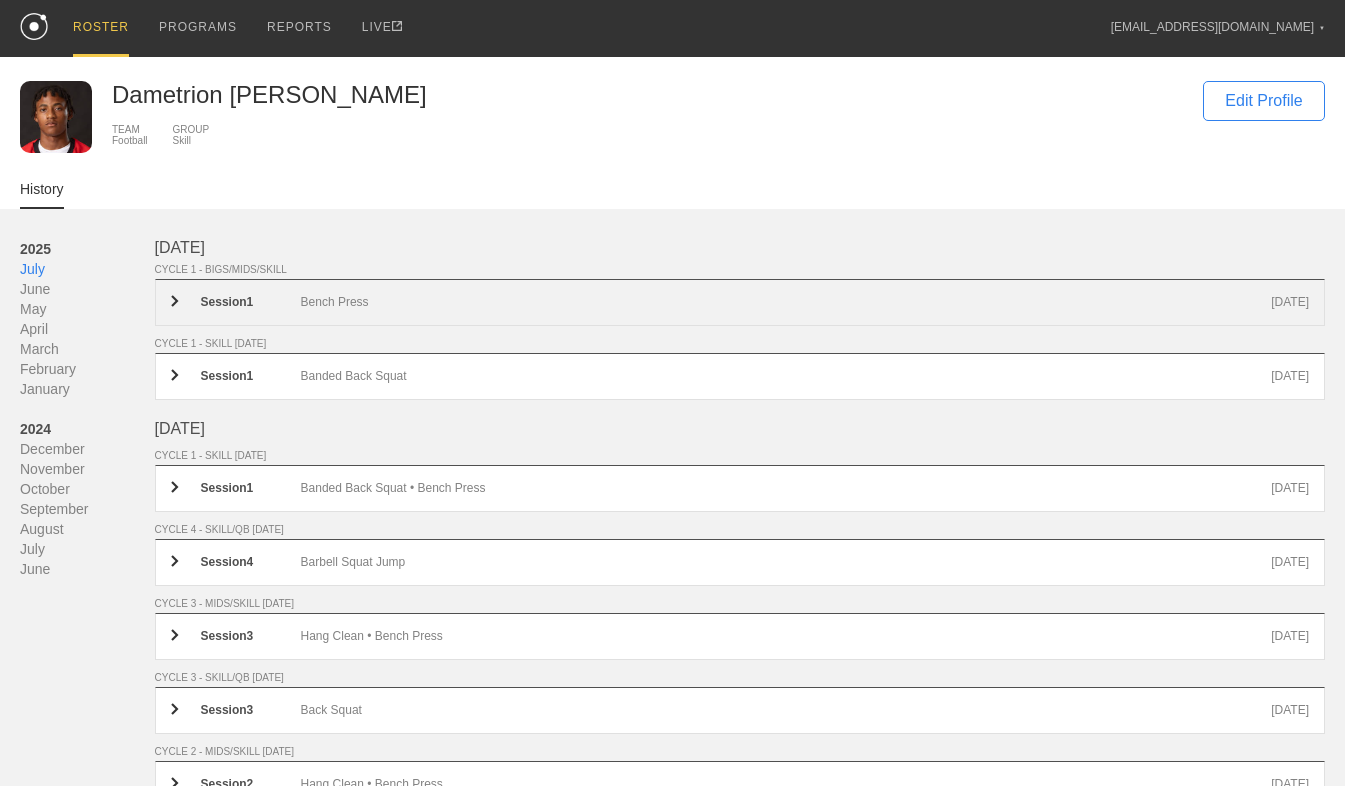click on "Session  1 Bench Press [DATE]" at bounding box center [740, 302] 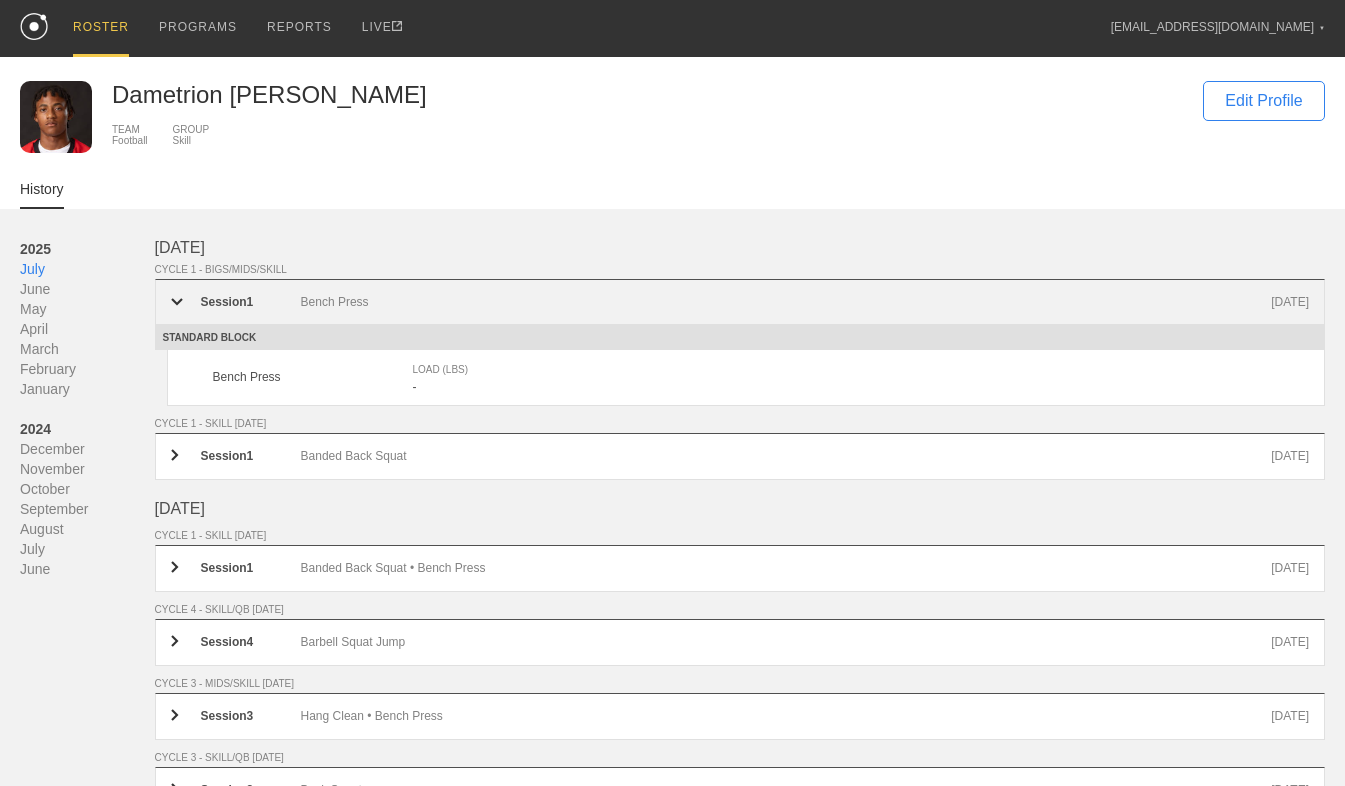 click on "Session  1 Bench Press [DATE]" at bounding box center (740, 302) 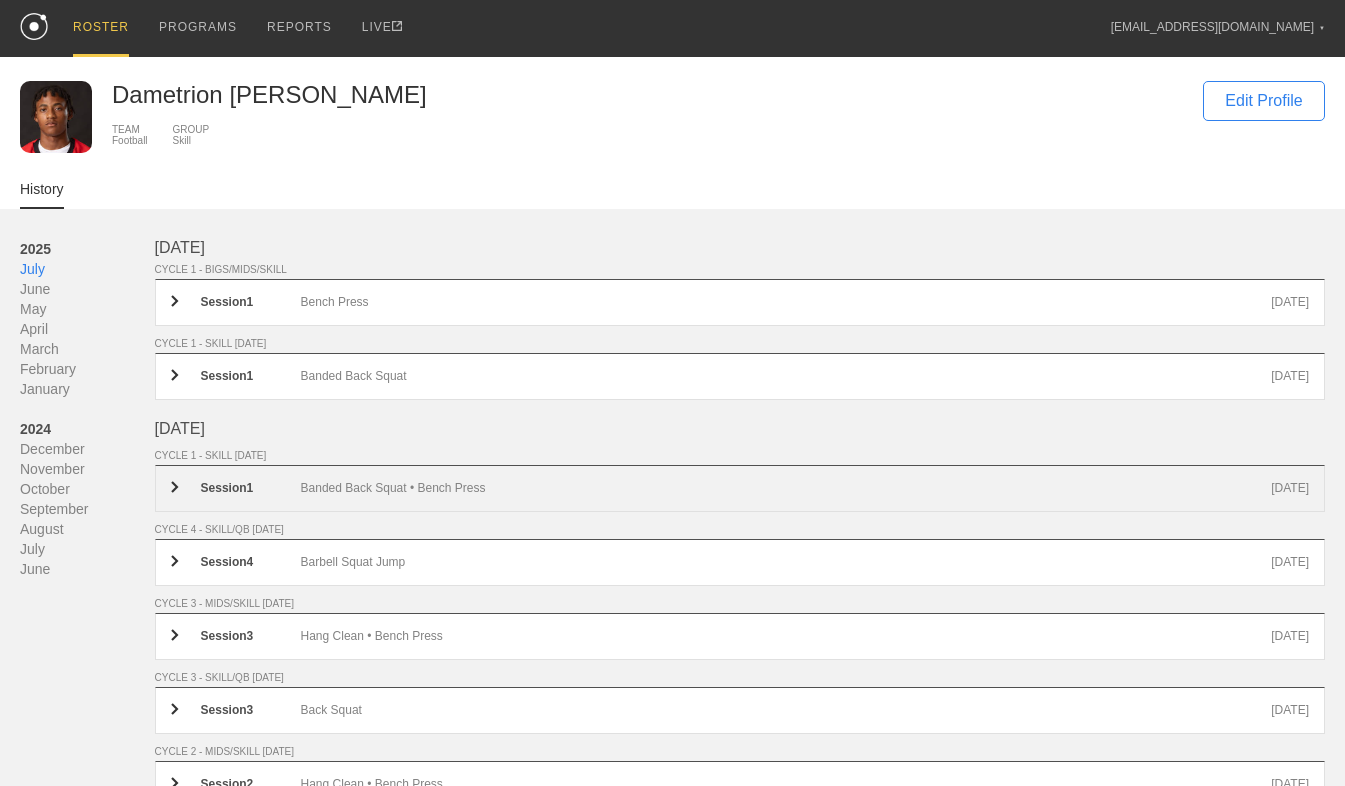 click on "Banded Back Squat • Bench Press" at bounding box center (786, 488) 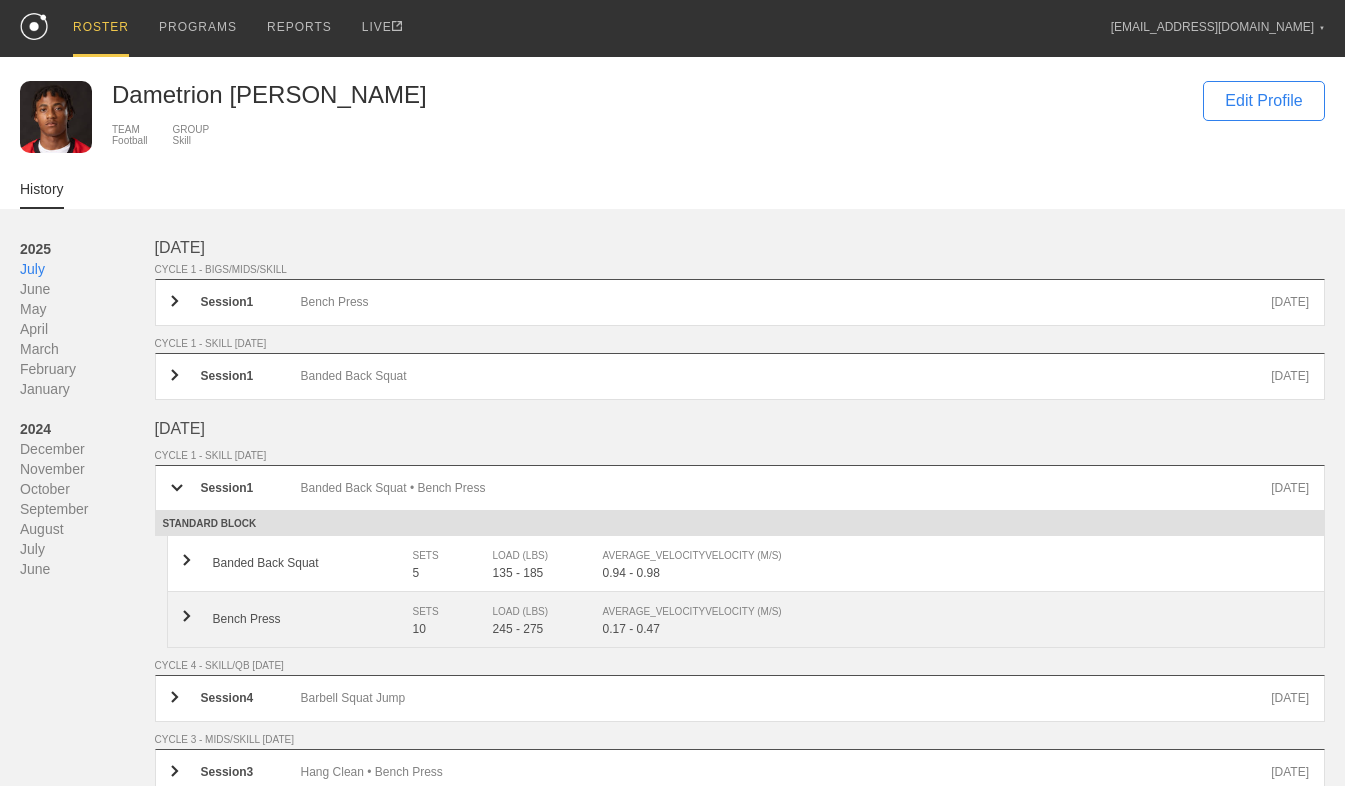 click on "Bench Press" at bounding box center [313, 619] 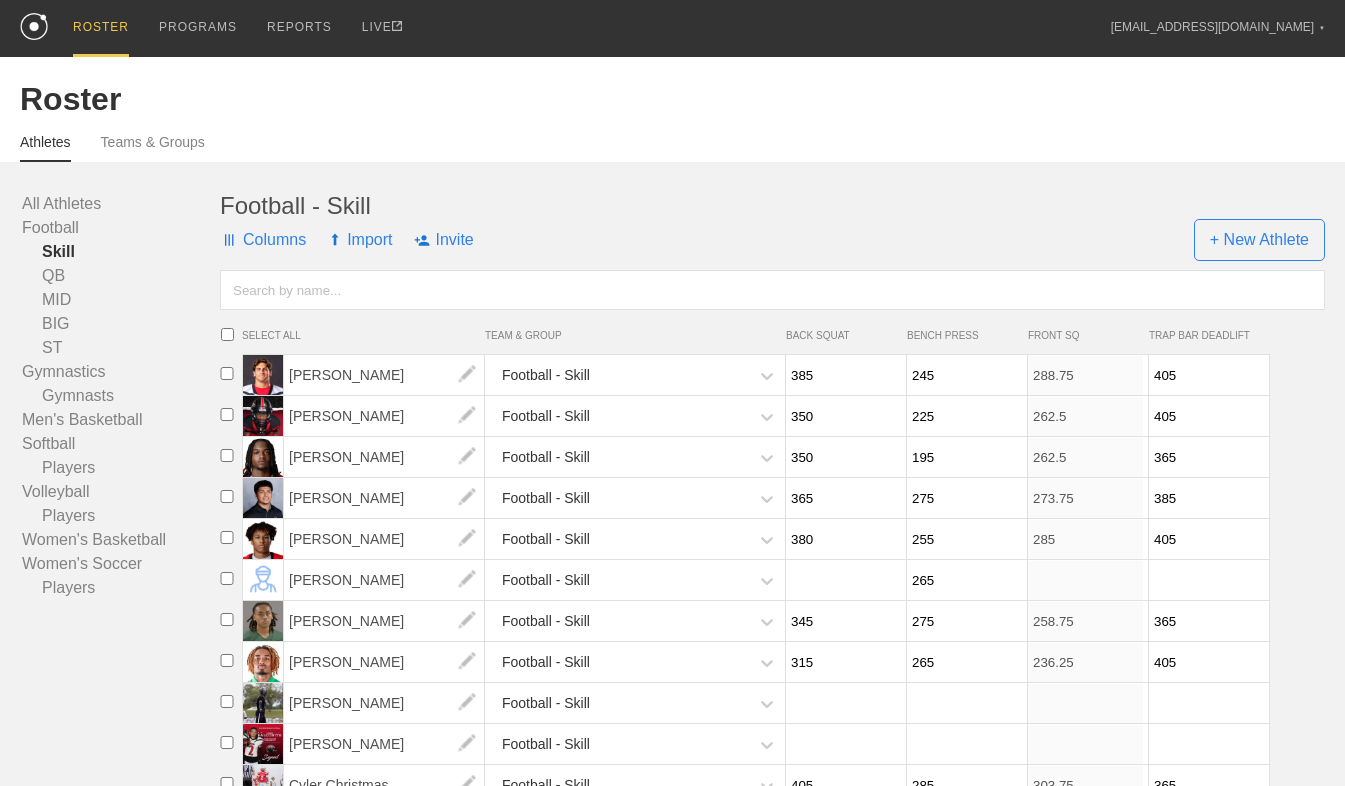 scroll, scrollTop: 262, scrollLeft: 0, axis: vertical 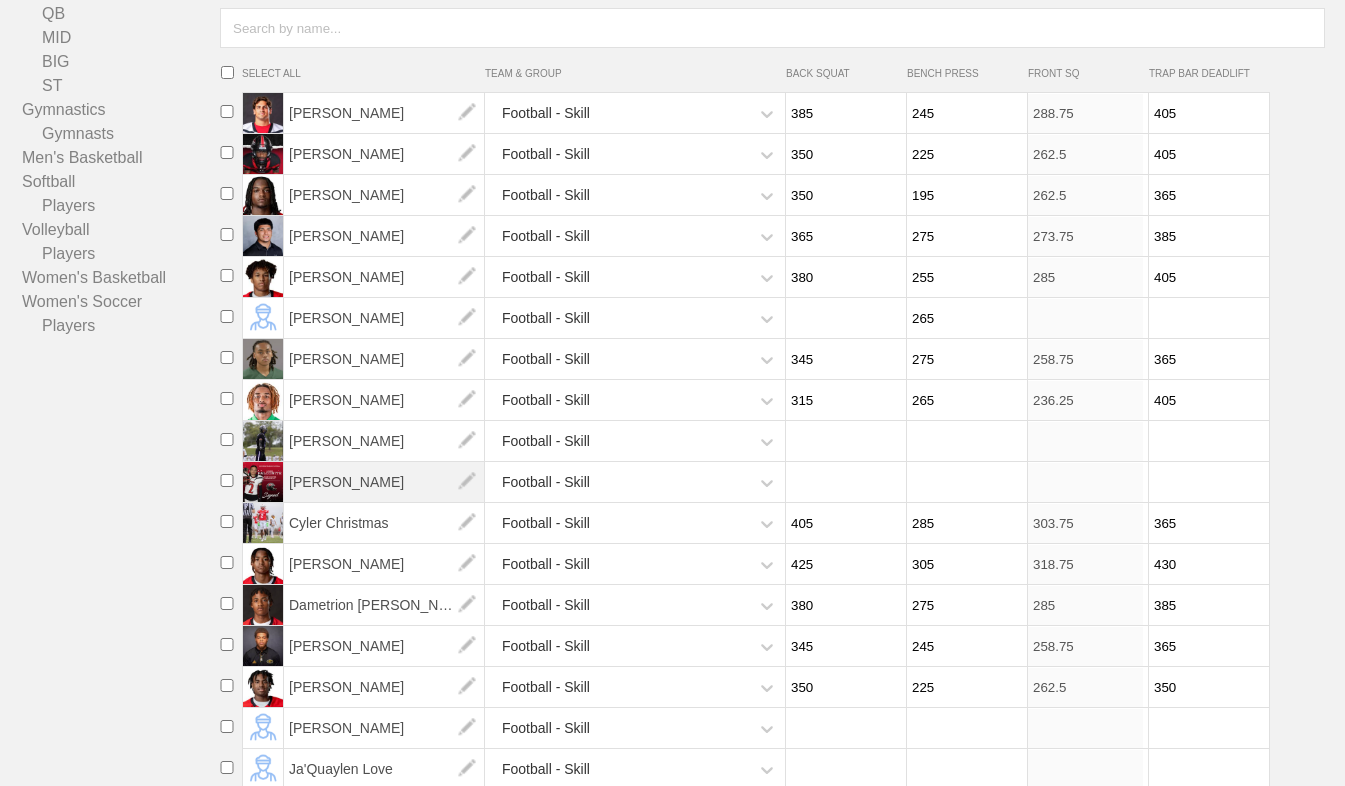 click on "[PERSON_NAME]" at bounding box center [384, 482] 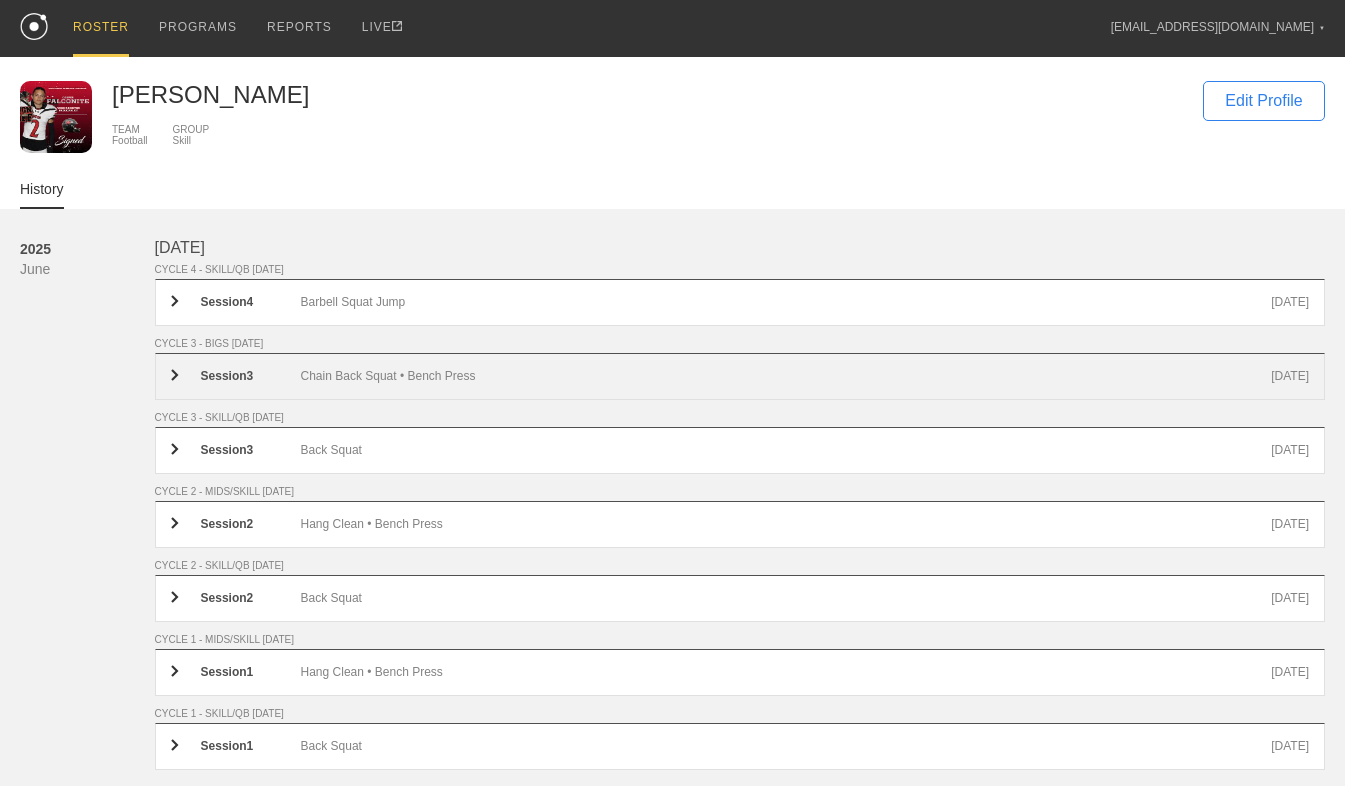 click on "Chain Back Squat • Bench Press" at bounding box center (786, 376) 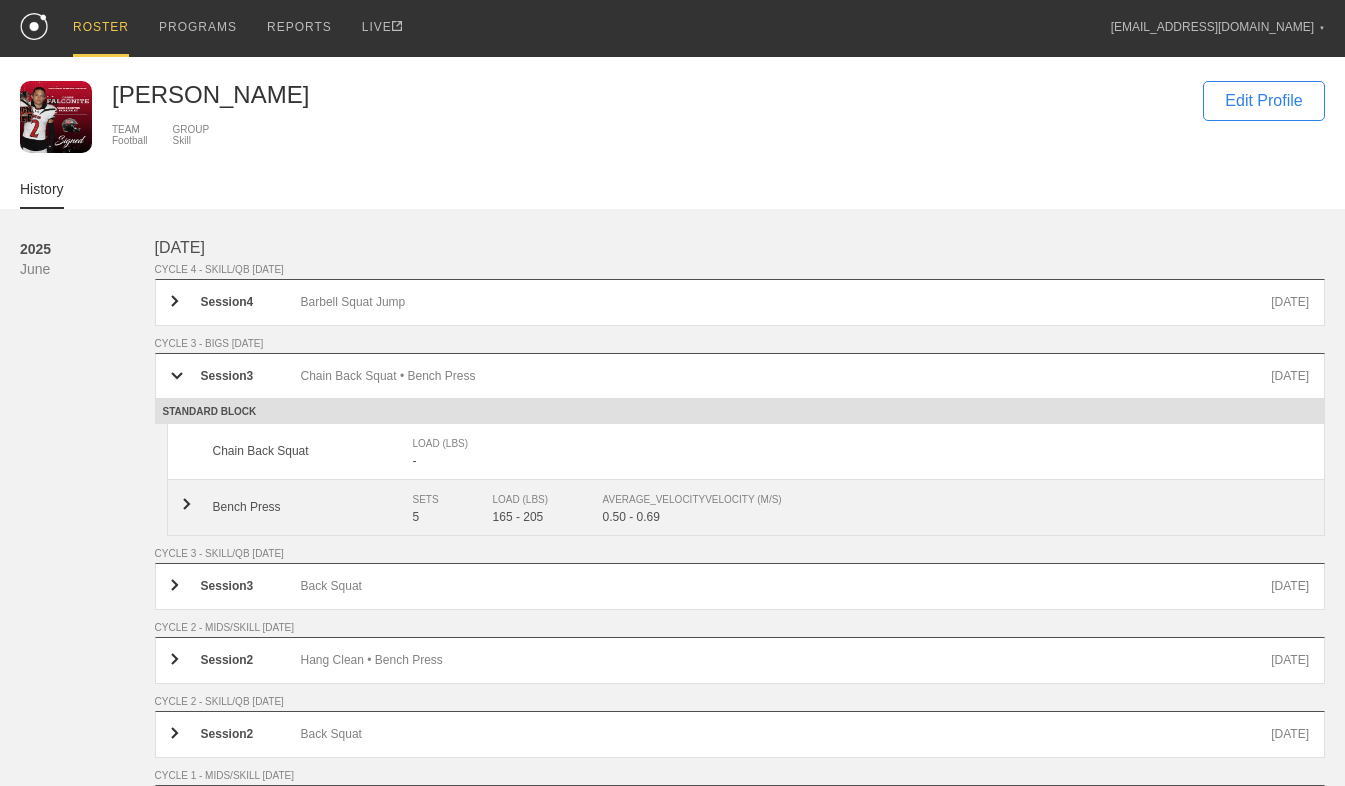 click on "Bench Press" at bounding box center [313, 507] 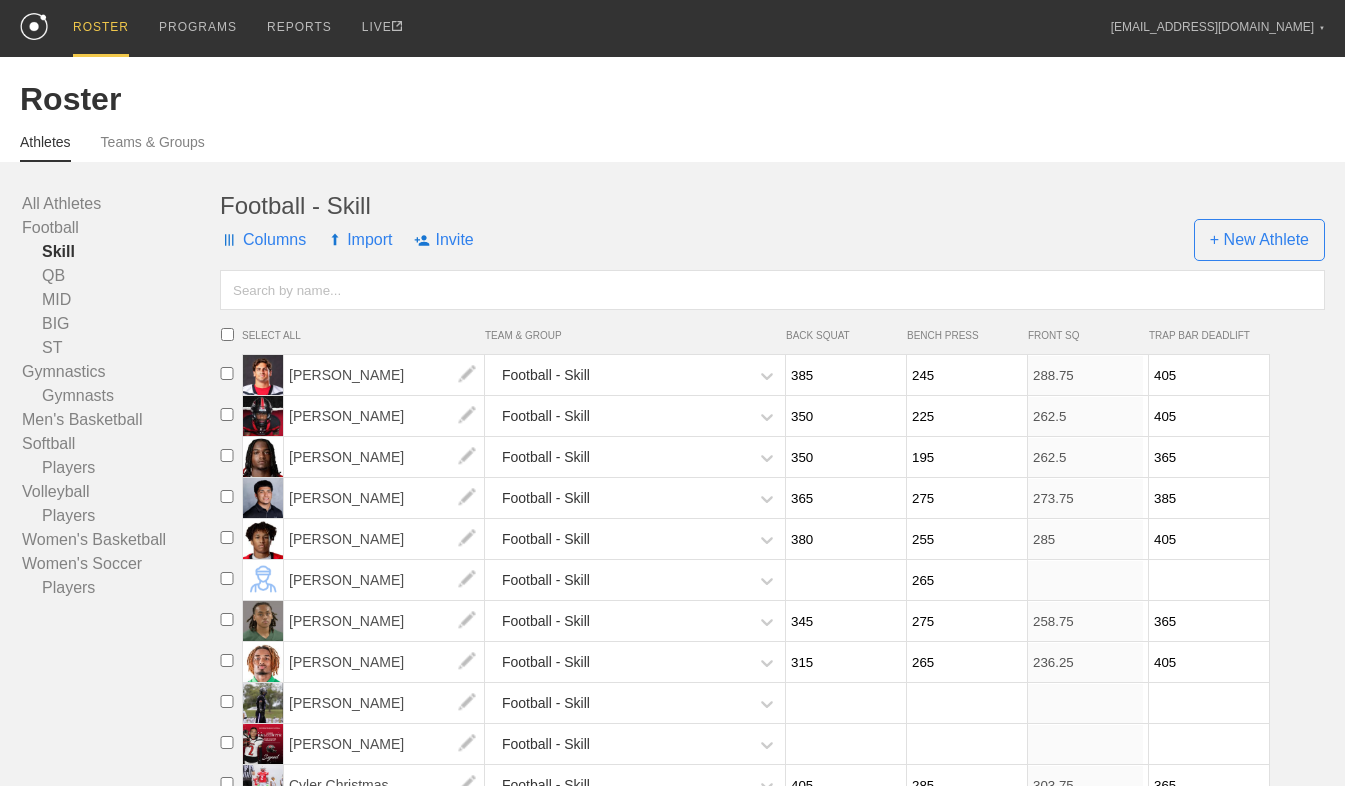 scroll, scrollTop: 274, scrollLeft: 0, axis: vertical 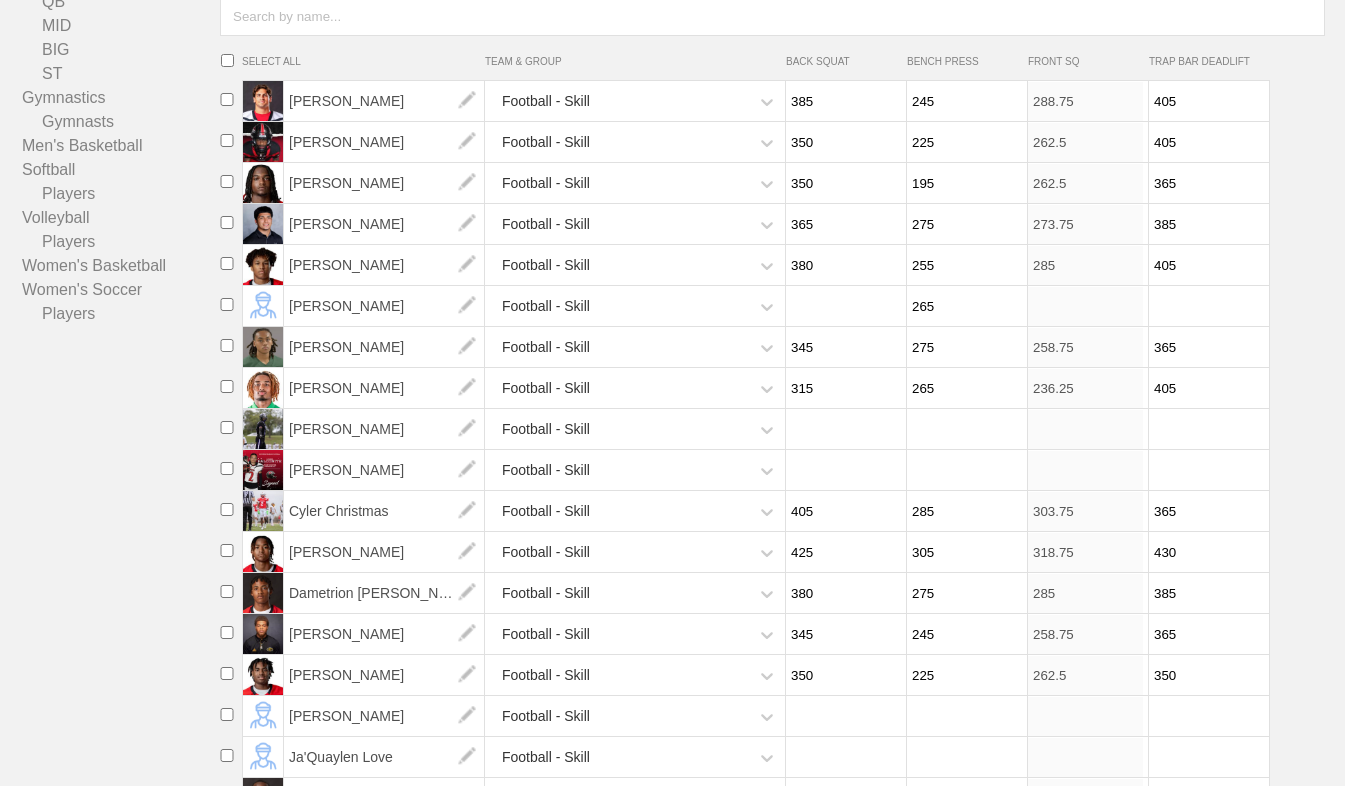 click at bounding box center (964, 470) 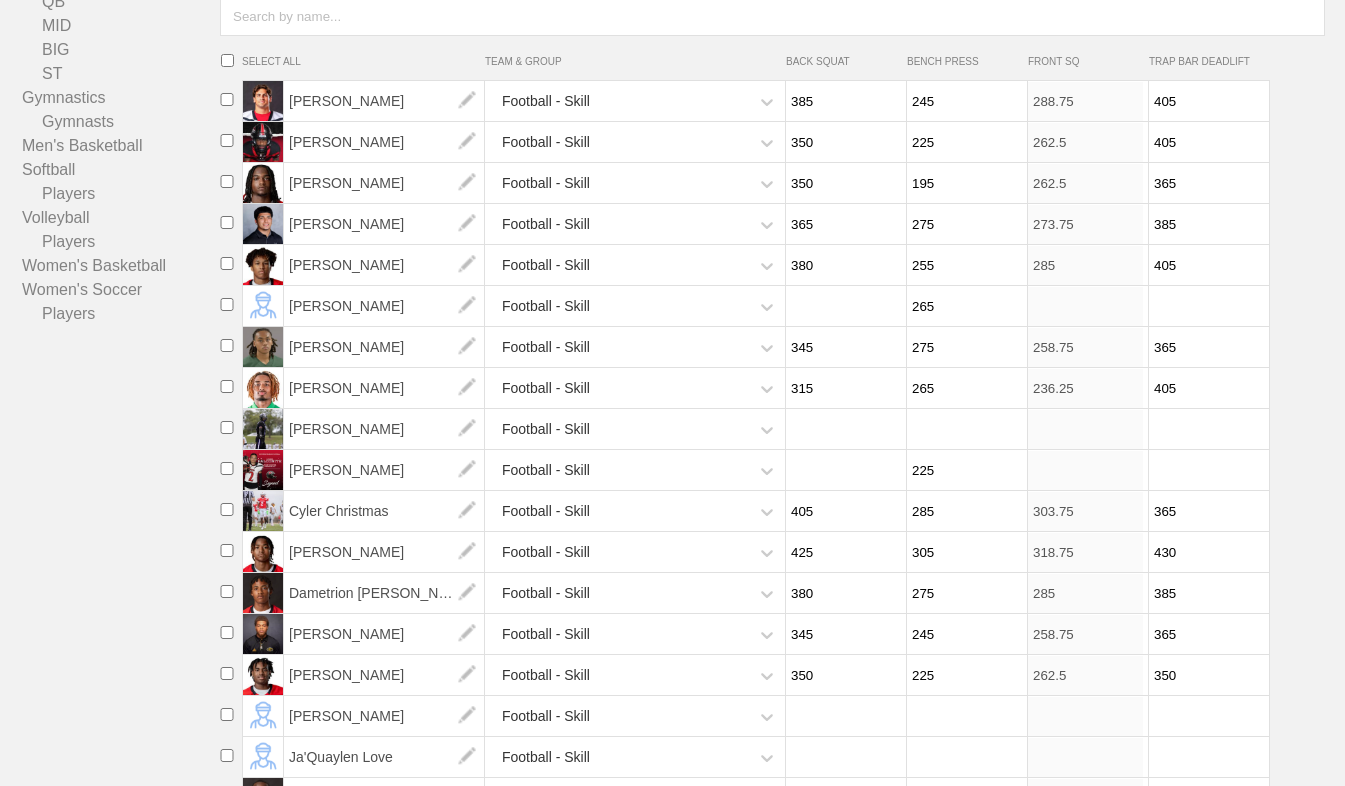 type on "225" 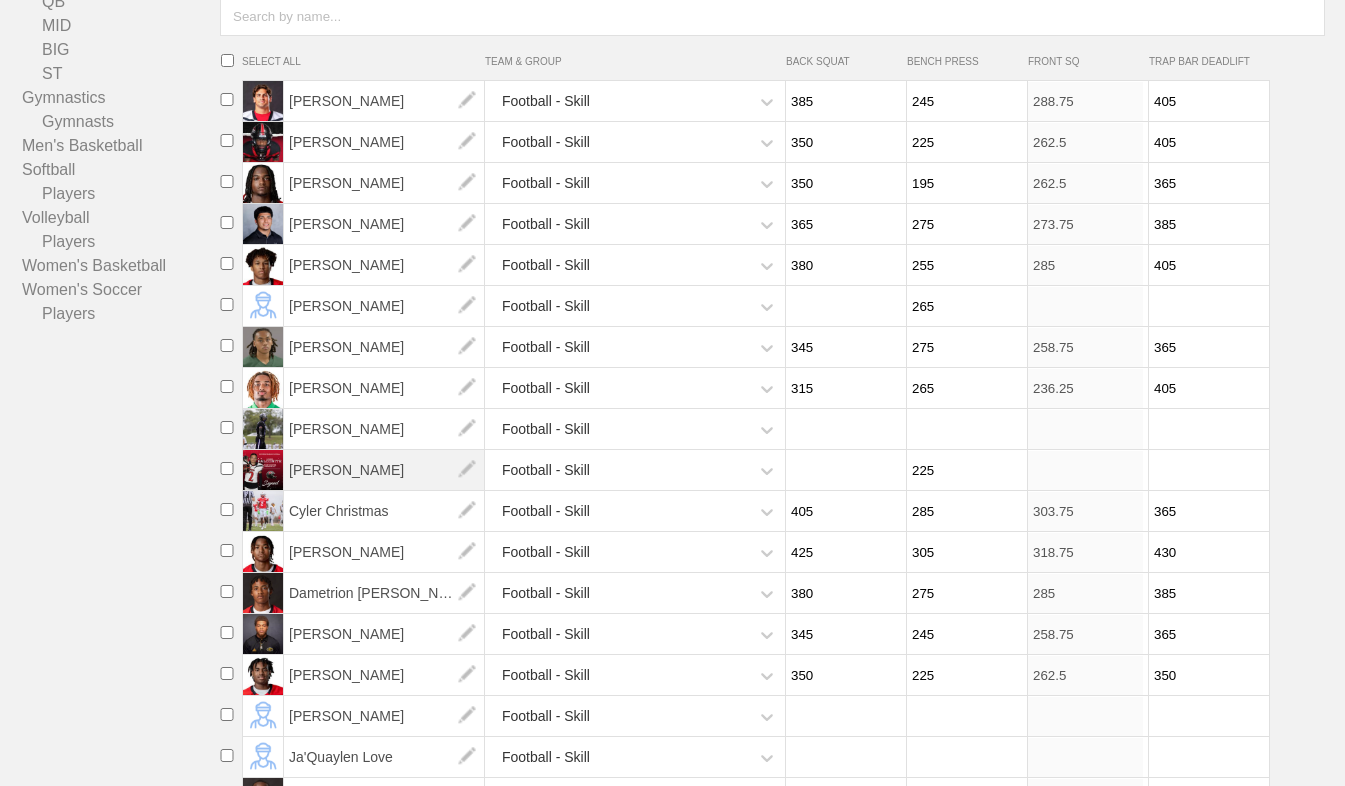click on "[PERSON_NAME]" at bounding box center (384, 470) 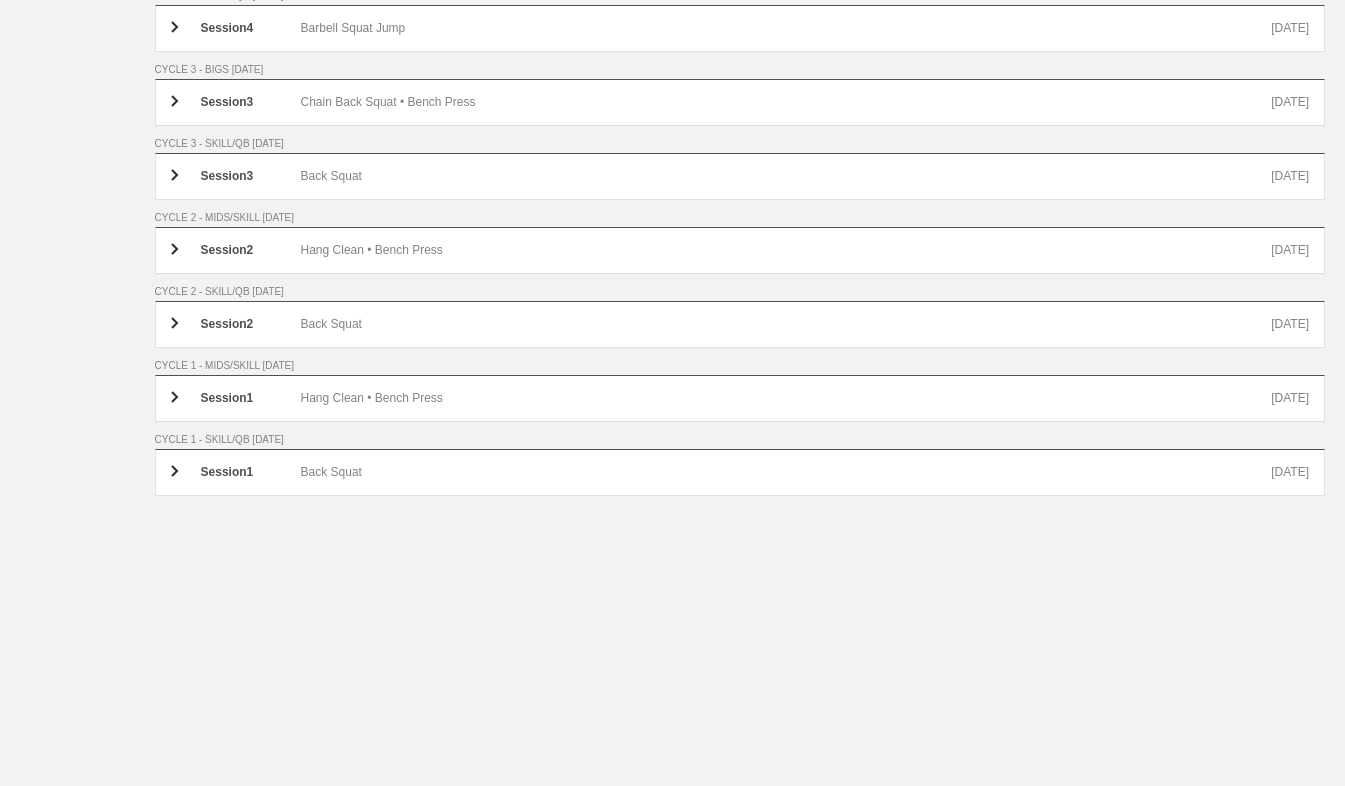 scroll, scrollTop: 0, scrollLeft: 0, axis: both 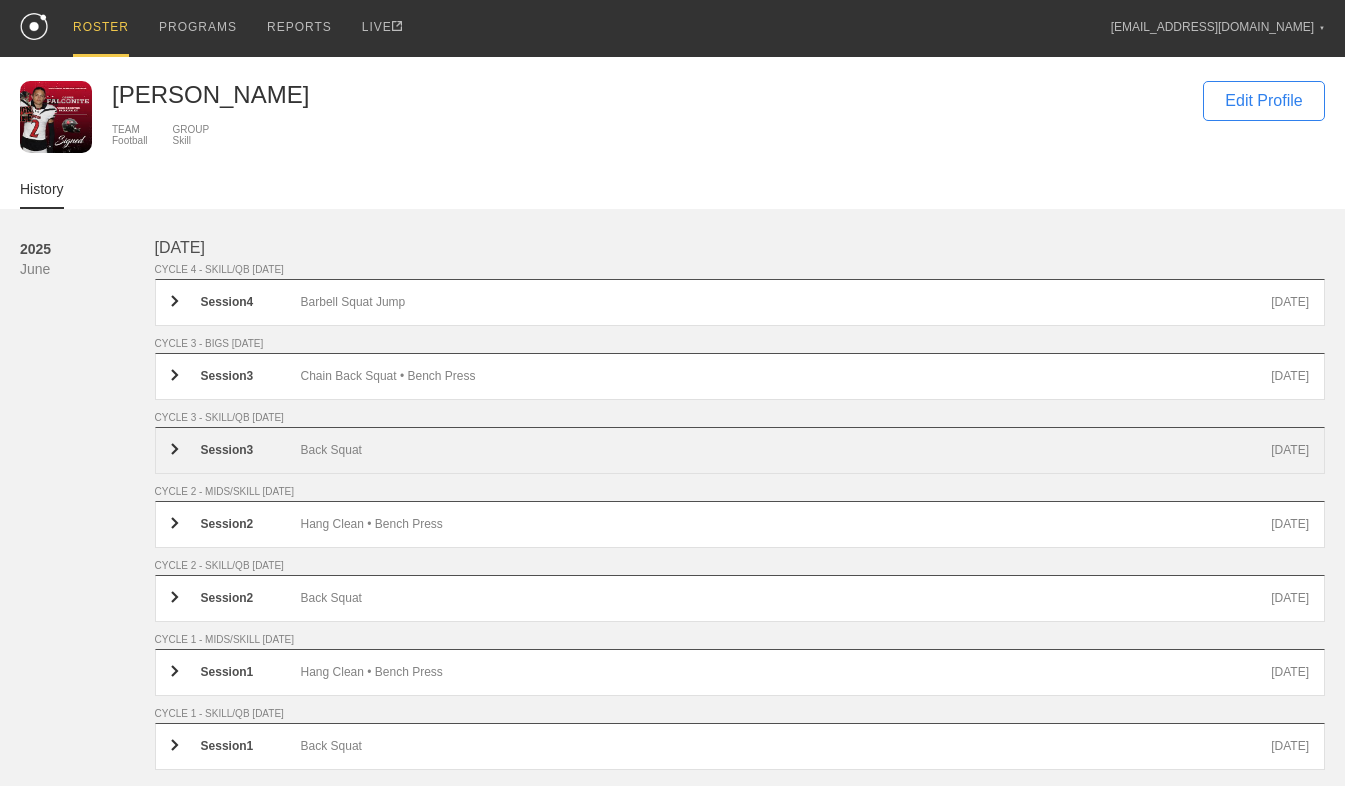 click on "Back Squat" at bounding box center (786, 450) 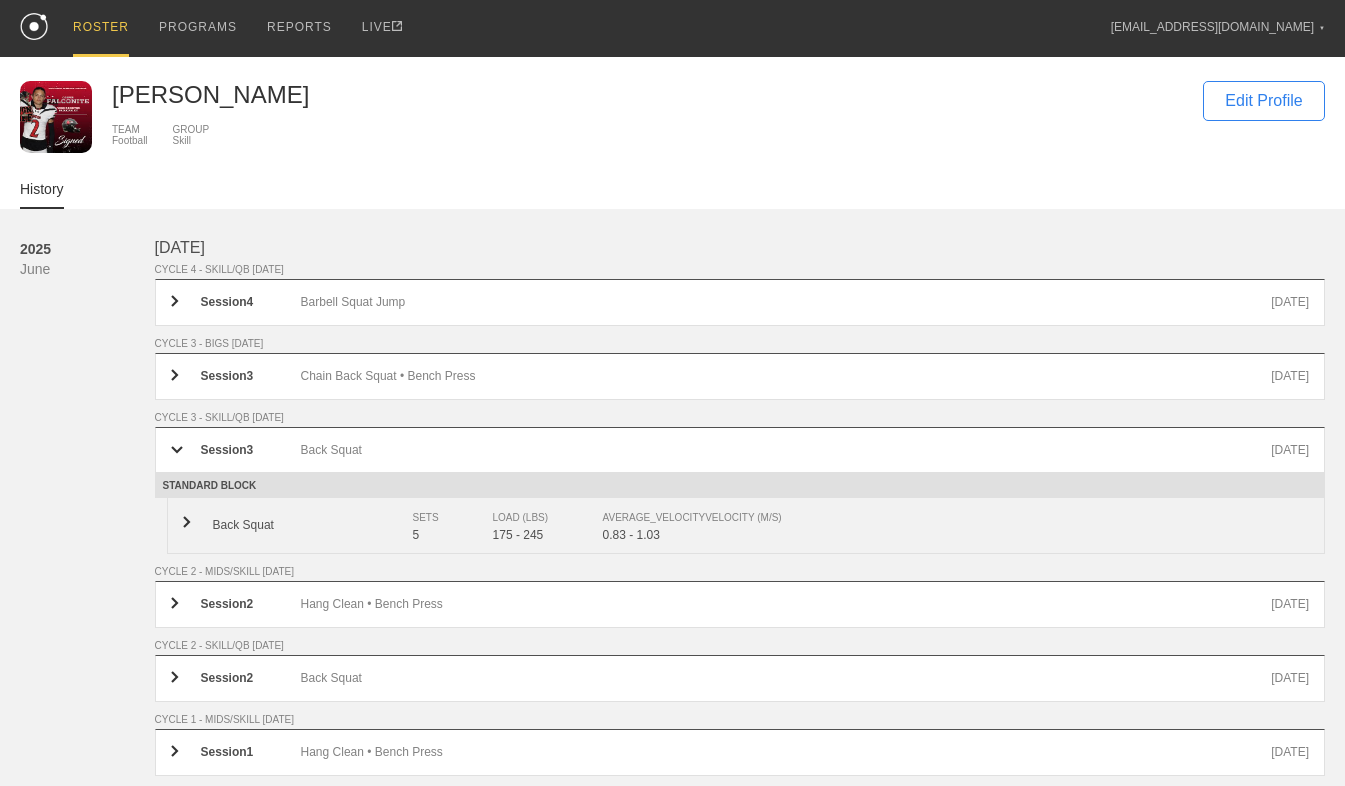 click on "Back Squat" at bounding box center (313, 525) 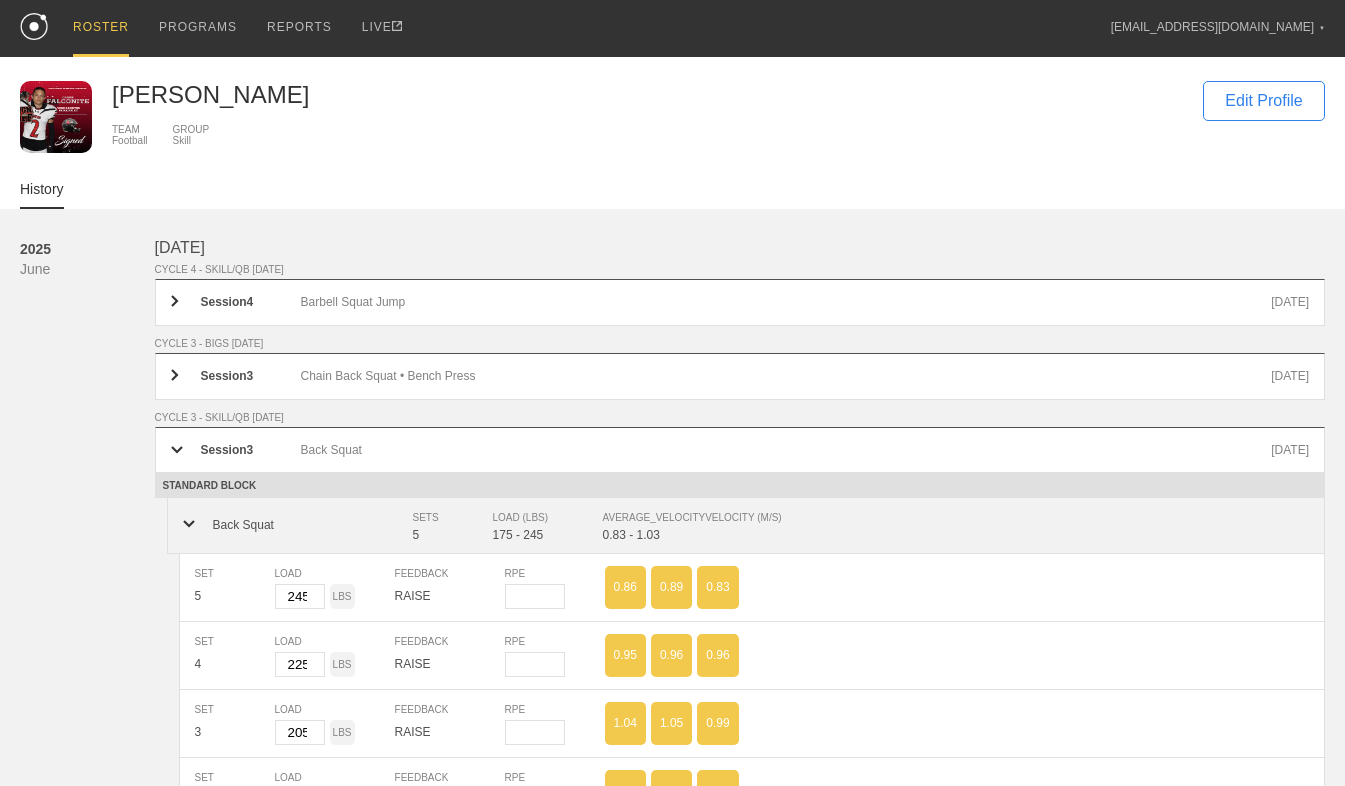 click on "AVERAGE_VELOCITY  VELOCITY (M/S)" at bounding box center (946, 518) 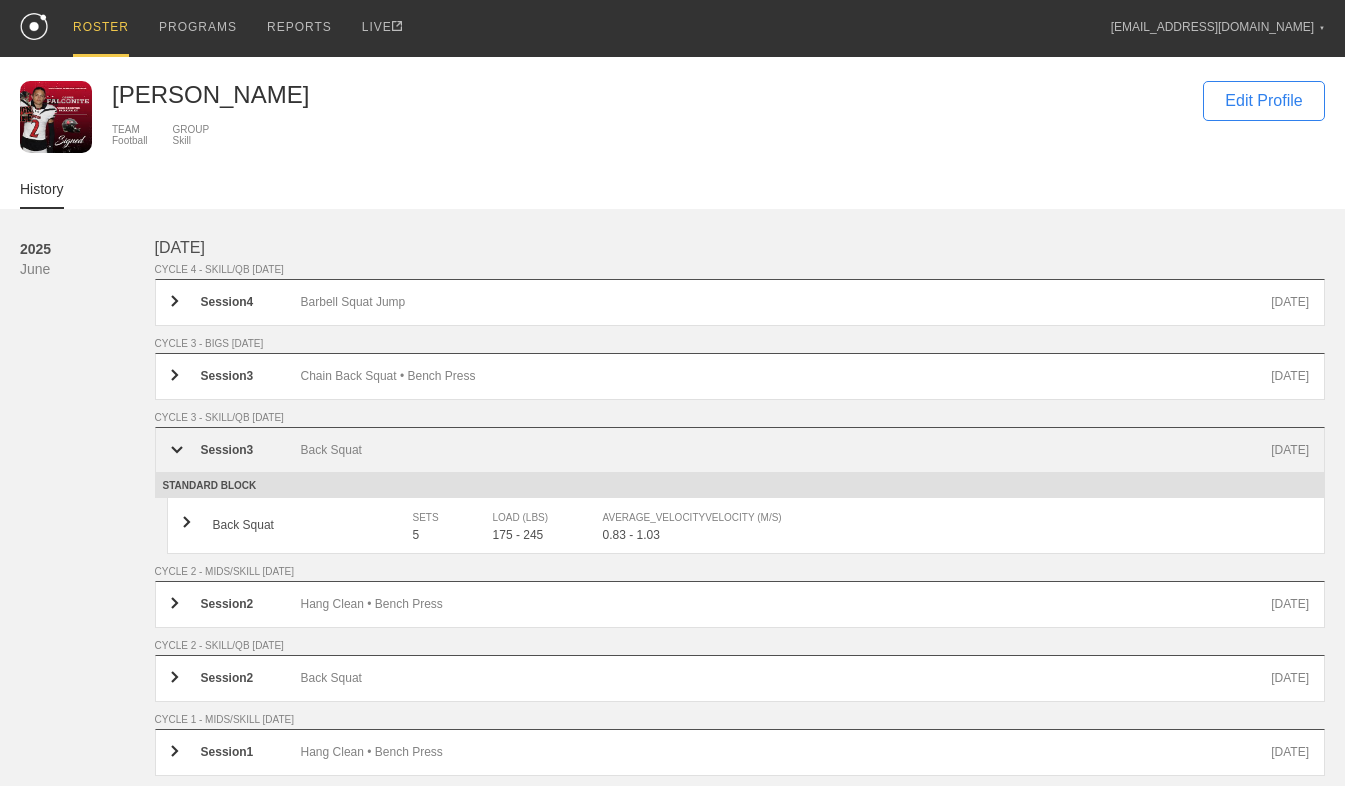 click on "Back Squat" at bounding box center [786, 450] 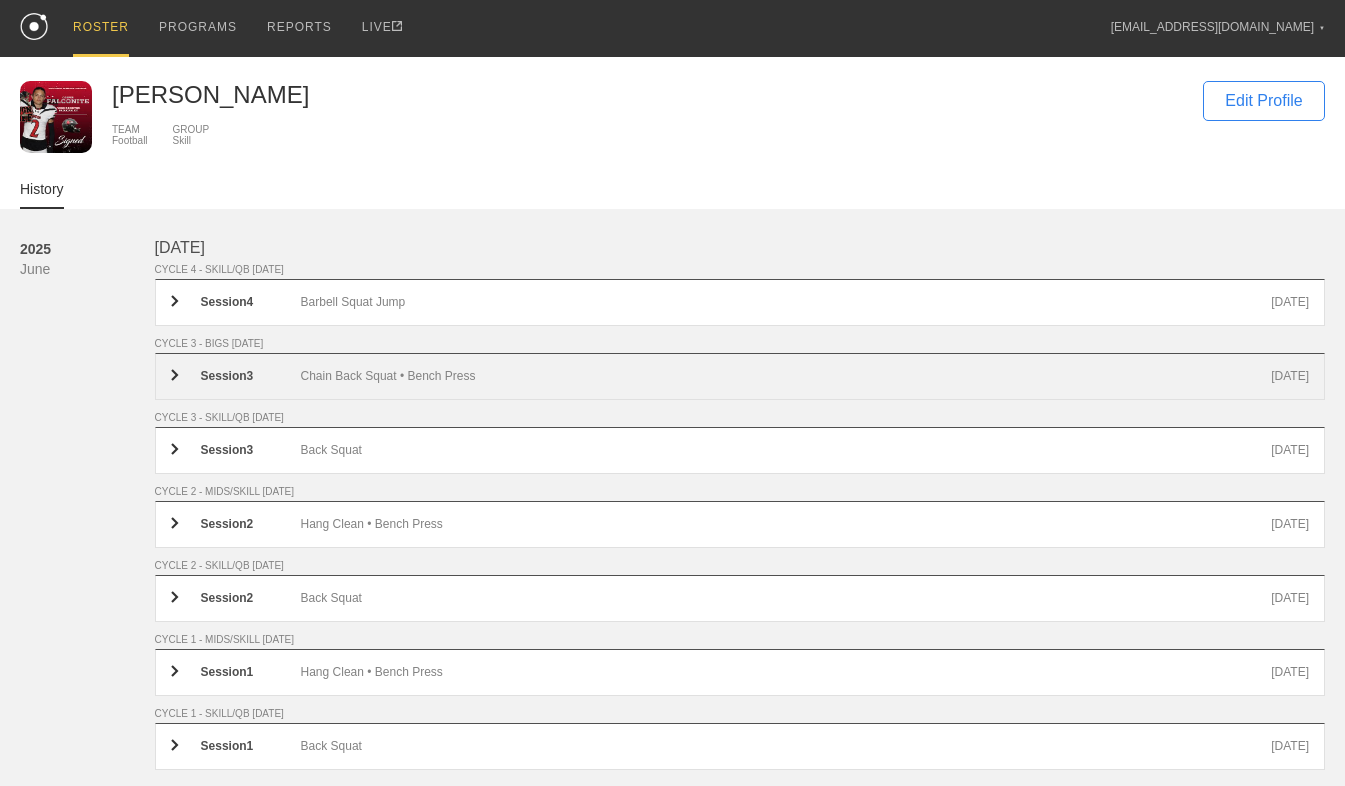 click on "Chain Back Squat • Bench Press" at bounding box center (786, 376) 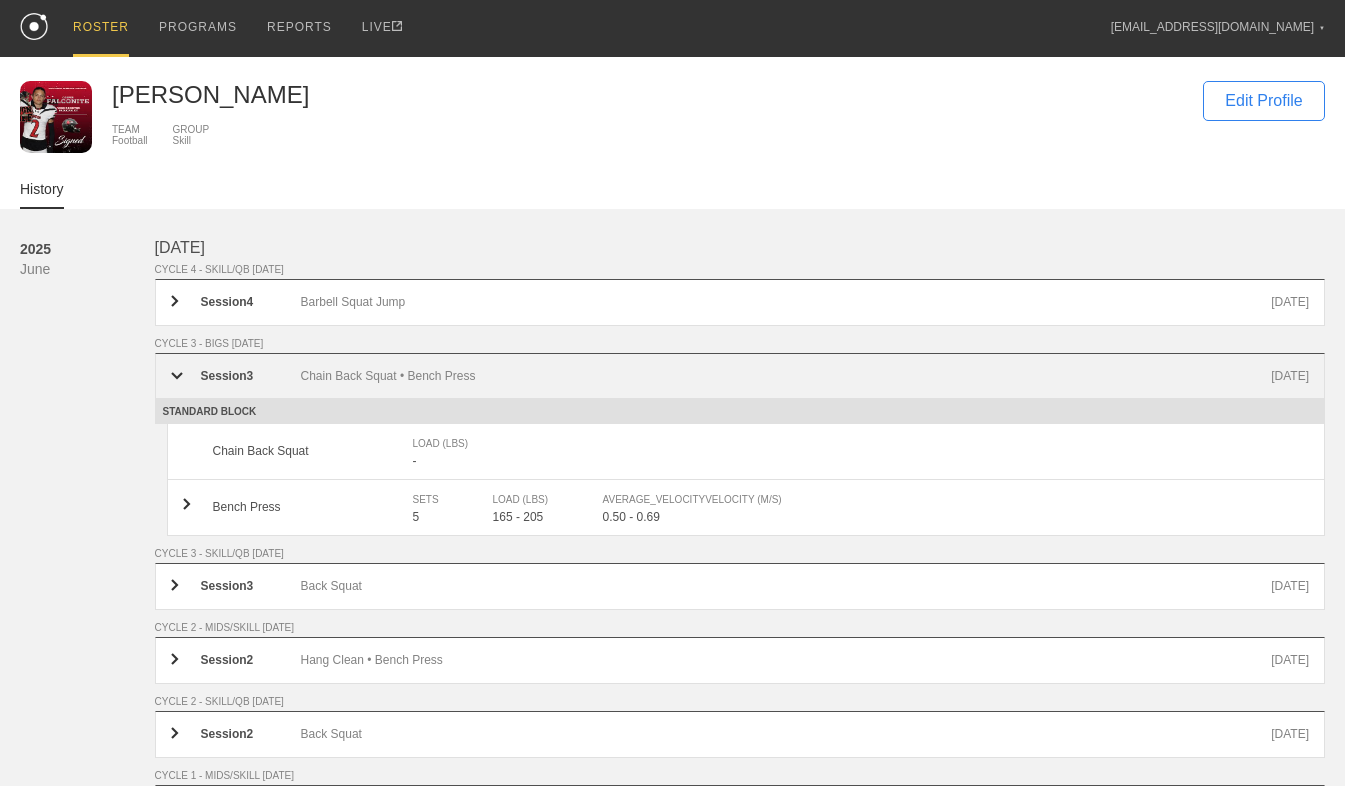 click on "Chain Back Squat • Bench Press" at bounding box center (786, 376) 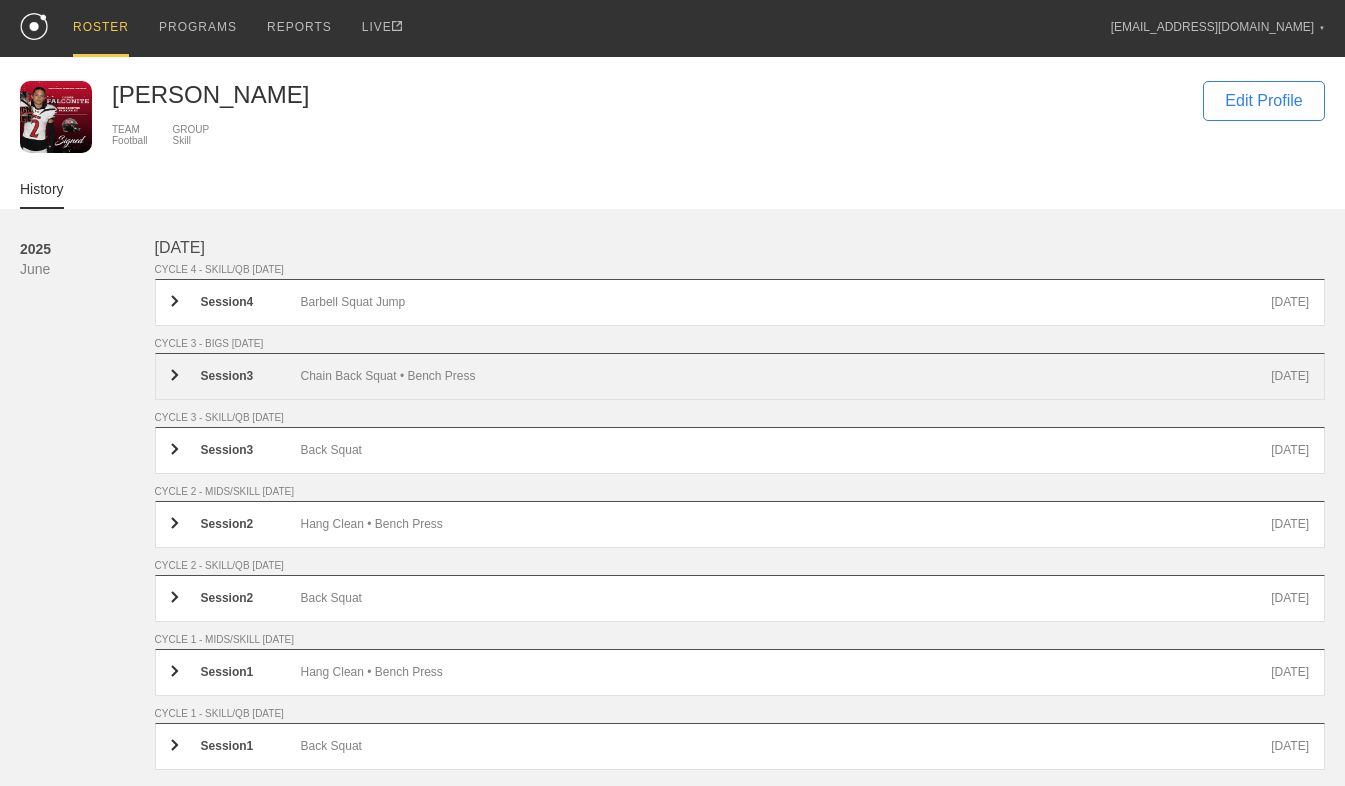 click on "Chain Back Squat • Bench Press" at bounding box center (786, 376) 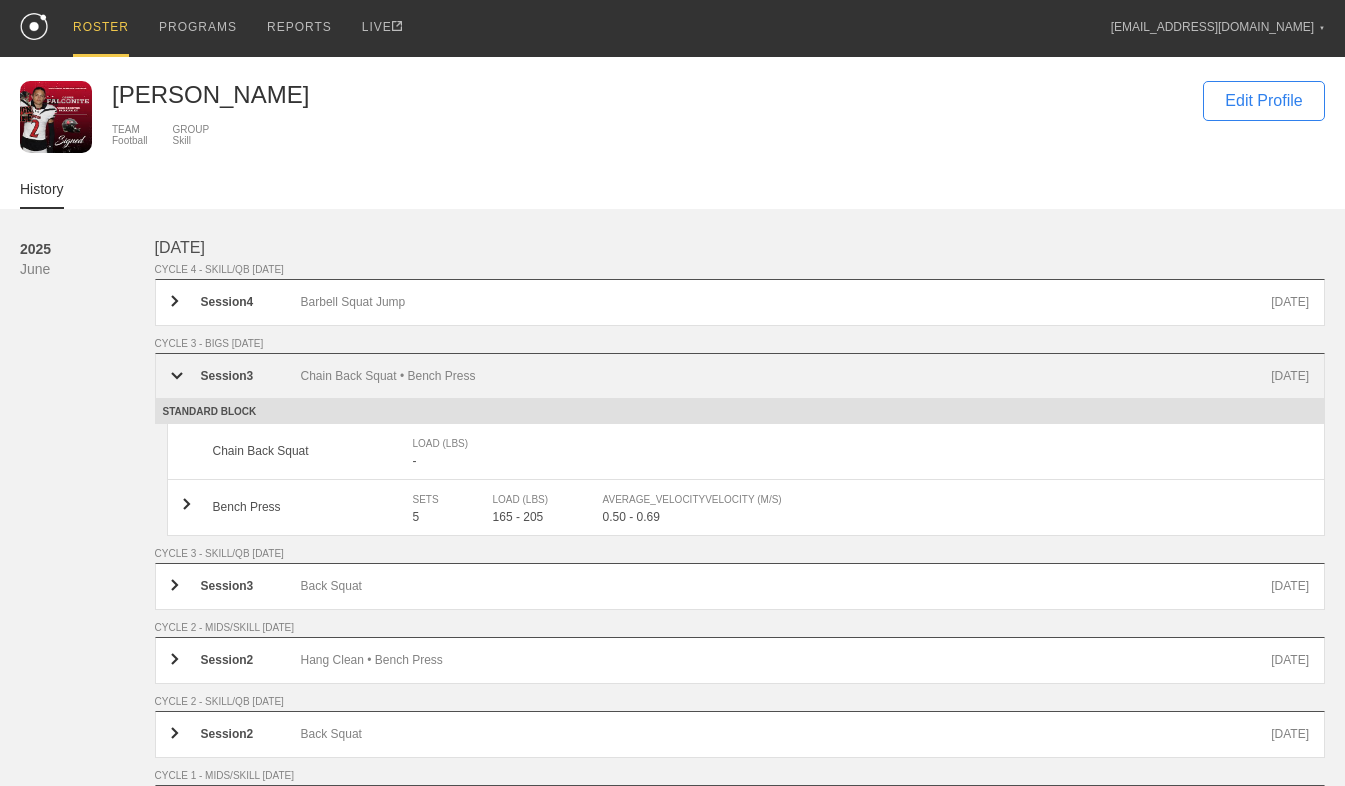 click on "Chain Back Squat • Bench Press" at bounding box center (786, 376) 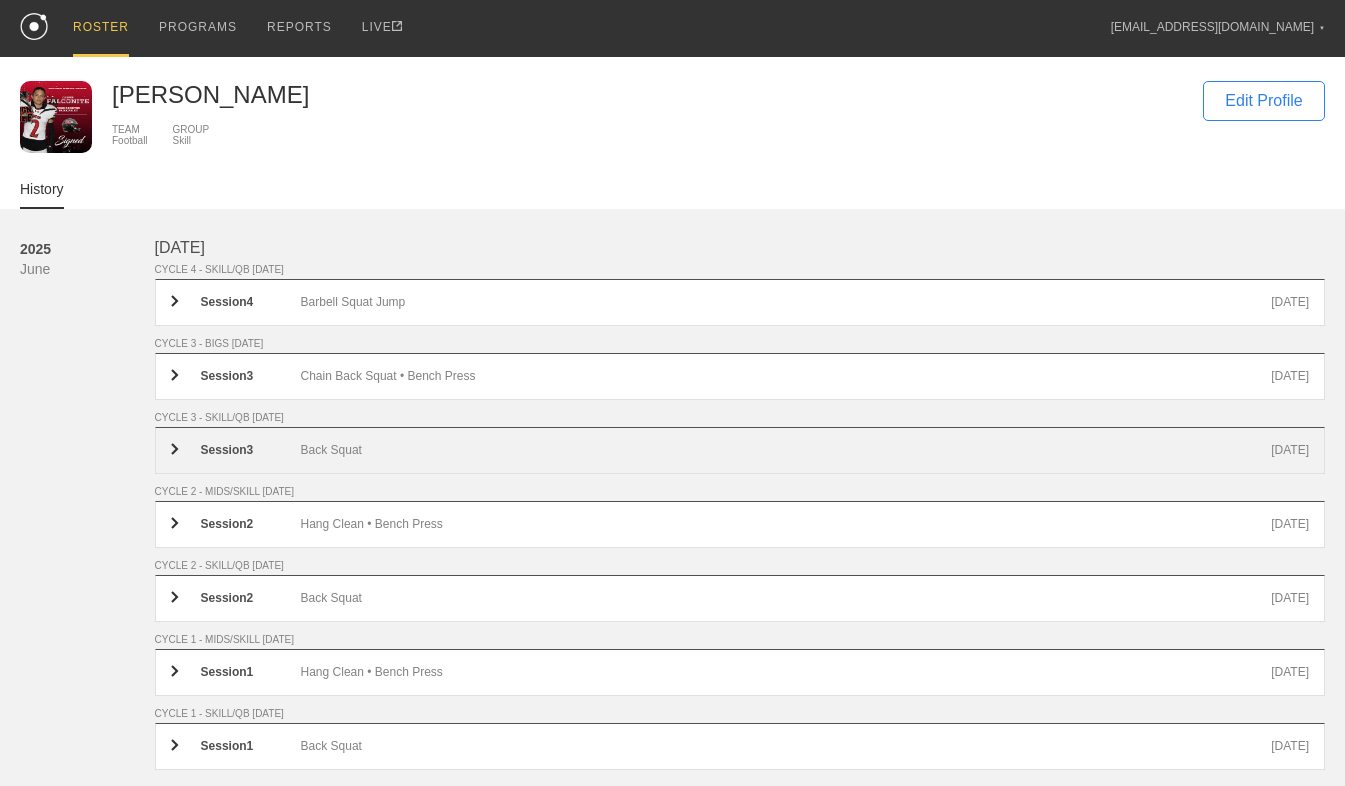 click on "Session  3 Back Squat [DATE]" at bounding box center (740, 450) 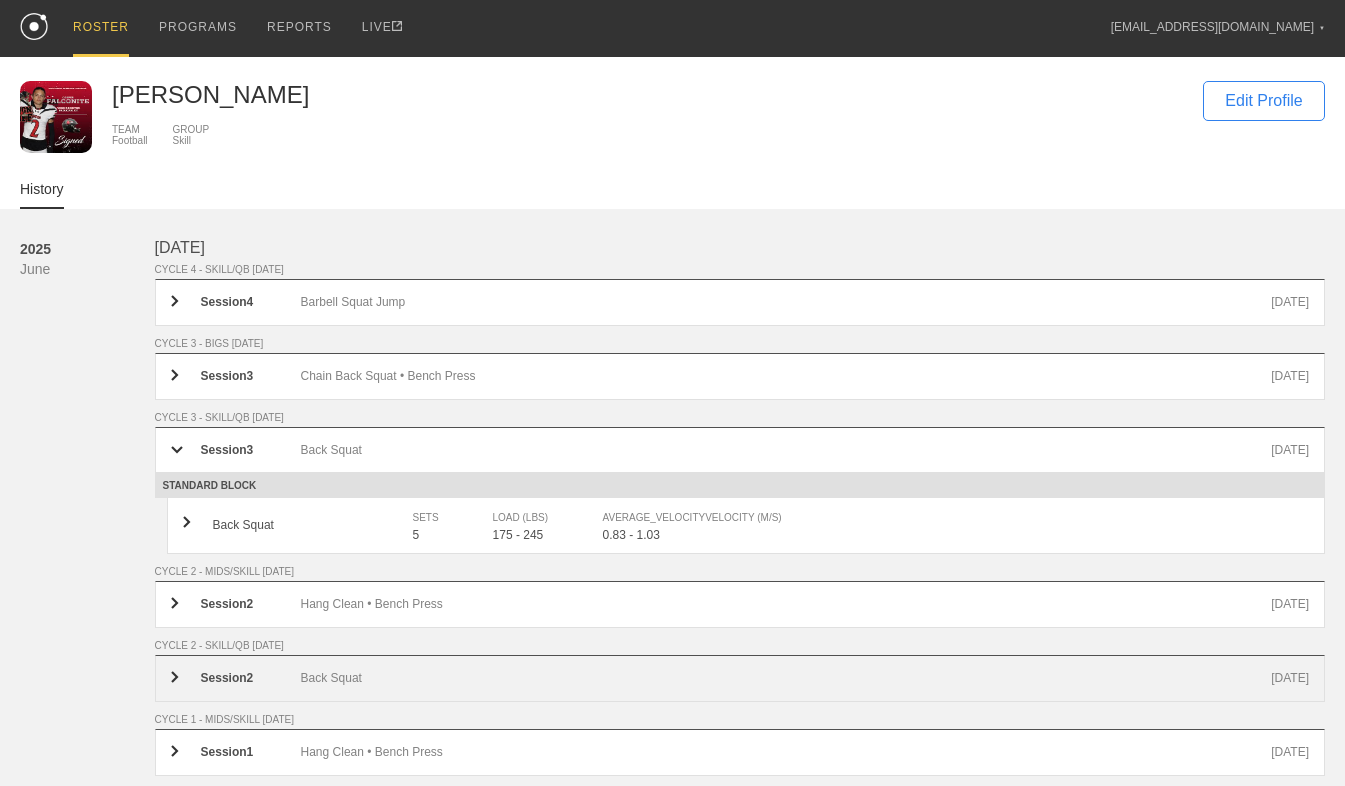 click on "Session  2 Back Squat [DATE]" at bounding box center [740, 678] 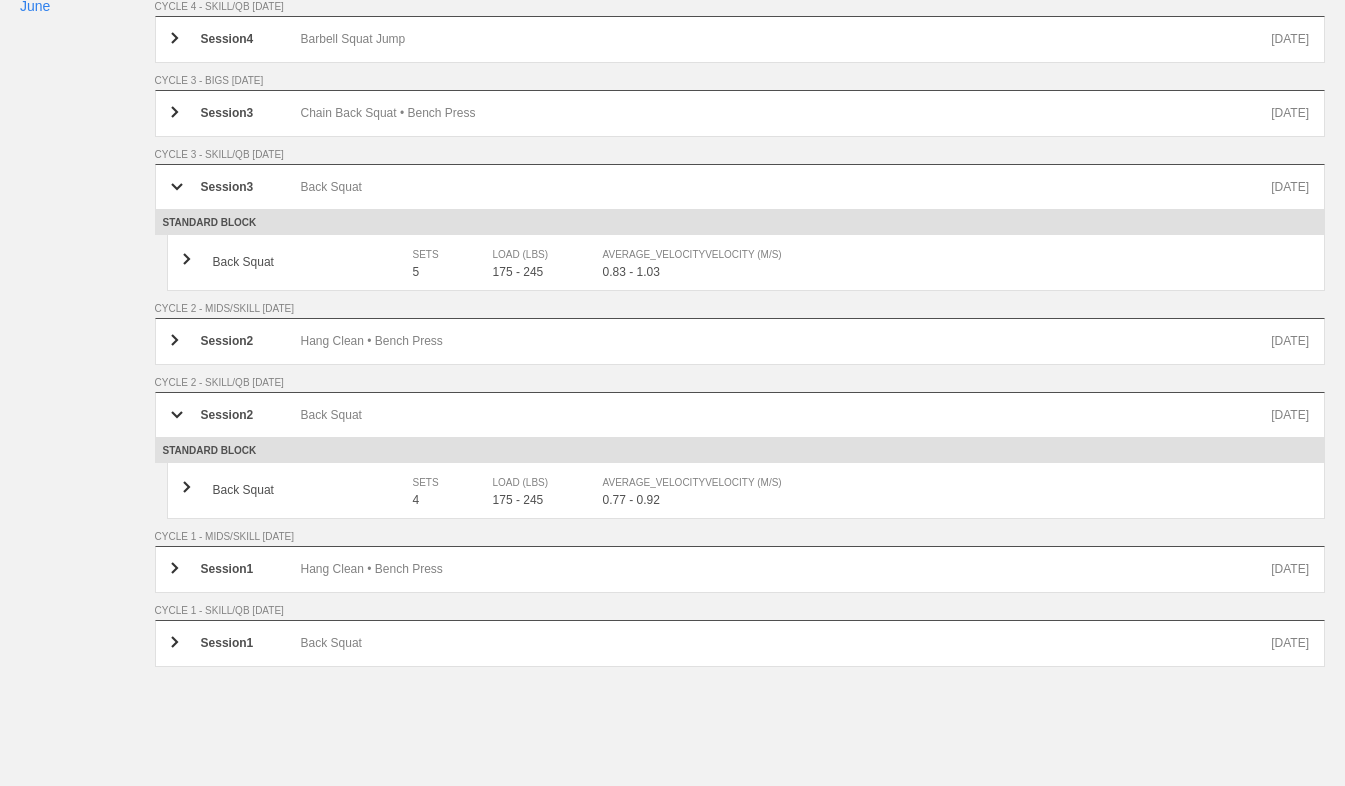 scroll, scrollTop: 263, scrollLeft: 0, axis: vertical 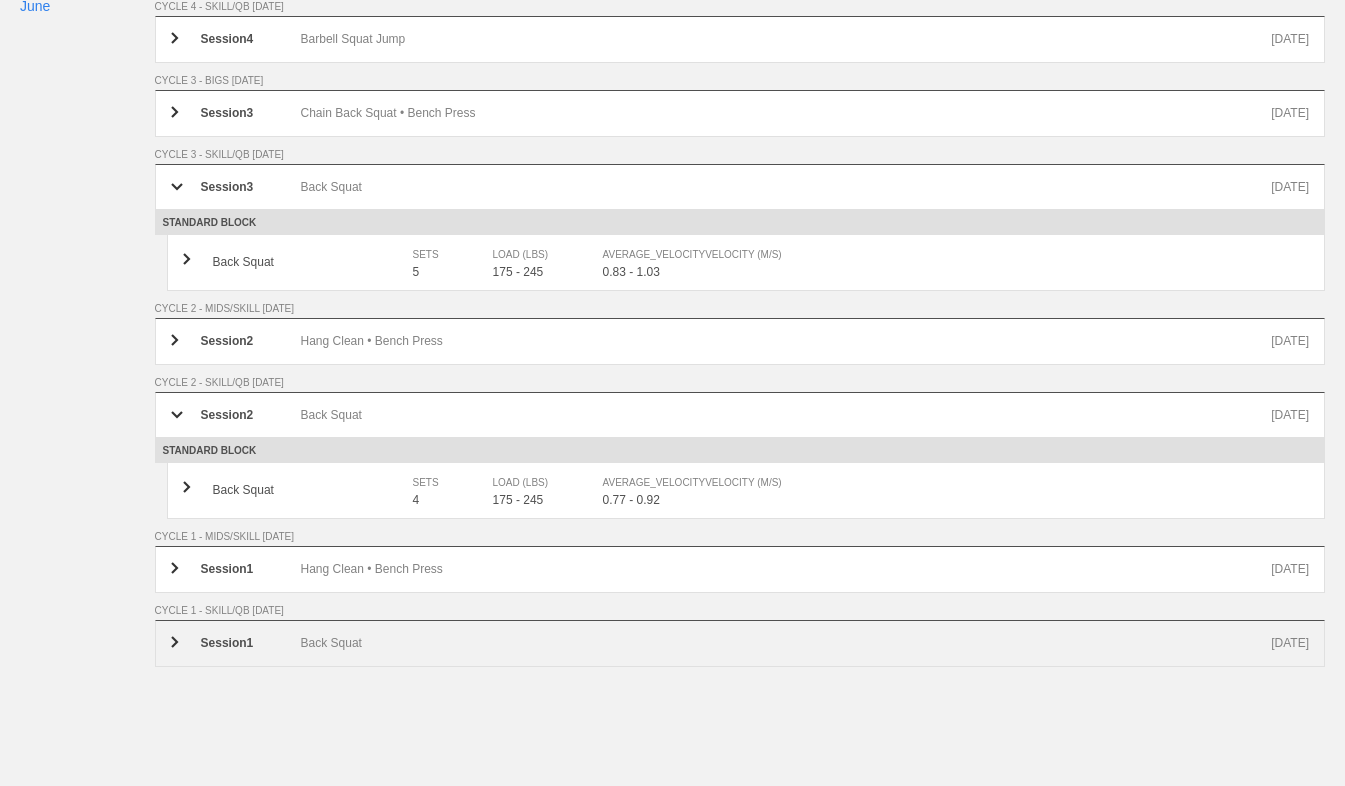 click on "Session  1 Back Squat [DATE]" at bounding box center (740, 643) 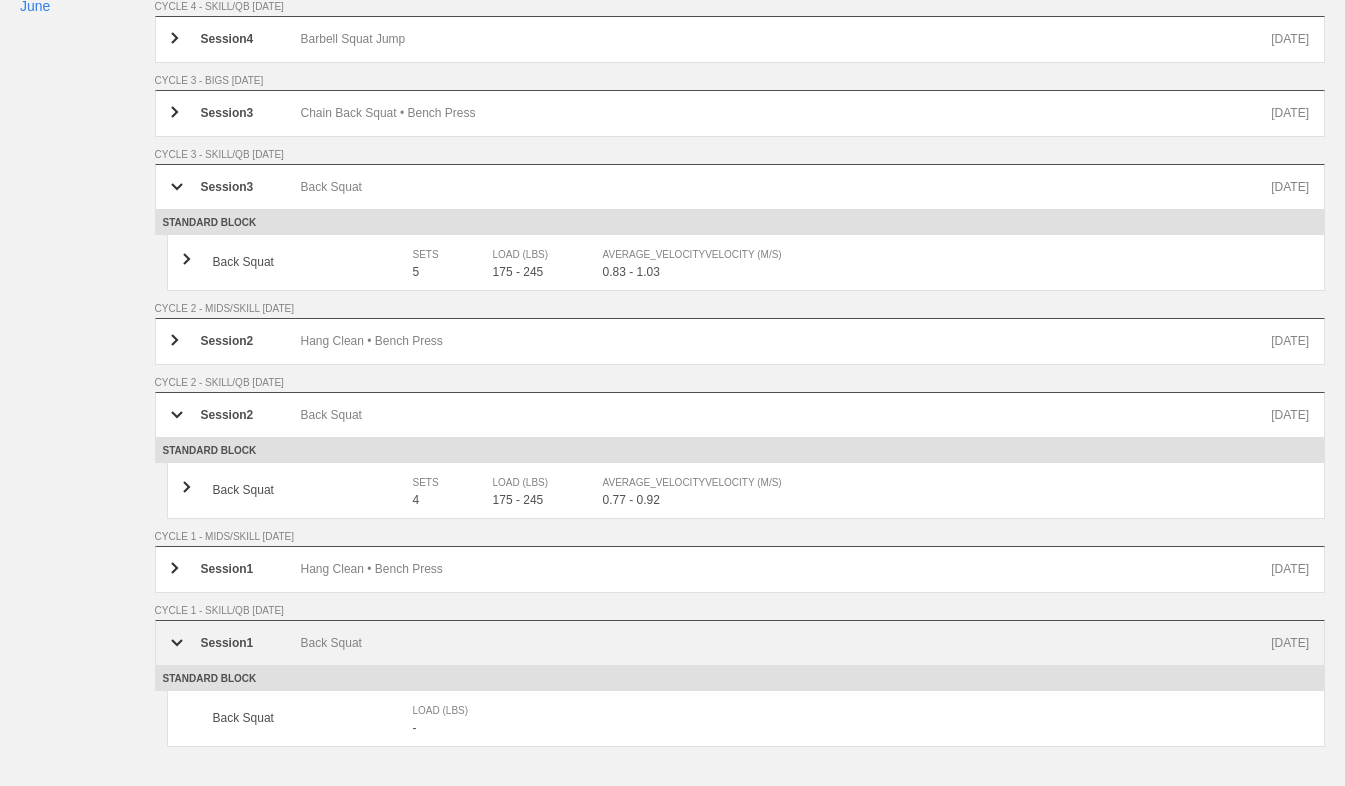 click on "Session  1 Back Squat [DATE]" at bounding box center [740, 643] 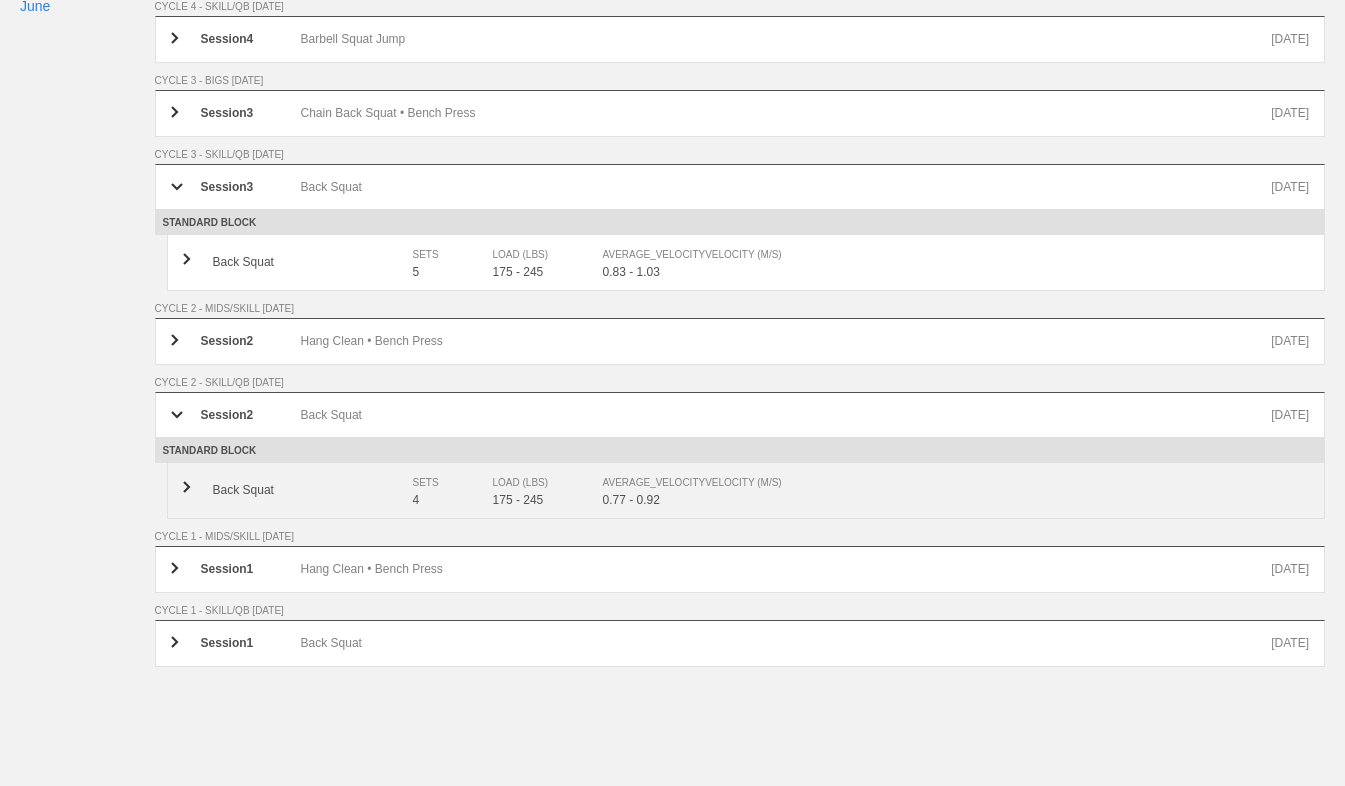 click on "AVERAGE_VELOCITY  VELOCITY (M/S)" at bounding box center (946, 483) 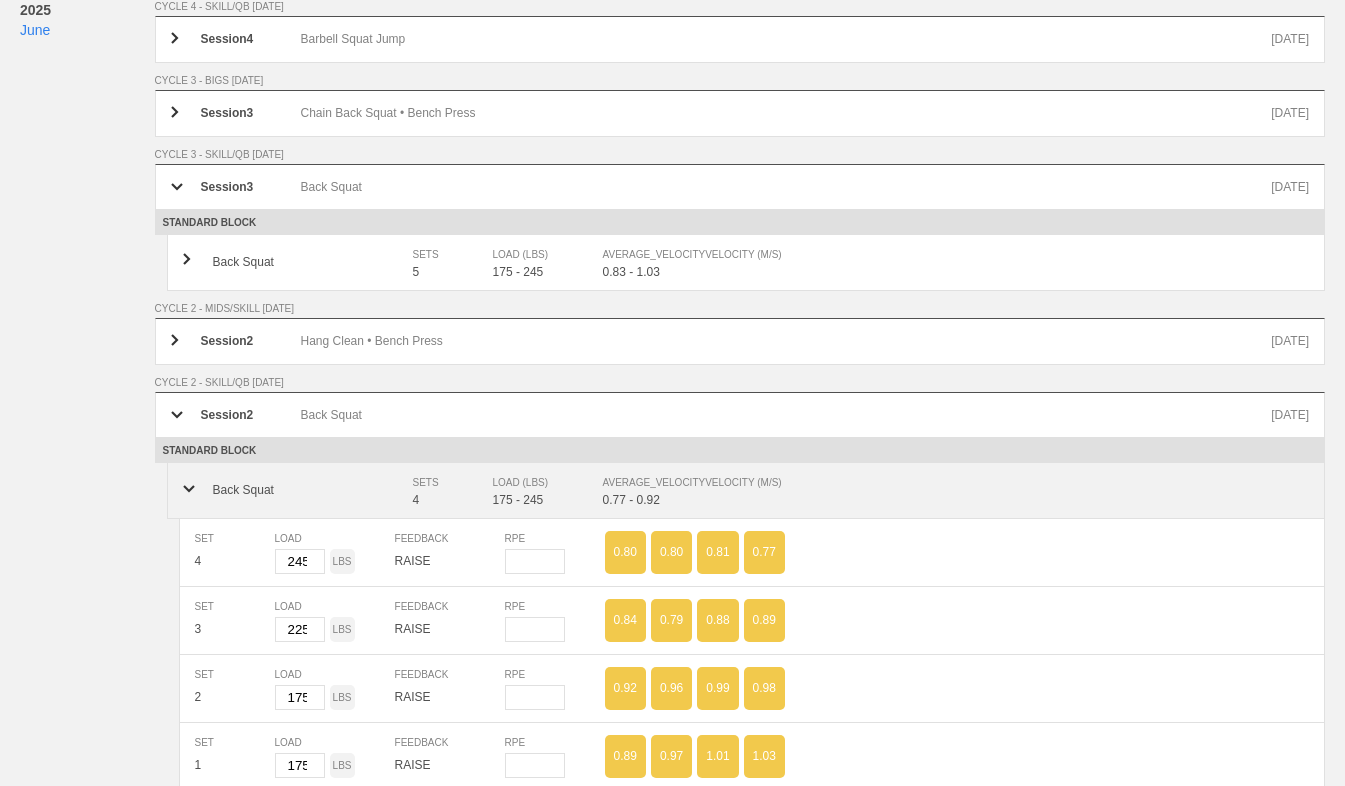 click on "AVERAGE_VELOCITY  VELOCITY (M/S)" at bounding box center [946, 483] 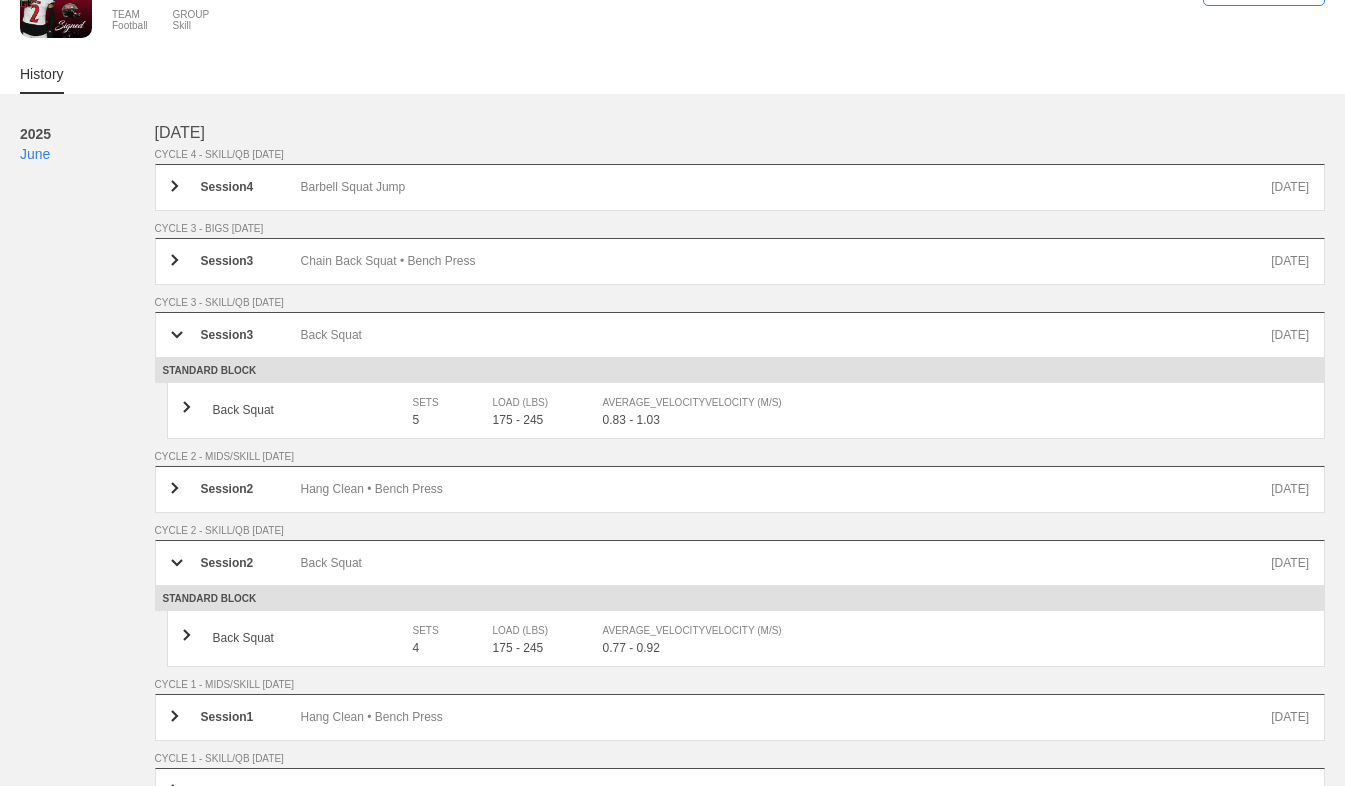 scroll, scrollTop: 59, scrollLeft: 0, axis: vertical 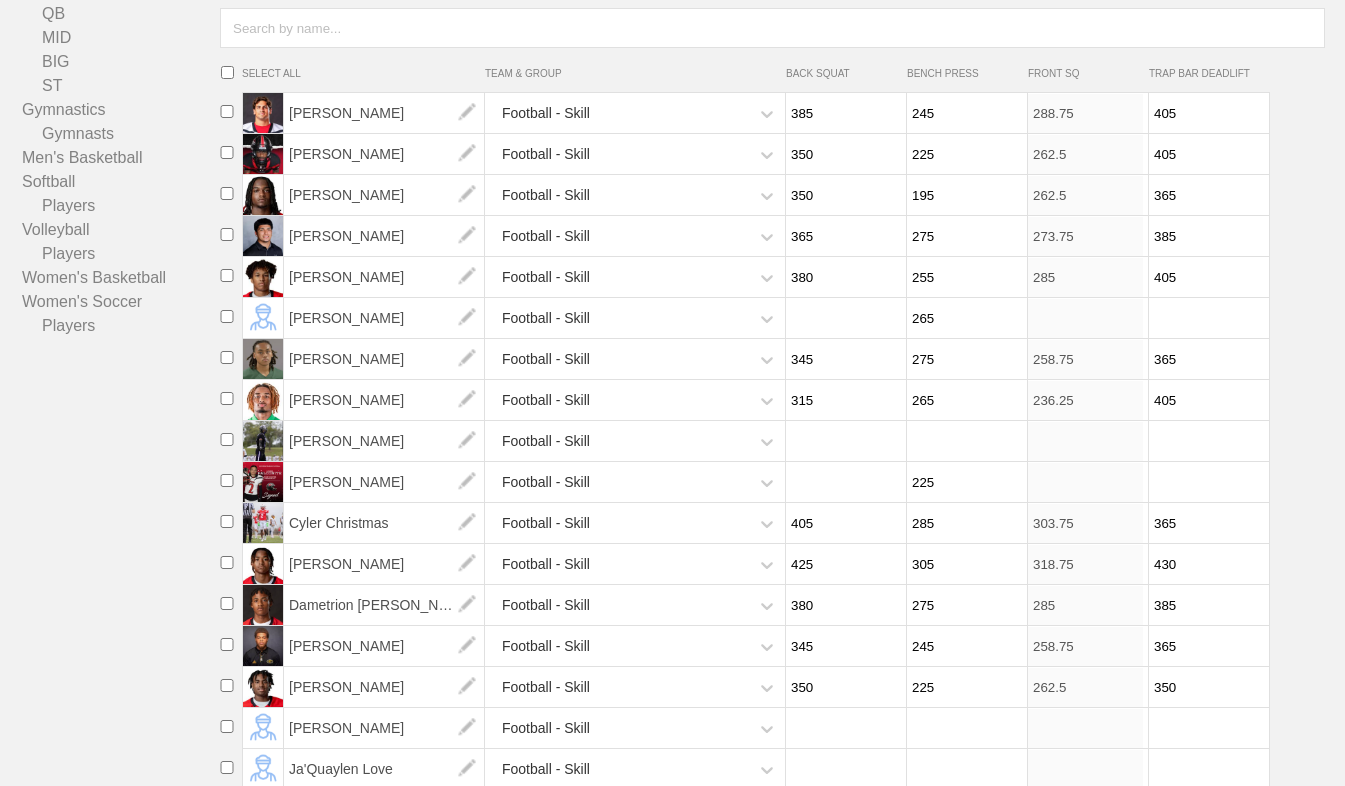 click at bounding box center [843, 482] 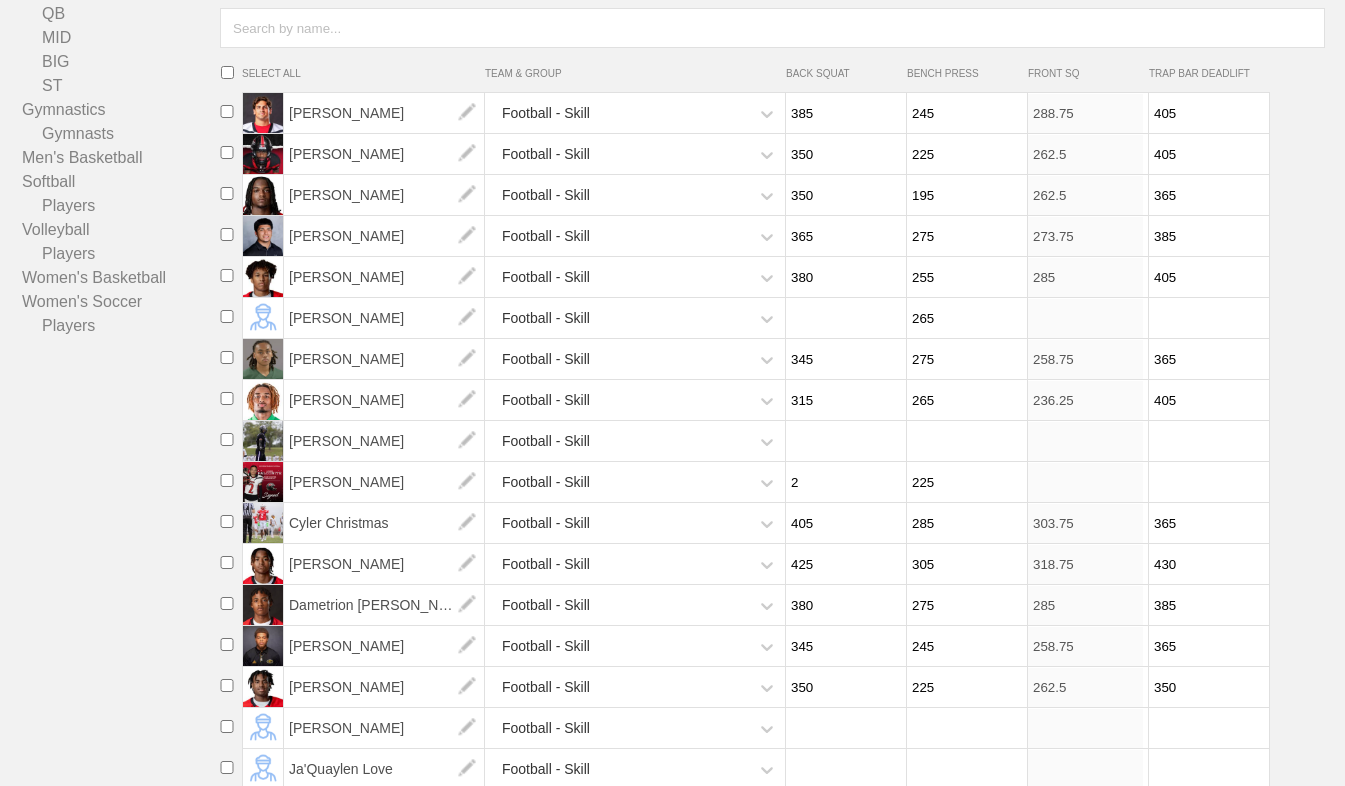 type 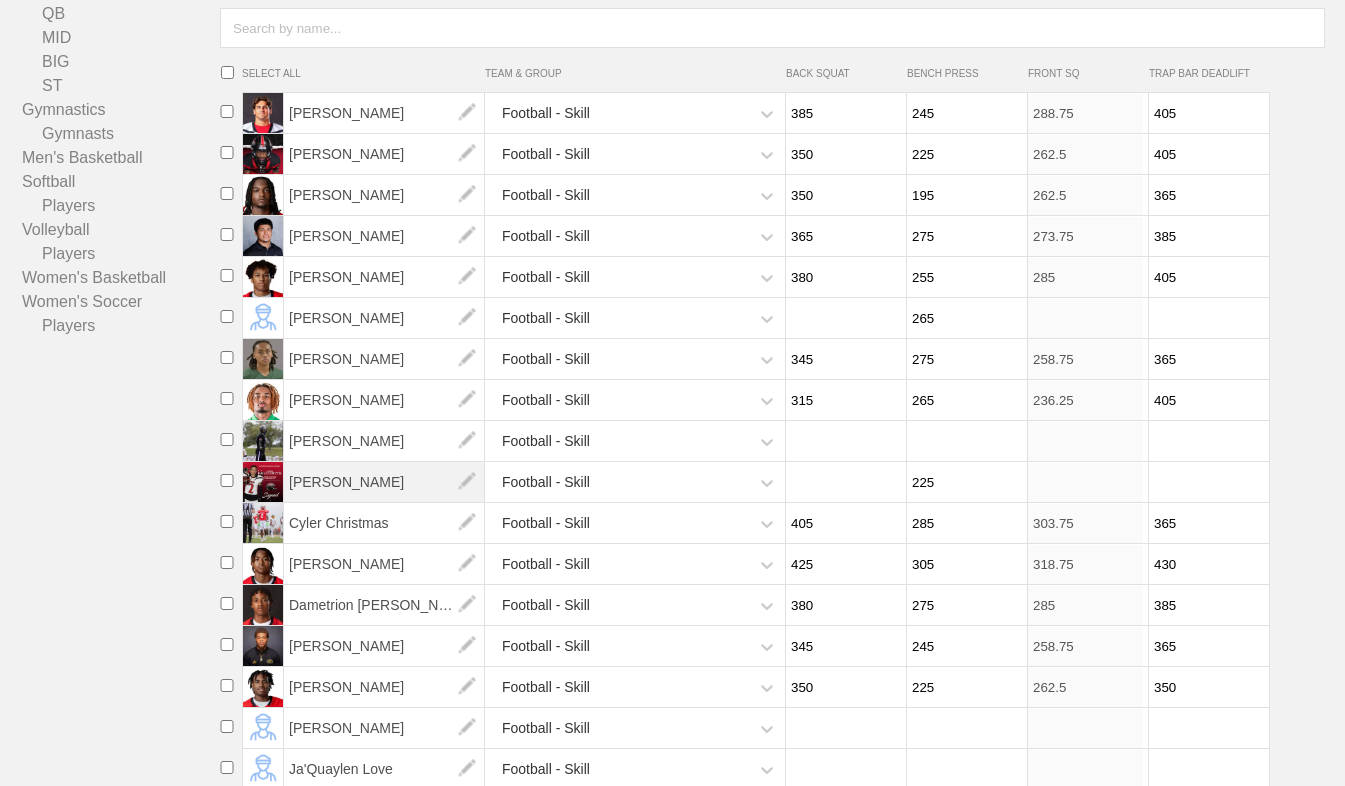 click on "[PERSON_NAME]" at bounding box center (384, 482) 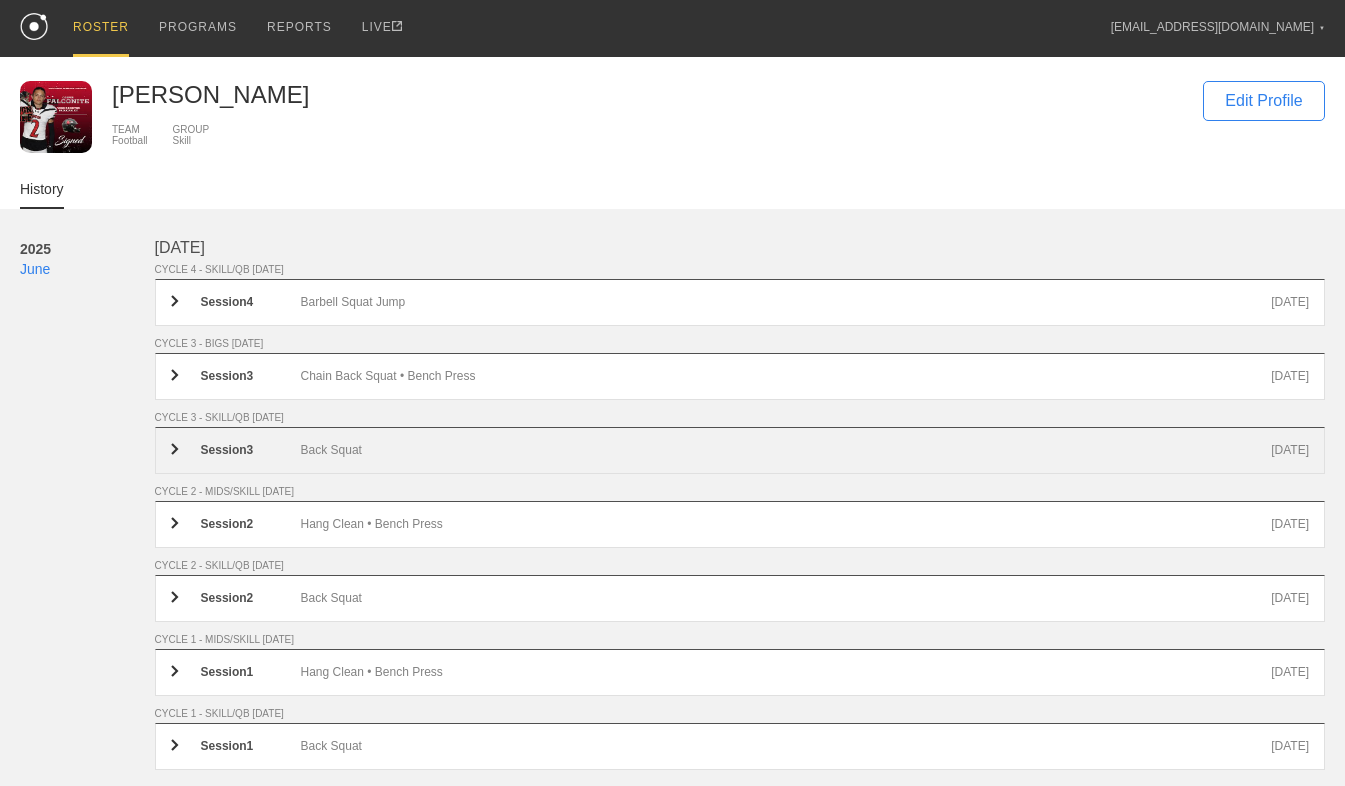 click on "Session  3 Back Squat [DATE]" at bounding box center (740, 450) 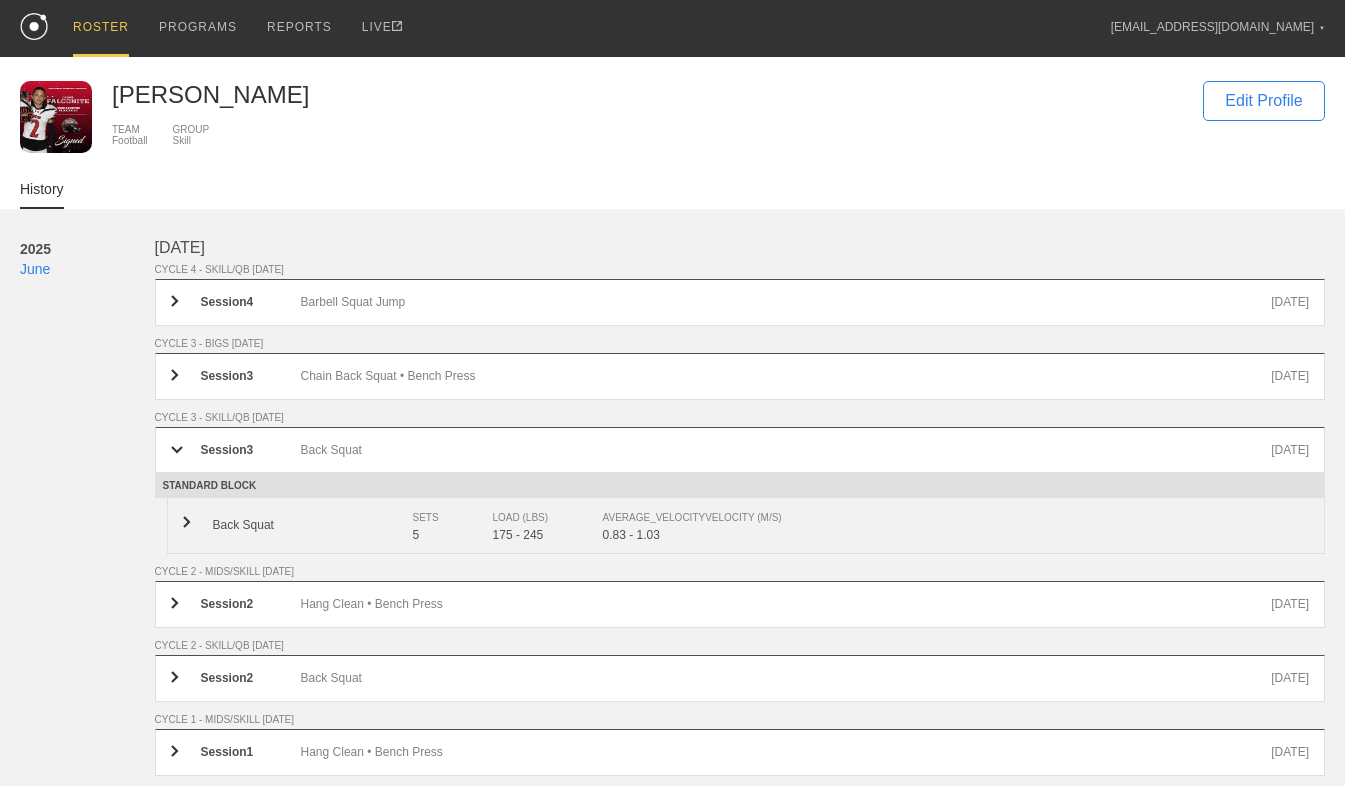 click on "5" at bounding box center [453, 535] 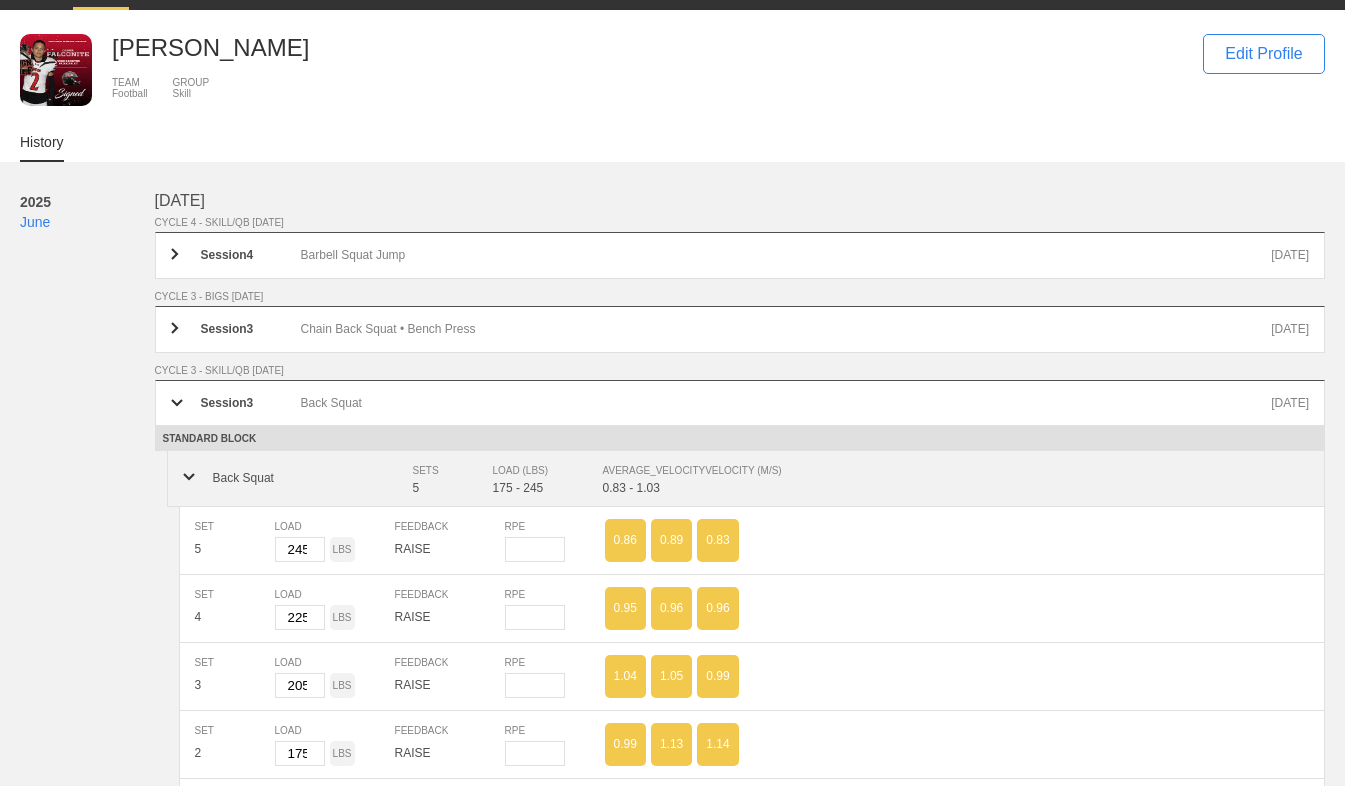scroll, scrollTop: 0, scrollLeft: 0, axis: both 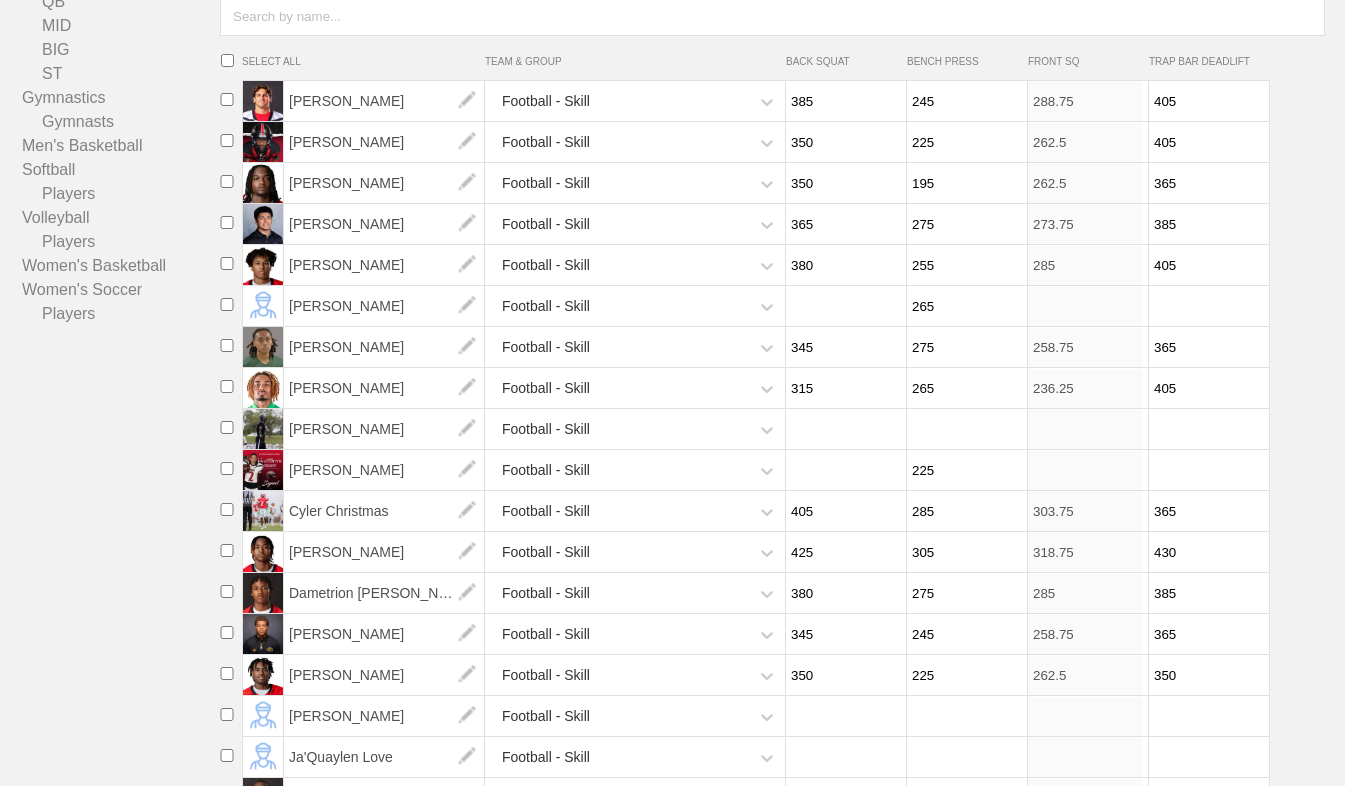 click at bounding box center [843, 470] 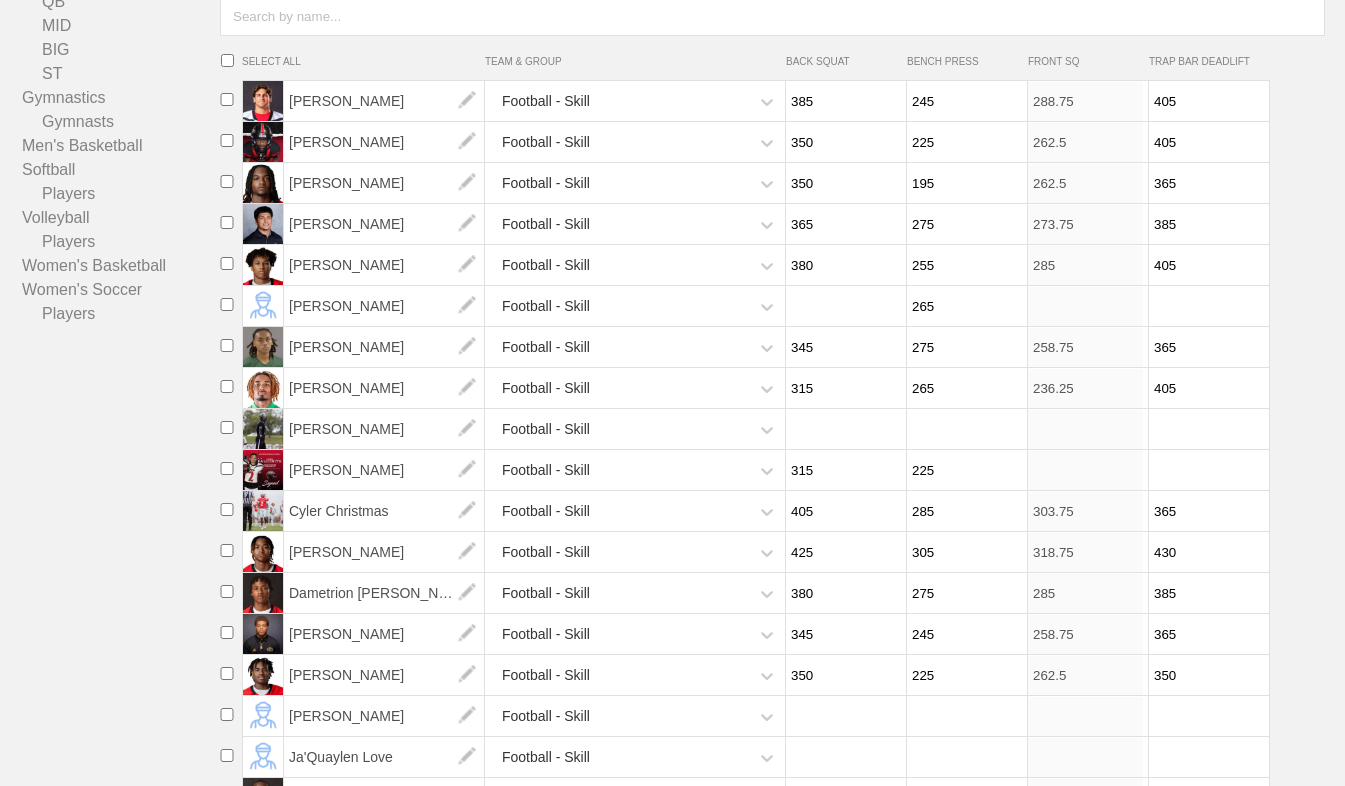 type on "315" 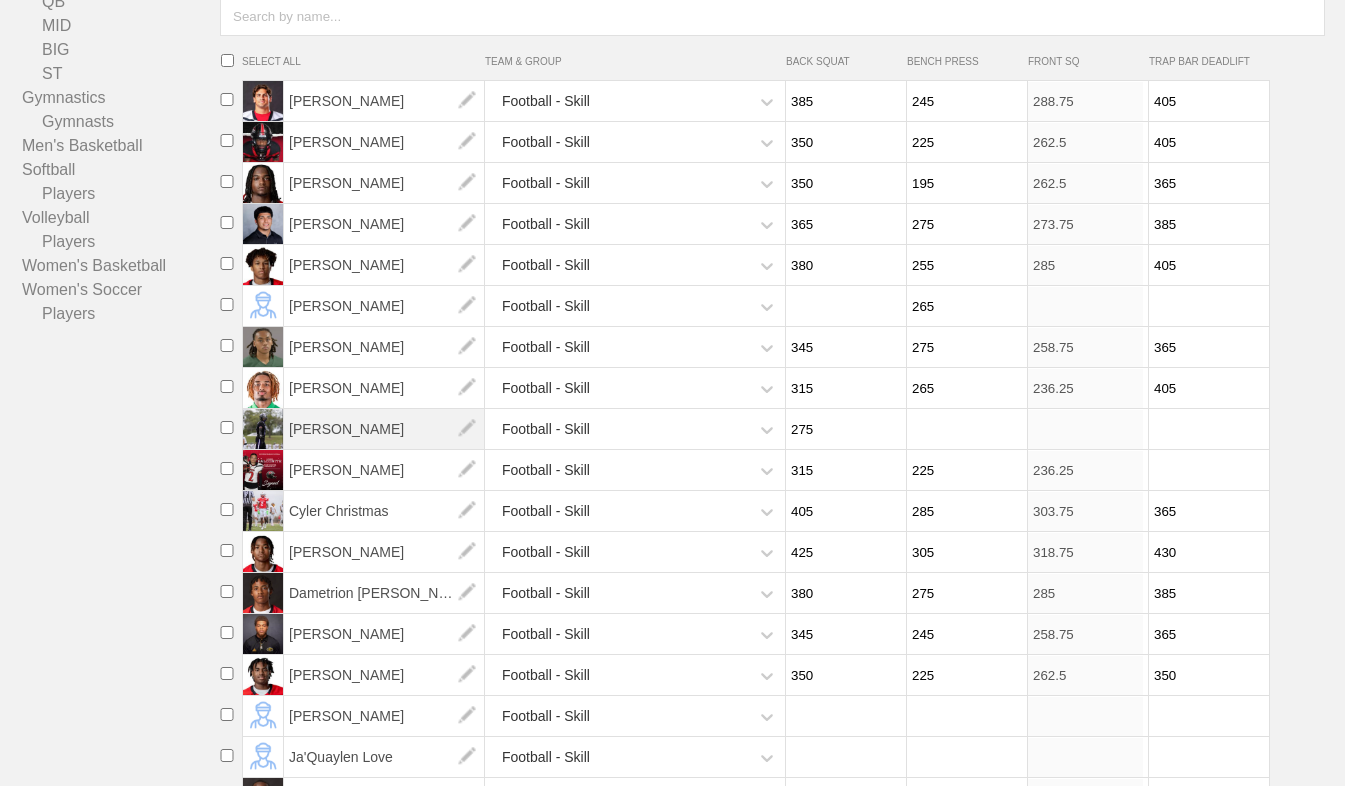 type on "275" 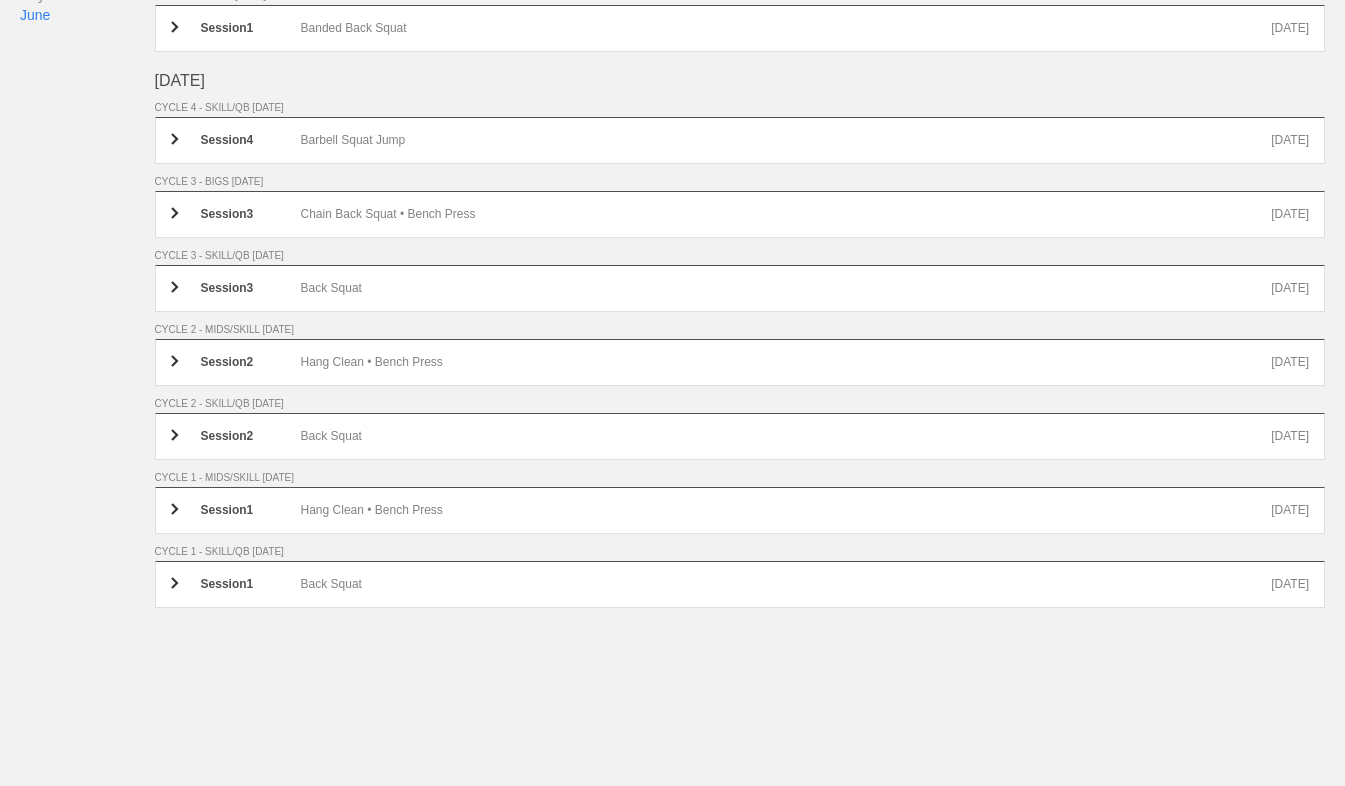 scroll, scrollTop: 0, scrollLeft: 0, axis: both 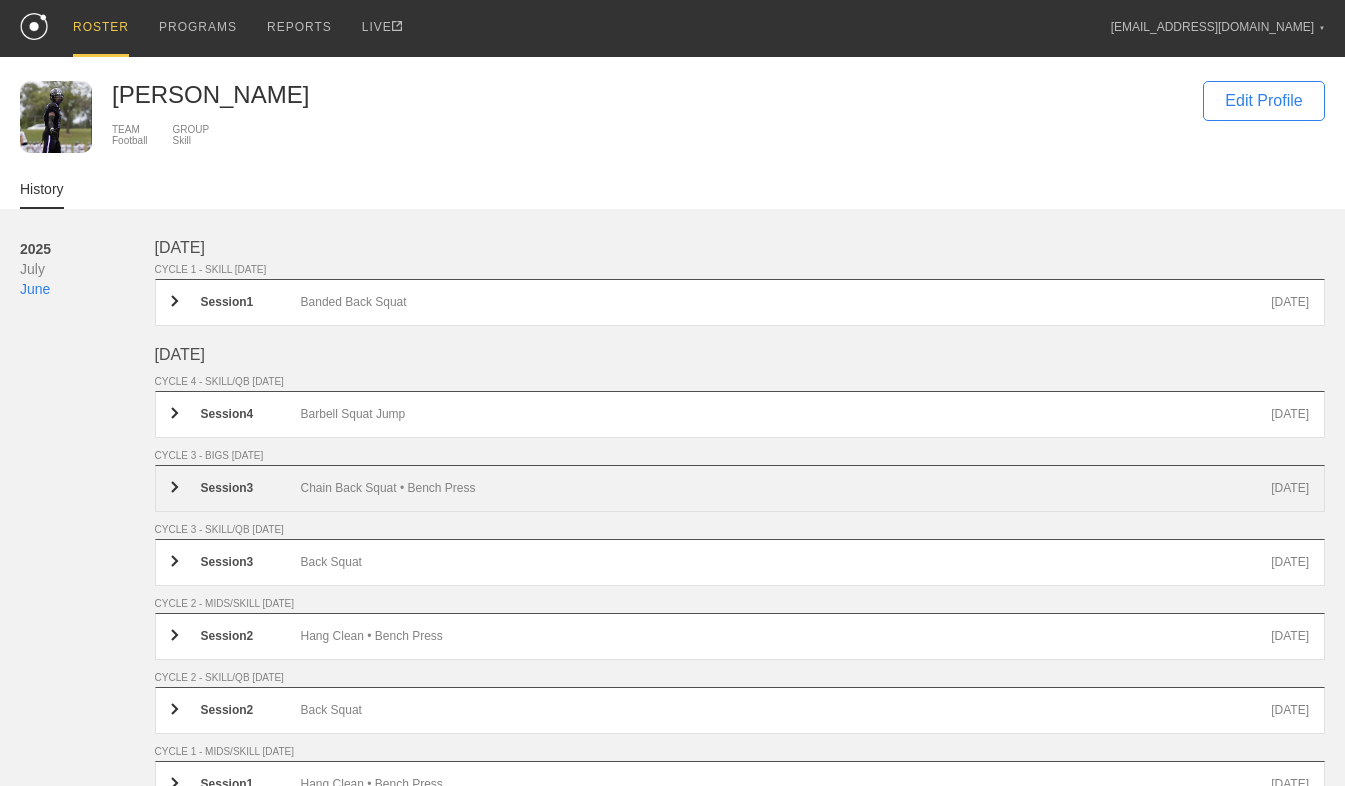 click on "Chain Back Squat • Bench Press" at bounding box center (786, 488) 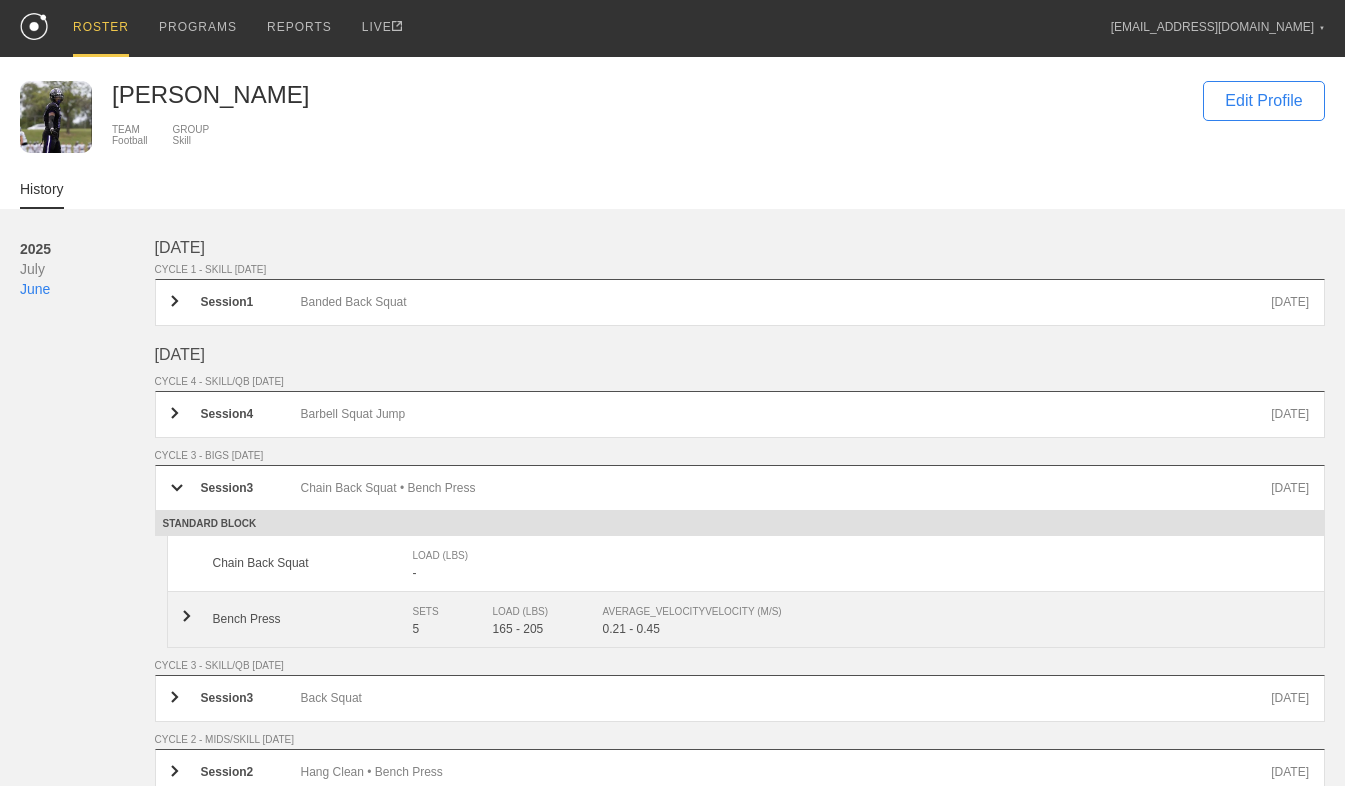 click on "Bench Press SETS 5 LOAD (LBS) 165 - 205 AVERAGE_VELOCITY  VELOCITY (M/S) 0.21 - 0.45" at bounding box center [746, 620] 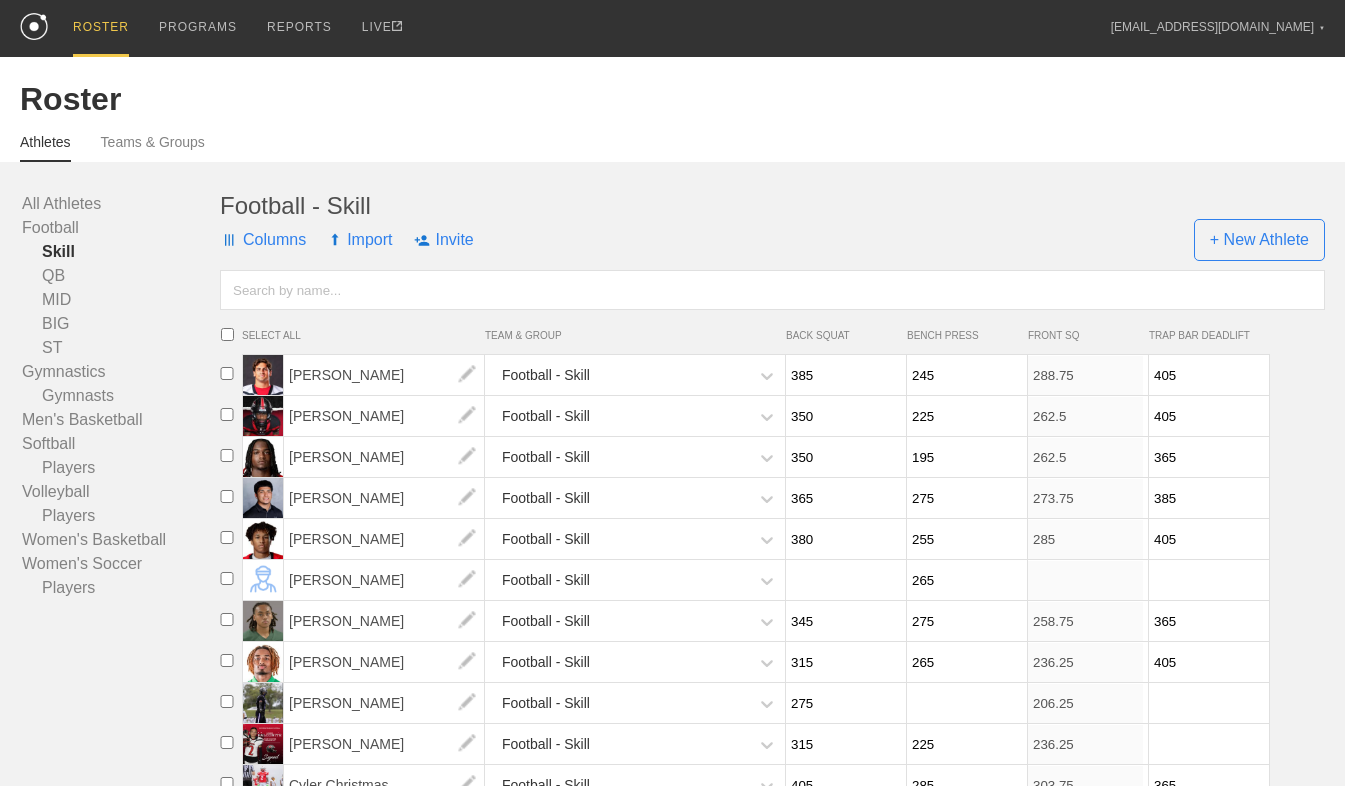 scroll, scrollTop: 262, scrollLeft: 0, axis: vertical 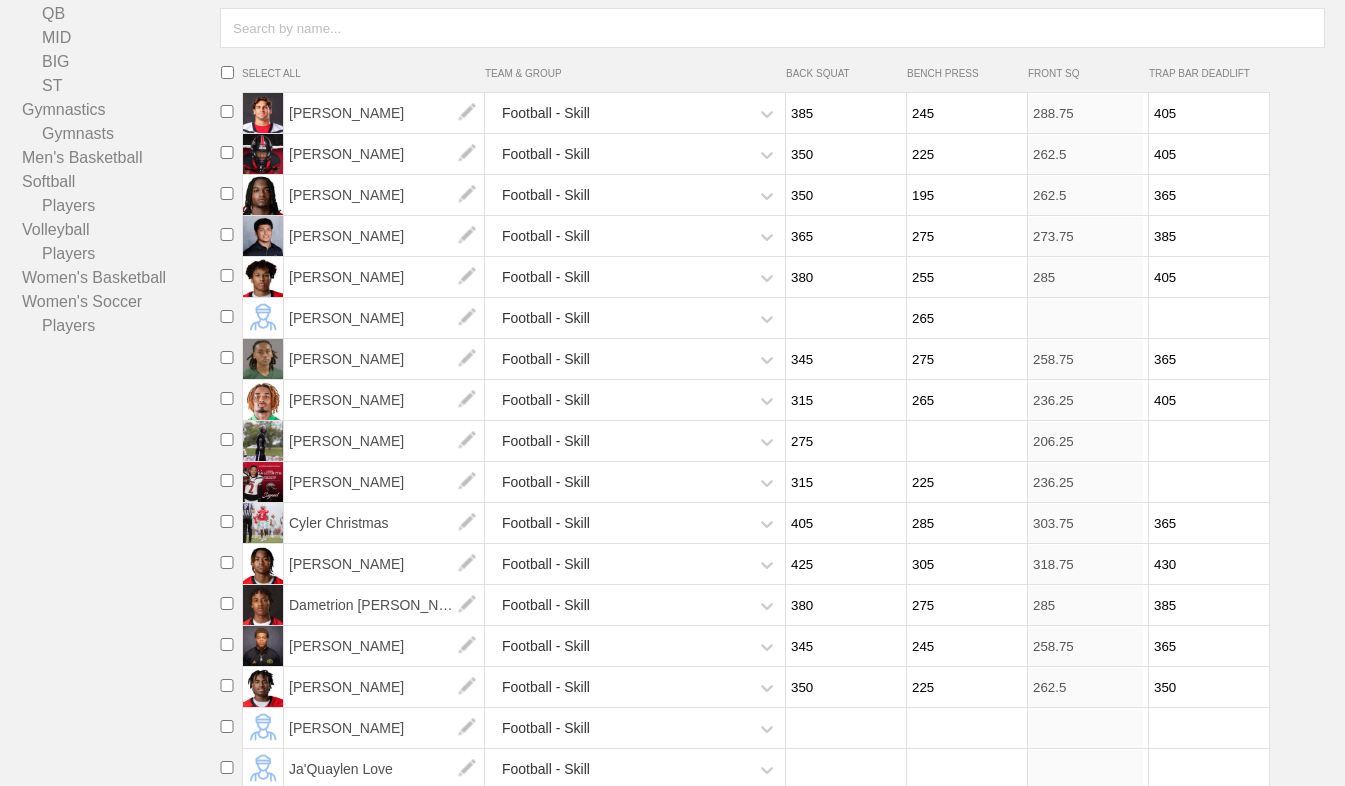 click at bounding box center (964, 441) 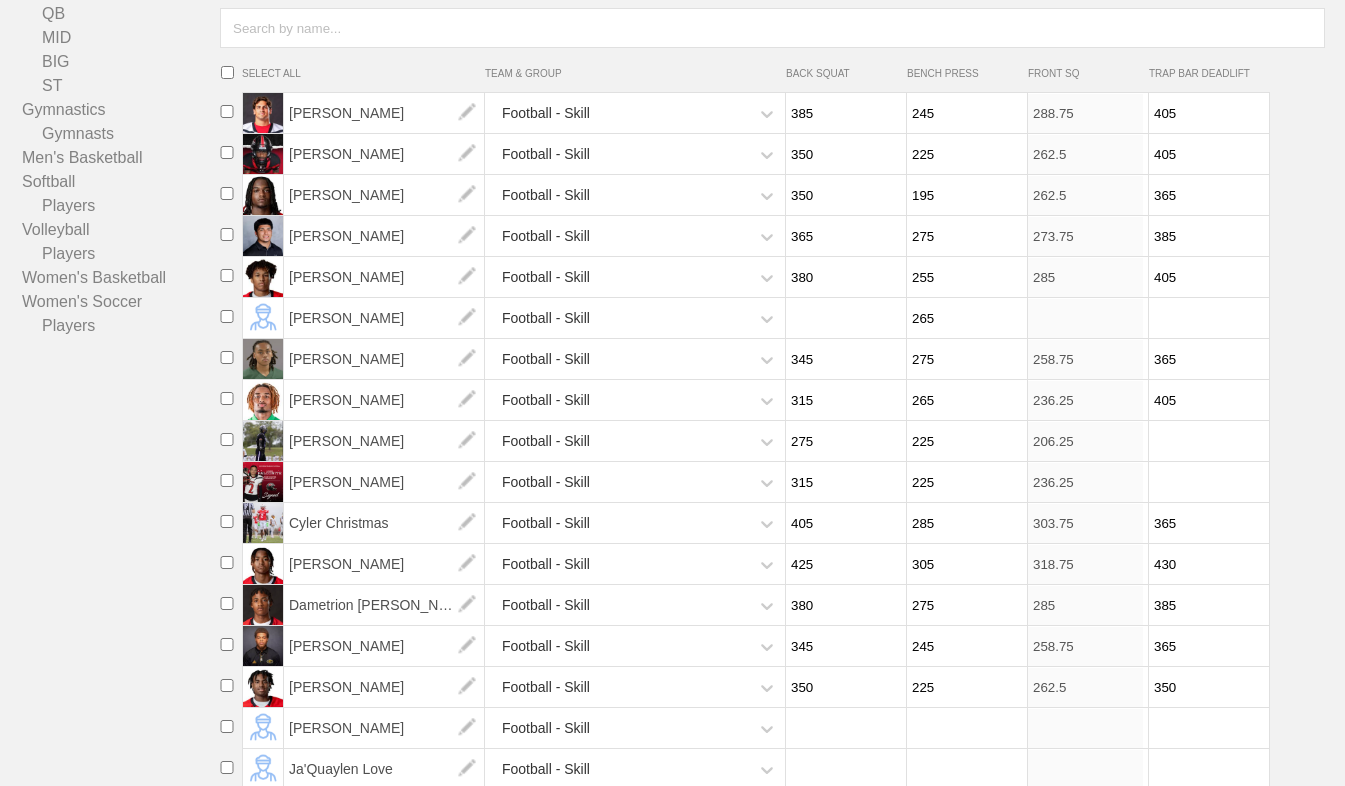 type on "225" 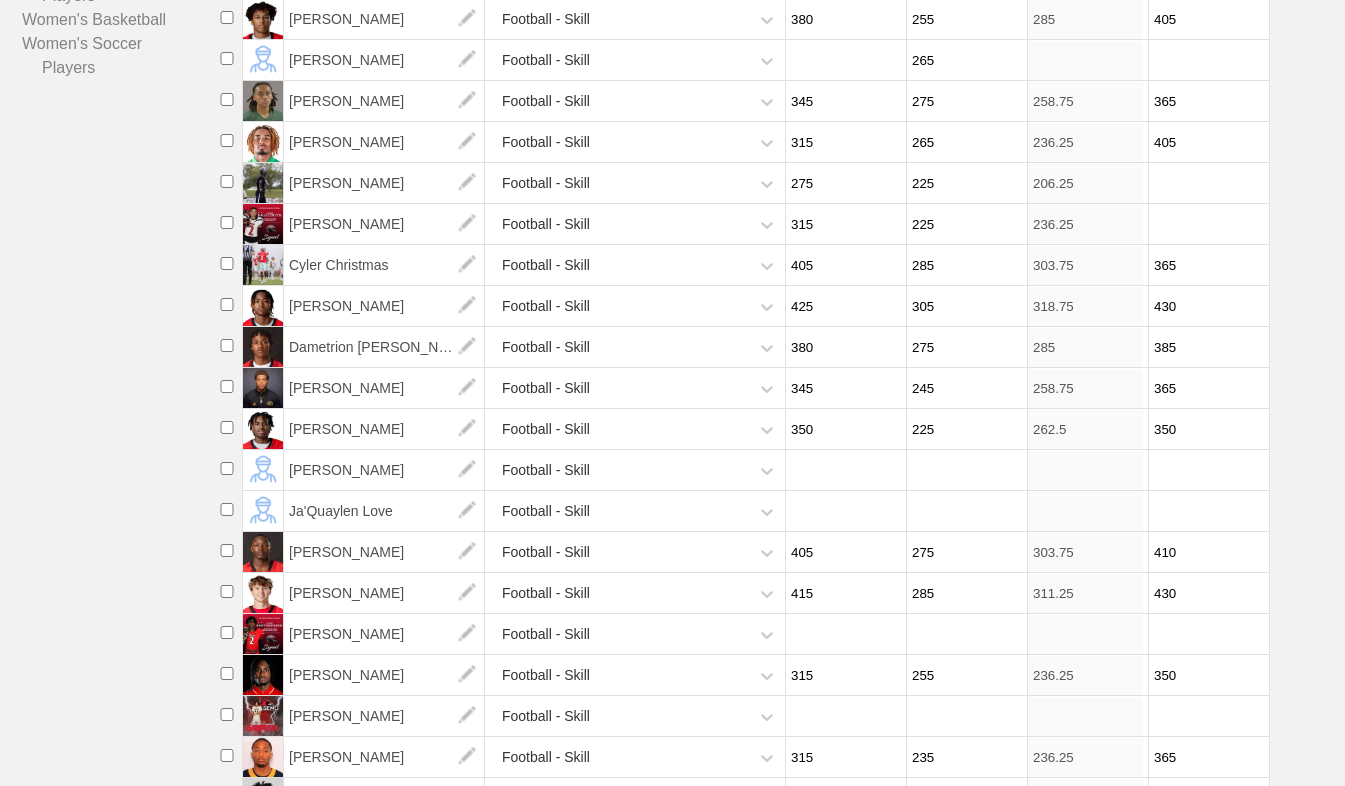 scroll, scrollTop: 530, scrollLeft: 0, axis: vertical 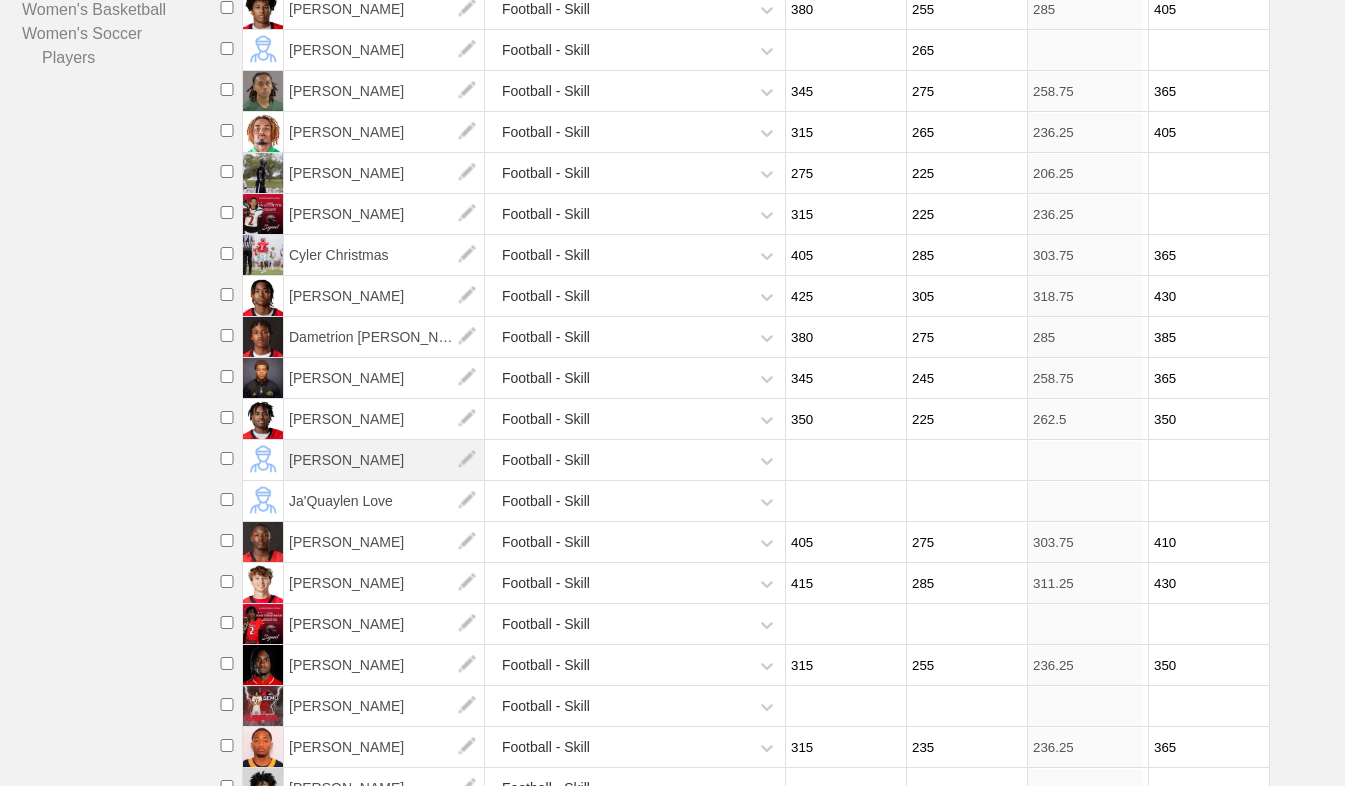 click on "[PERSON_NAME]" at bounding box center (384, 460) 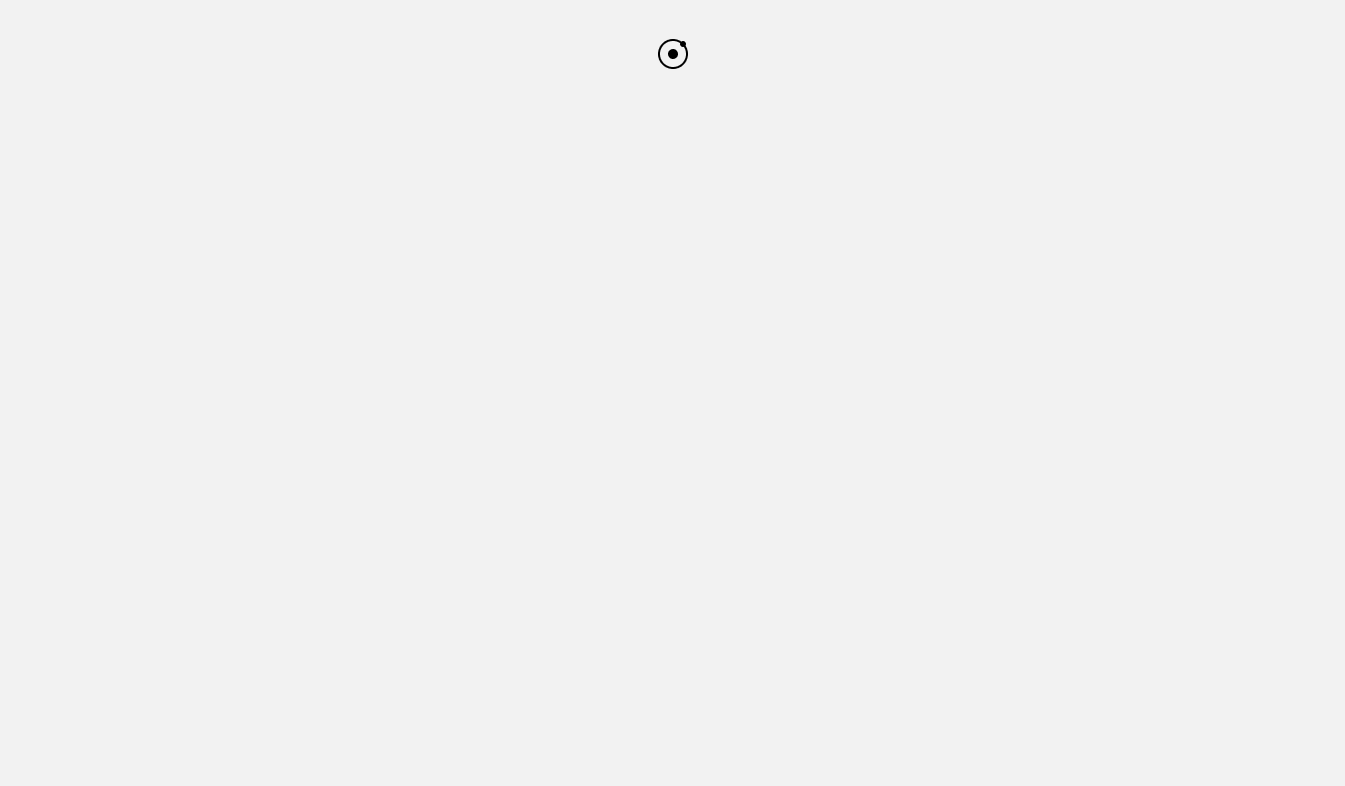 scroll, scrollTop: 0, scrollLeft: 0, axis: both 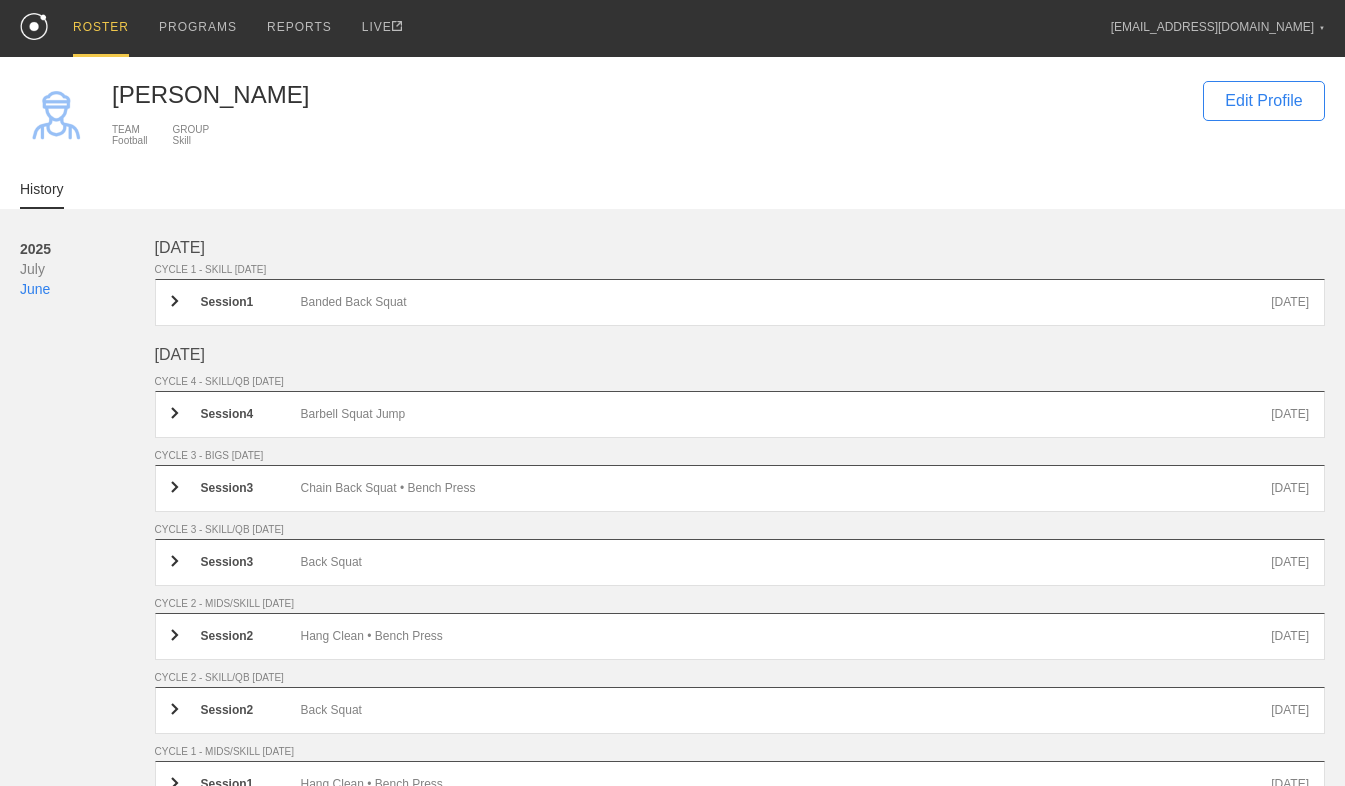 click on "CYCLE 3 - BIGS [DATE]" at bounding box center [740, 455] 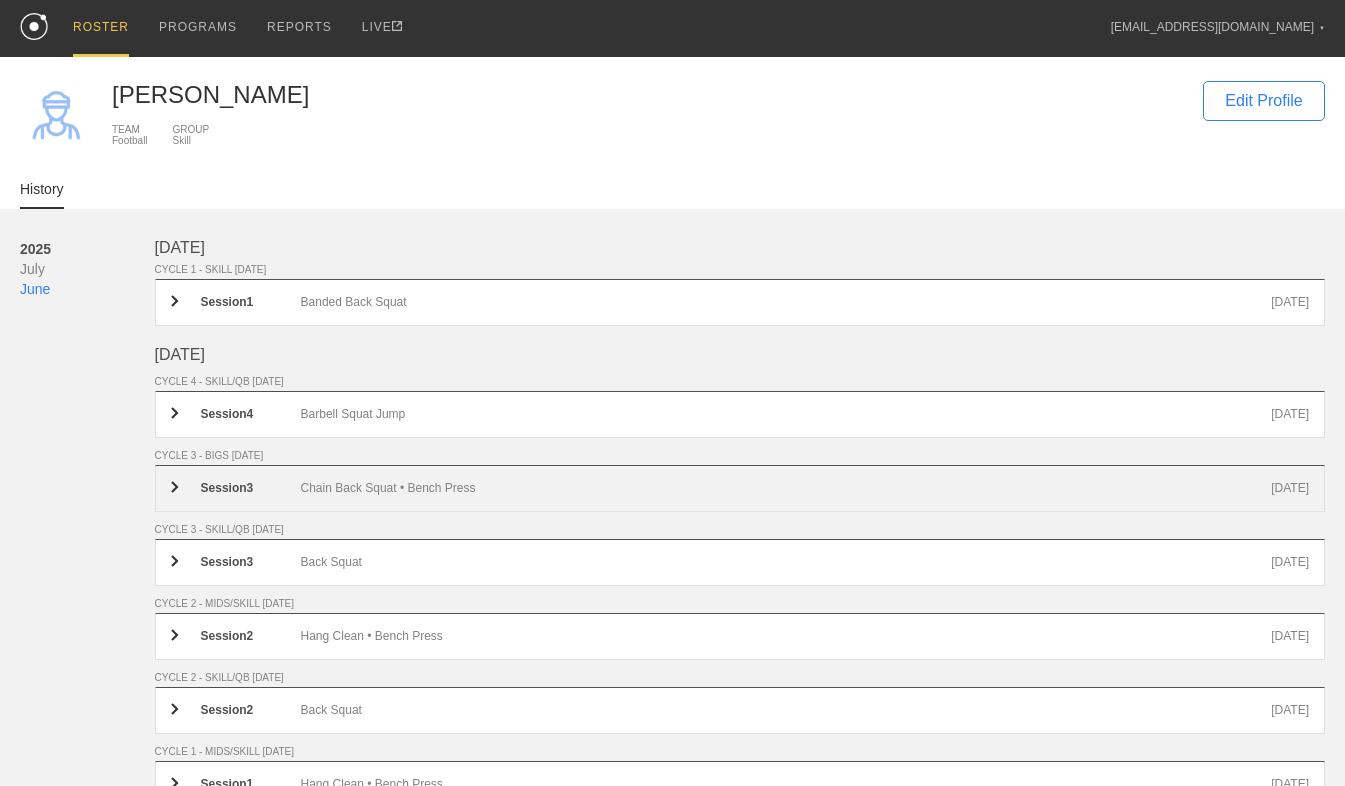 click on "Session  3 Chain Back Squat • Bench Press [DATE]" at bounding box center (740, 488) 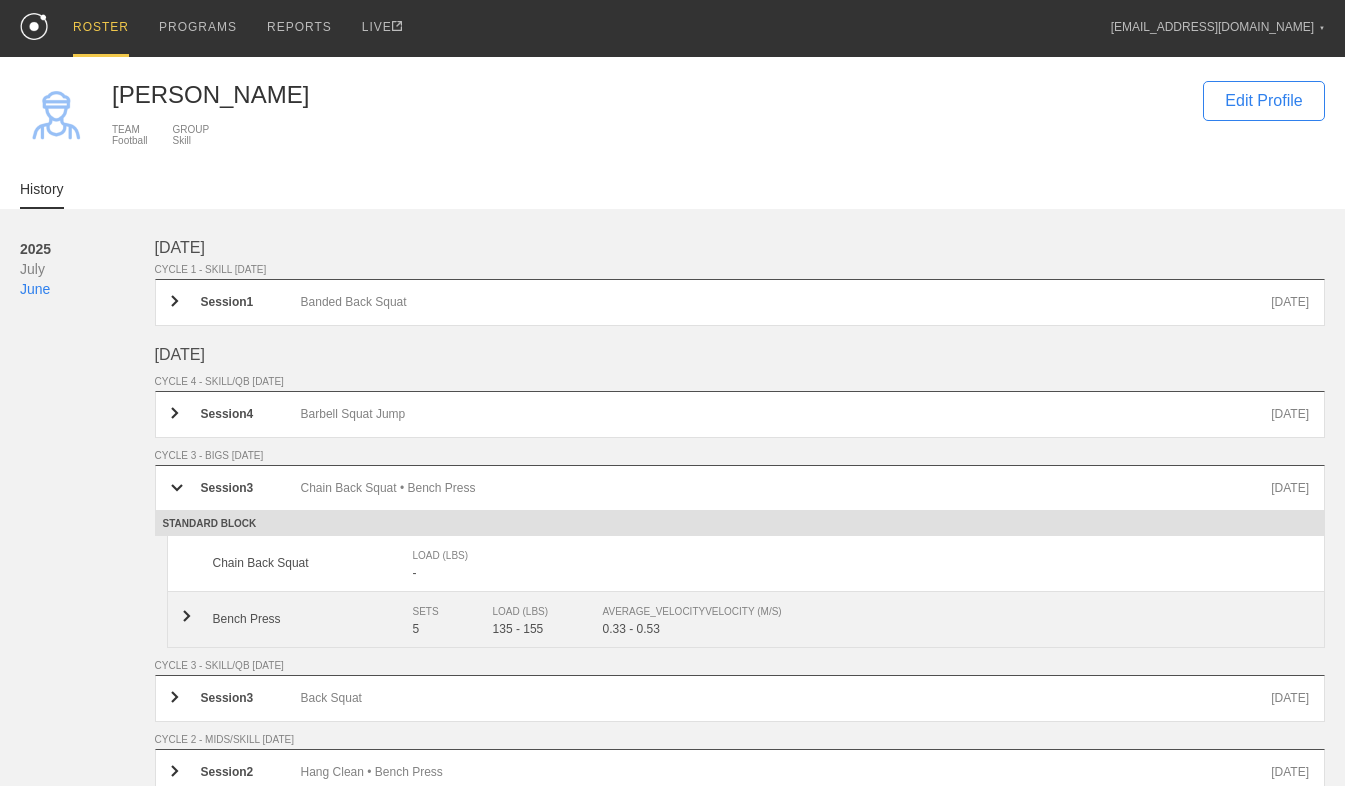 click on "Bench Press" at bounding box center [313, 619] 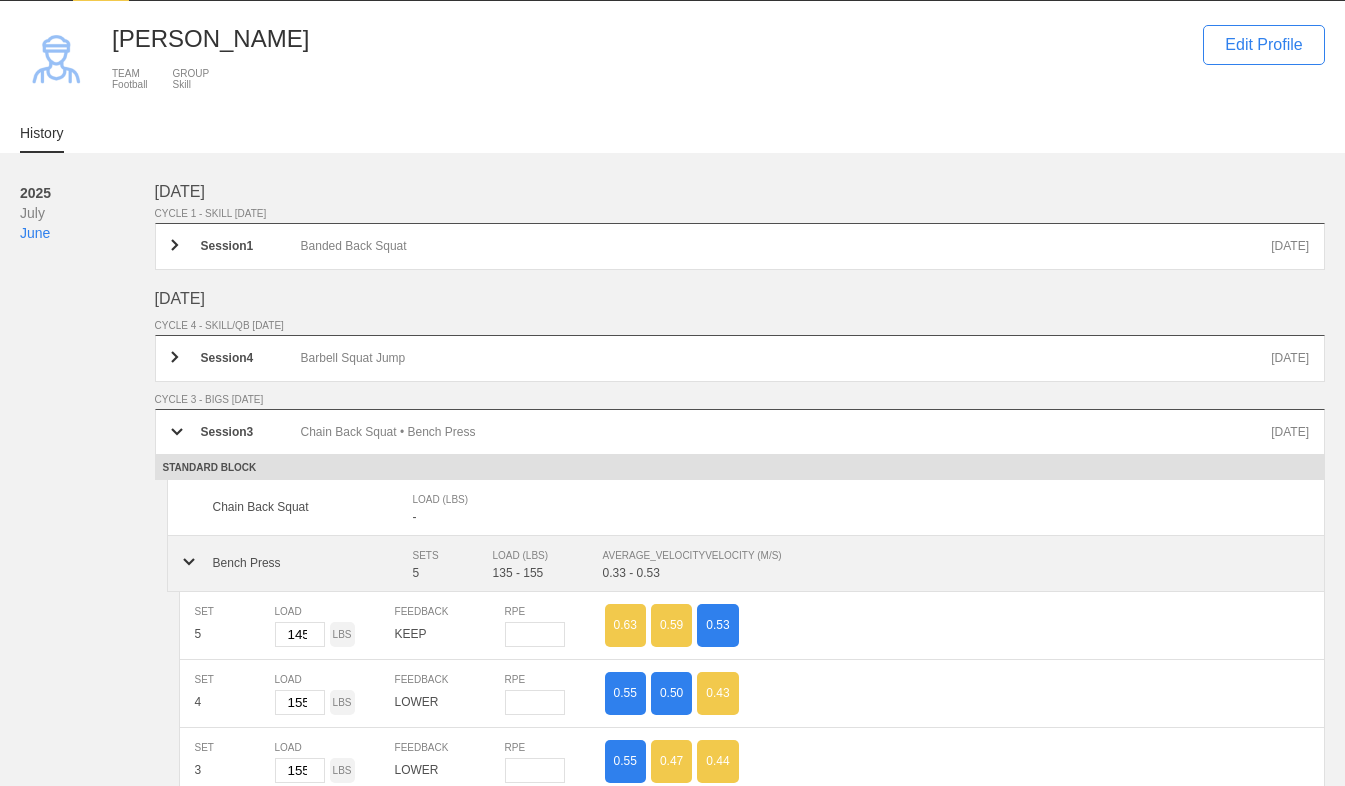 scroll, scrollTop: 20, scrollLeft: 0, axis: vertical 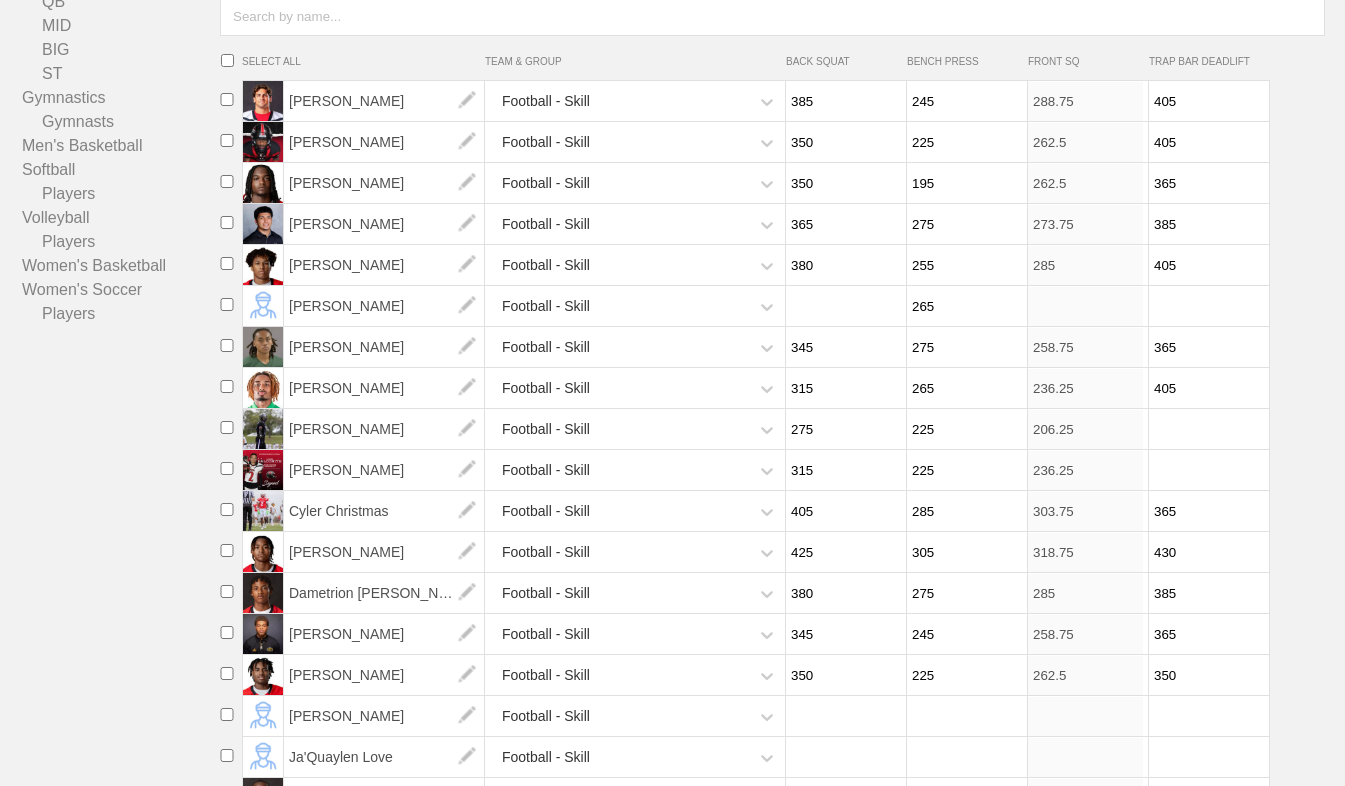 click at bounding box center [843, 716] 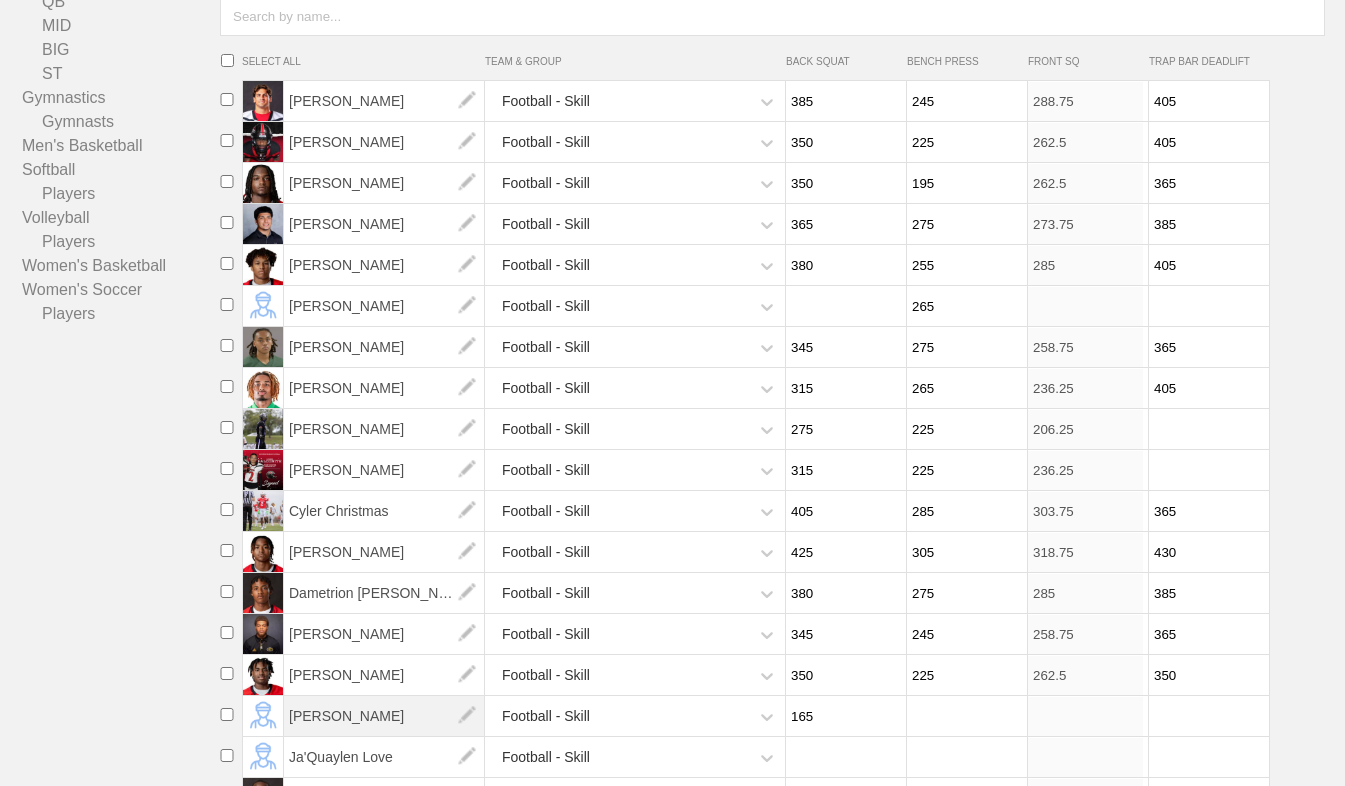 type on "165" 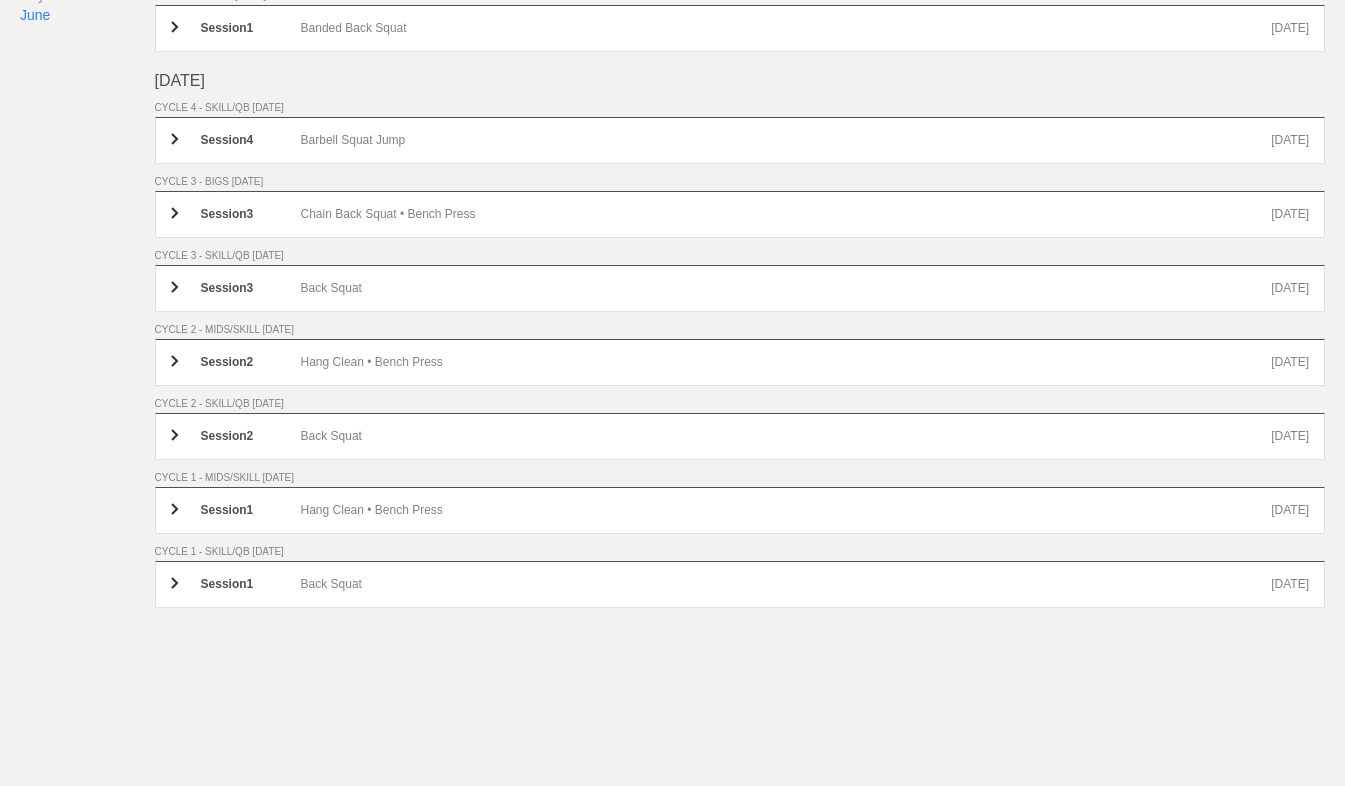 scroll, scrollTop: 0, scrollLeft: 0, axis: both 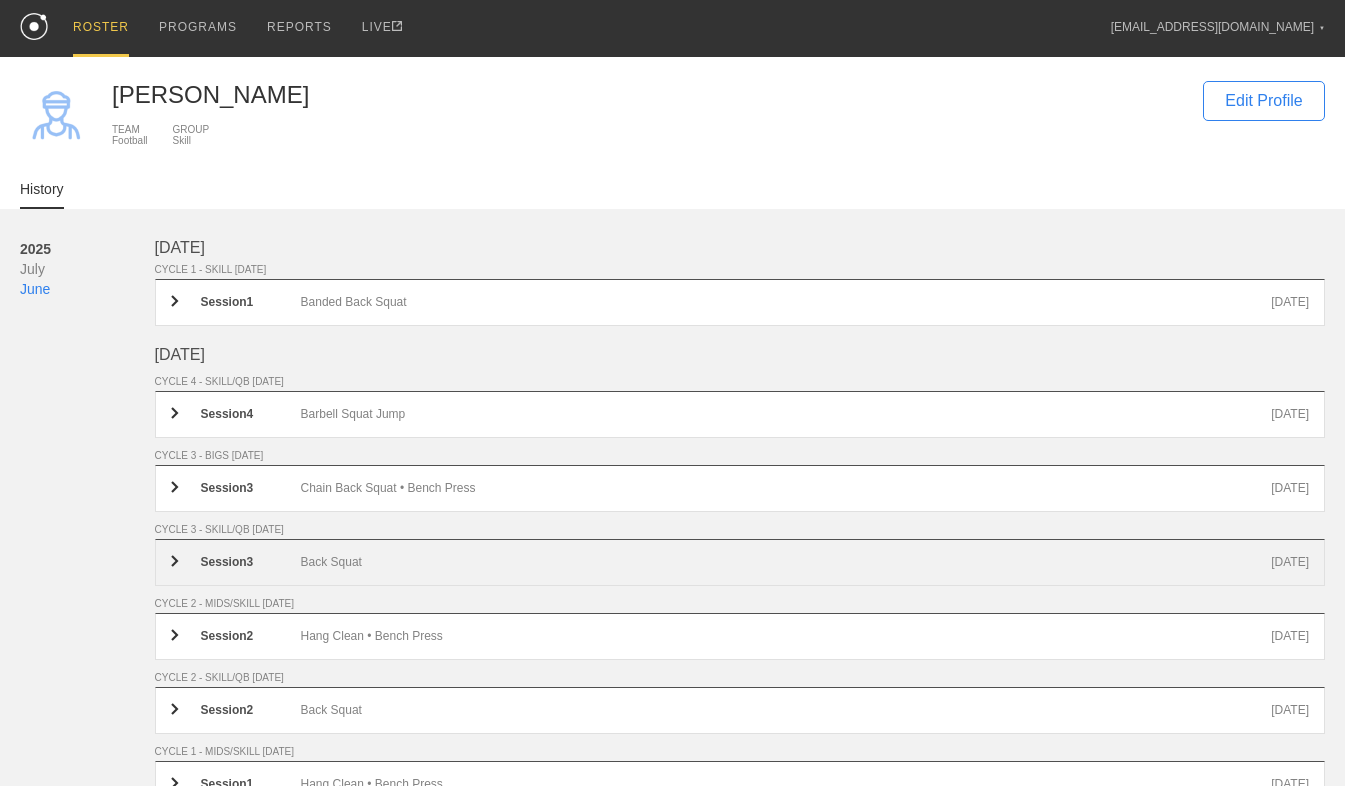click on "Back Squat" at bounding box center [786, 562] 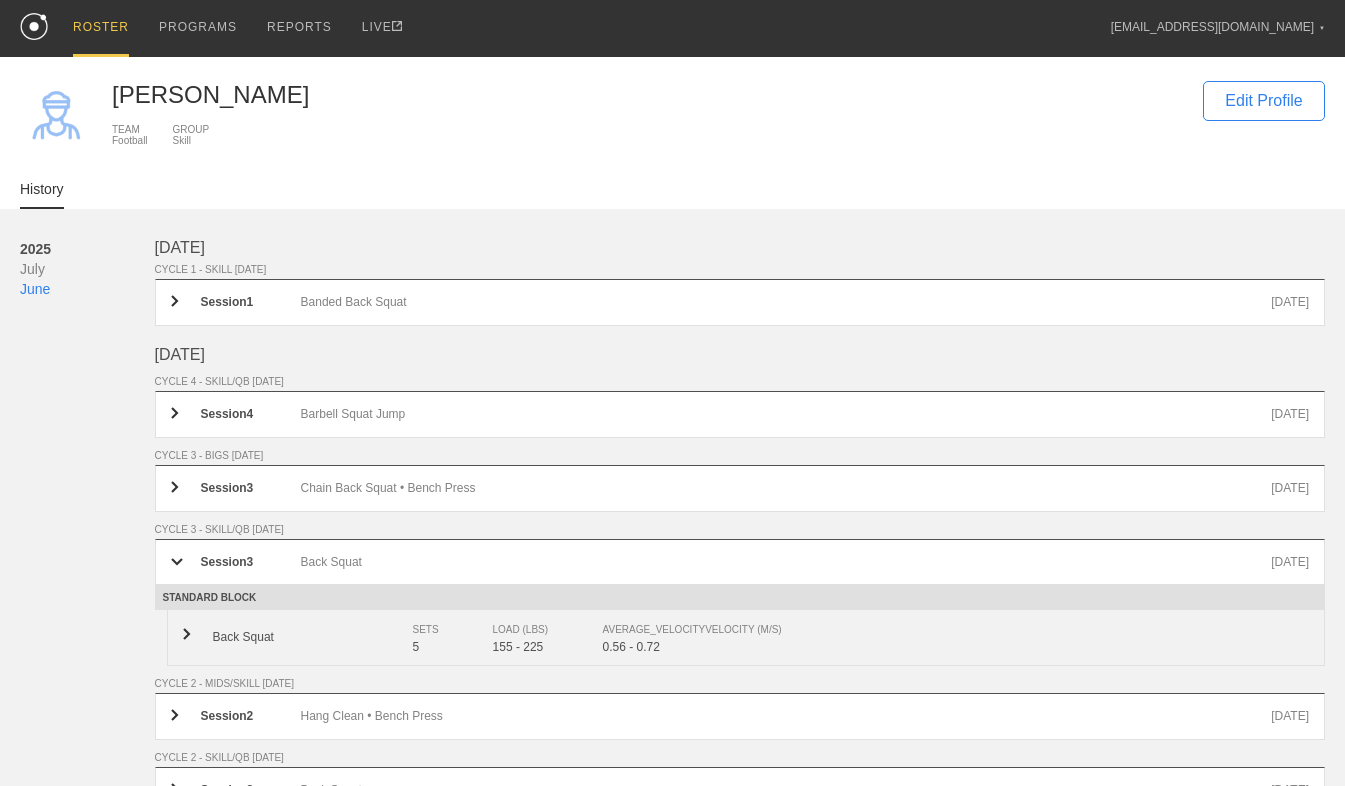 click on "Back Squat" at bounding box center [313, 637] 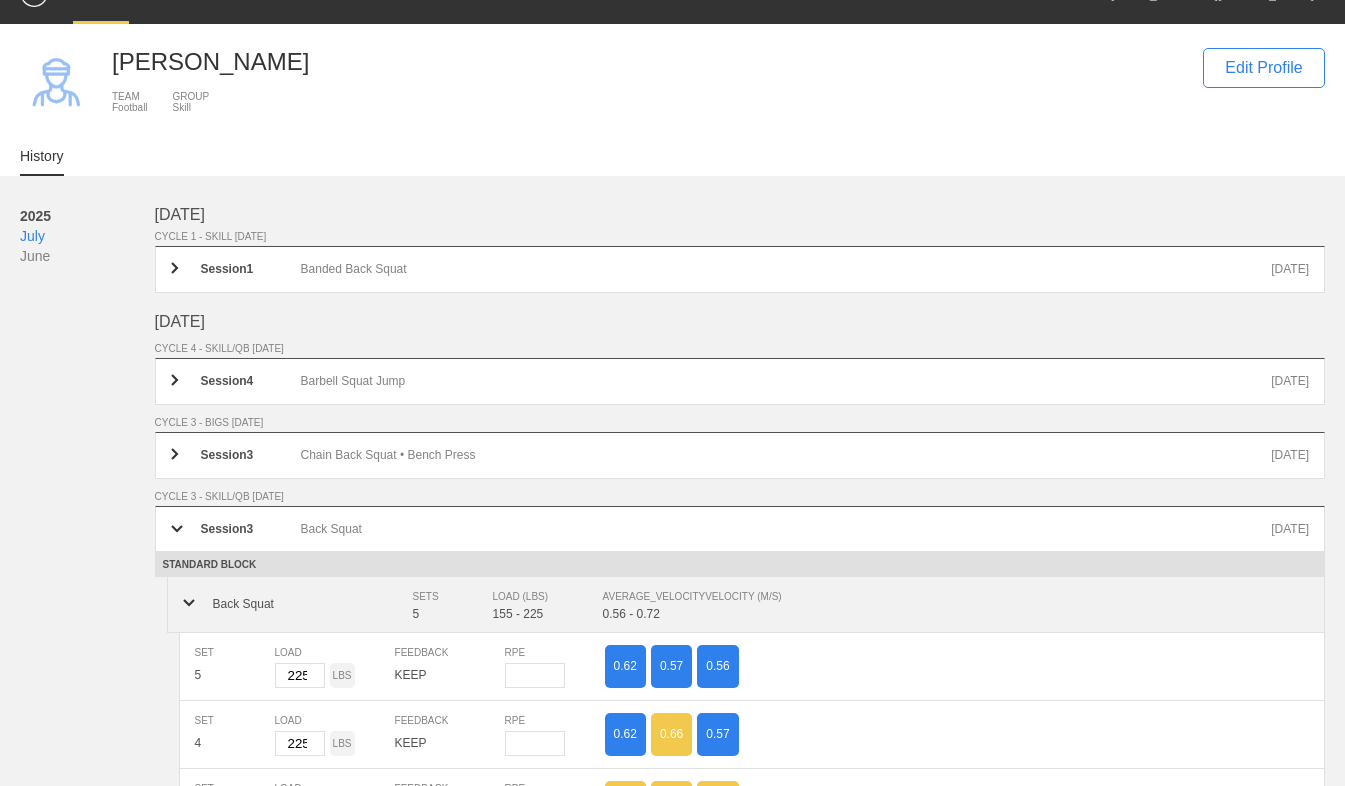 scroll, scrollTop: 0, scrollLeft: 0, axis: both 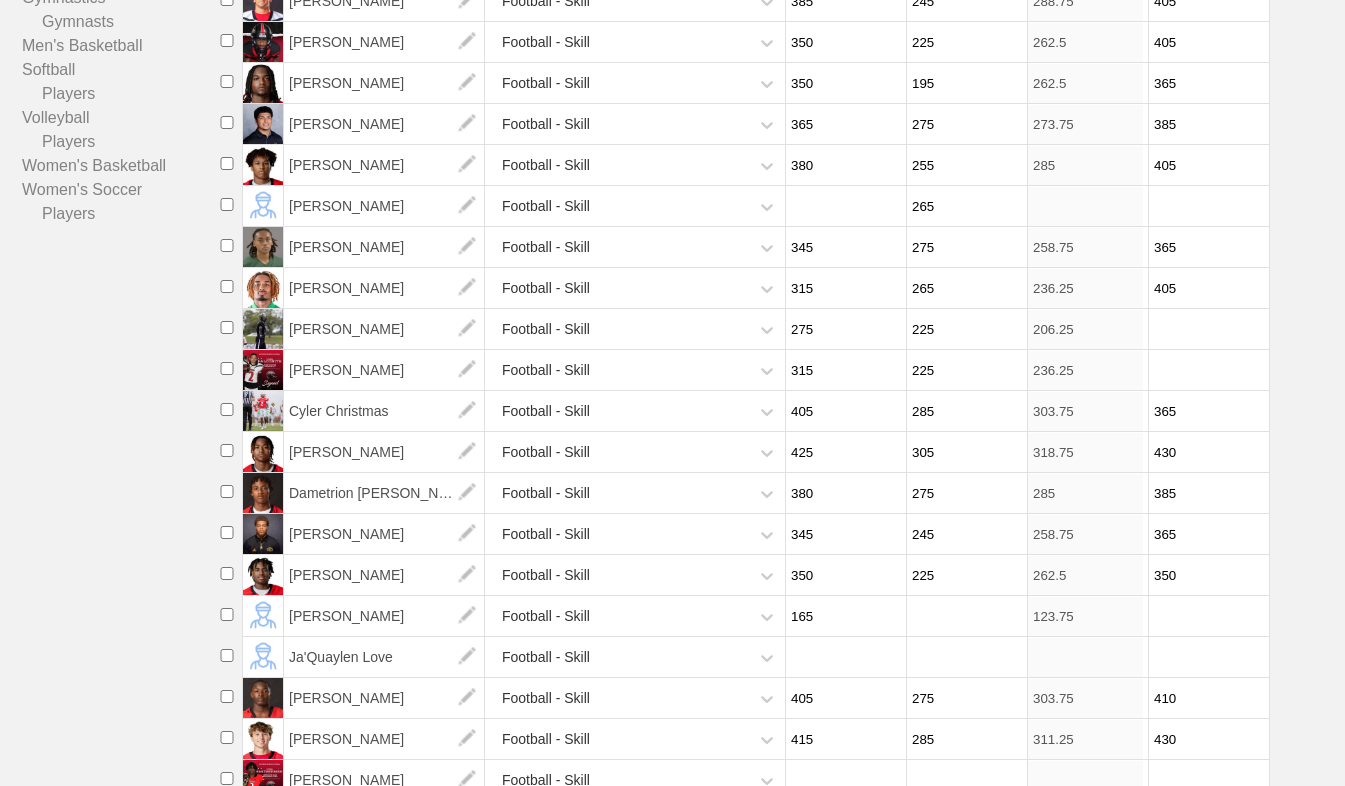 click at bounding box center [964, 616] 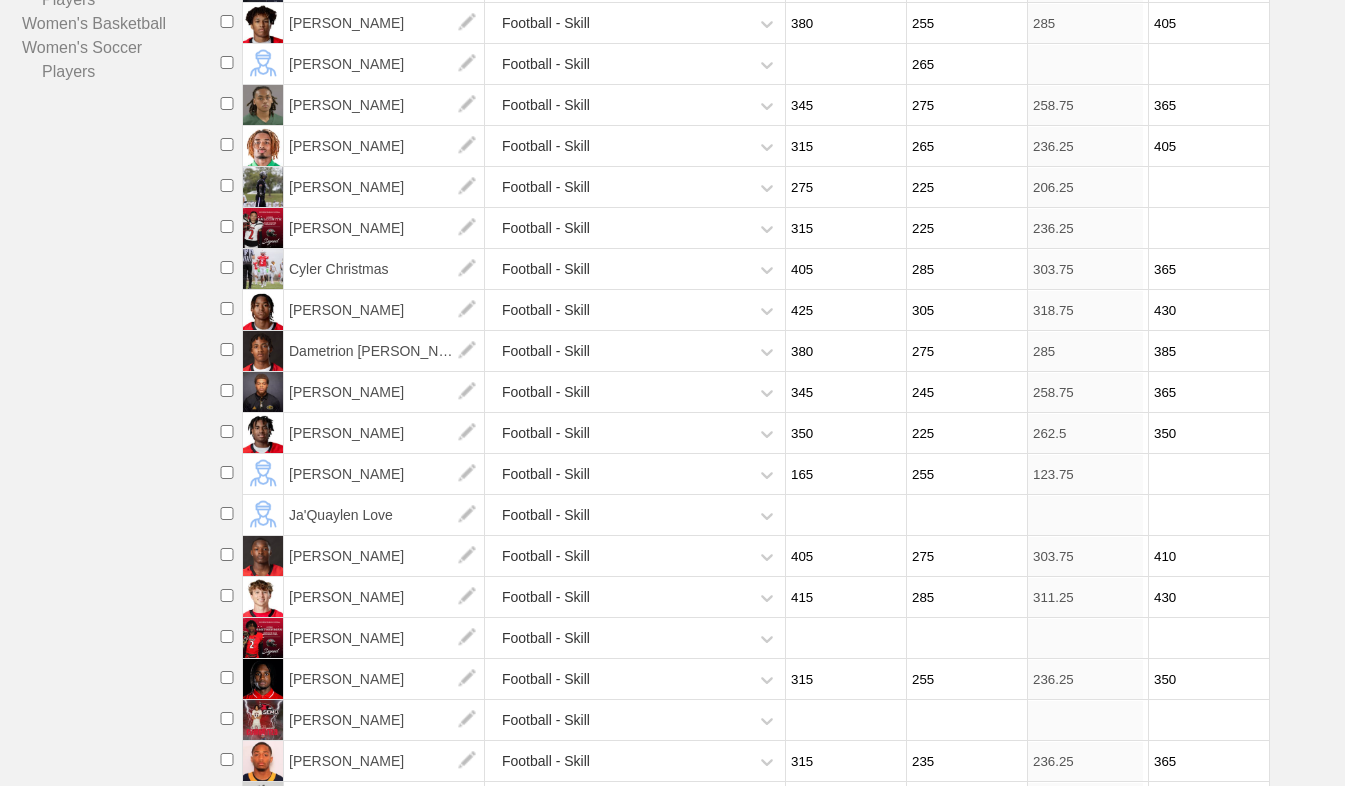 scroll, scrollTop: 517, scrollLeft: 0, axis: vertical 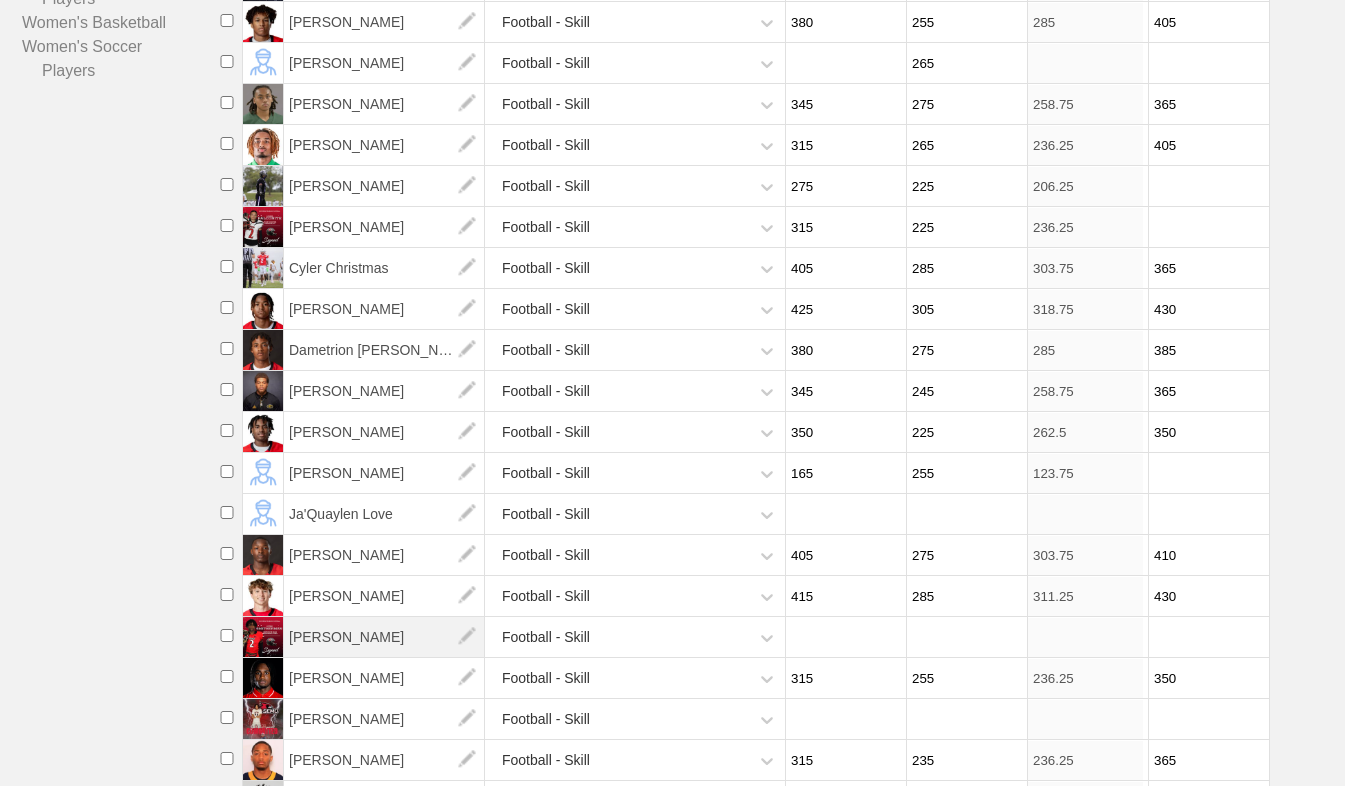 type on "255" 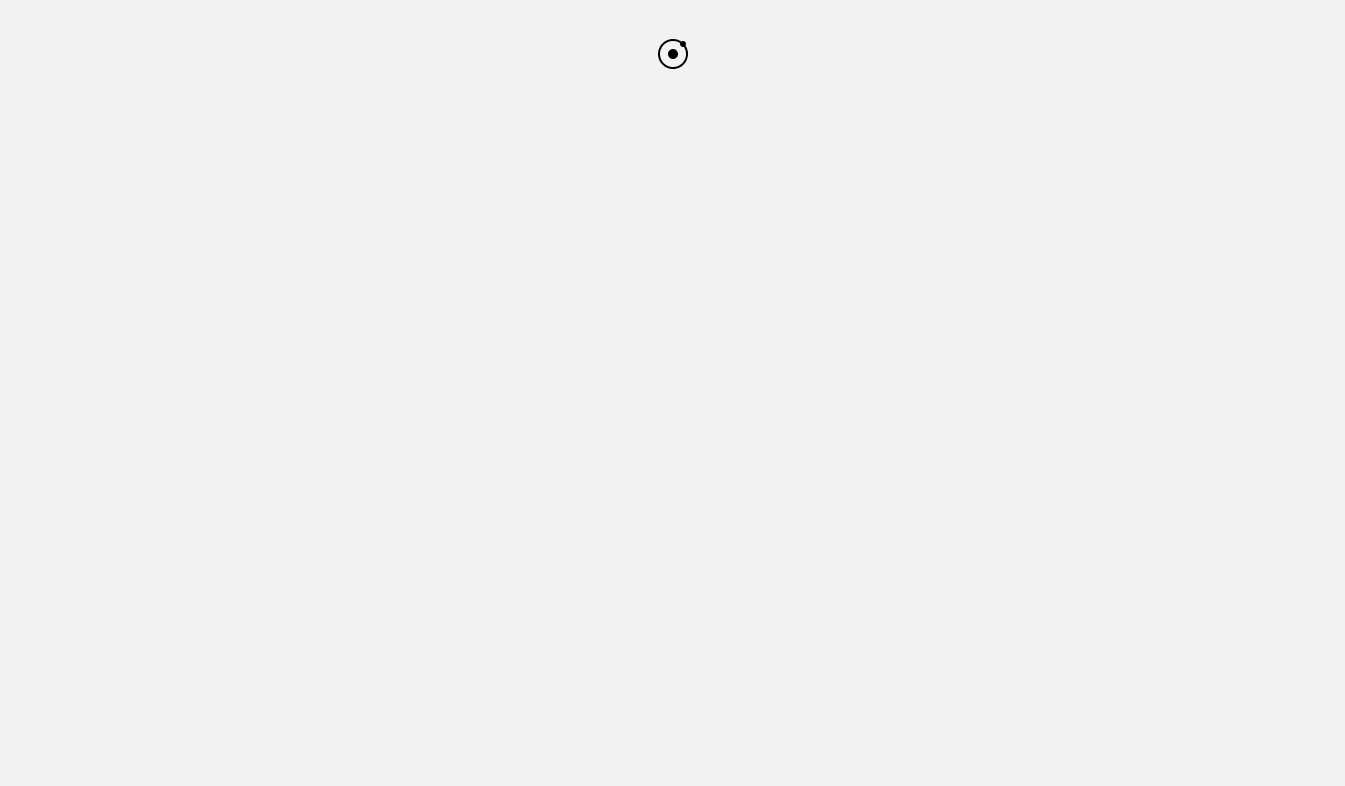 scroll, scrollTop: 0, scrollLeft: 0, axis: both 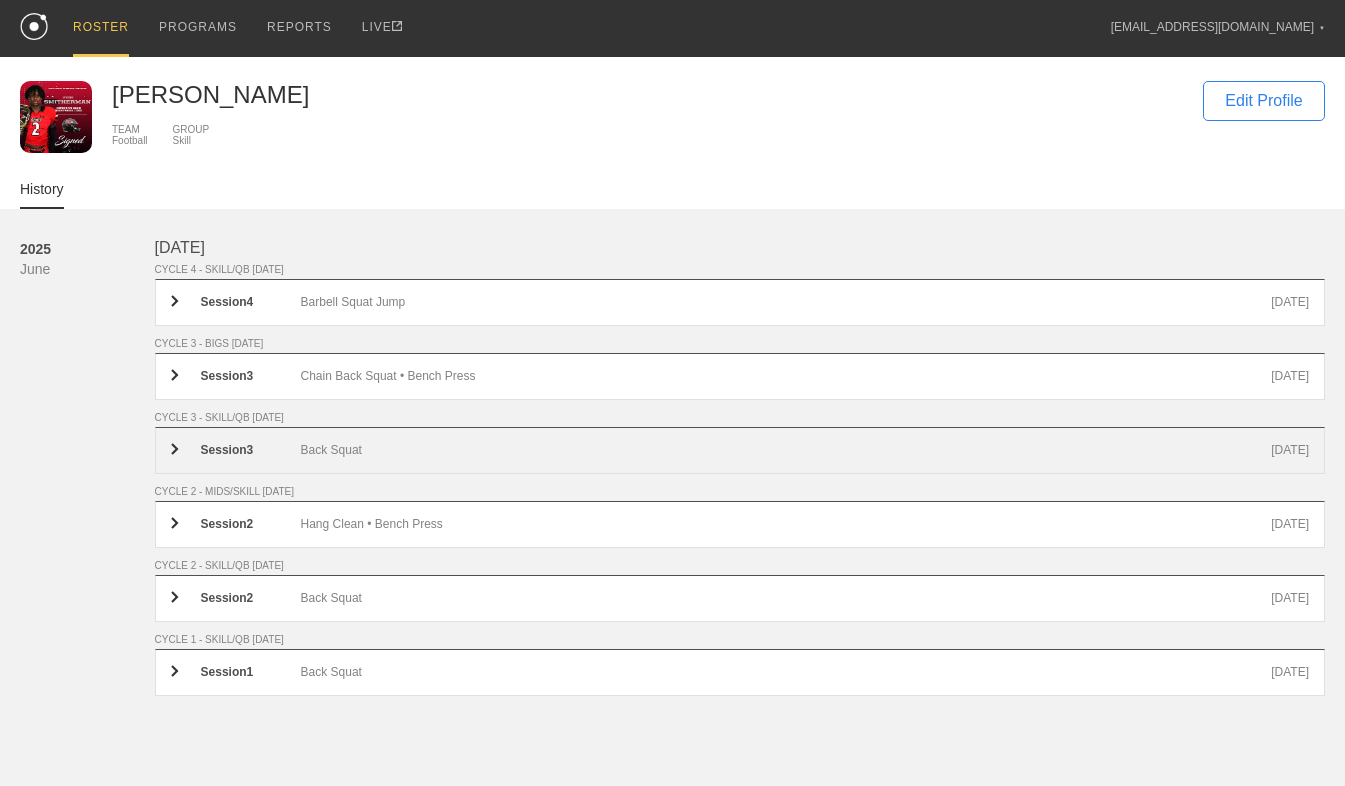 click on "Back Squat" at bounding box center [786, 450] 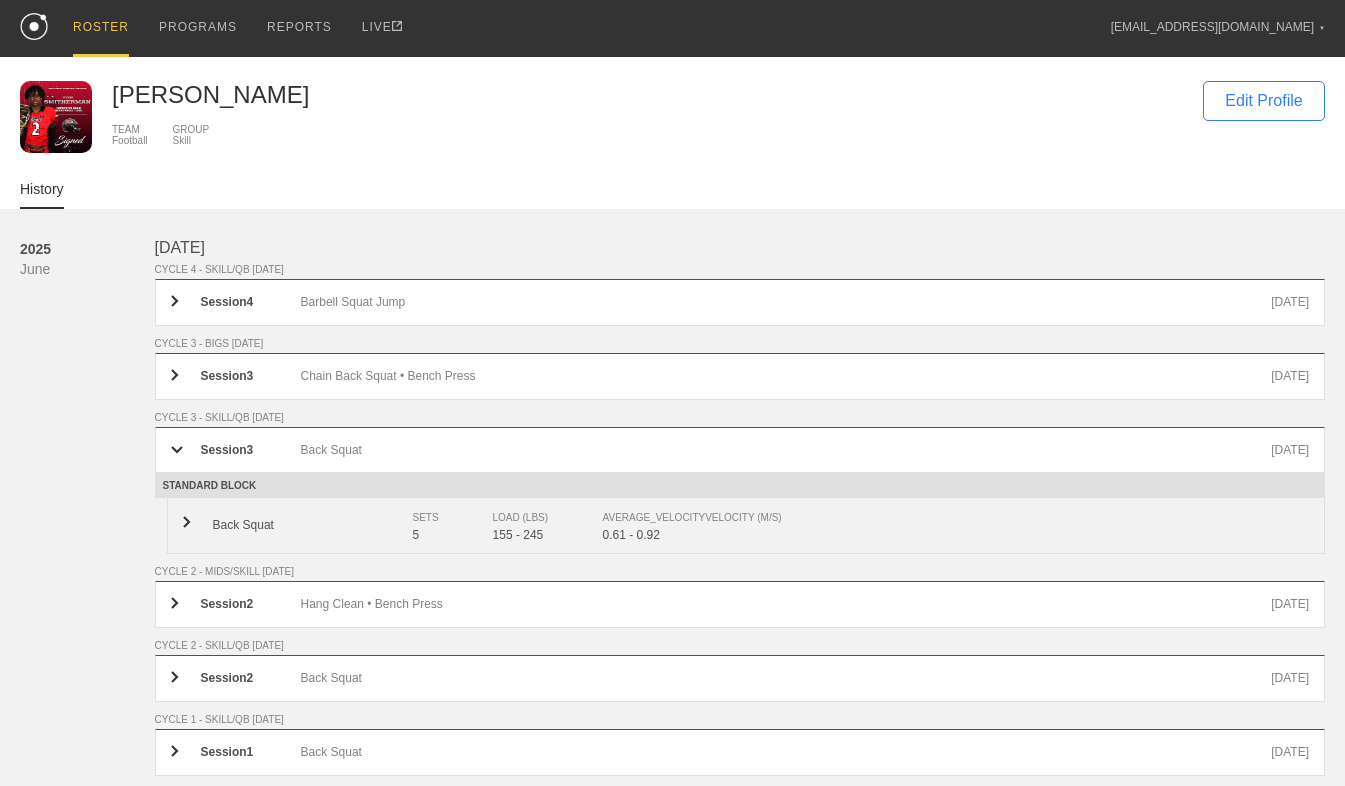 click on "5" at bounding box center (453, 535) 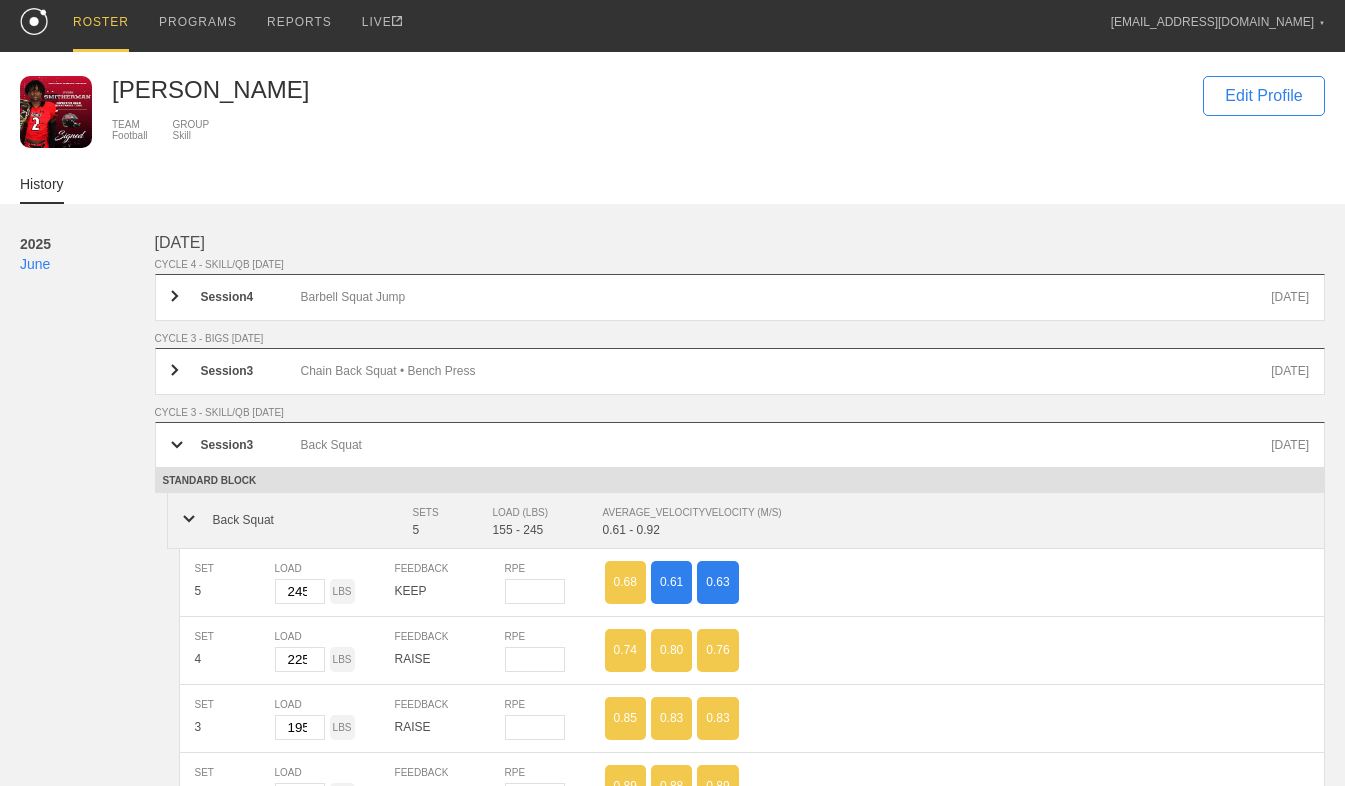 scroll, scrollTop: 0, scrollLeft: 0, axis: both 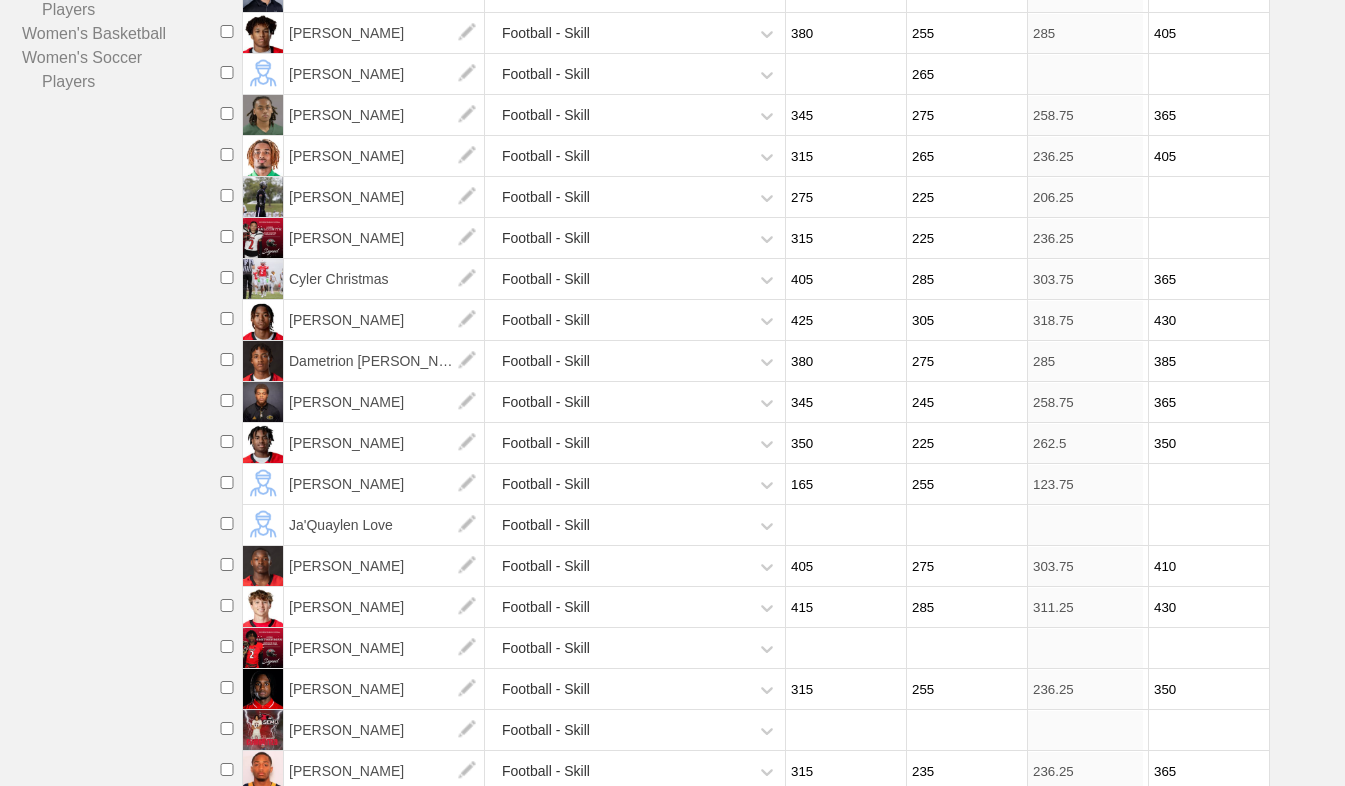 click at bounding box center (843, 648) 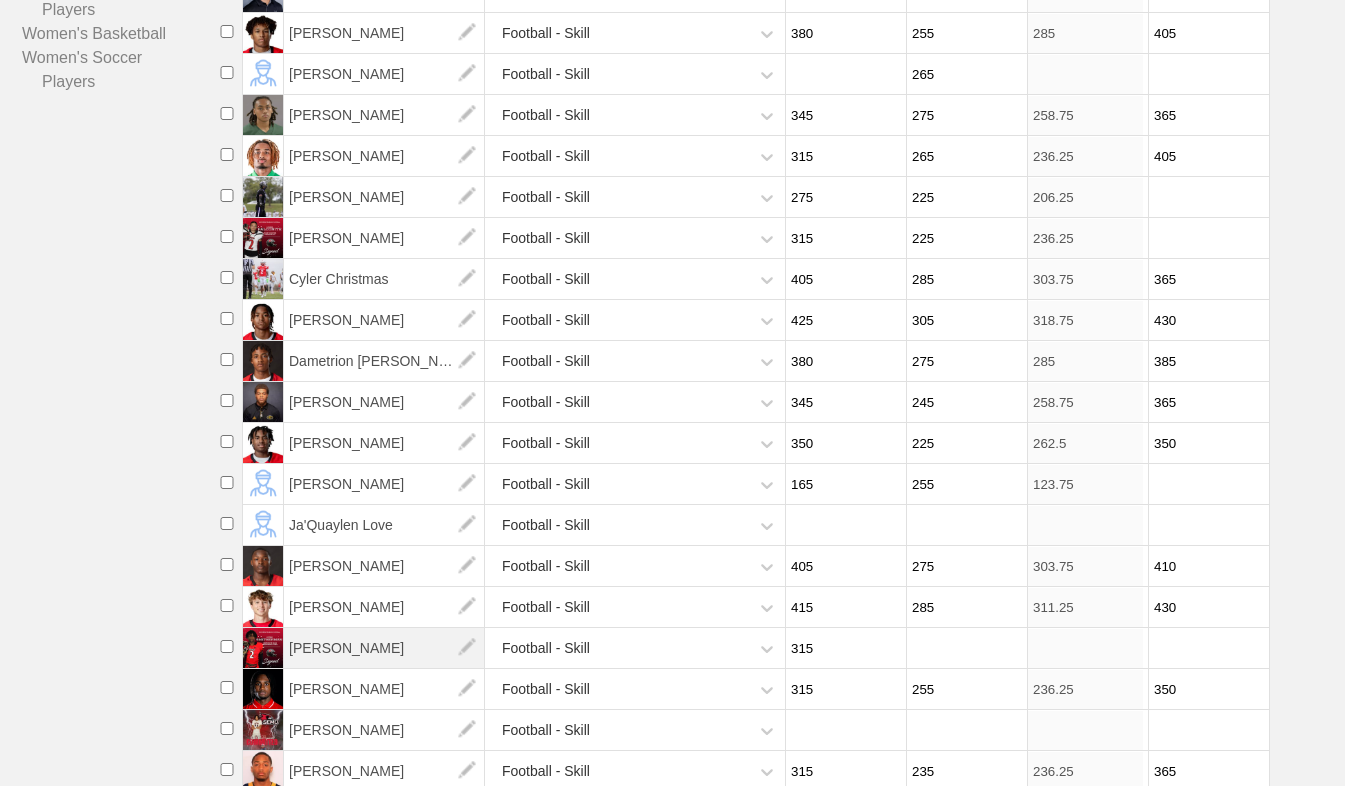 type on "315" 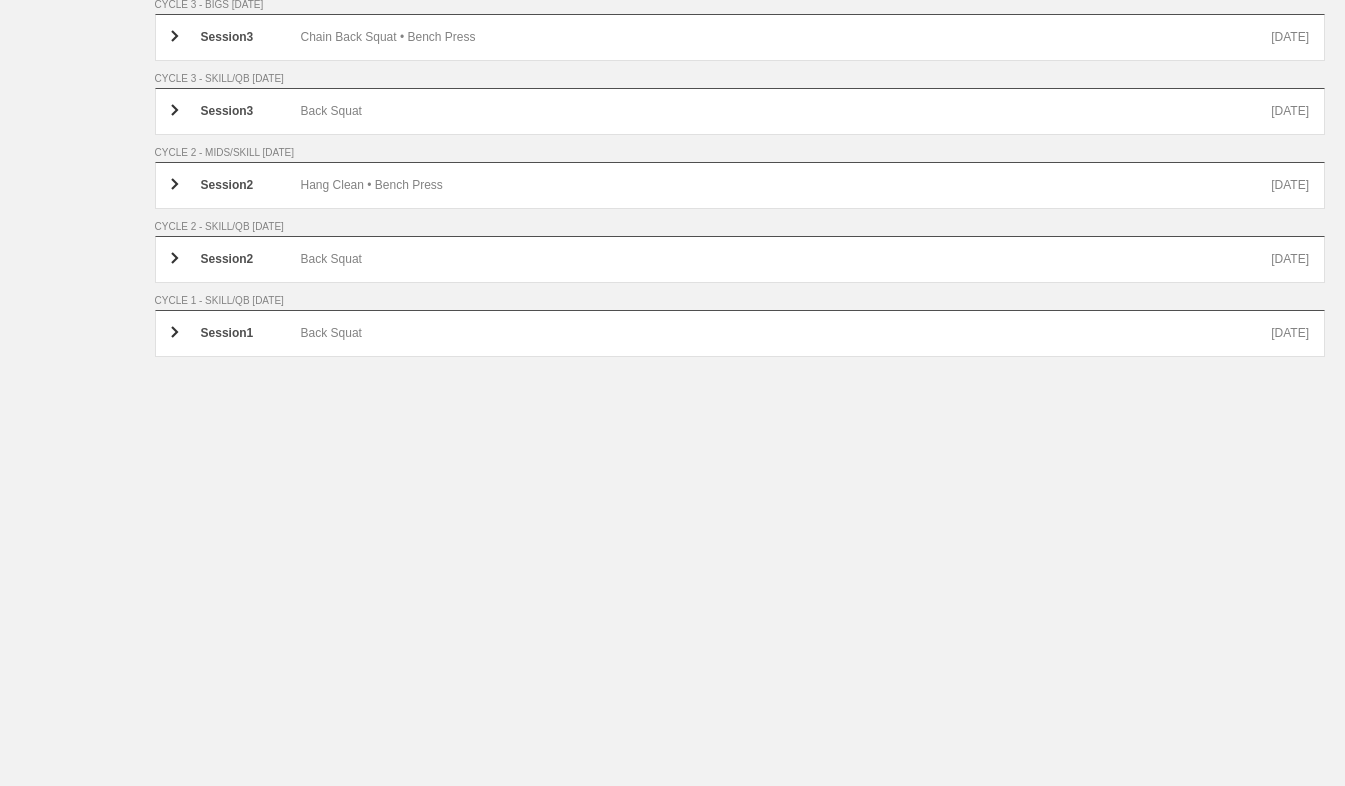 scroll, scrollTop: 0, scrollLeft: 0, axis: both 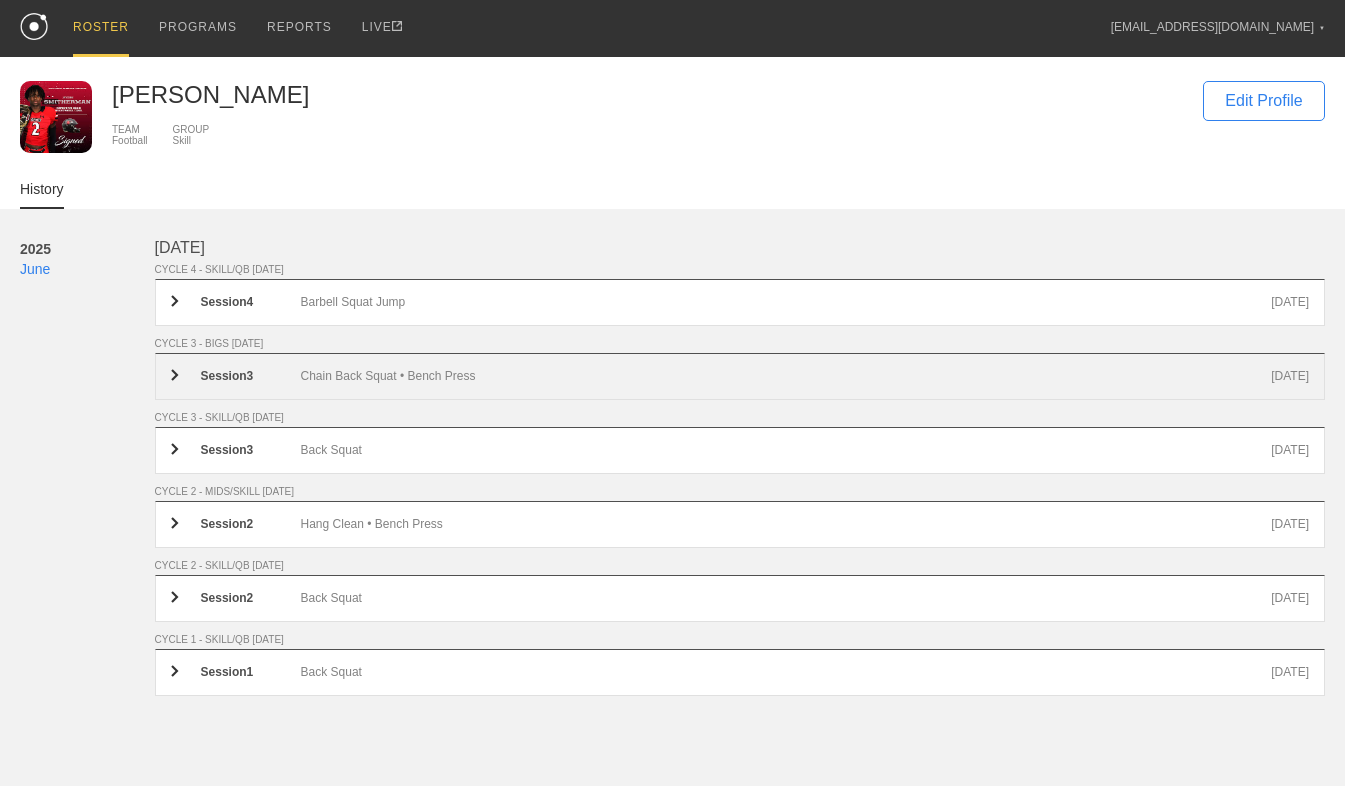 click on "Session  3 Chain Back Squat • Bench Press [DATE]" at bounding box center [740, 376] 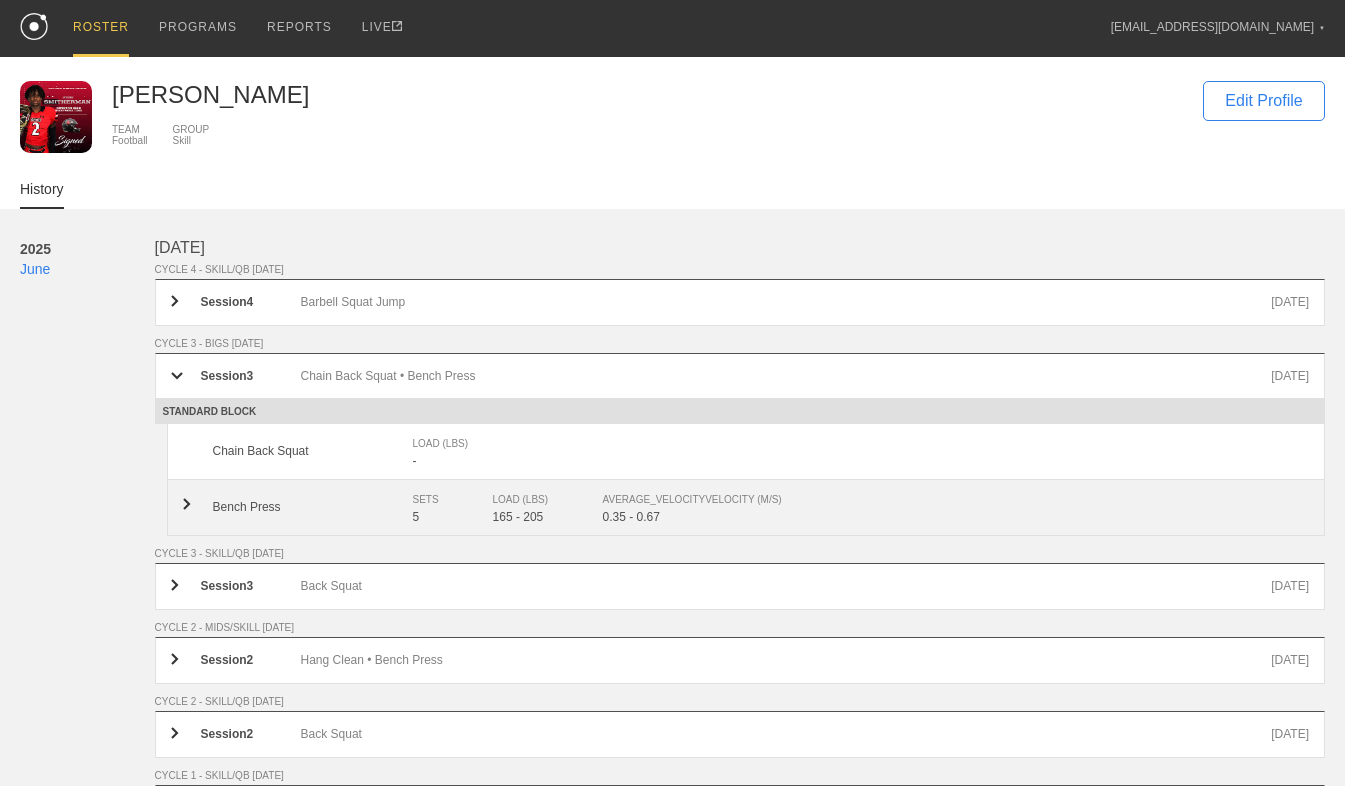 click on "5" at bounding box center [453, 517] 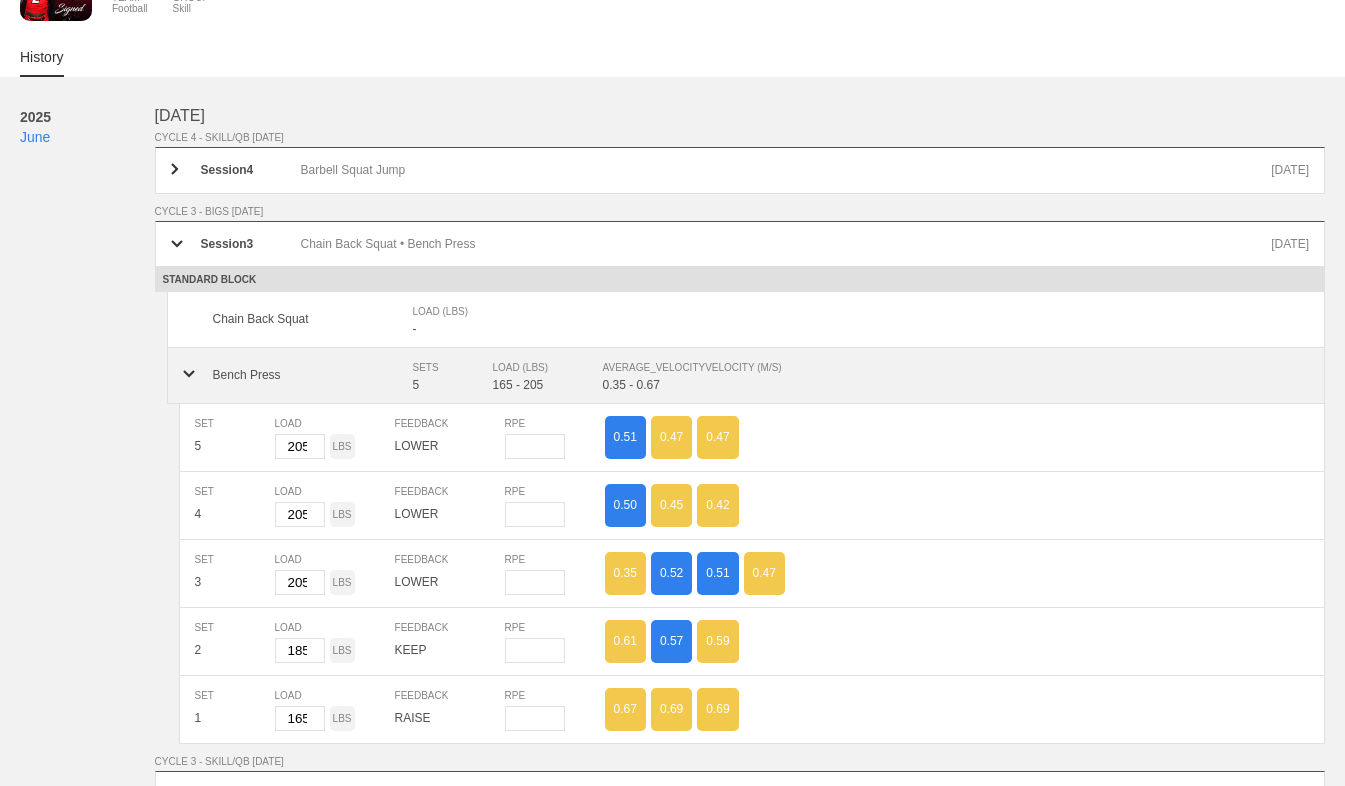 scroll, scrollTop: 121, scrollLeft: 0, axis: vertical 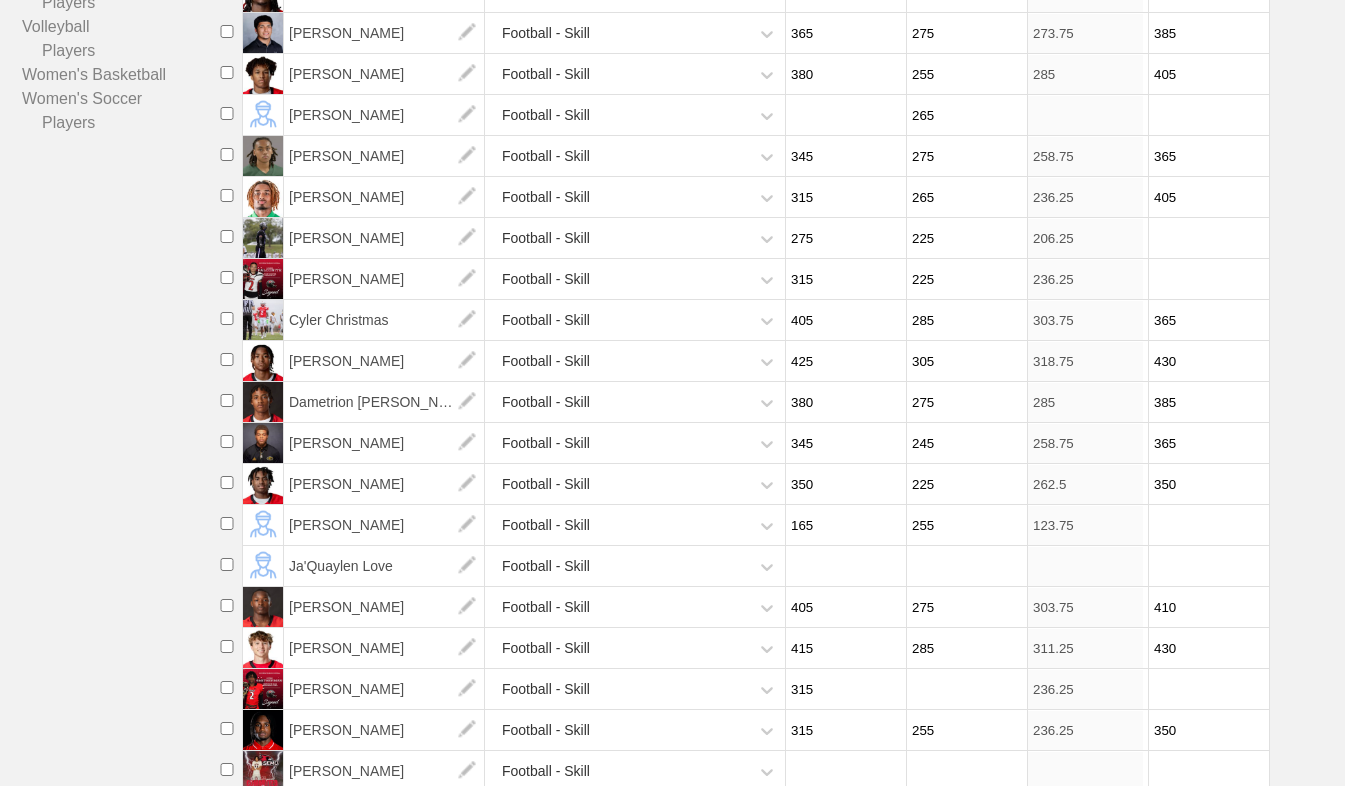 click at bounding box center (964, 689) 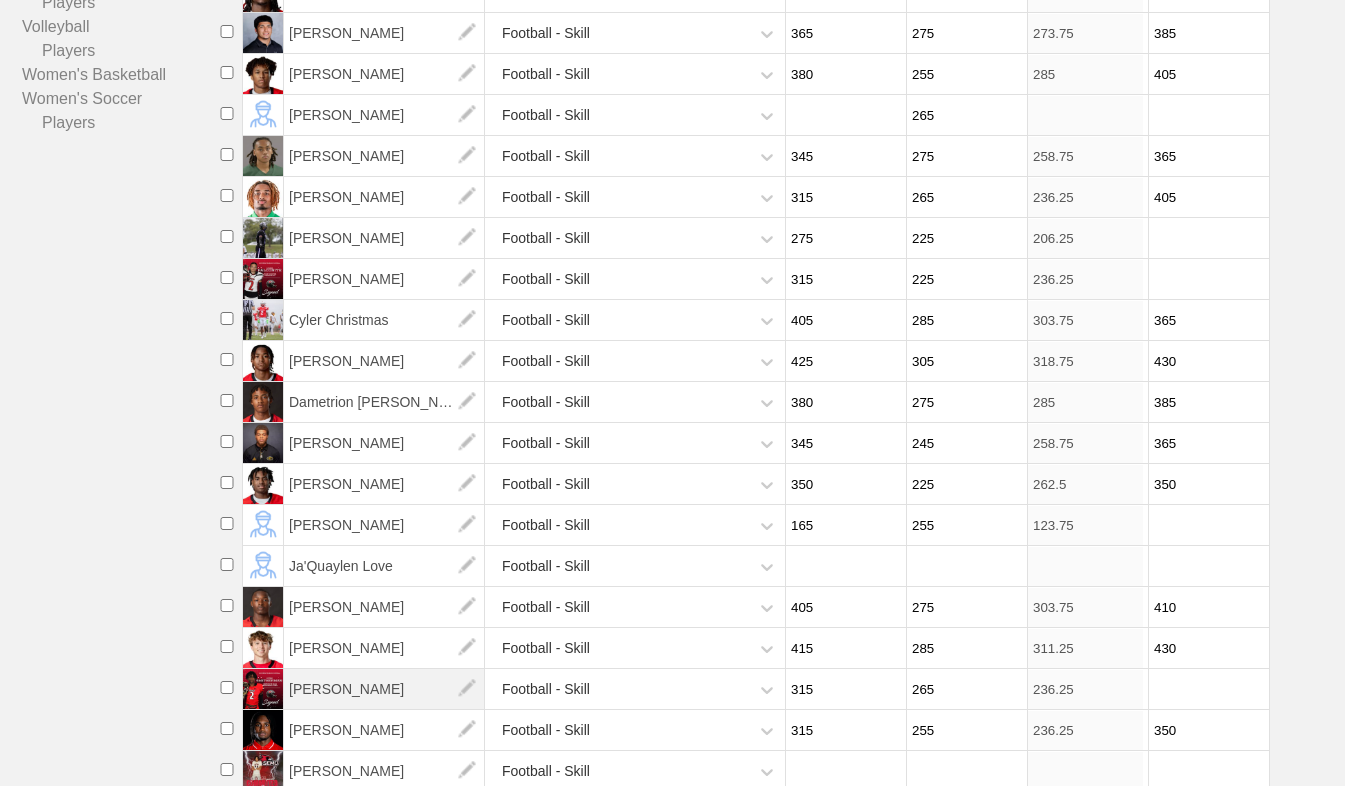 type on "265" 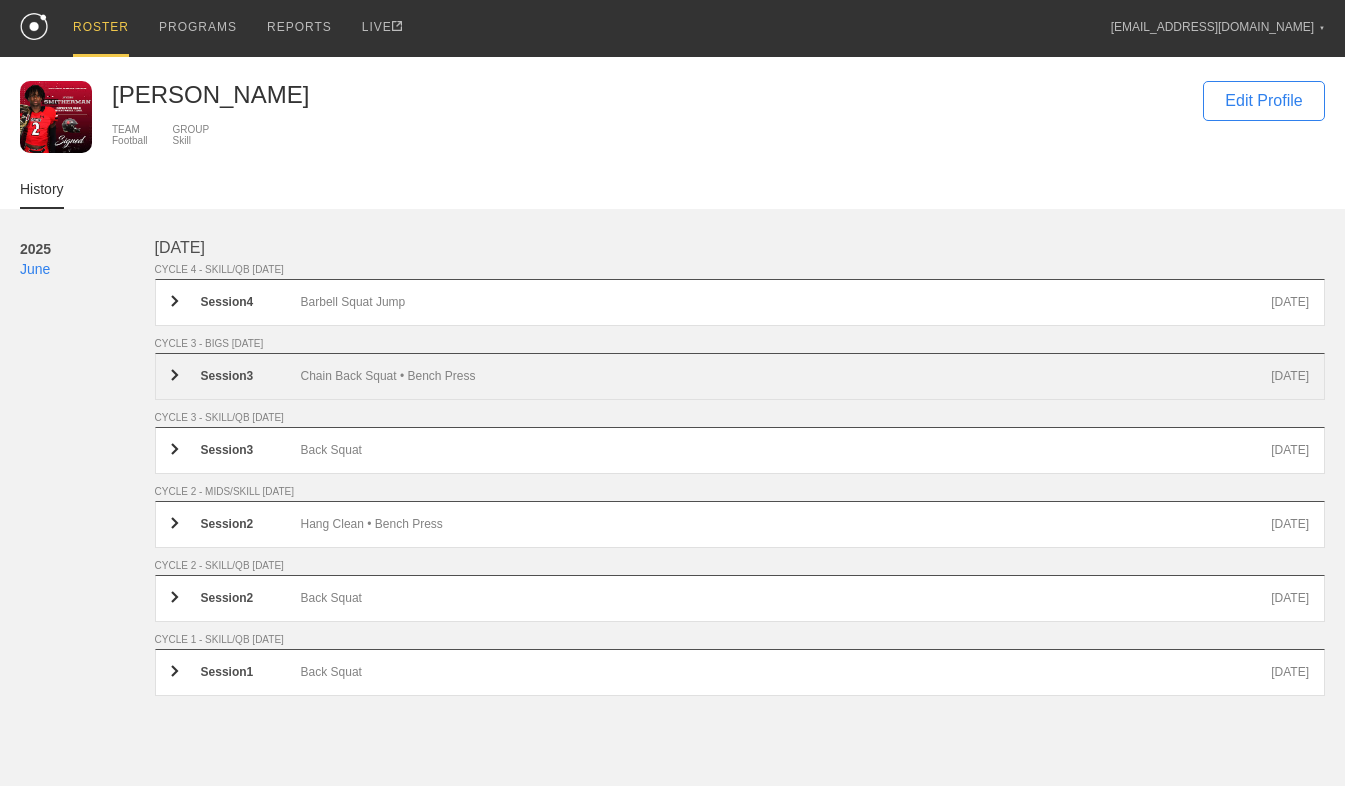 click on "Session  3 Chain Back Squat • Bench Press [DATE]" at bounding box center [740, 376] 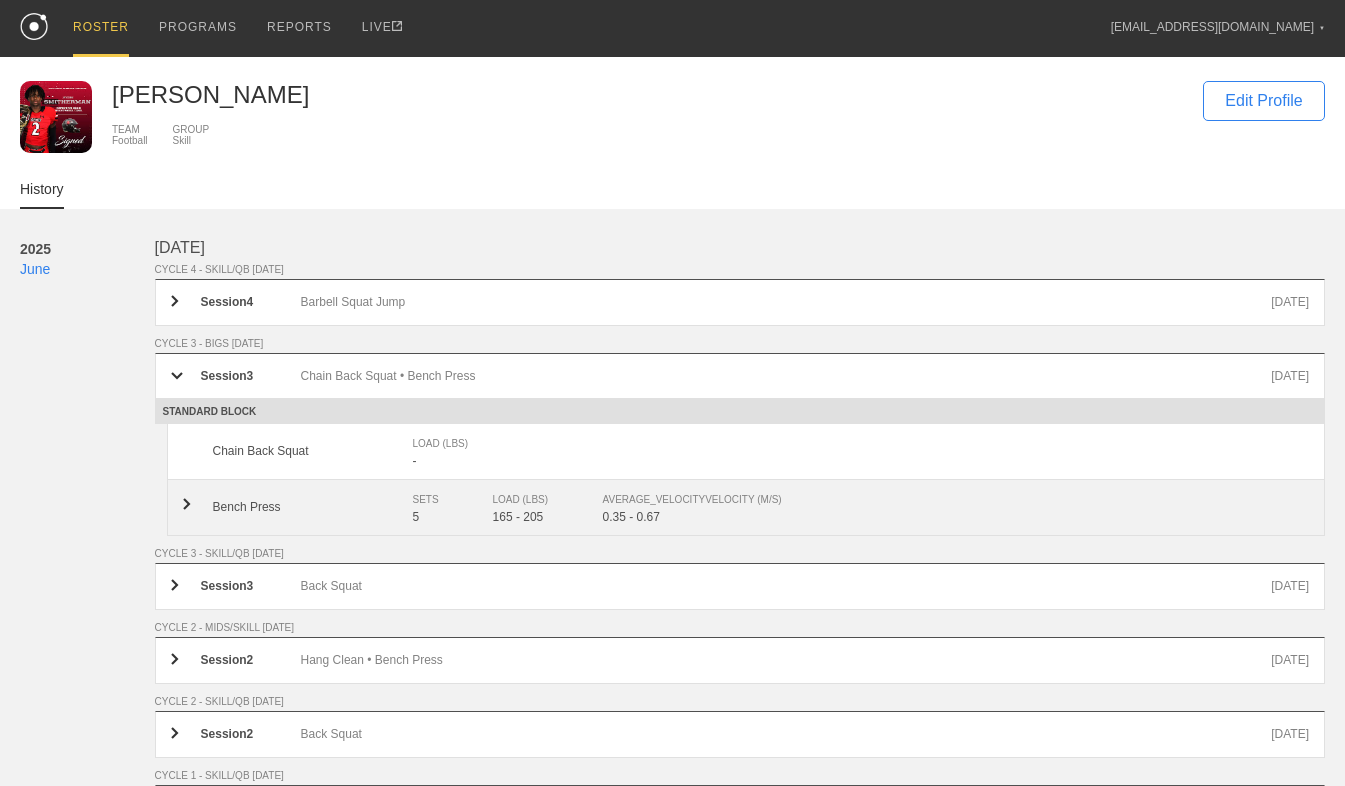 click on "Bench Press SETS 5 LOAD (LBS) 165 - 205 AVERAGE_VELOCITY  VELOCITY (M/S) 0.35 - 0.67" at bounding box center [746, 508] 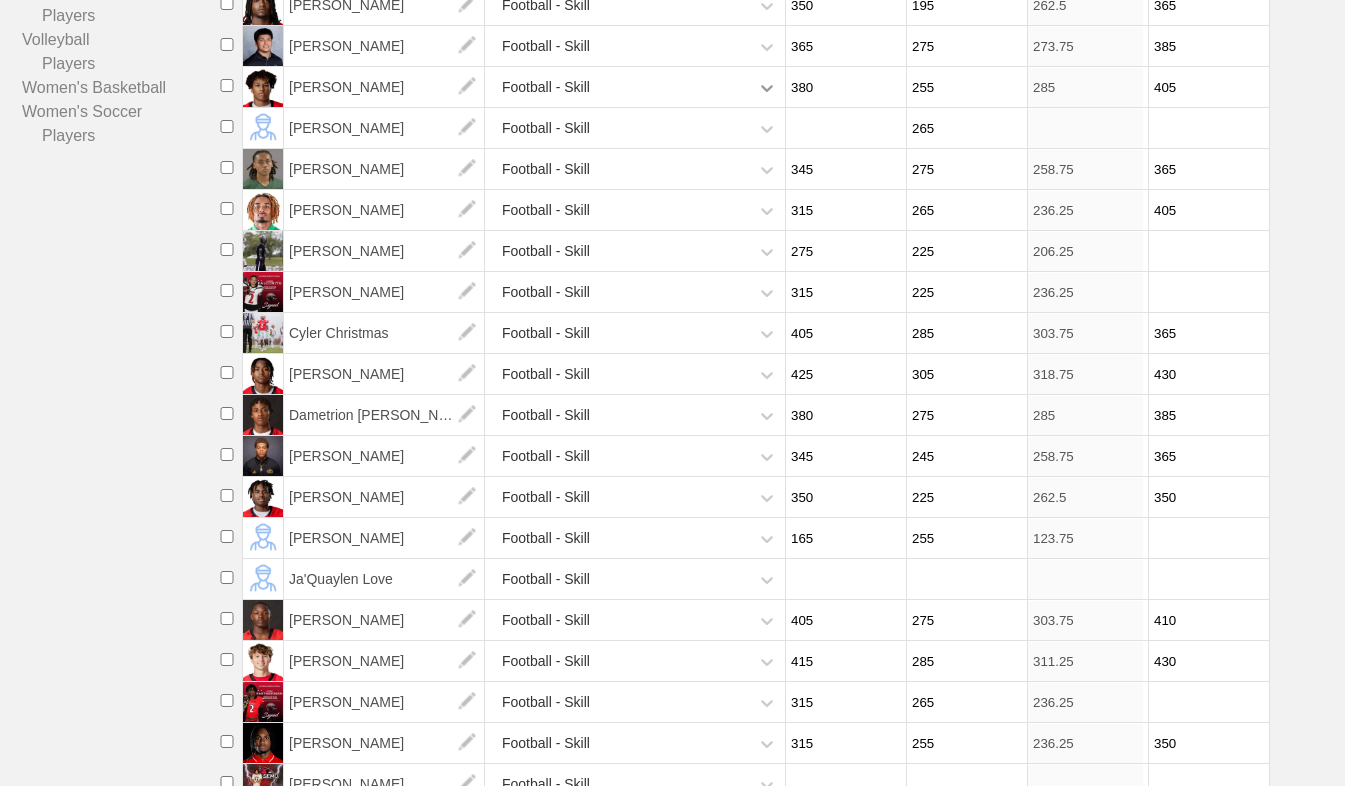 scroll, scrollTop: 453, scrollLeft: 0, axis: vertical 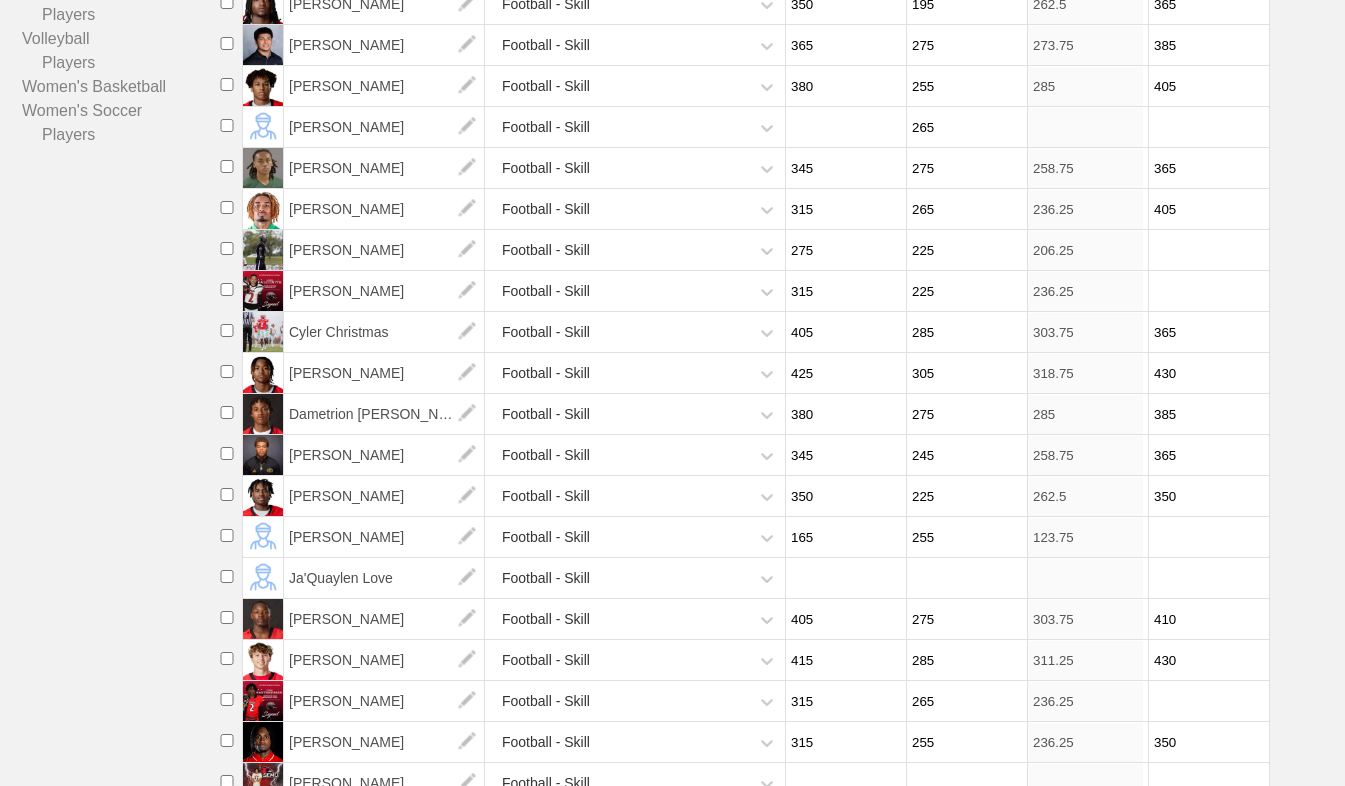 click on "265" at bounding box center (964, 701) 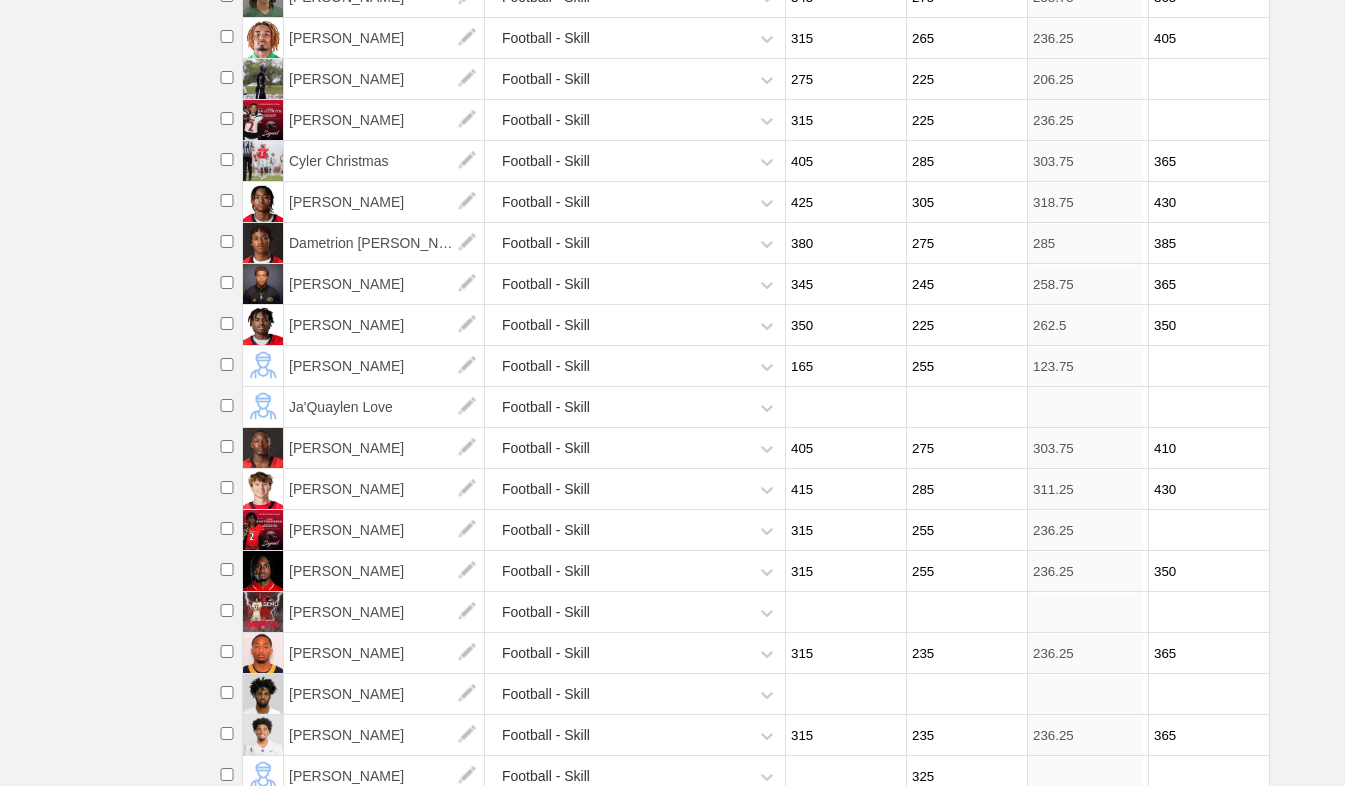 scroll, scrollTop: 643, scrollLeft: 0, axis: vertical 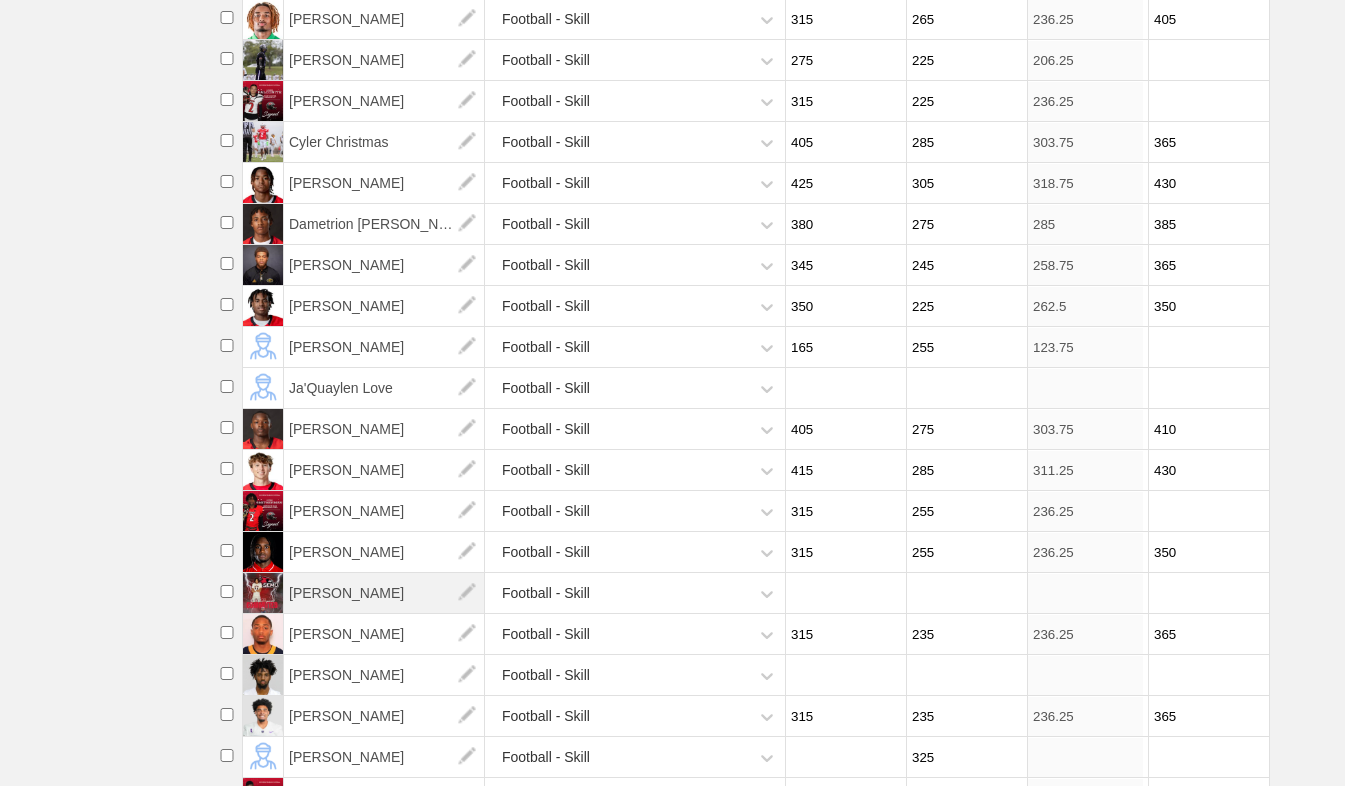 type on "255" 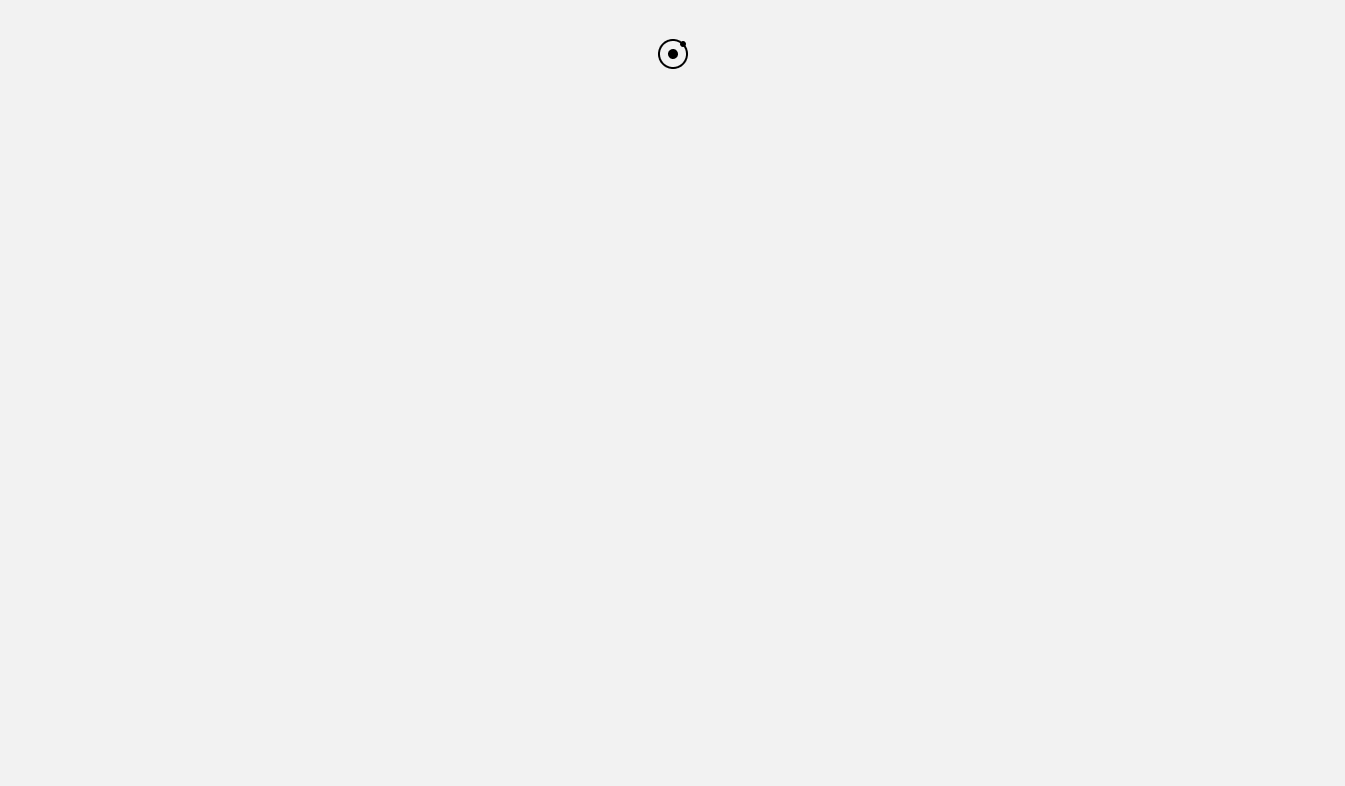 scroll, scrollTop: 0, scrollLeft: 0, axis: both 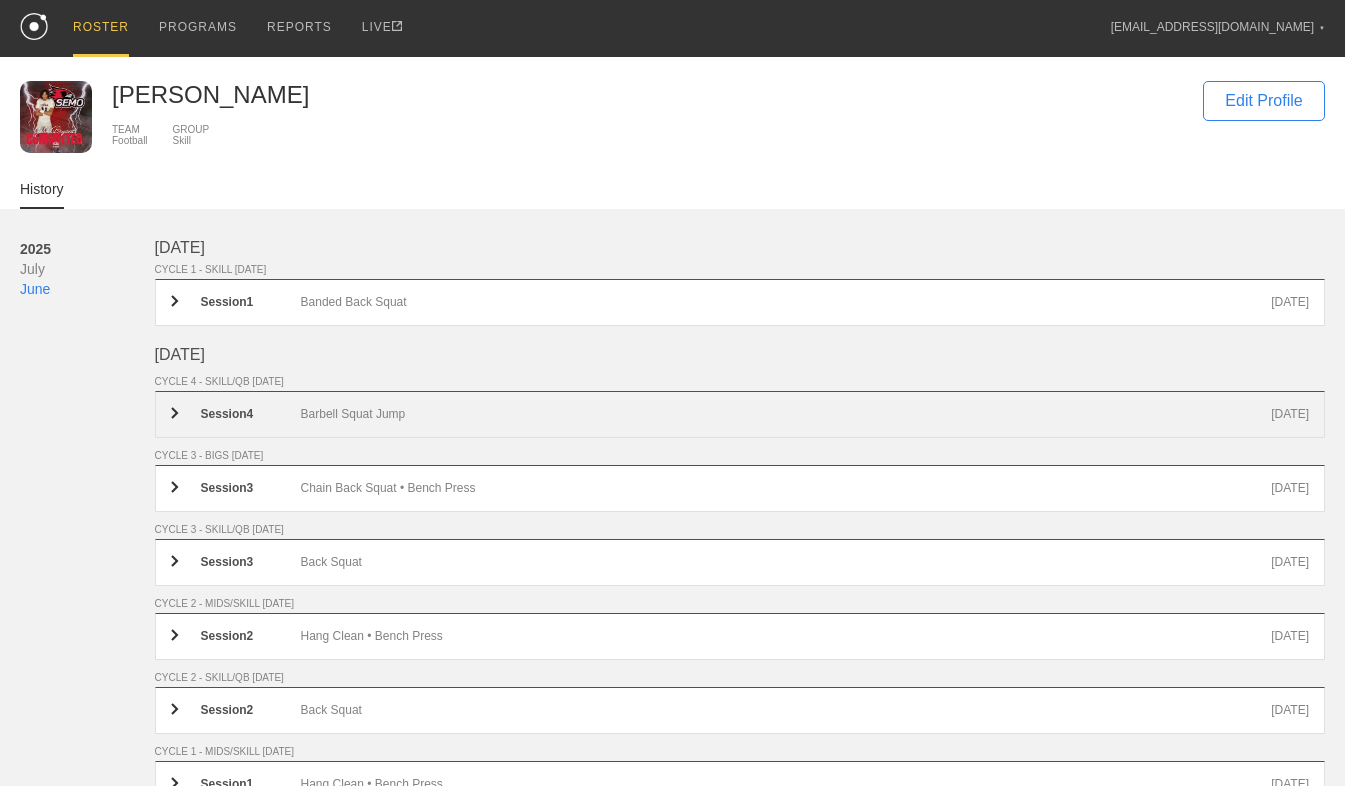 click on "Session  4 Barbell Squat Jump [DATE]" at bounding box center [740, 414] 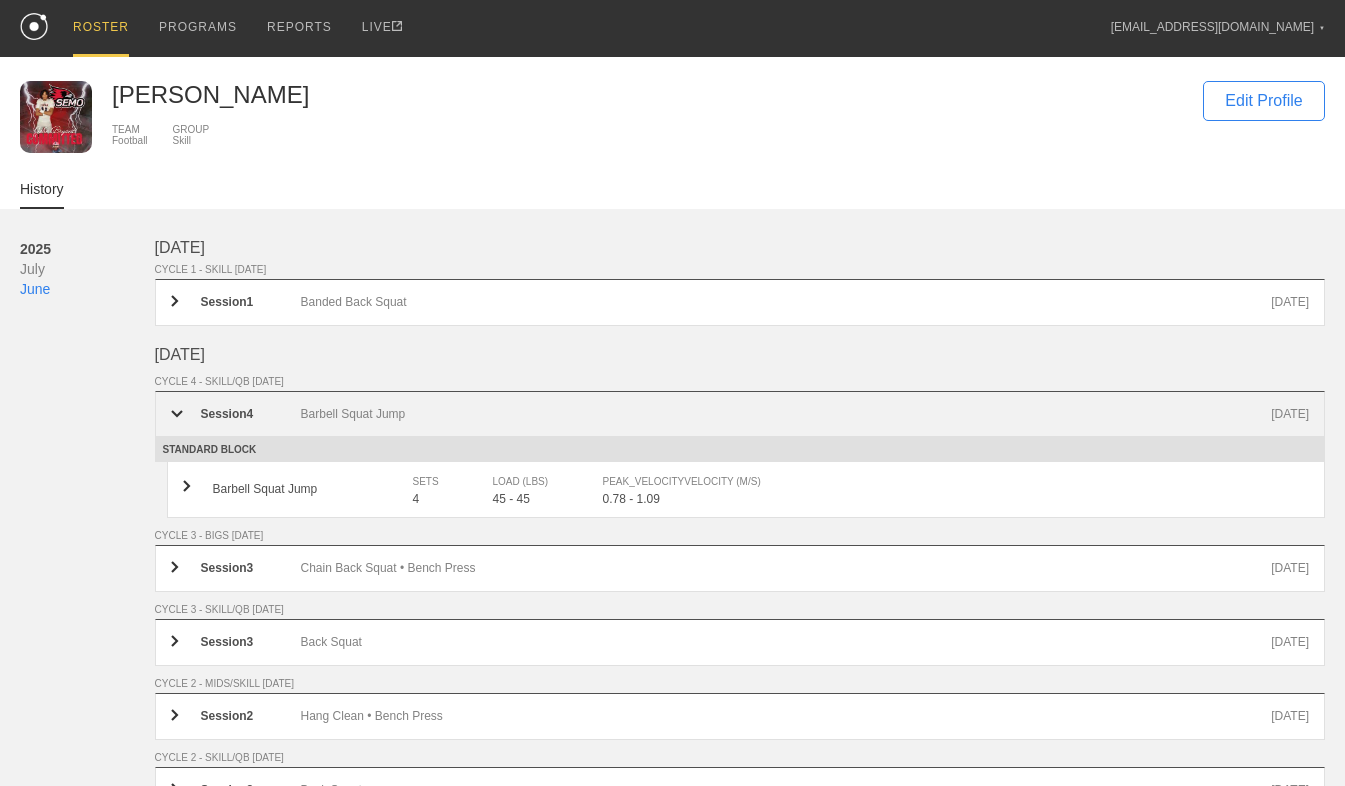 click on "Session  4 Barbell Squat Jump [DATE]" at bounding box center [740, 414] 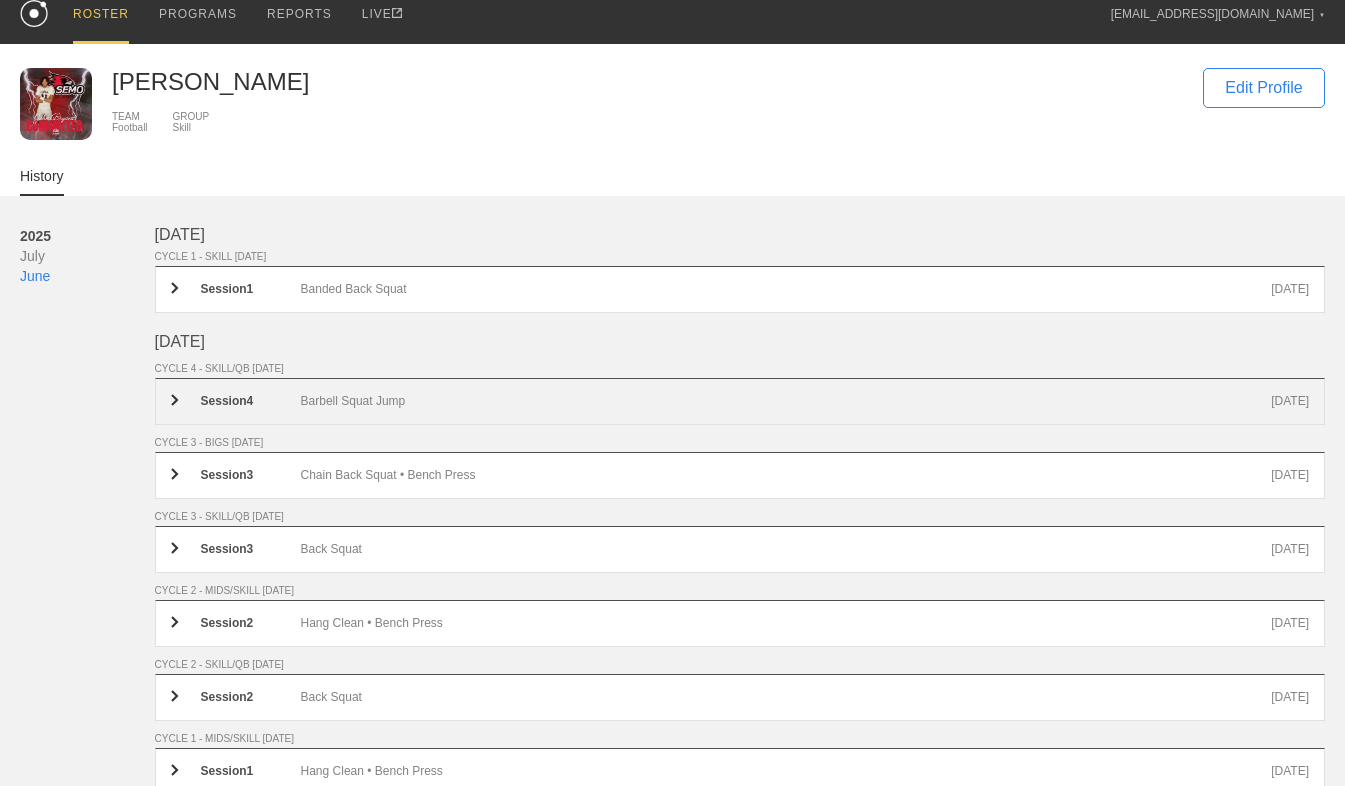 scroll, scrollTop: 32, scrollLeft: 0, axis: vertical 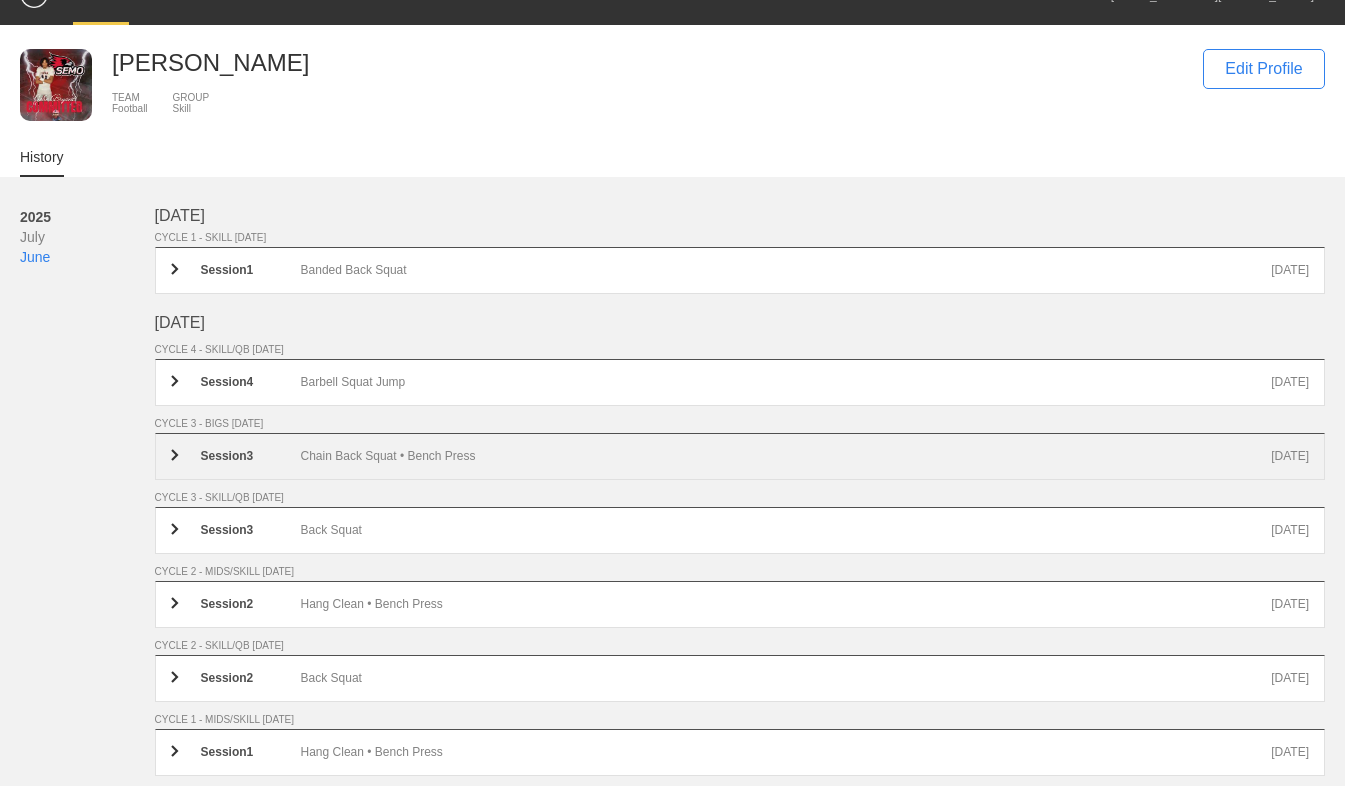 click on "Chain Back Squat • Bench Press" at bounding box center (786, 456) 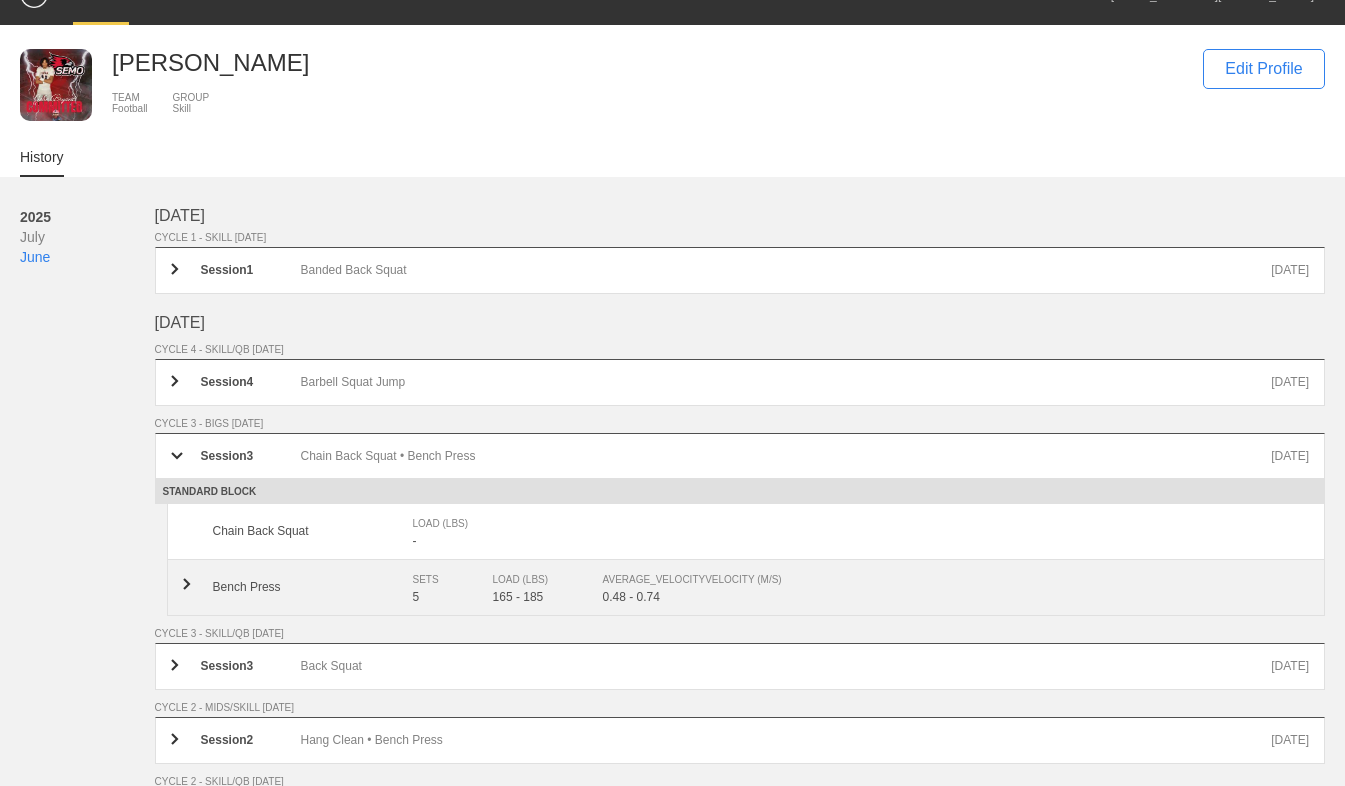 click on "Bench Press" at bounding box center (313, 587) 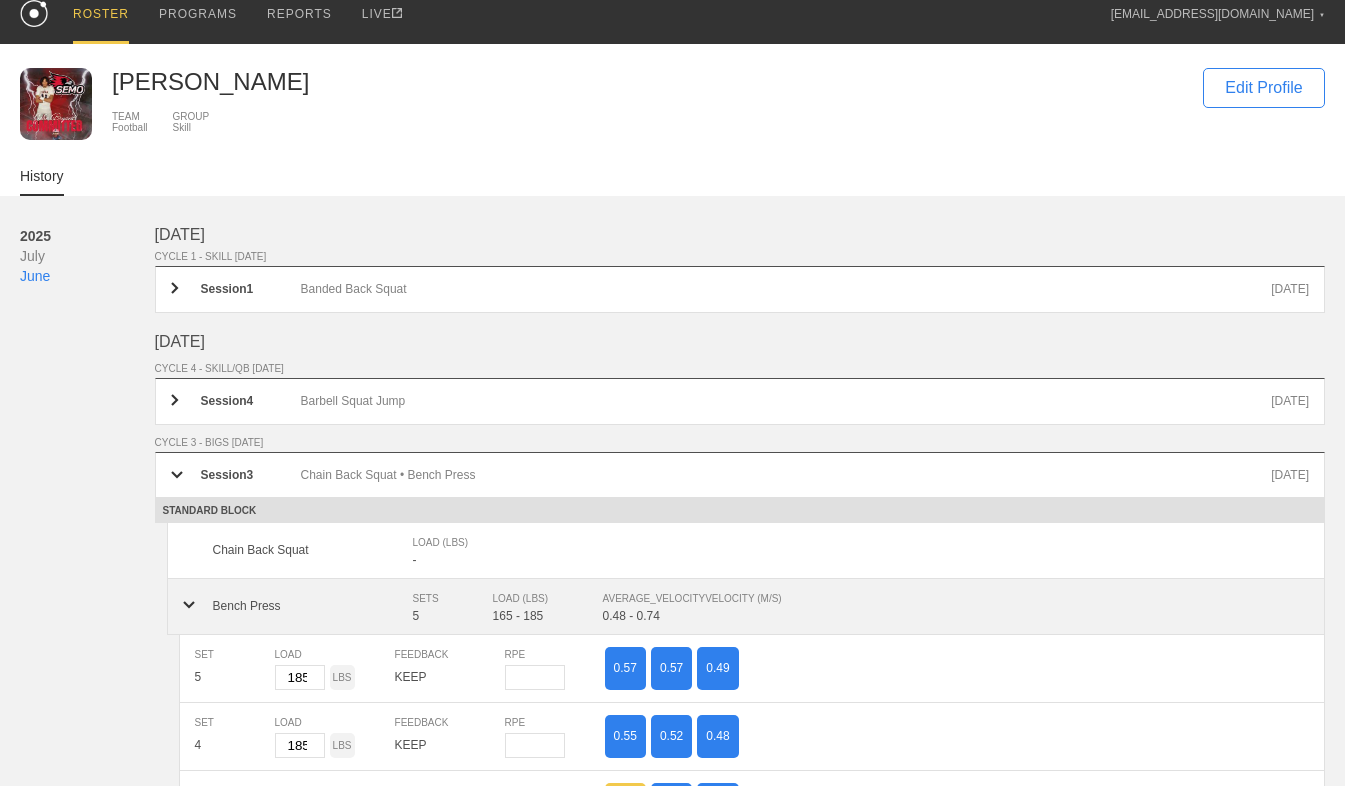 scroll, scrollTop: 0, scrollLeft: 0, axis: both 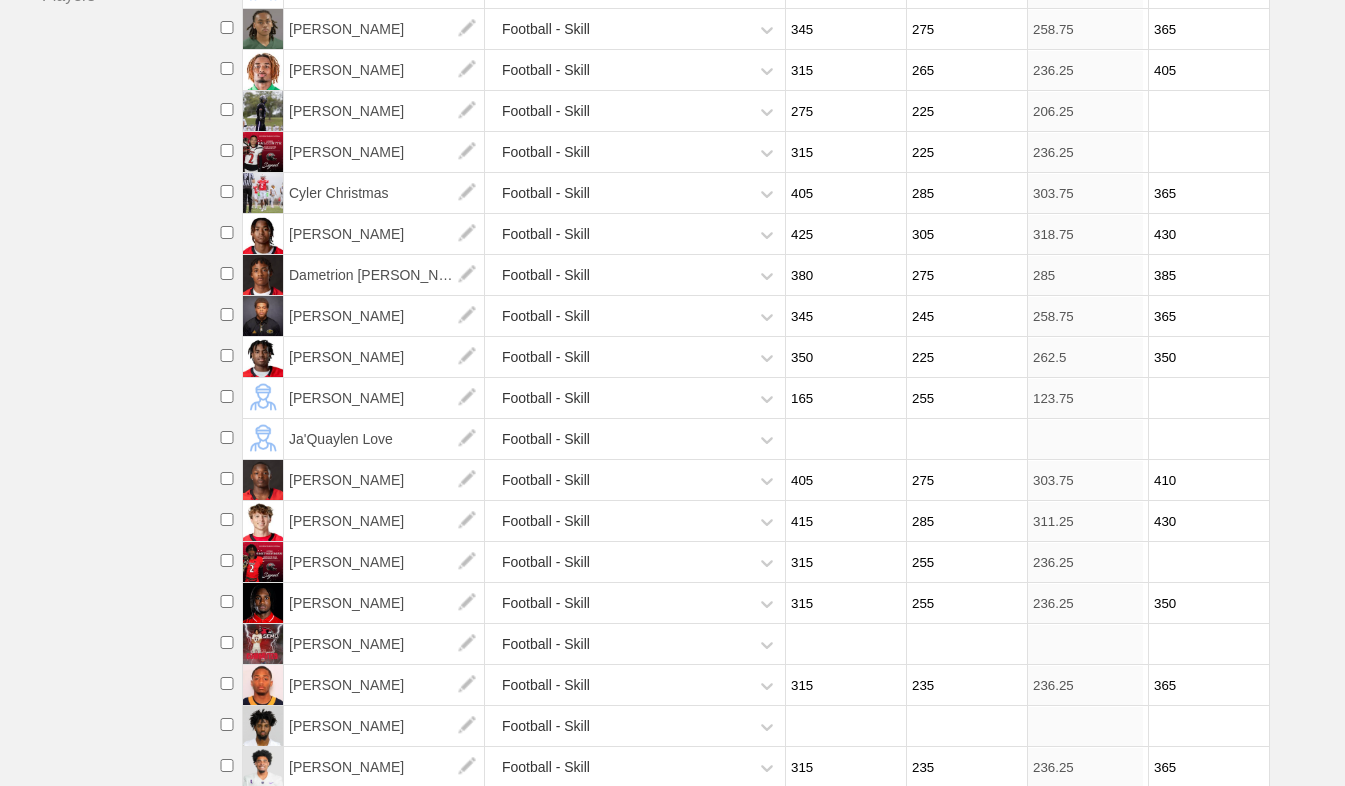 click at bounding box center [843, 644] 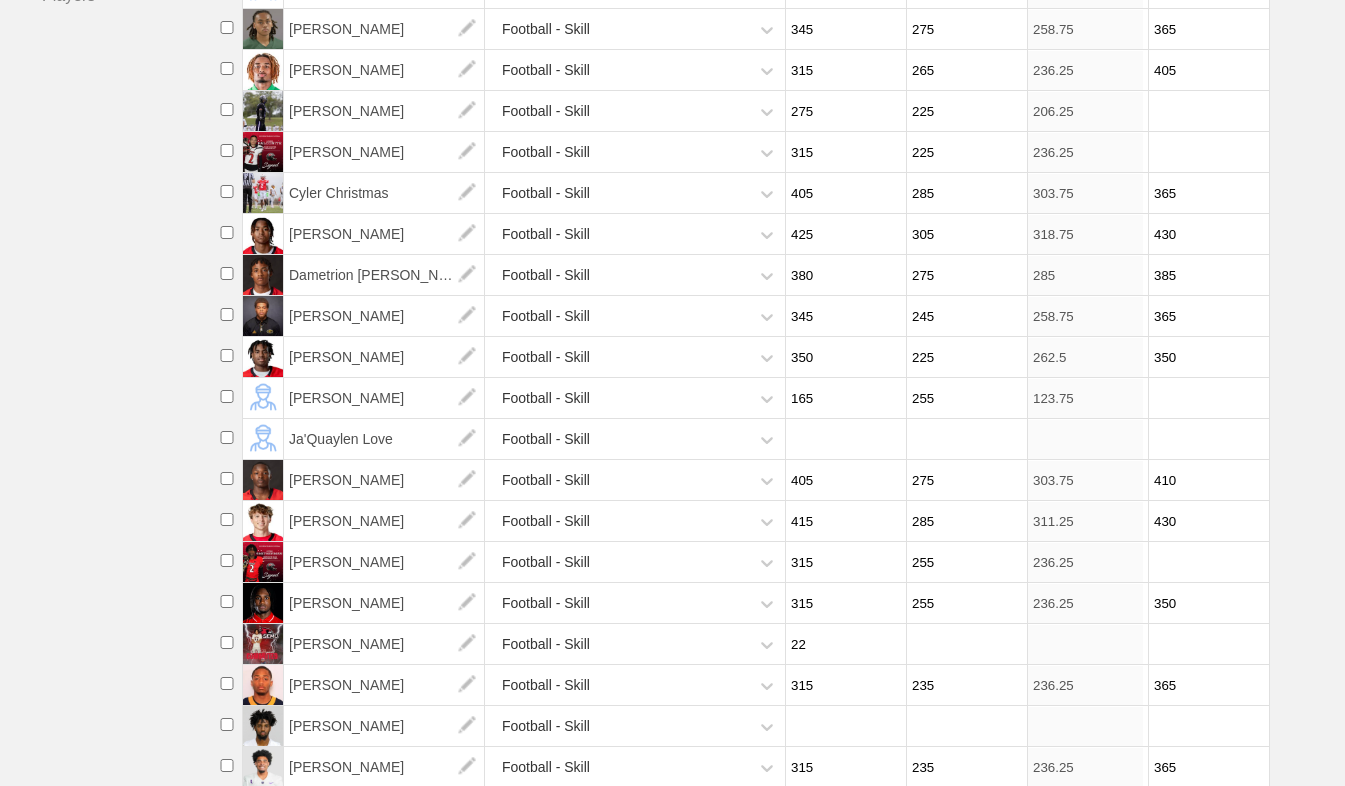 type on "2" 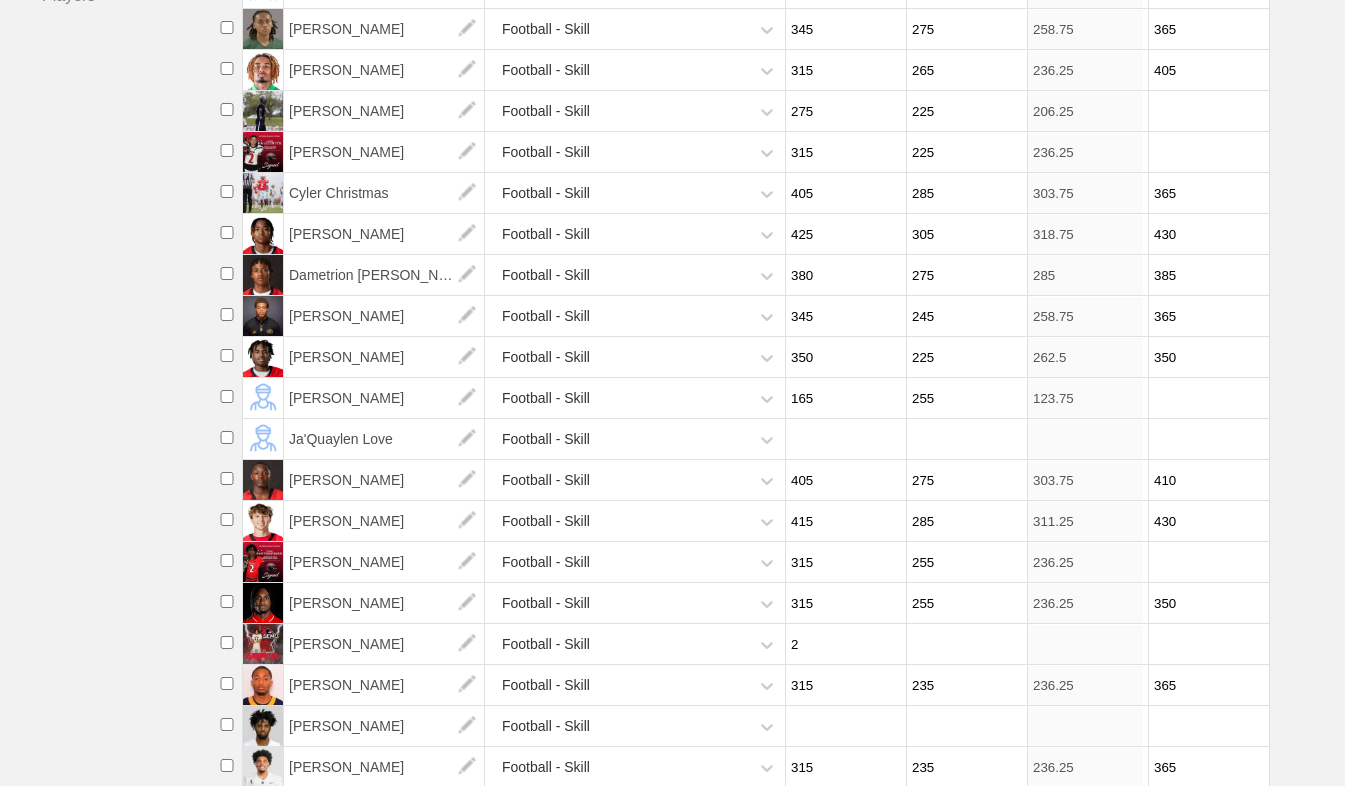 type 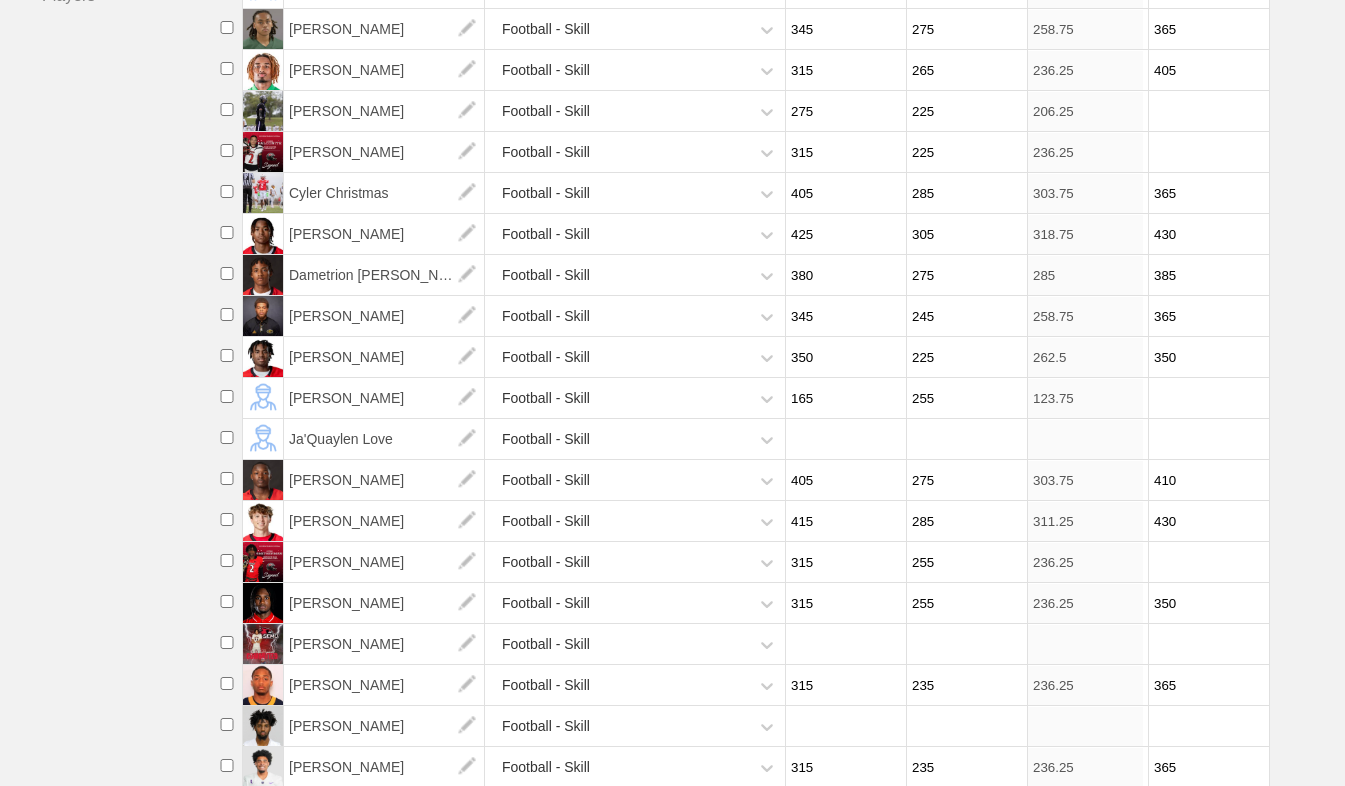 click at bounding box center [964, 644] 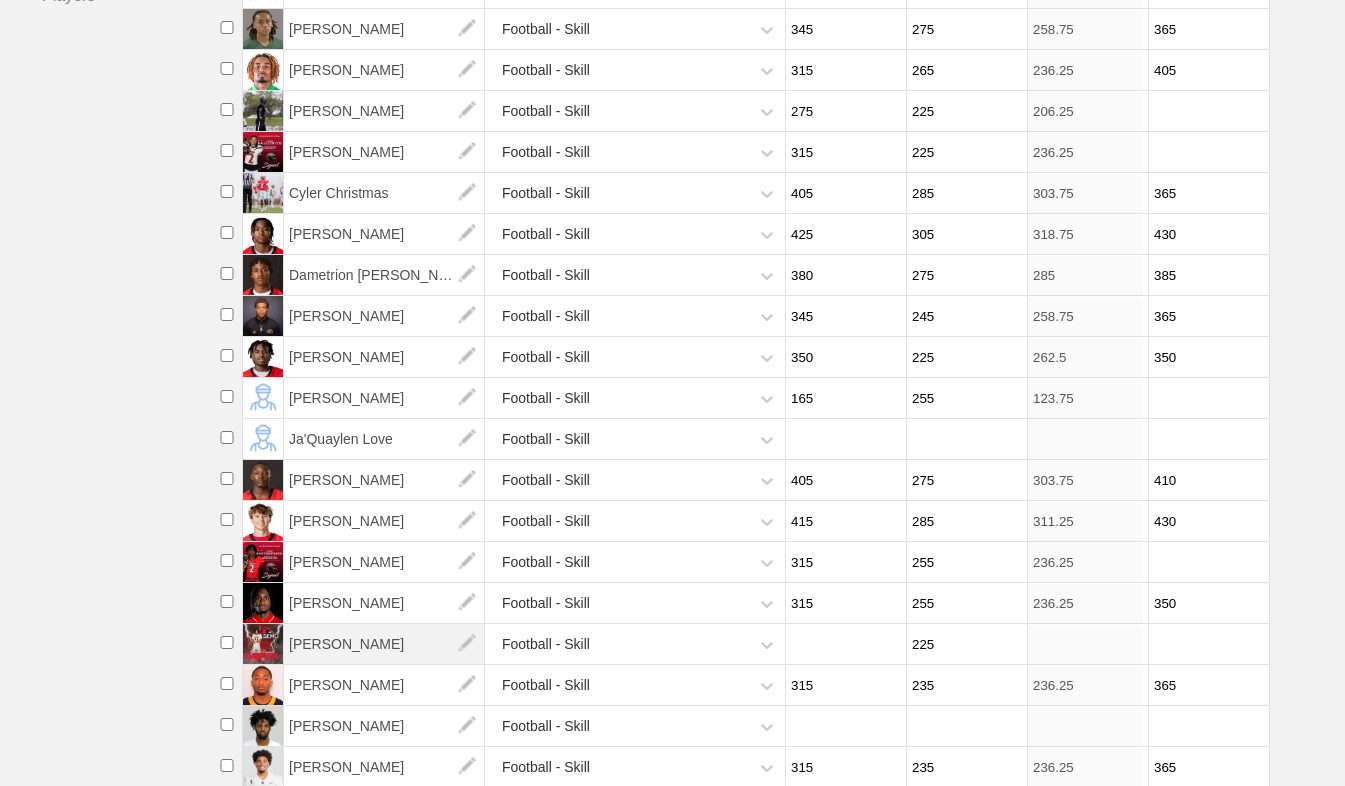 type on "225" 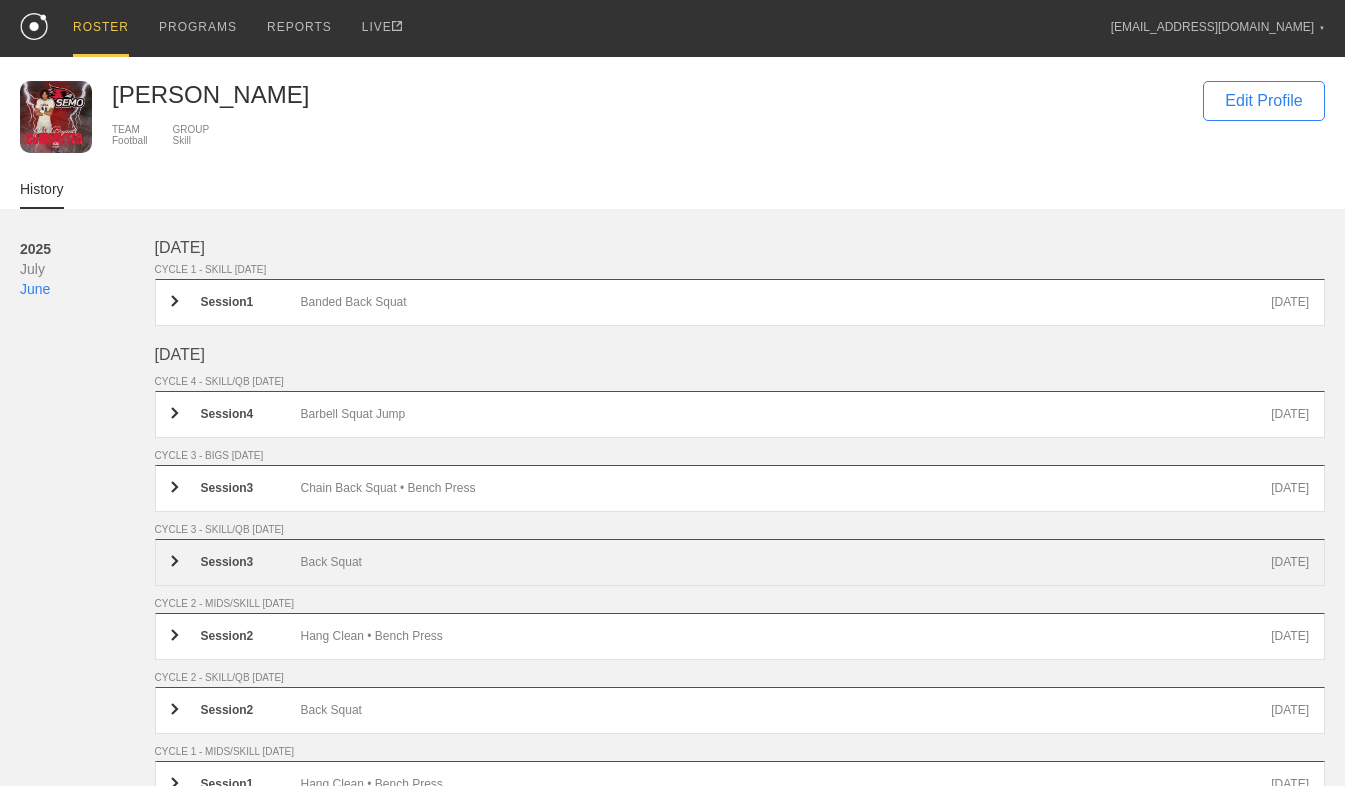 click on "Back Squat" at bounding box center [786, 562] 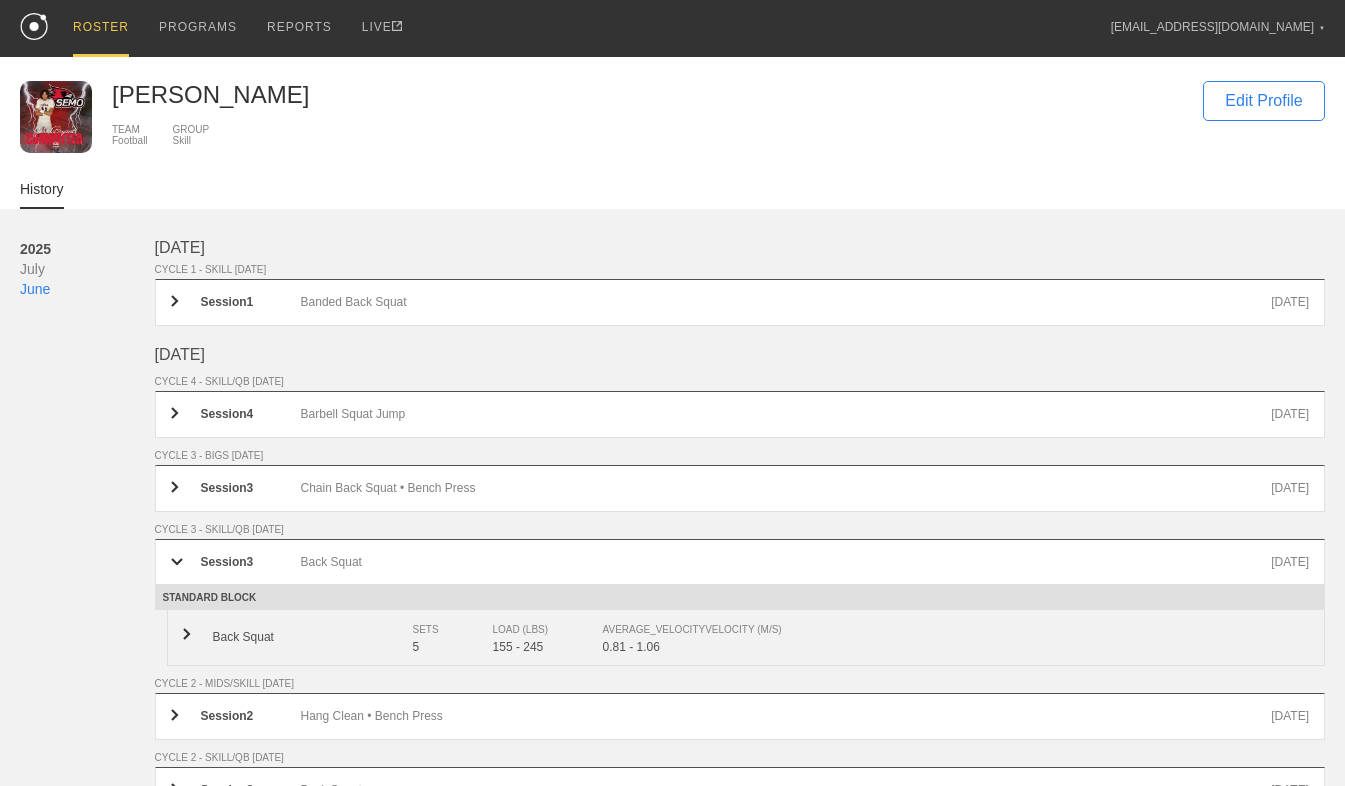 click on "Back Squat" at bounding box center [313, 637] 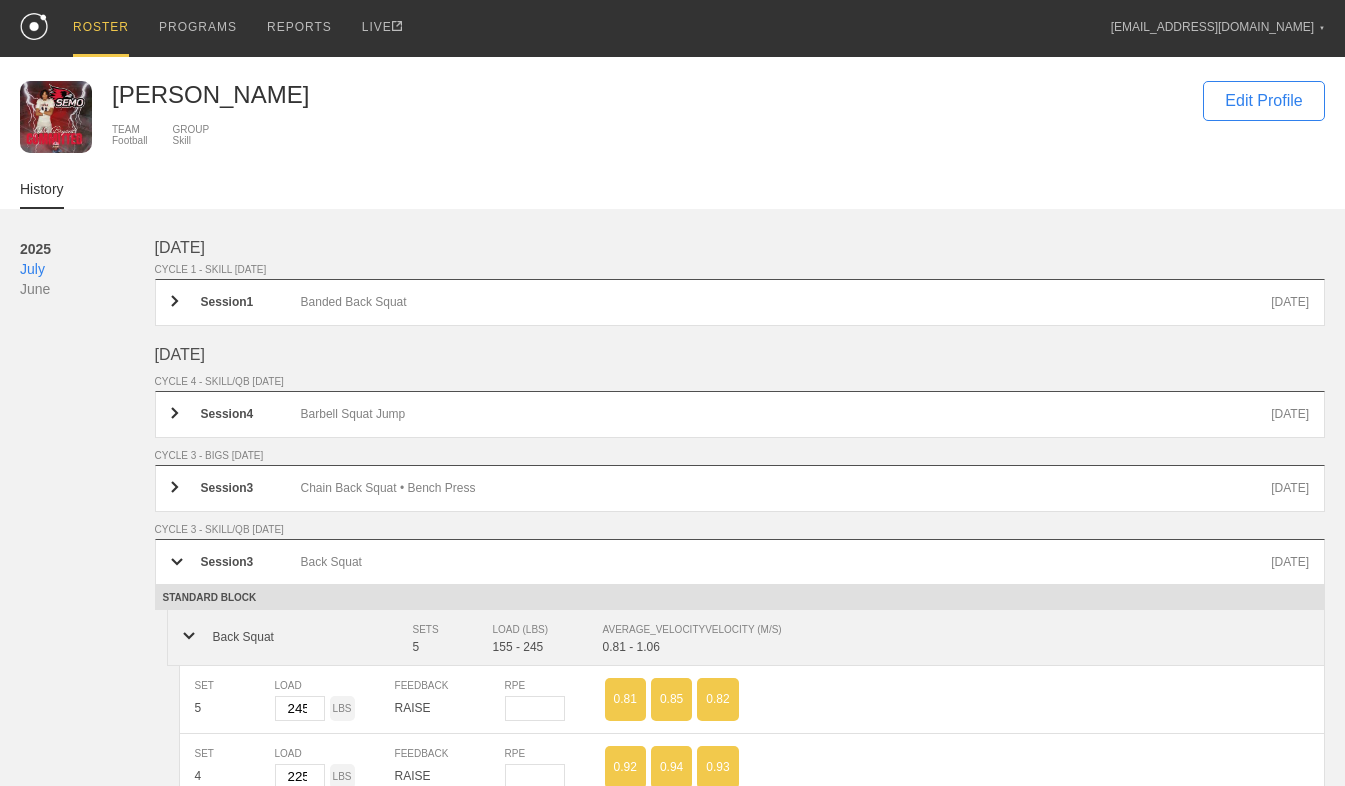 scroll, scrollTop: 0, scrollLeft: 0, axis: both 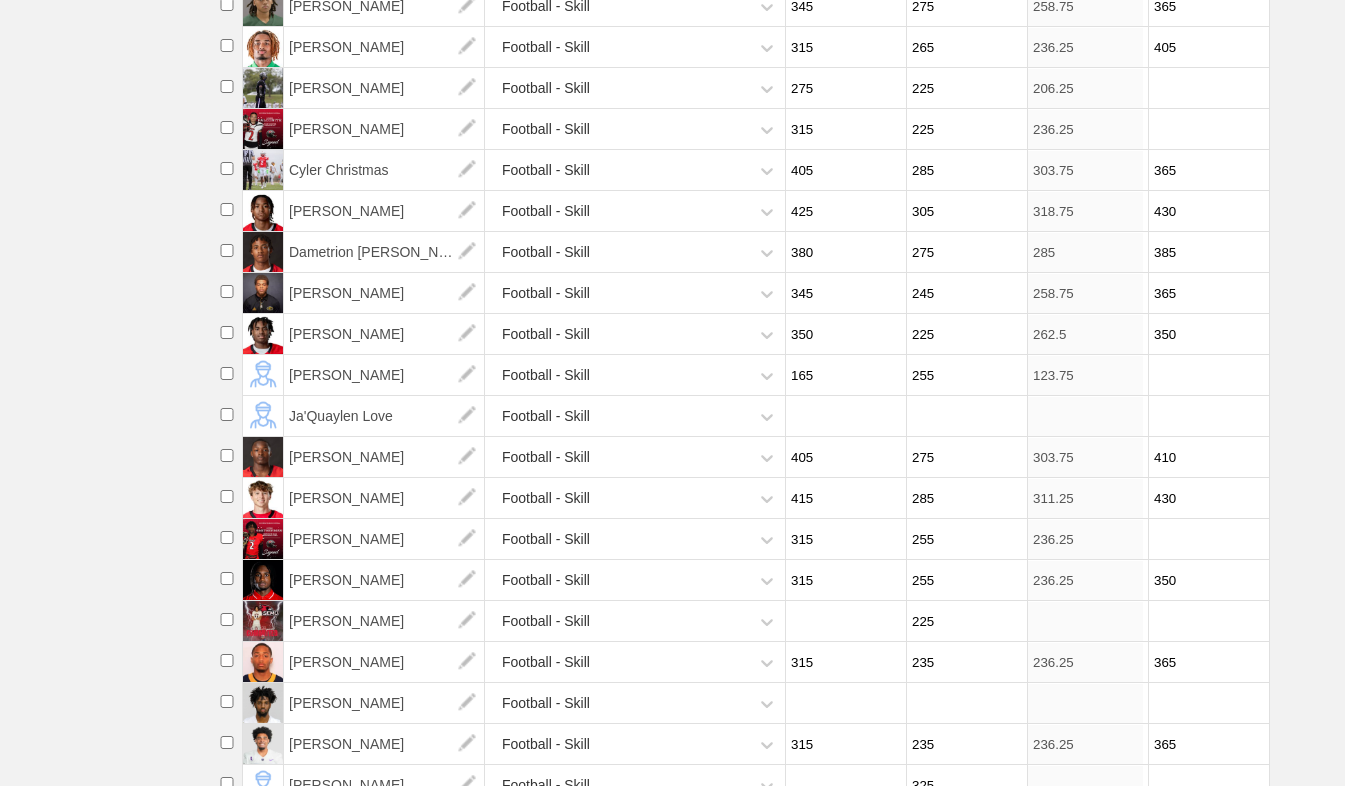 click at bounding box center (843, 621) 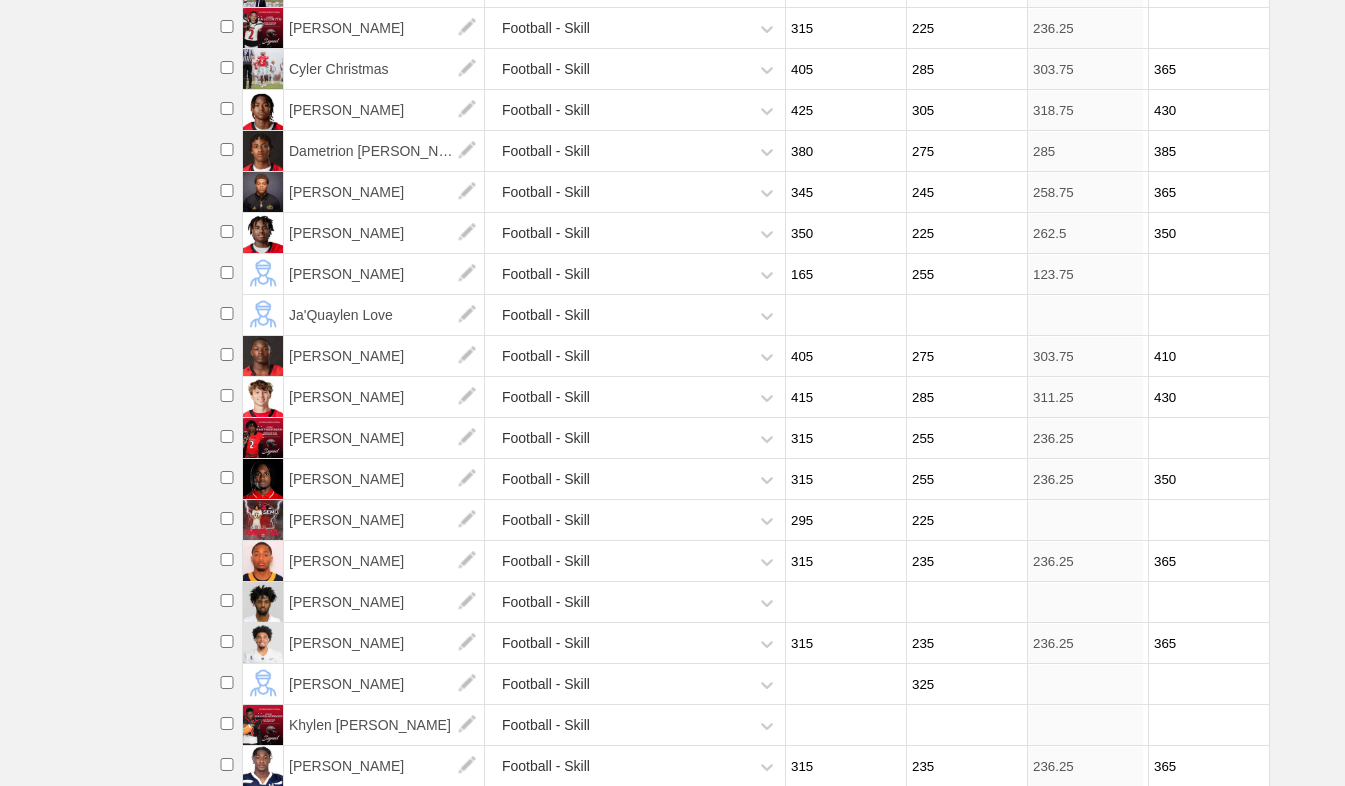 scroll, scrollTop: 718, scrollLeft: 0, axis: vertical 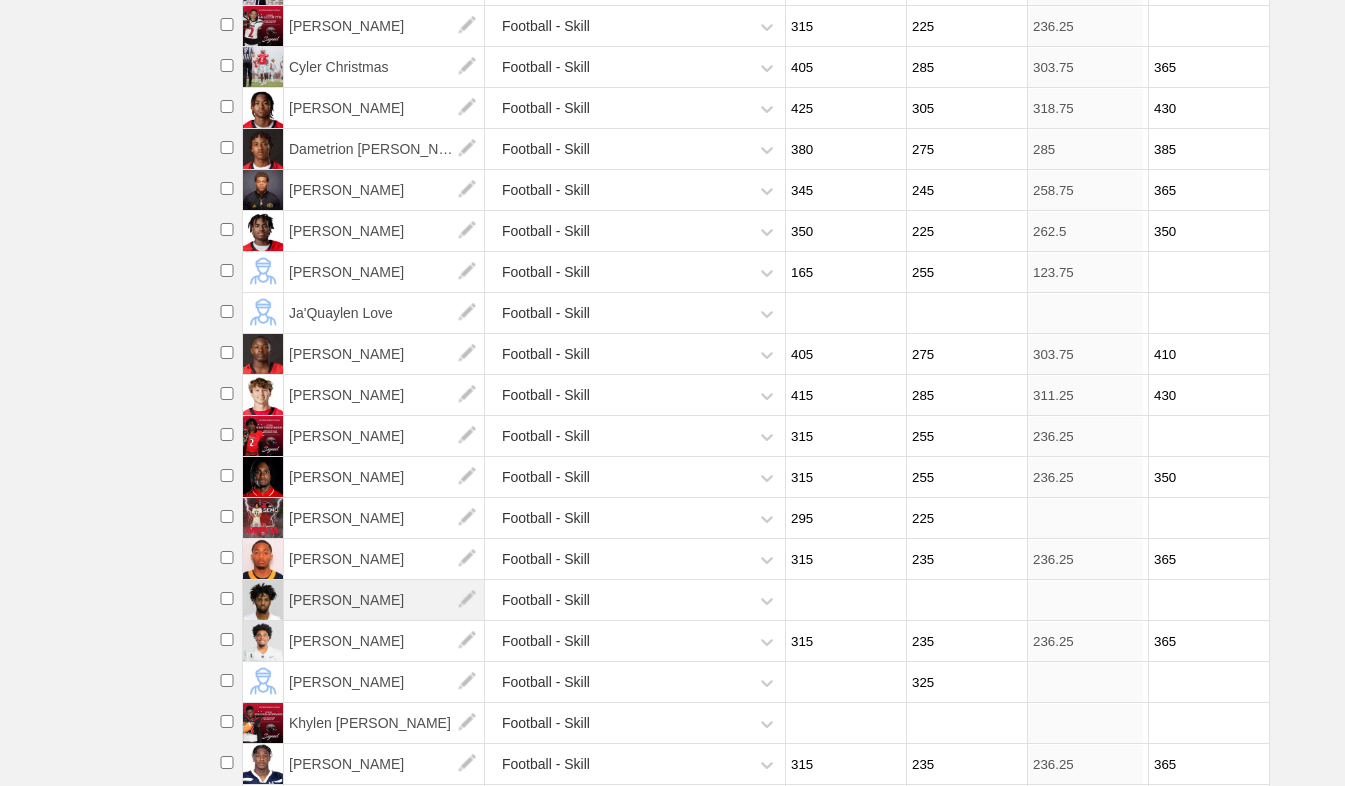 type on "295" 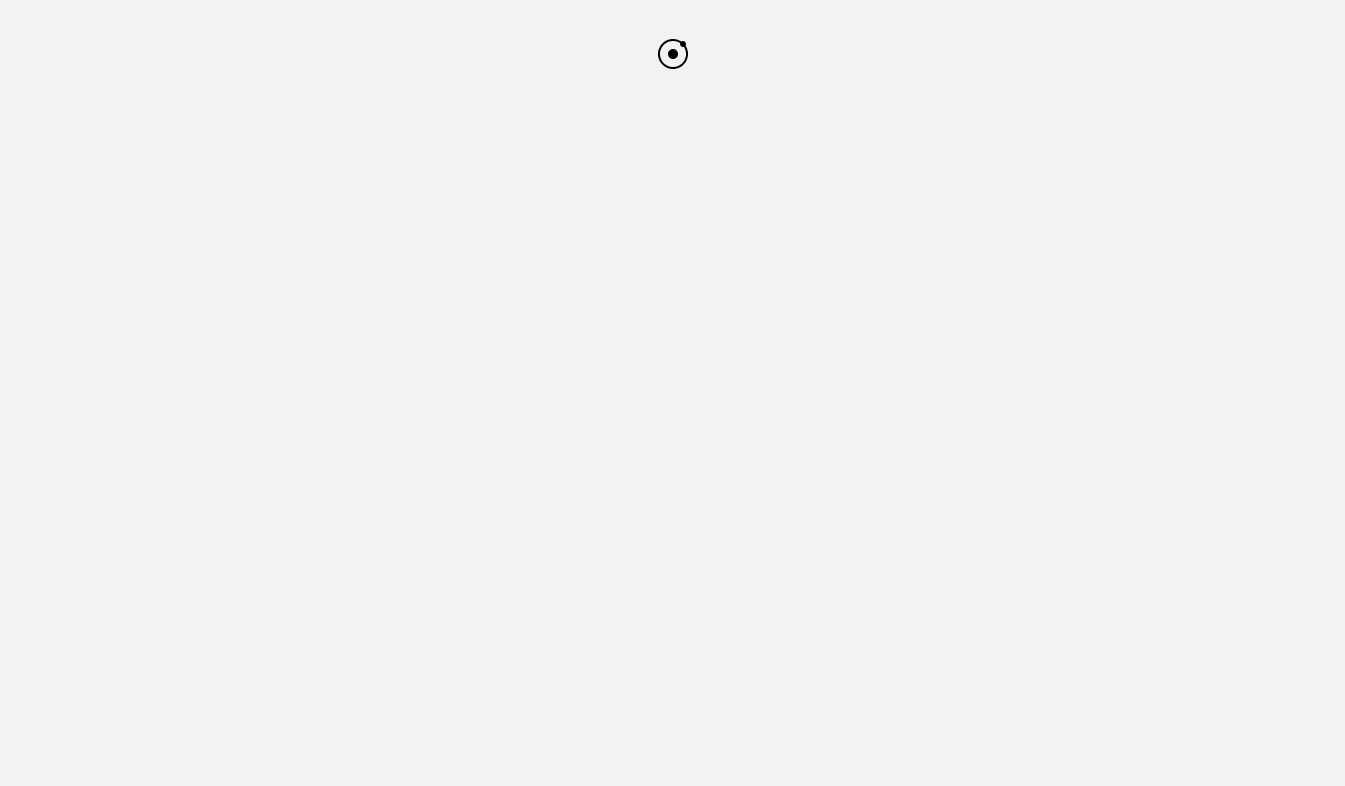 scroll, scrollTop: 0, scrollLeft: 0, axis: both 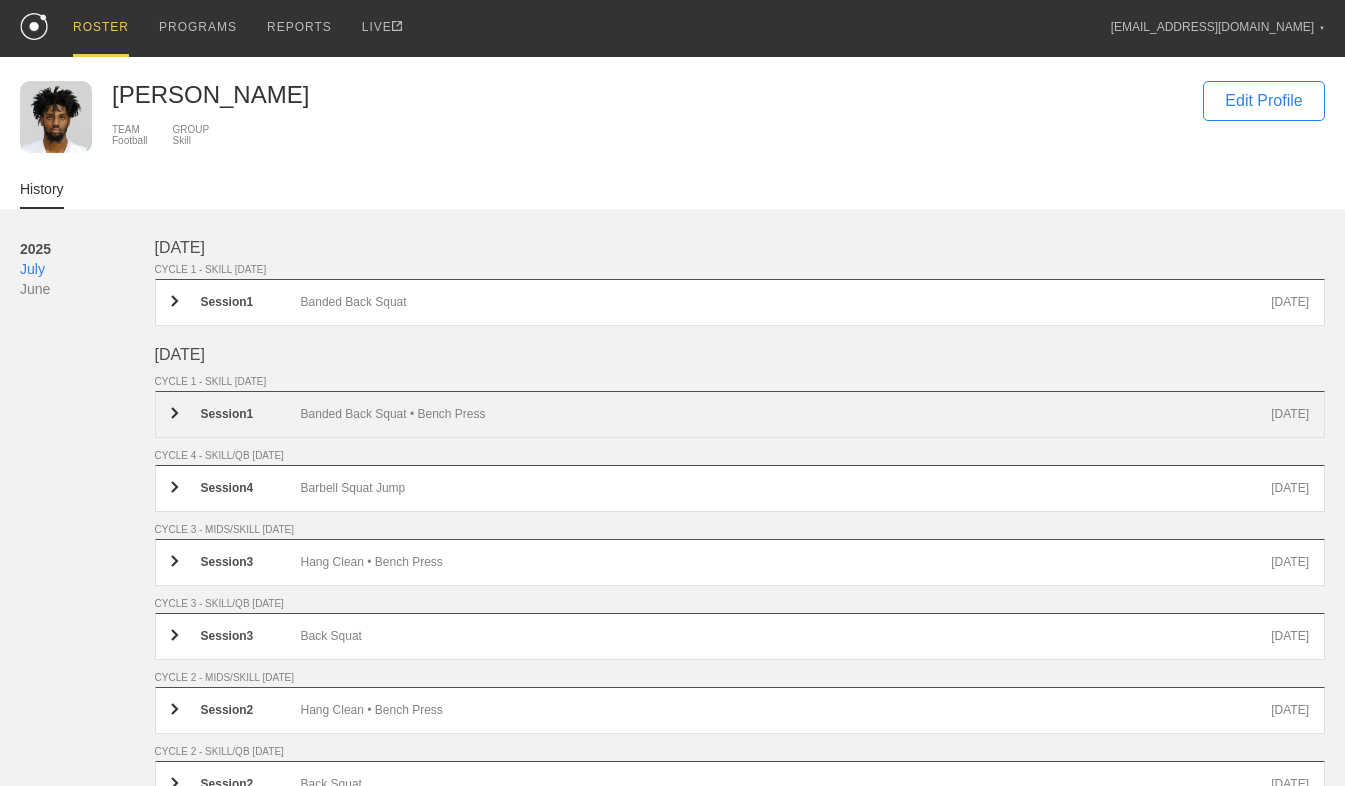 click on "Session  1 Banded Back Squat • Bench Press [DATE]" at bounding box center [740, 414] 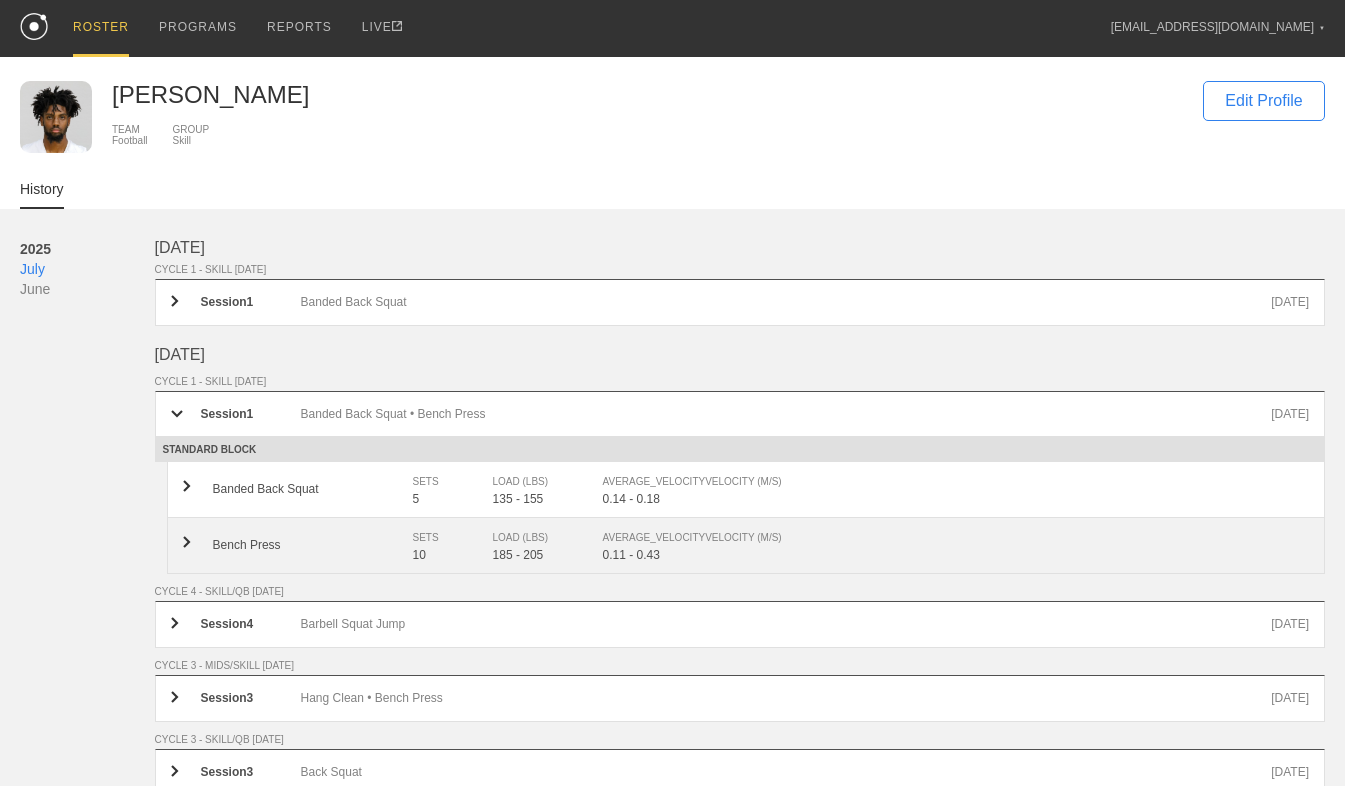 click on "Bench Press" at bounding box center [313, 545] 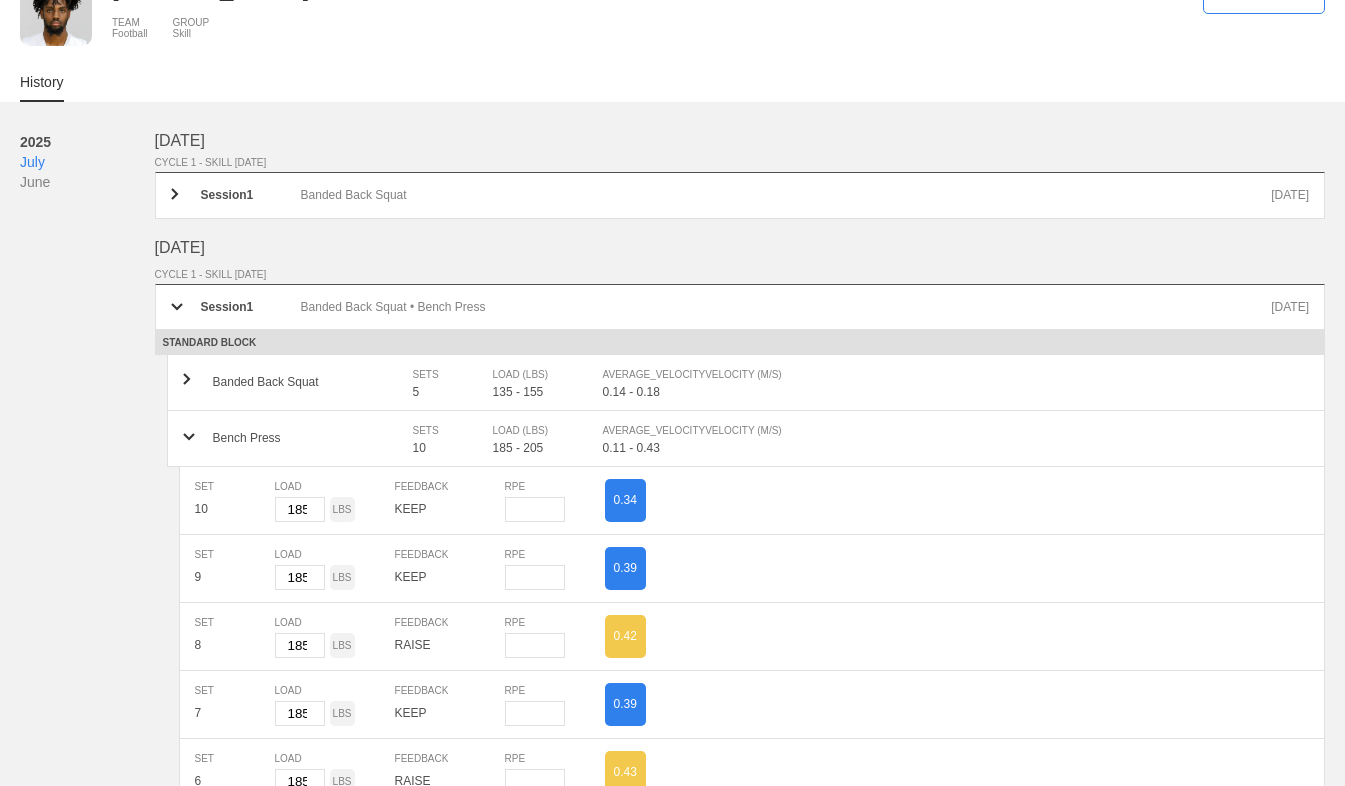 scroll, scrollTop: 106, scrollLeft: 0, axis: vertical 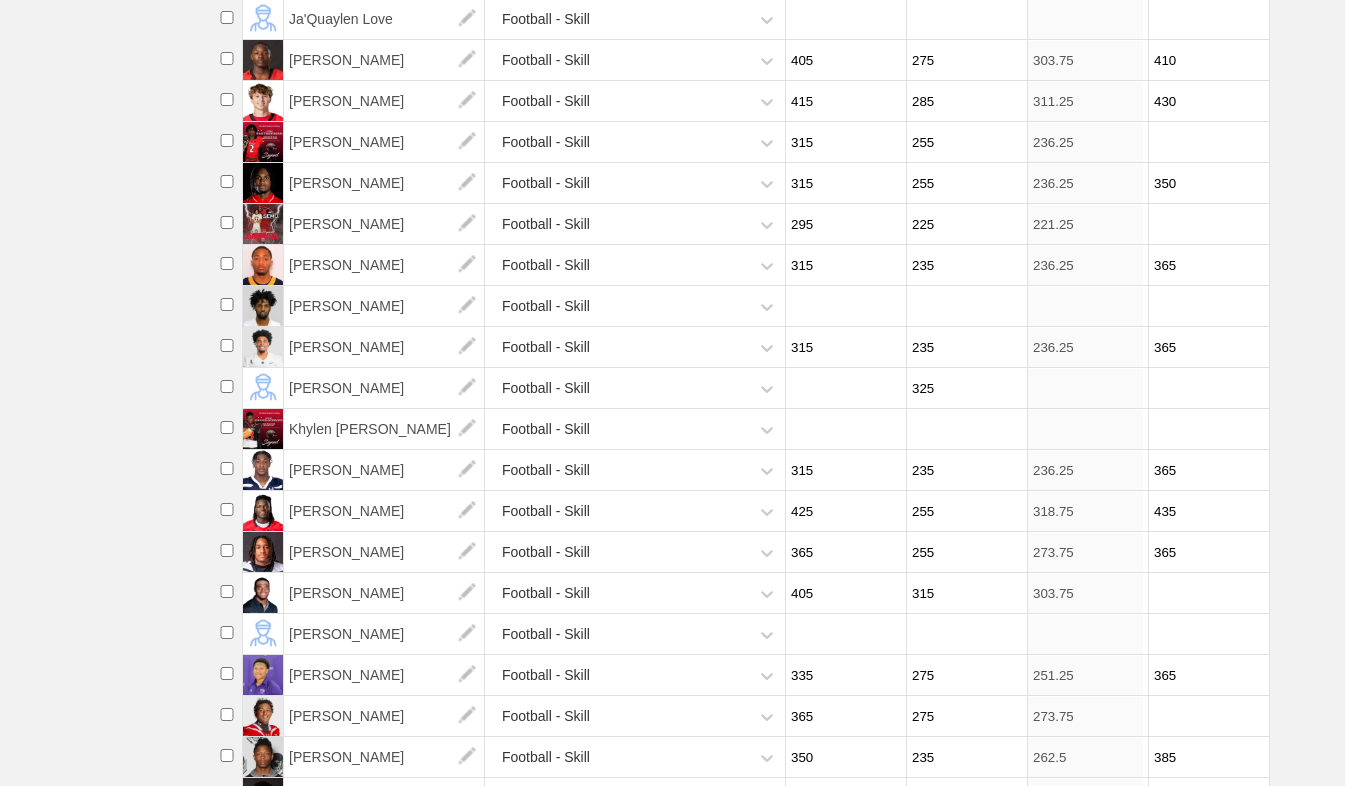 click at bounding box center (964, 306) 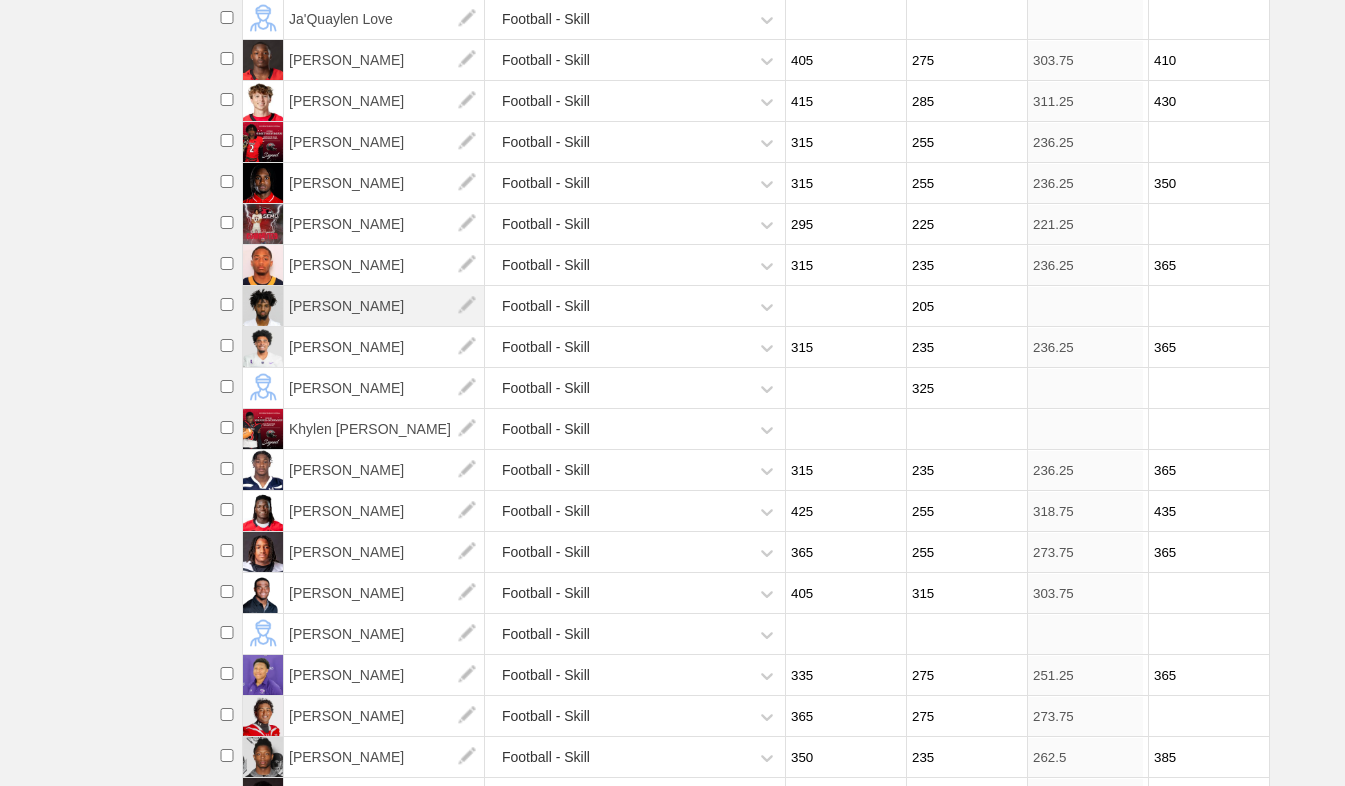 type on "205" 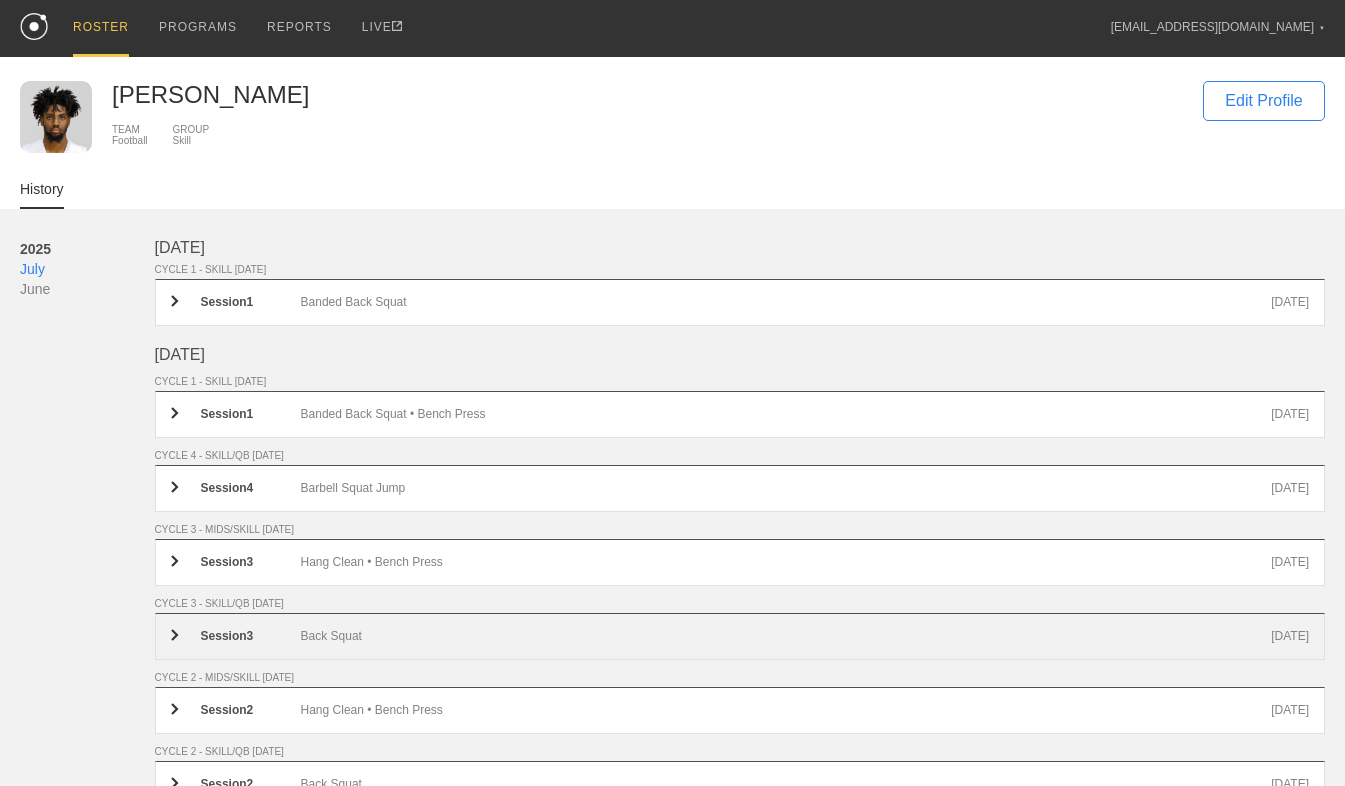 click on "Back Squat" at bounding box center (786, 636) 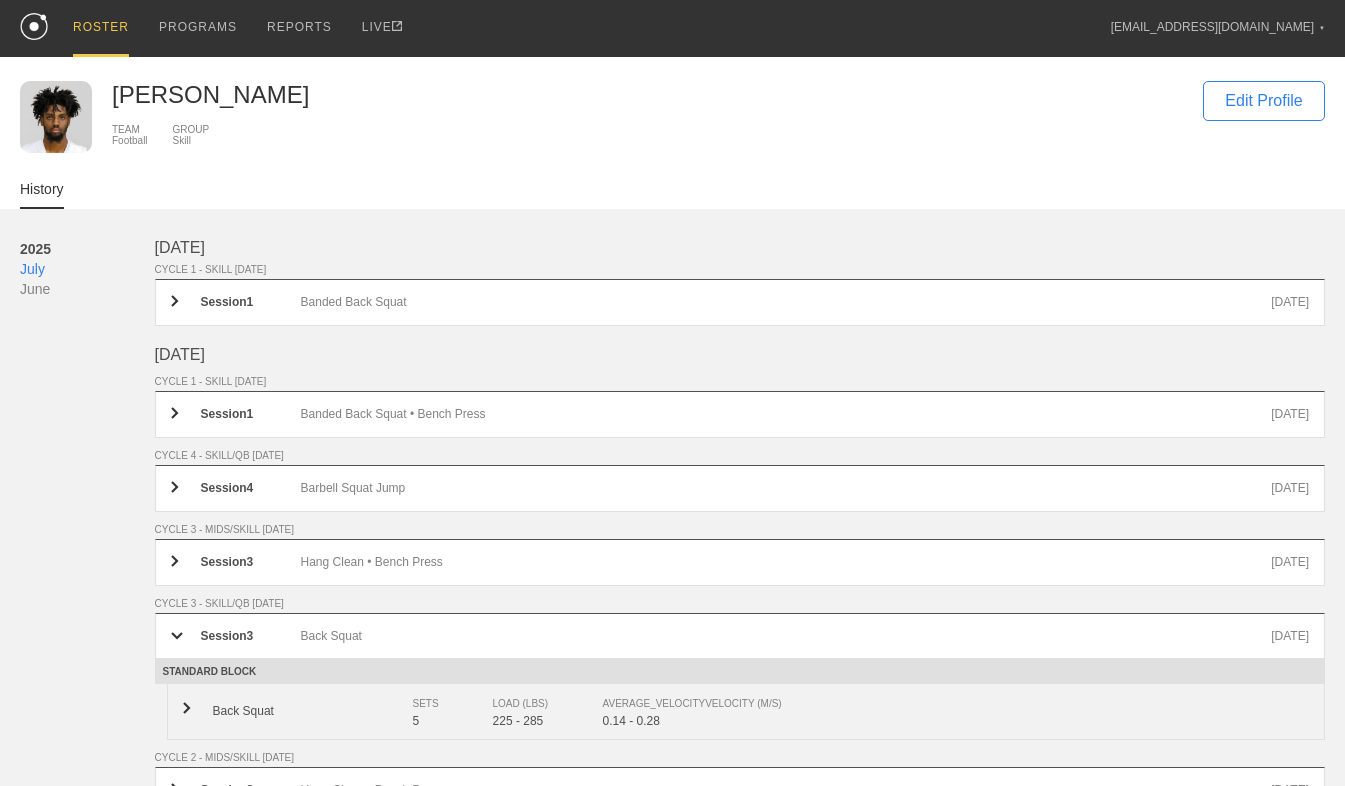 click on "Back Squat" at bounding box center [313, 711] 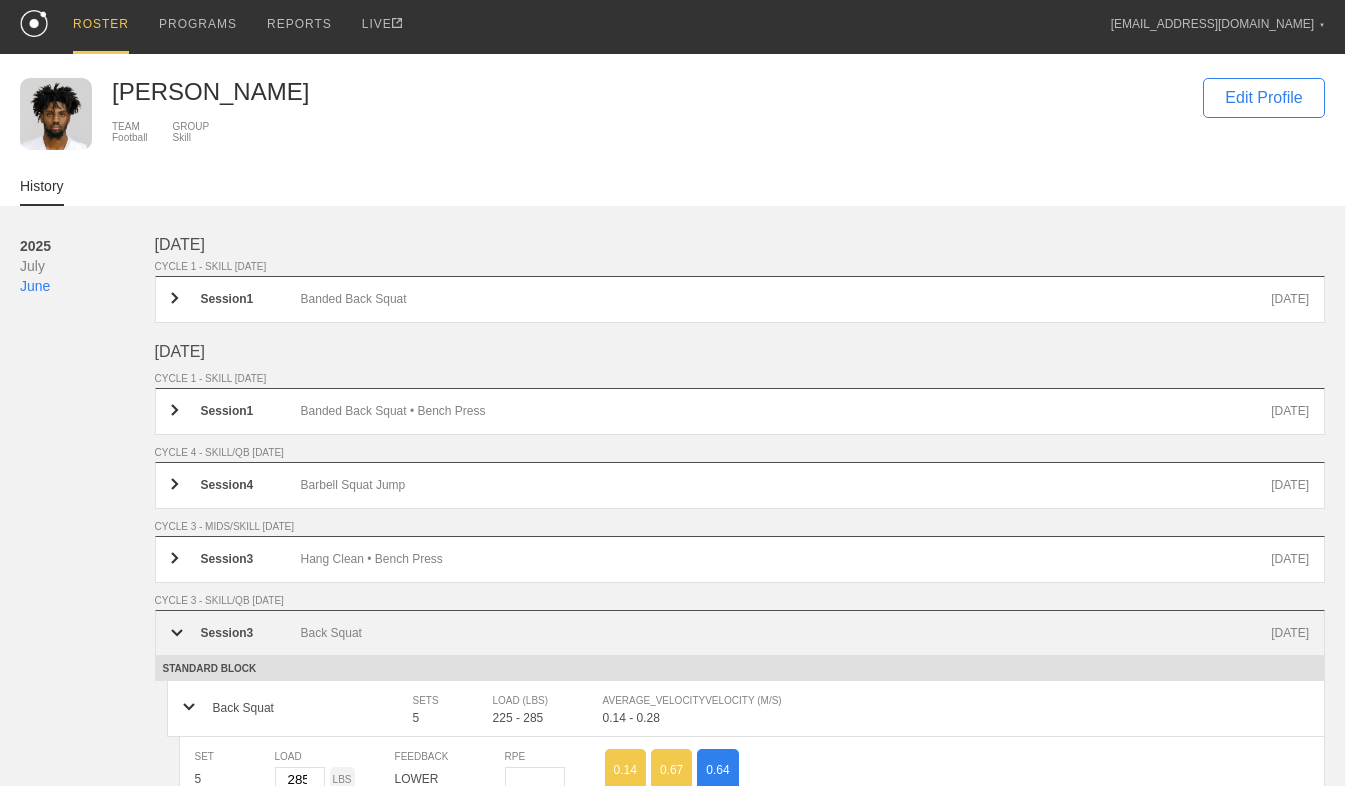 scroll, scrollTop: 0, scrollLeft: 0, axis: both 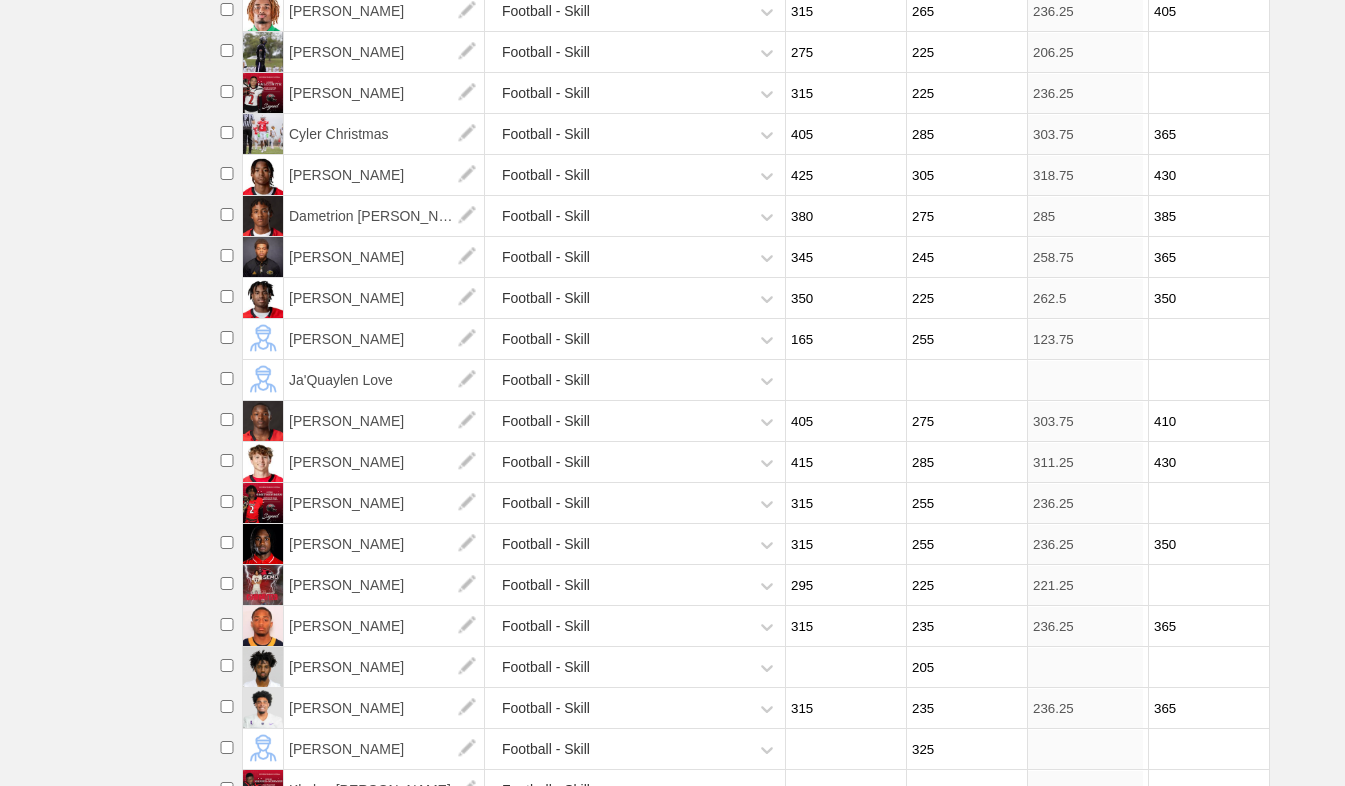 click at bounding box center (843, 667) 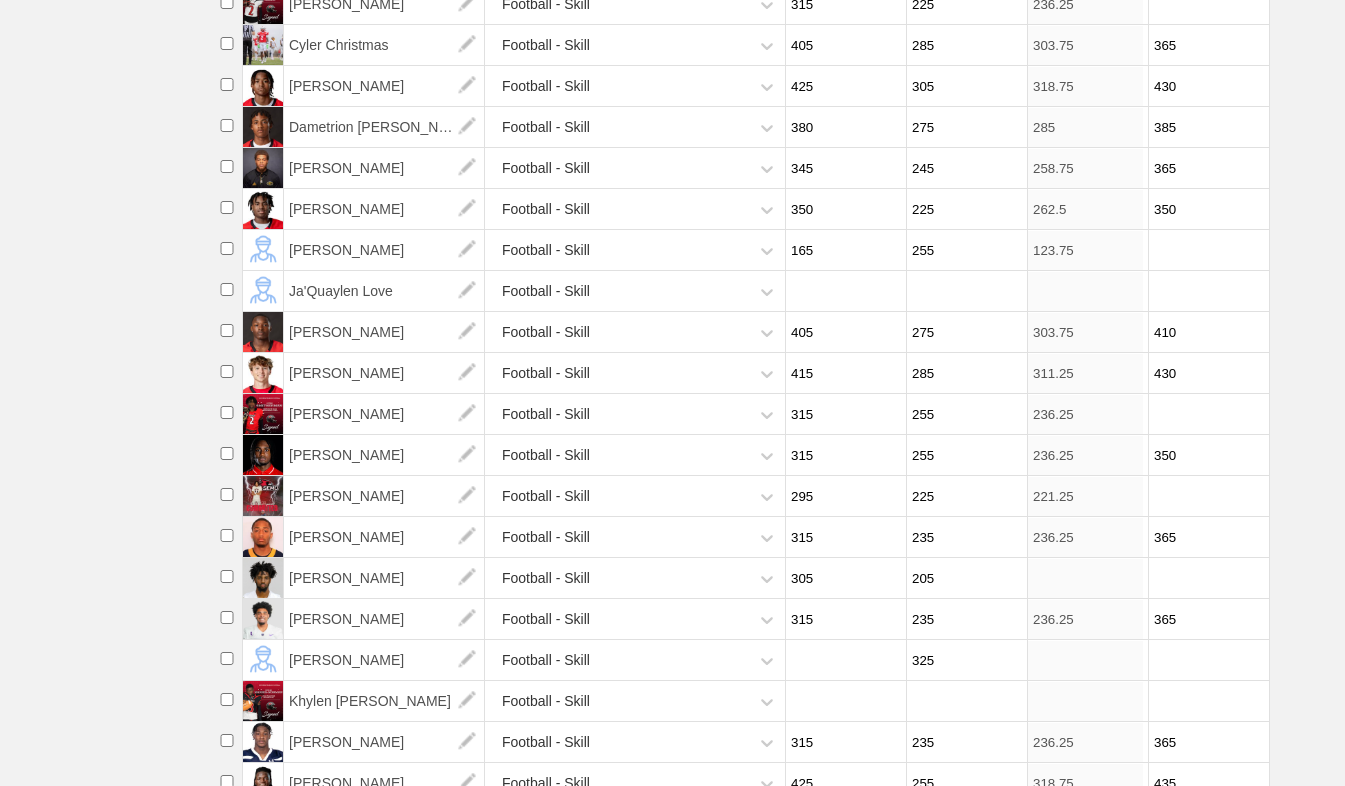 scroll, scrollTop: 741, scrollLeft: 0, axis: vertical 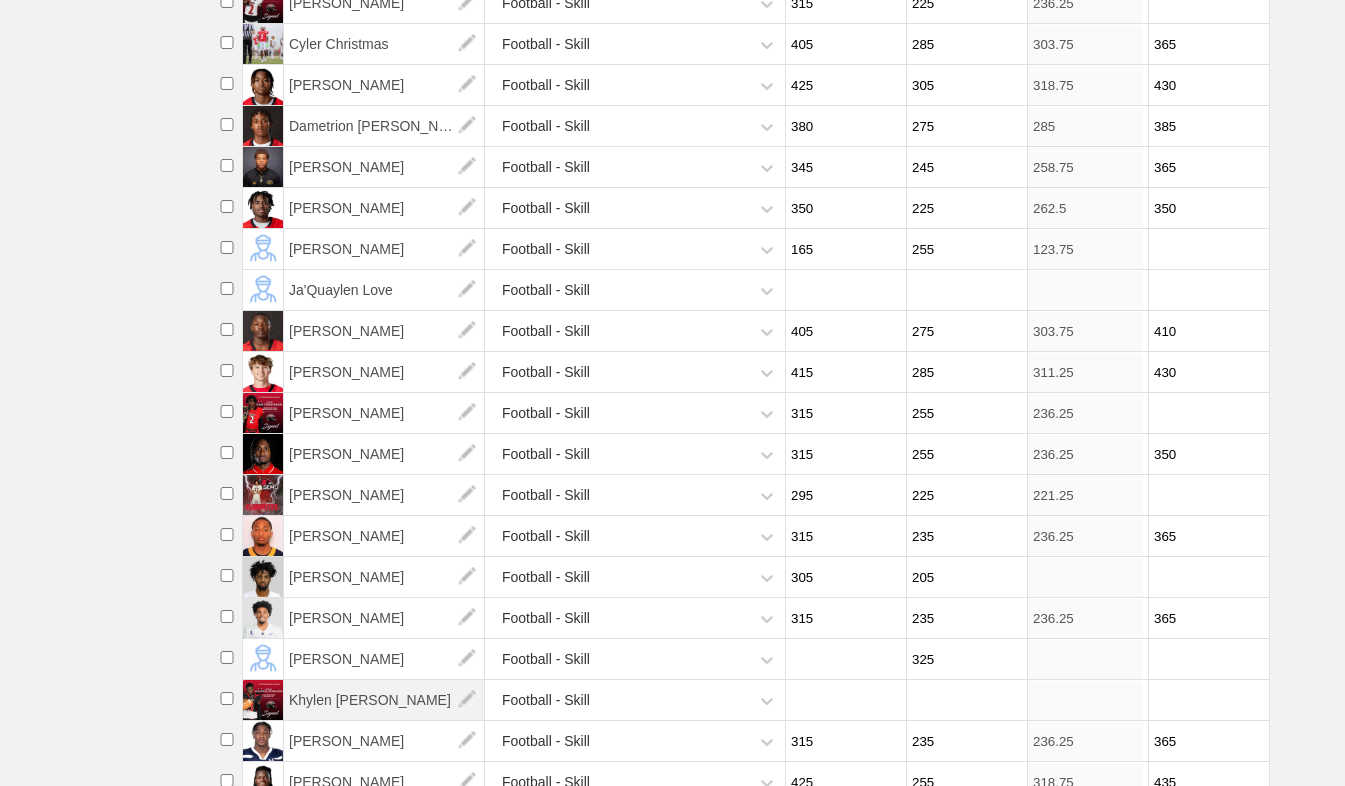 type on "305" 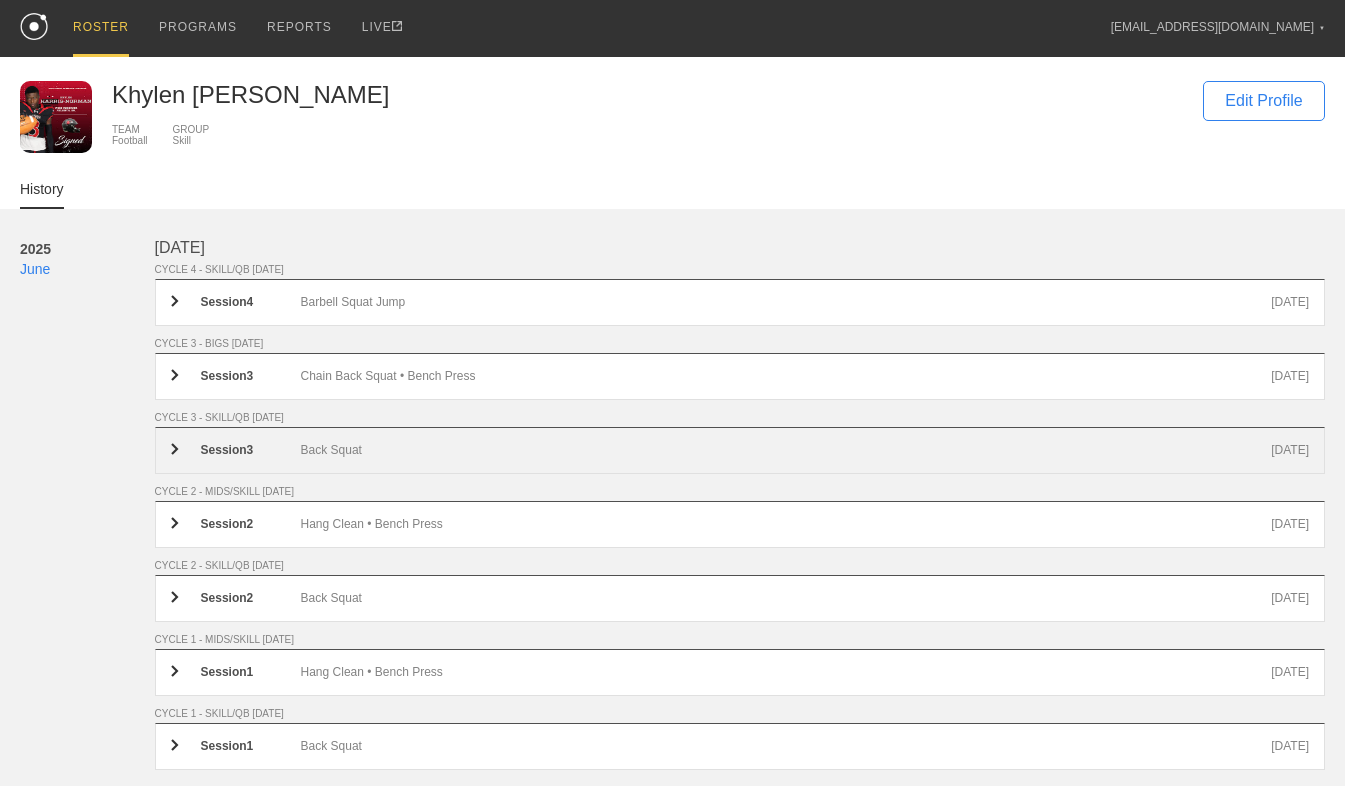 click on "Back Squat" at bounding box center (786, 450) 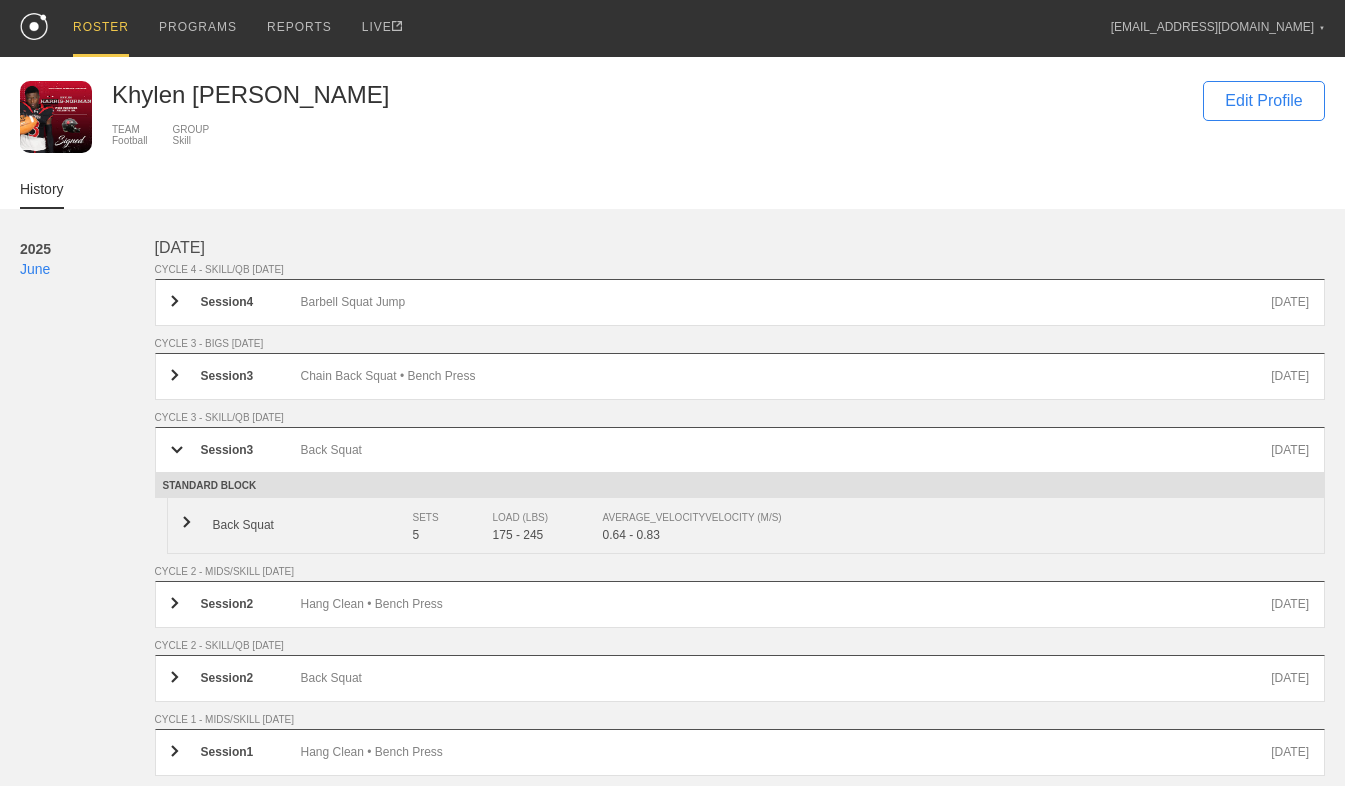 click on "Back Squat" at bounding box center (313, 525) 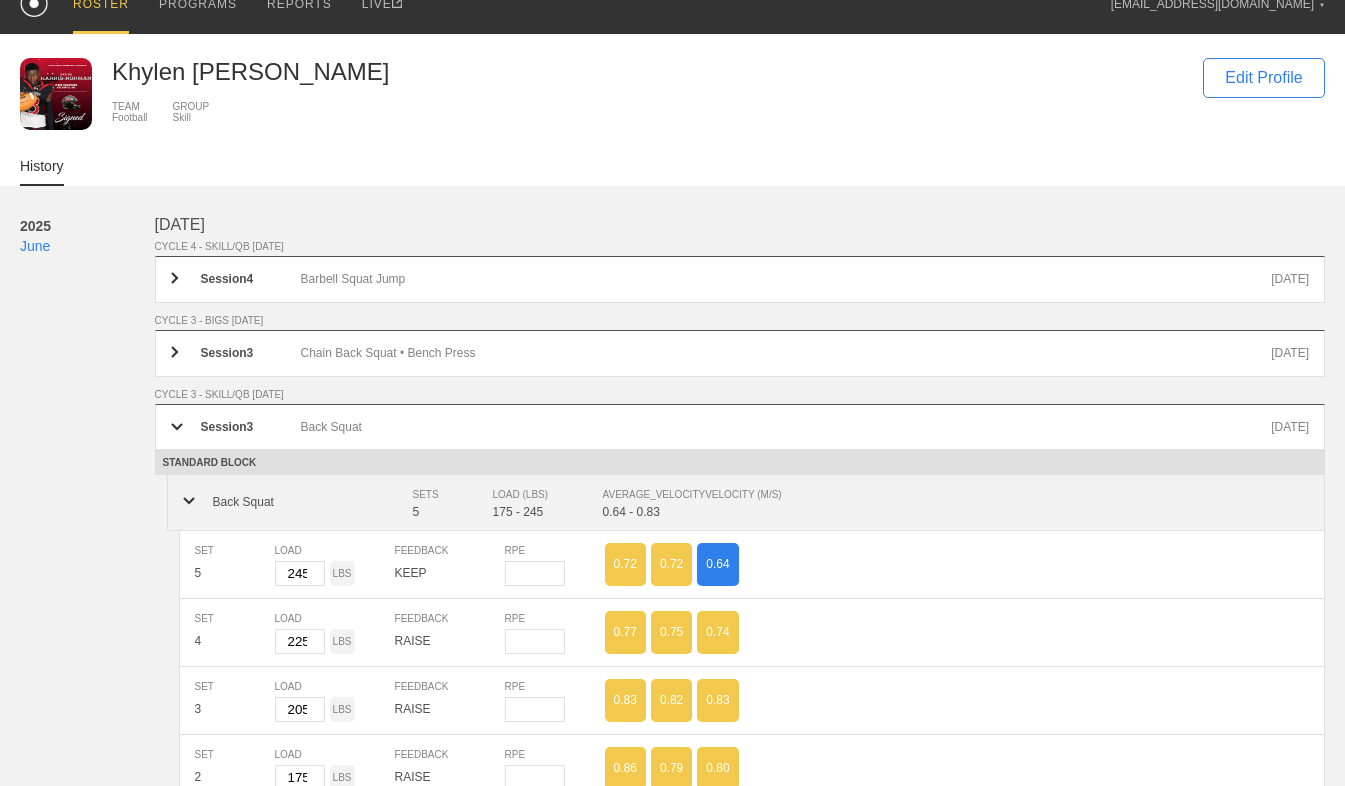 scroll, scrollTop: 0, scrollLeft: 0, axis: both 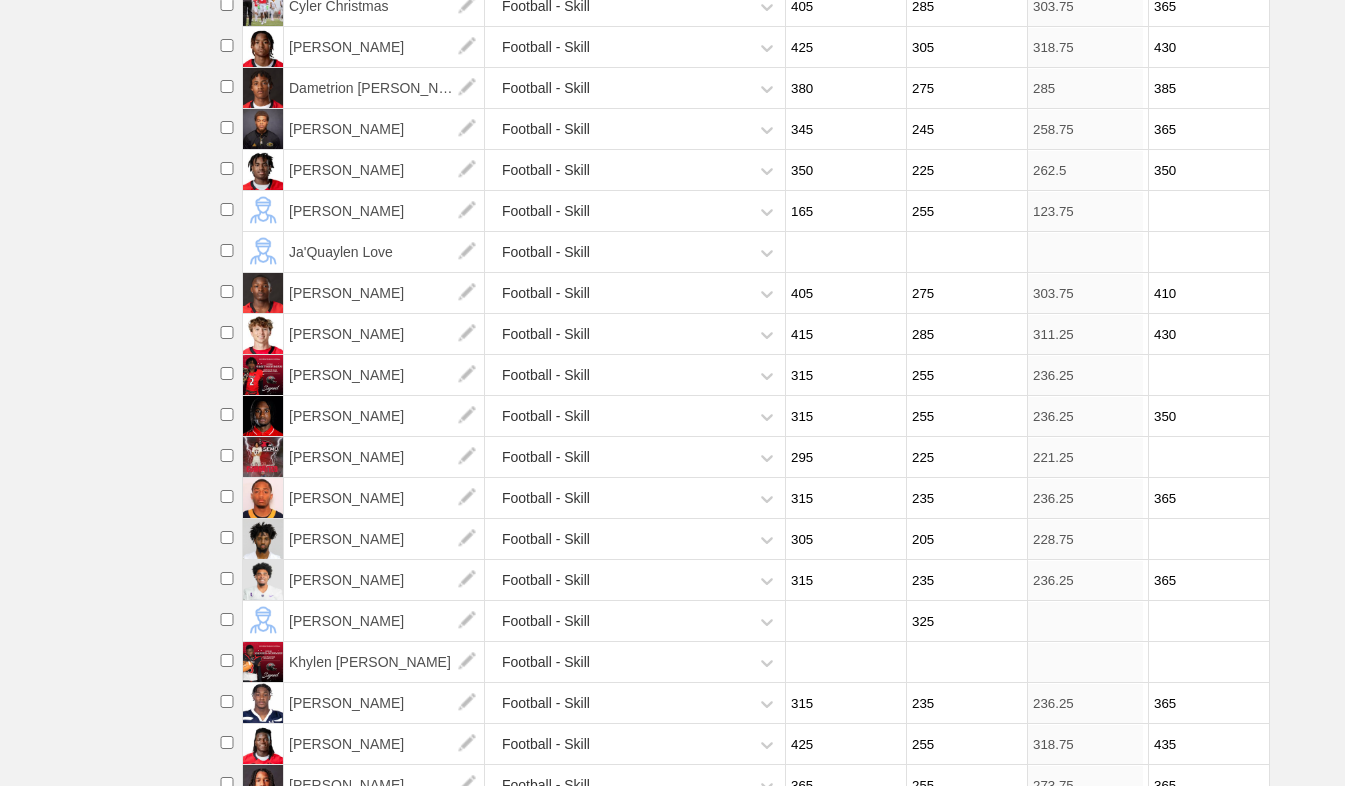 click at bounding box center [843, 662] 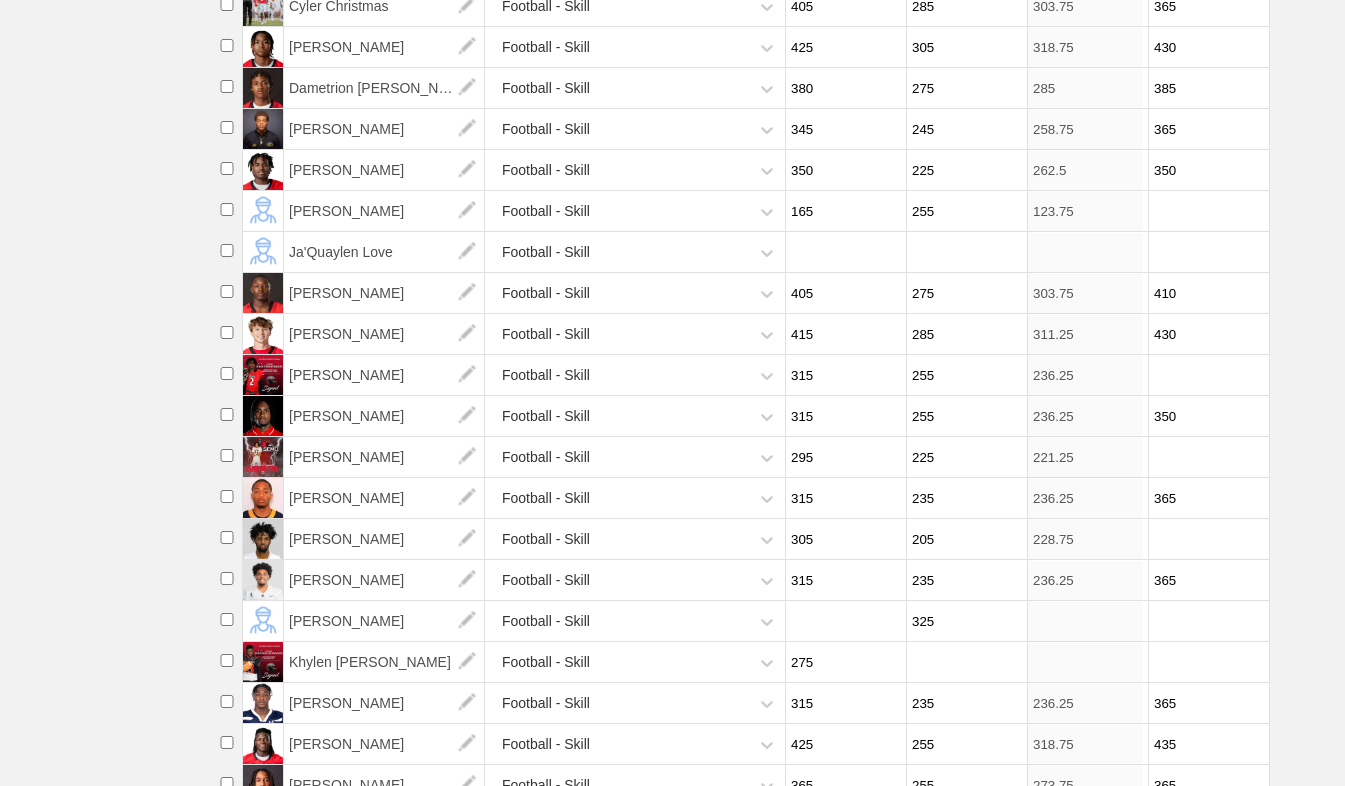 type on "275" 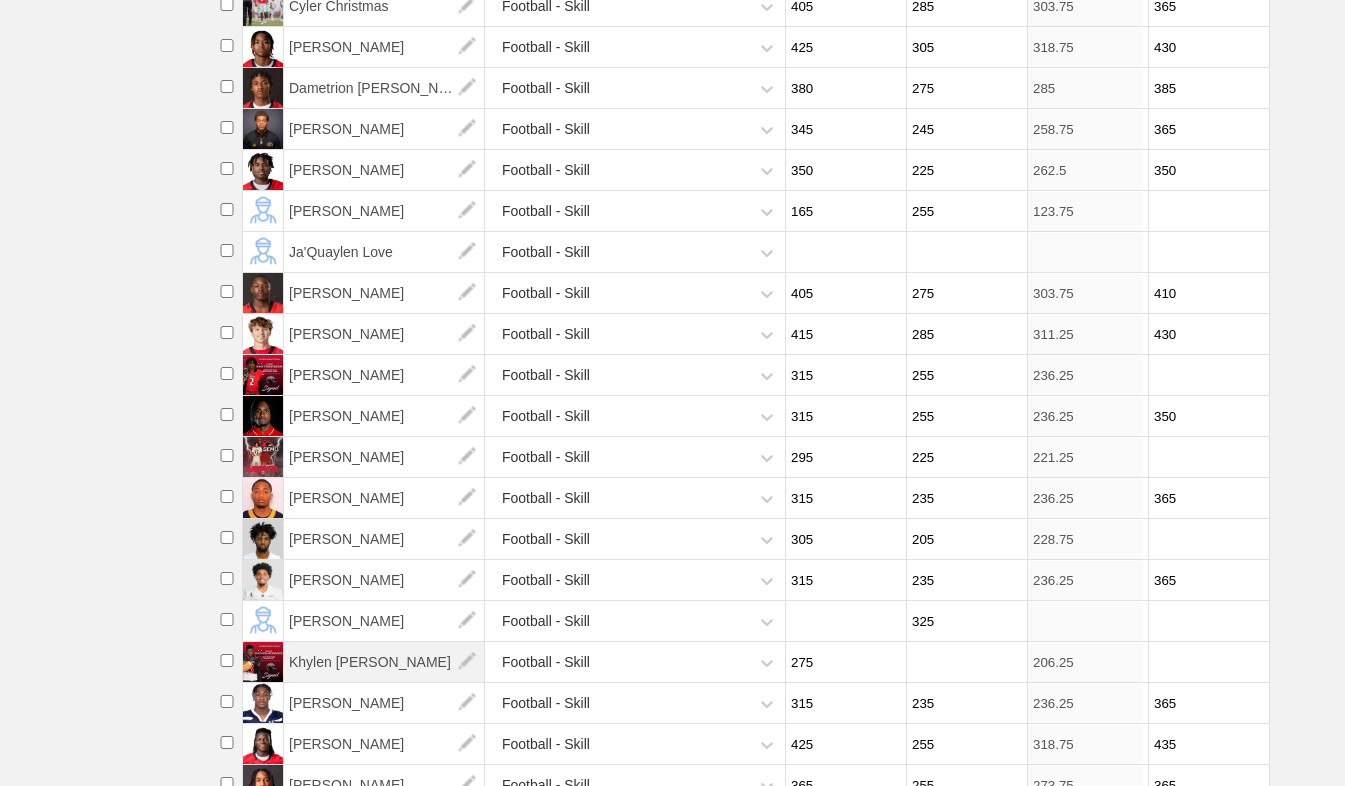 click on "Khylen [PERSON_NAME]" at bounding box center (384, 662) 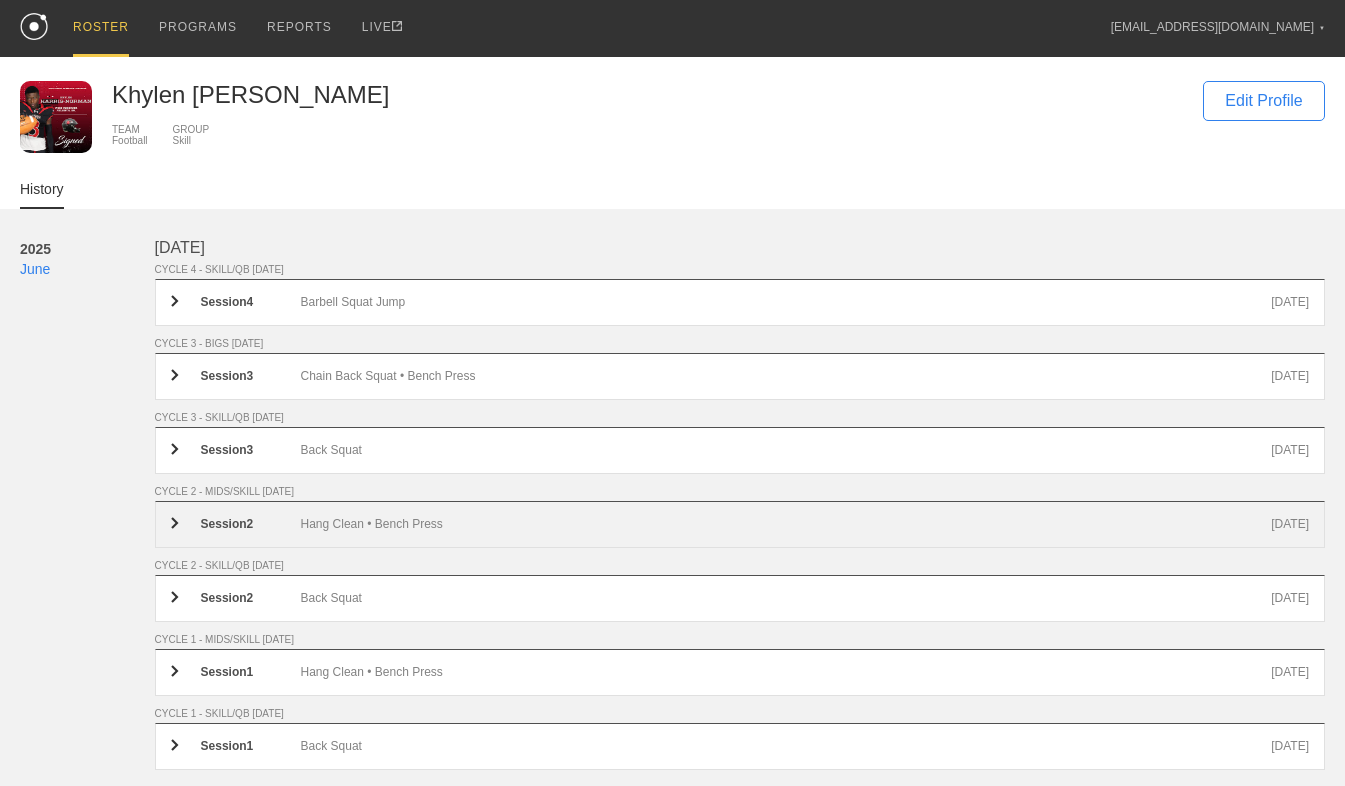 click on "Session  2 Hang Clean • Bench Press [DATE]" at bounding box center (740, 524) 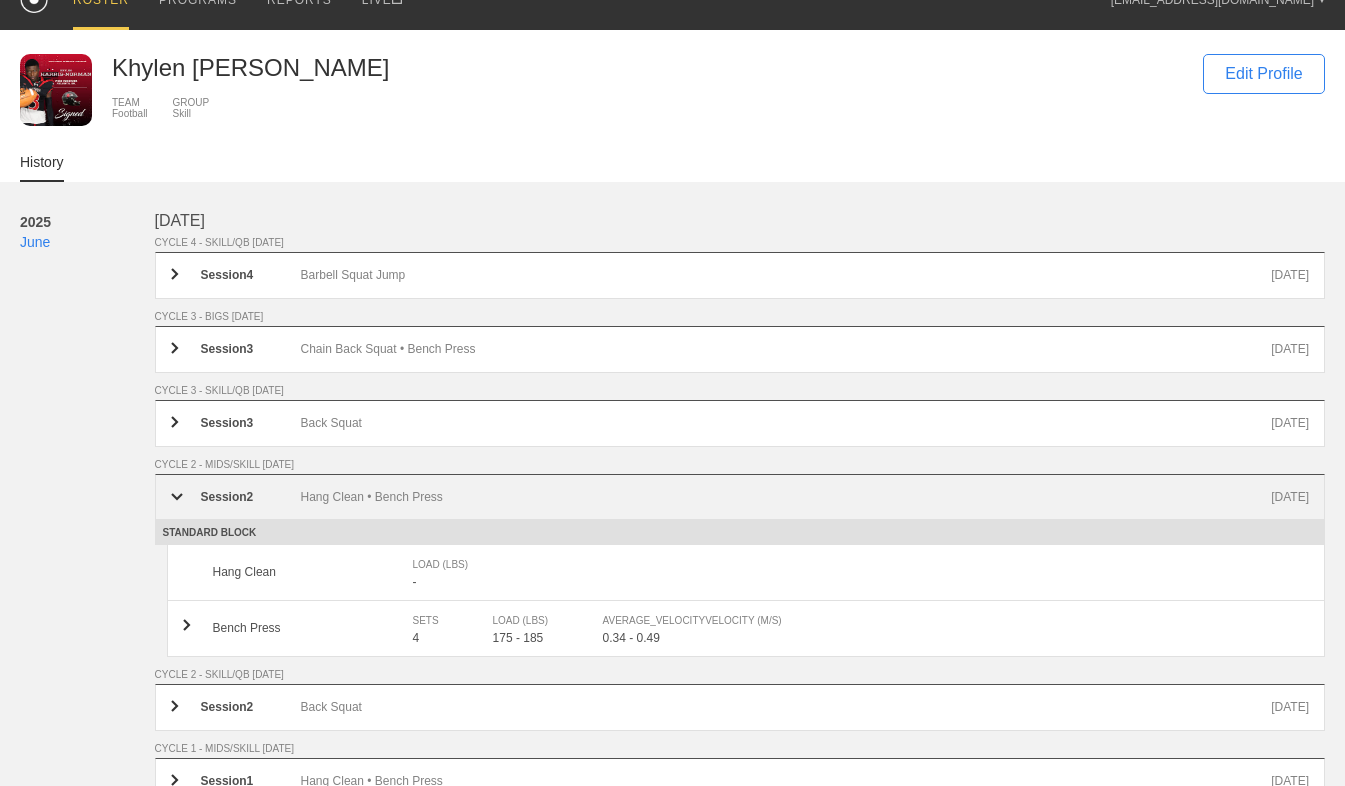 scroll, scrollTop: 36, scrollLeft: 0, axis: vertical 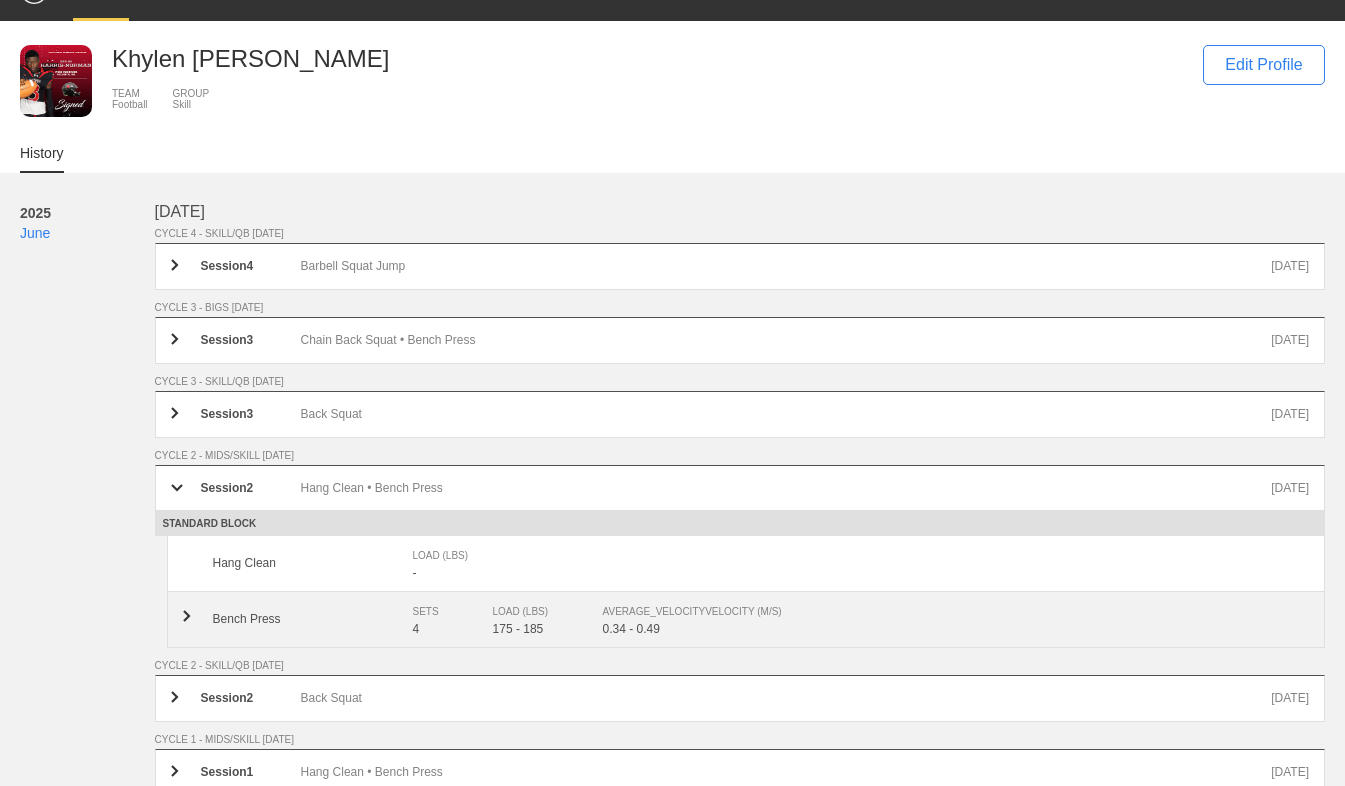 click on "Bench Press SETS 4 LOAD (LBS) 175 - 185 AVERAGE_VELOCITY  VELOCITY (M/S) 0.34 - 0.49" at bounding box center [746, 620] 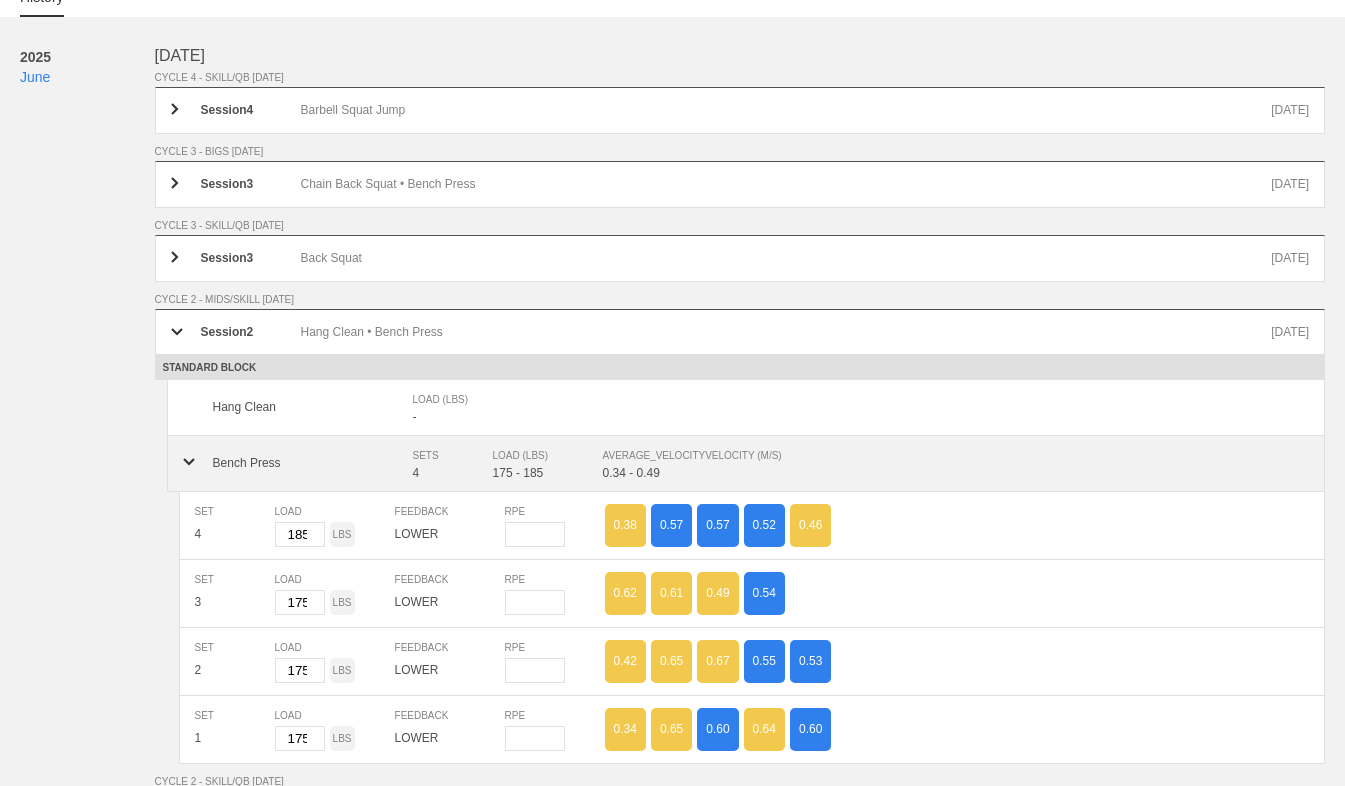 scroll, scrollTop: 185, scrollLeft: 0, axis: vertical 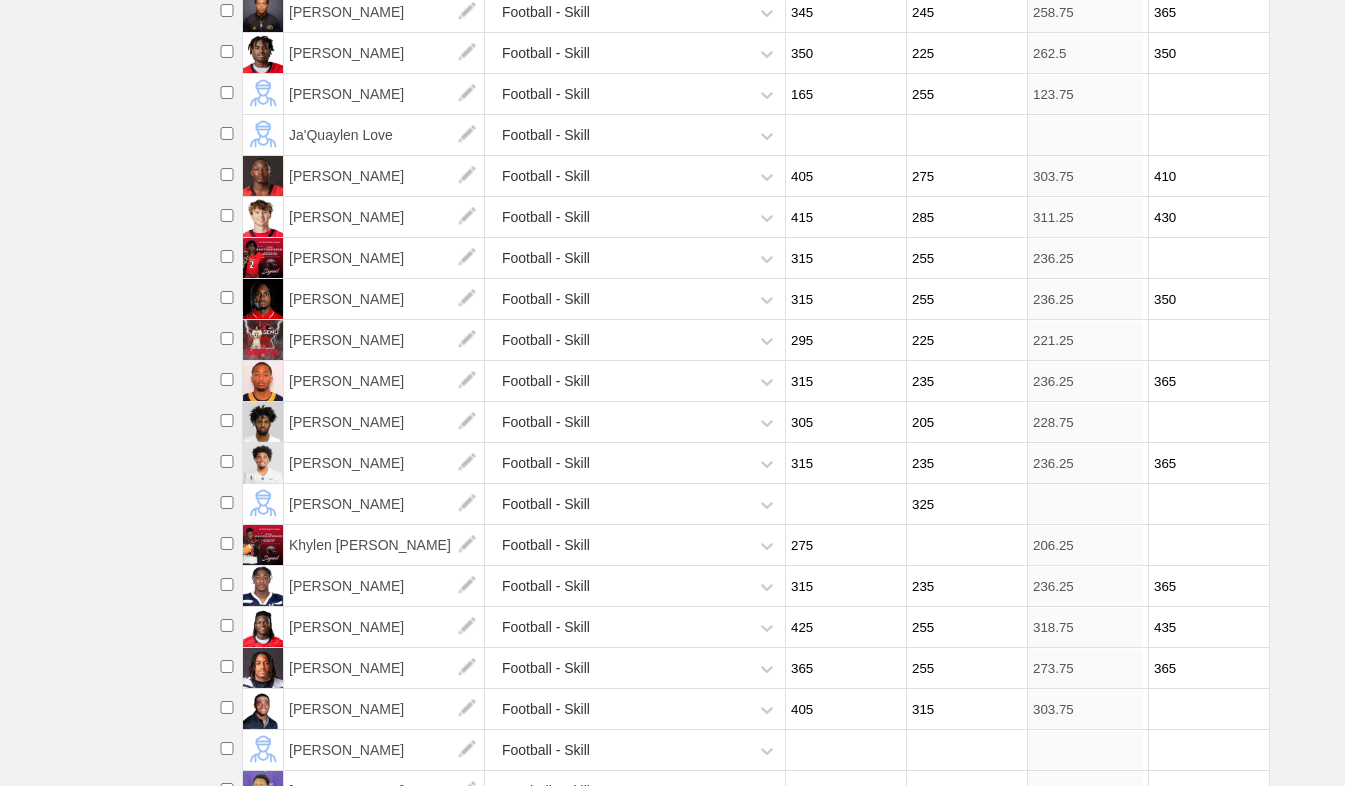 click at bounding box center [964, 545] 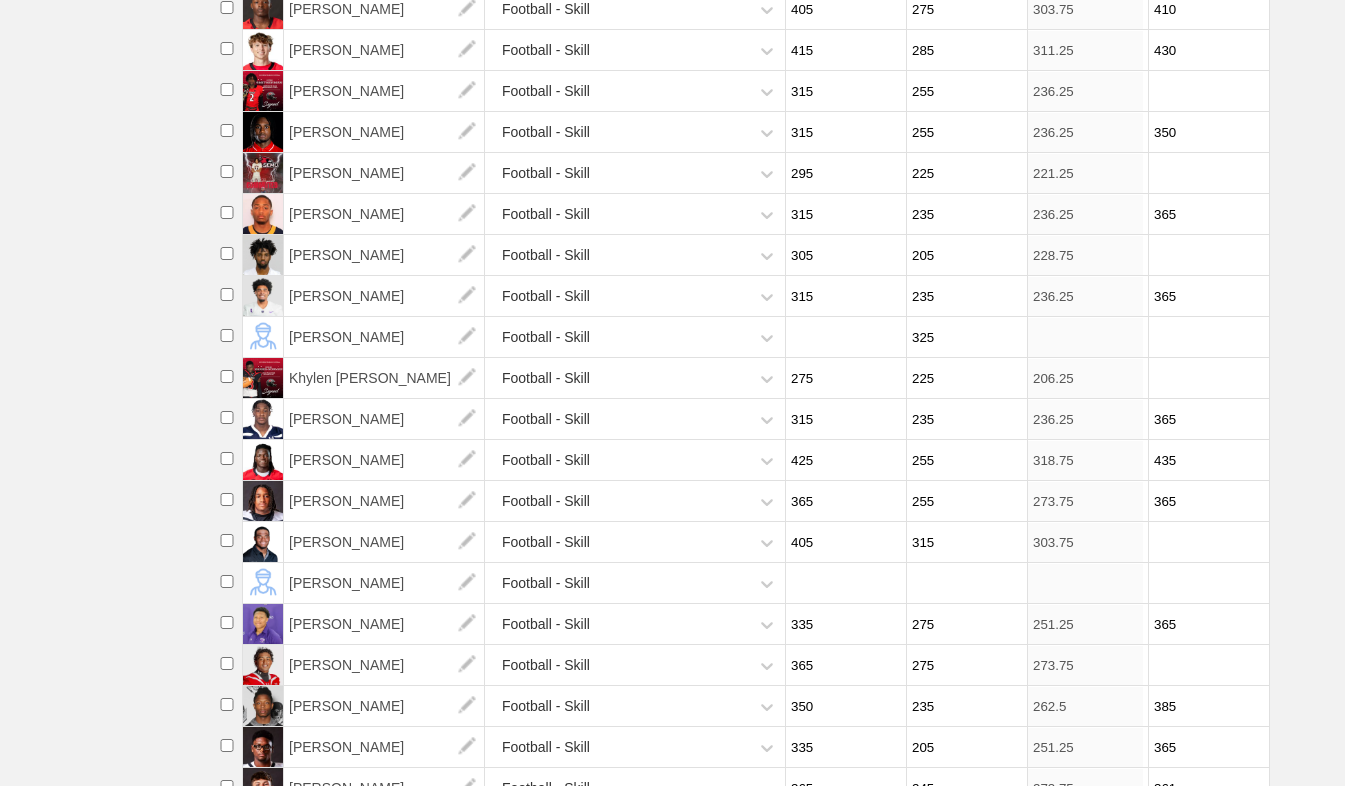 scroll, scrollTop: 1069, scrollLeft: 0, axis: vertical 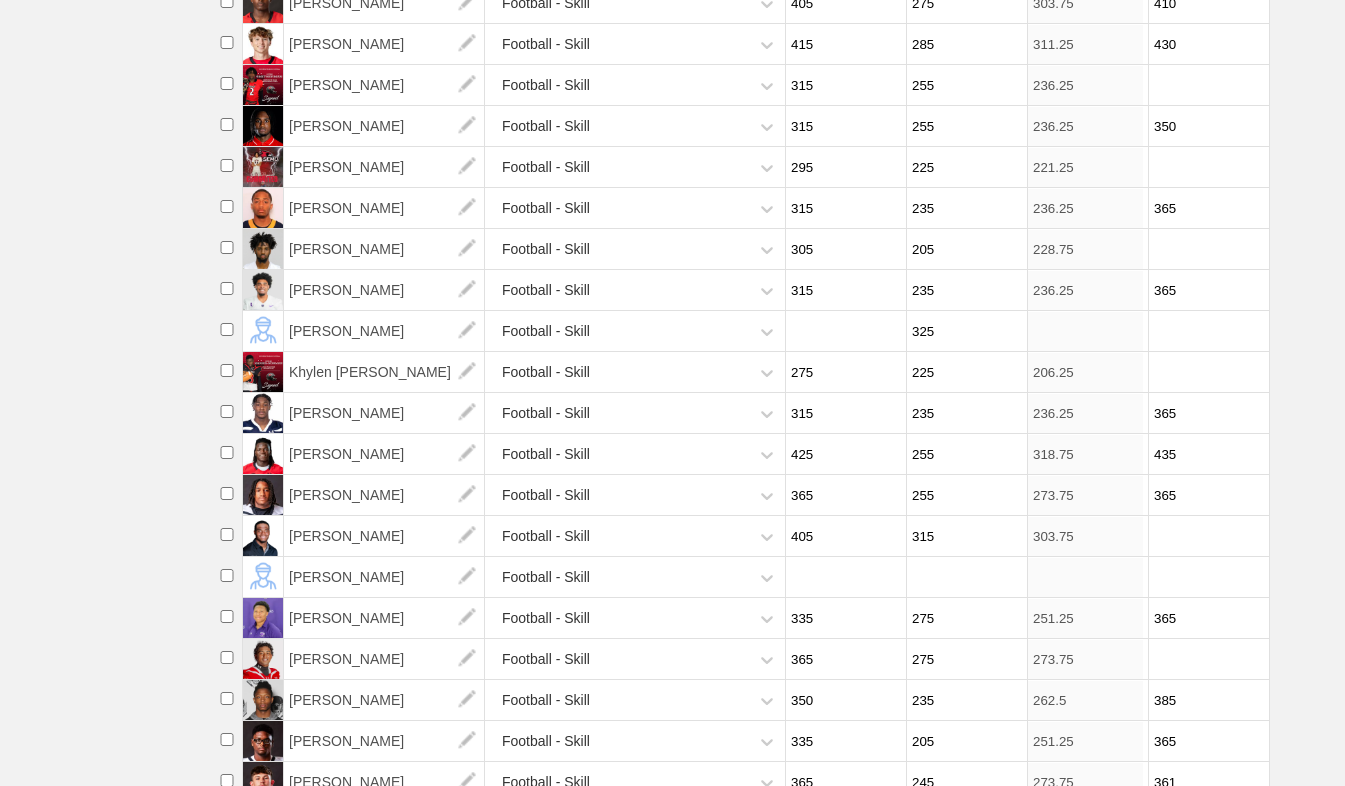 type on "225" 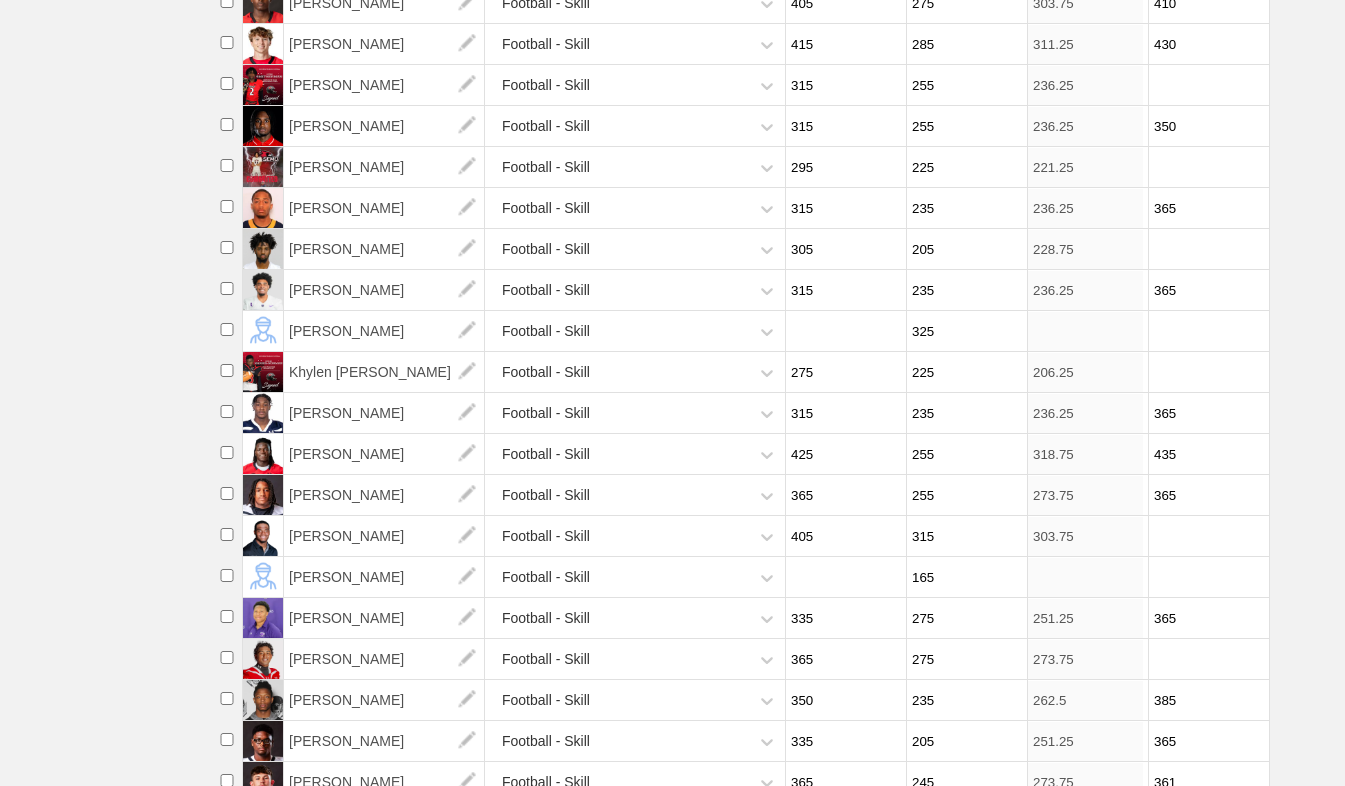 type on "165" 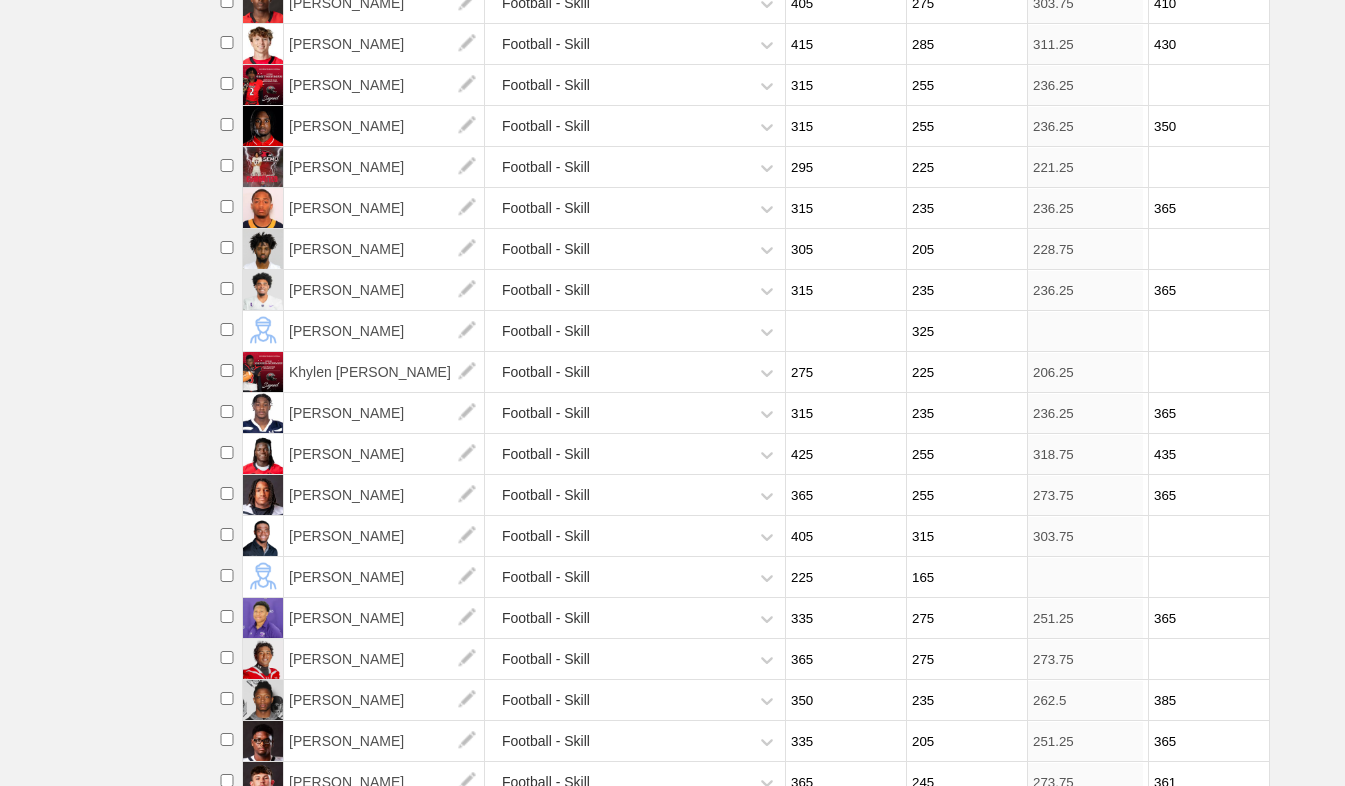 scroll, scrollTop: 1108, scrollLeft: 0, axis: vertical 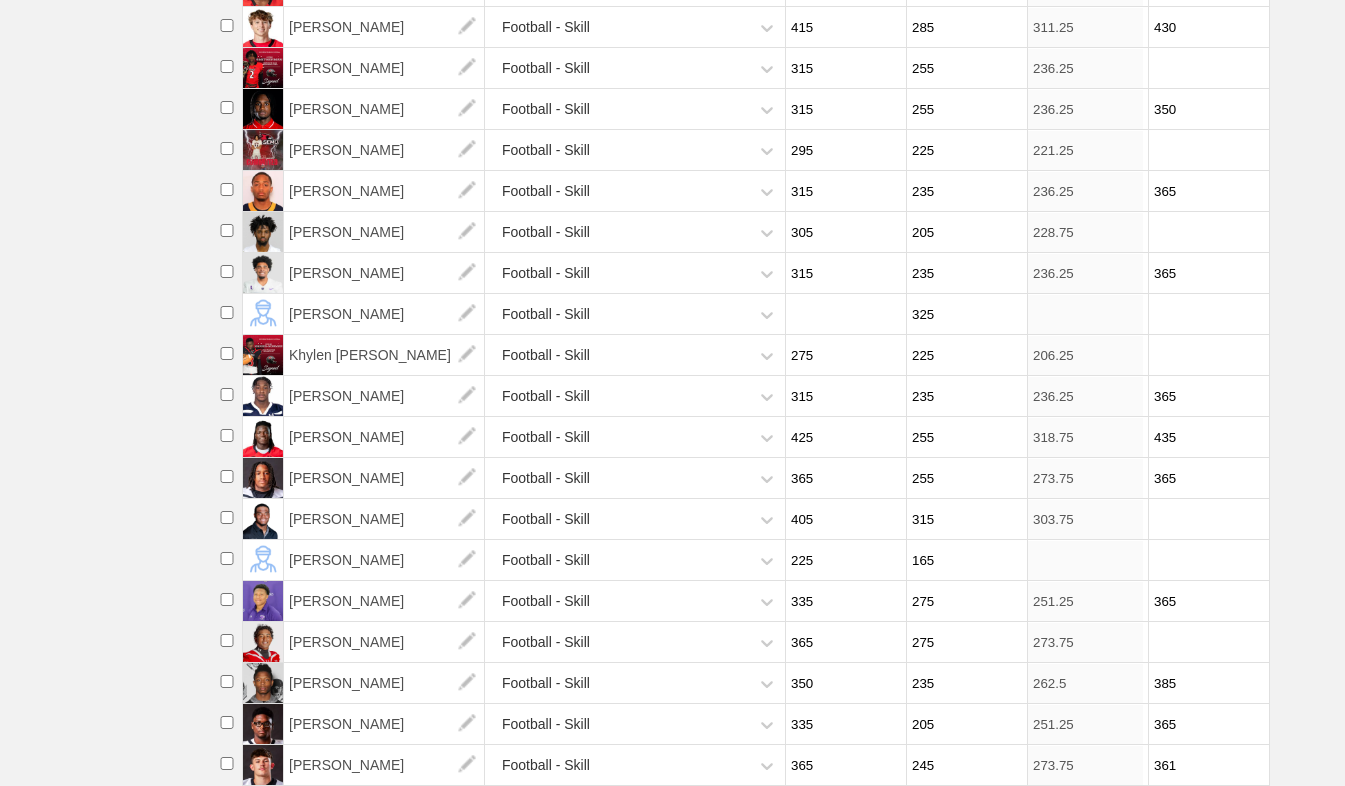 type on "225" 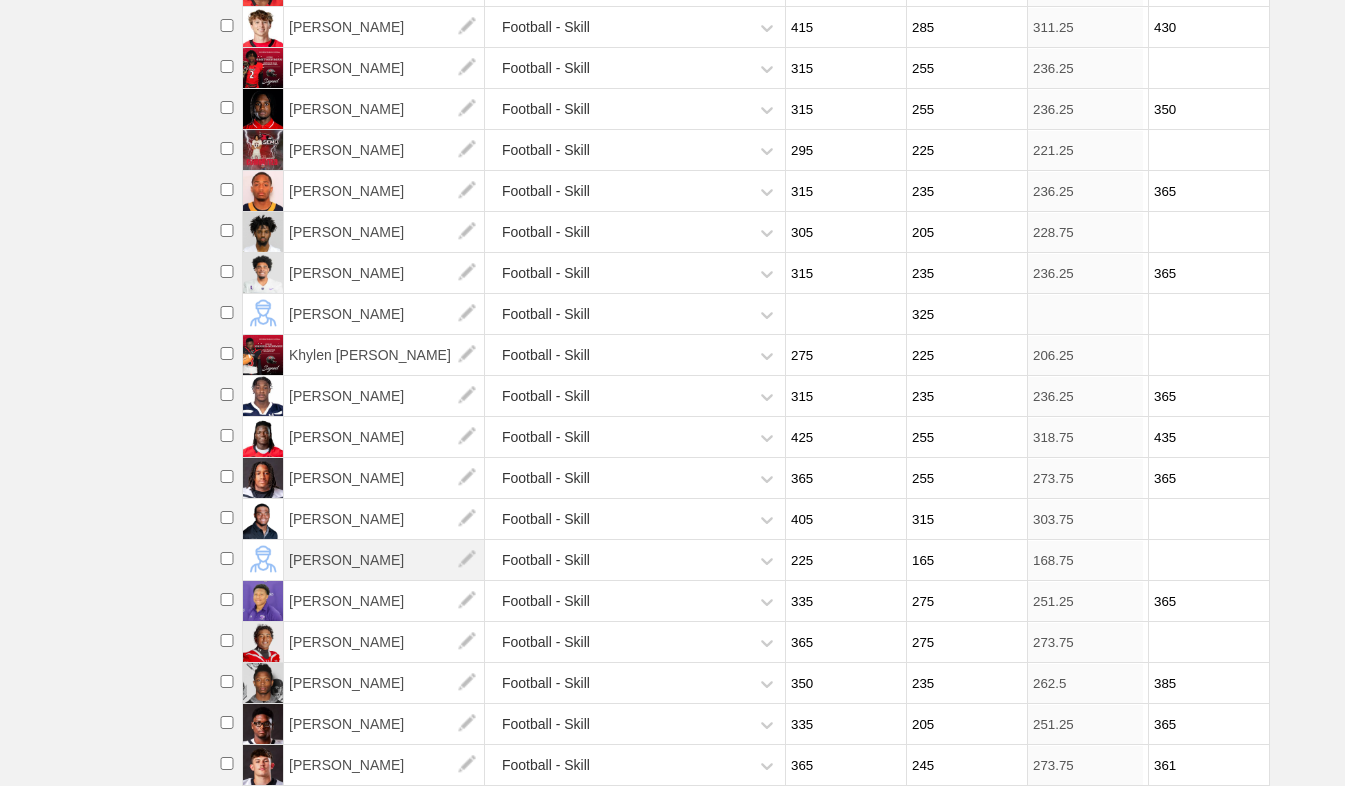 click on "[PERSON_NAME]" at bounding box center [384, 560] 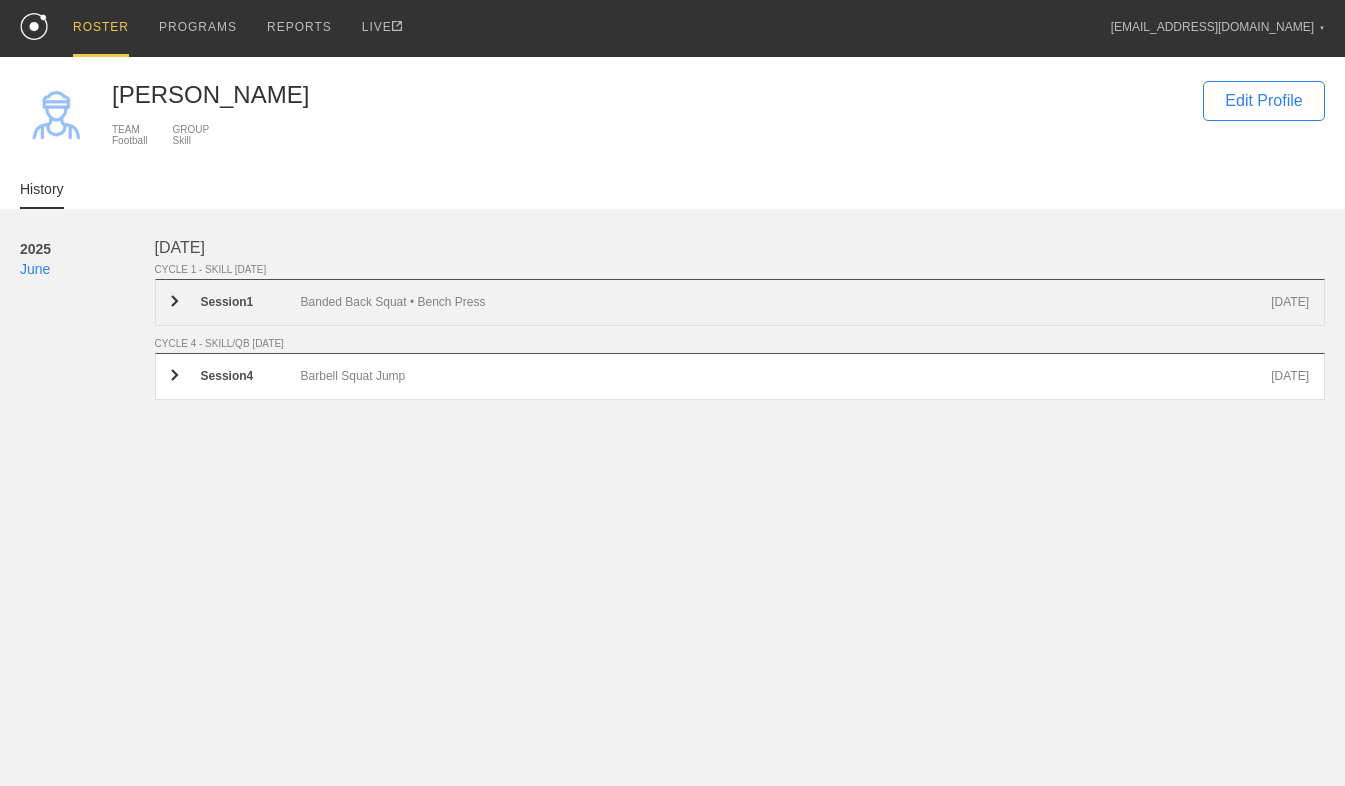 click on "Session  1" at bounding box center (251, 302) 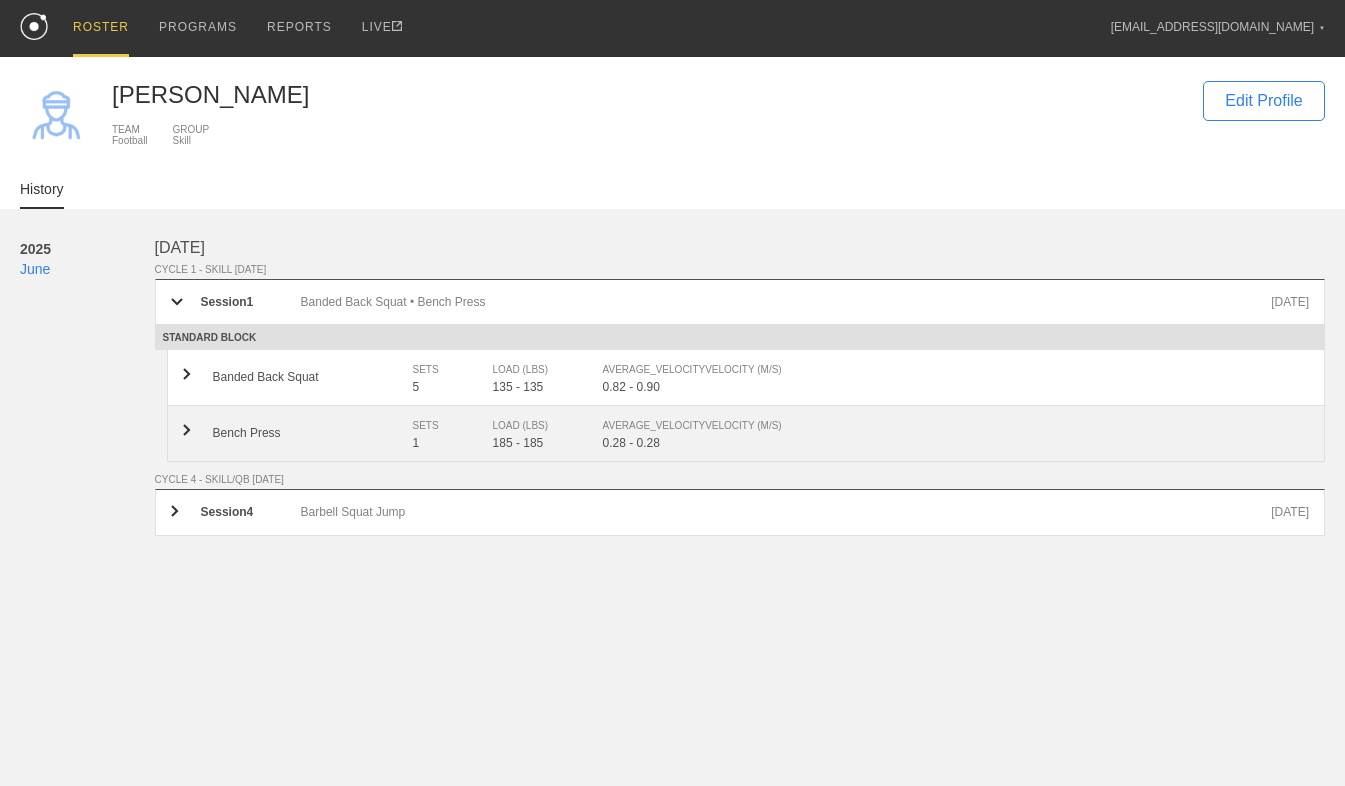 click on "Bench Press SETS 1 LOAD (LBS) 185 - 185 AVERAGE_VELOCITY  VELOCITY (M/S) 0.28 - 0.28" at bounding box center [746, 434] 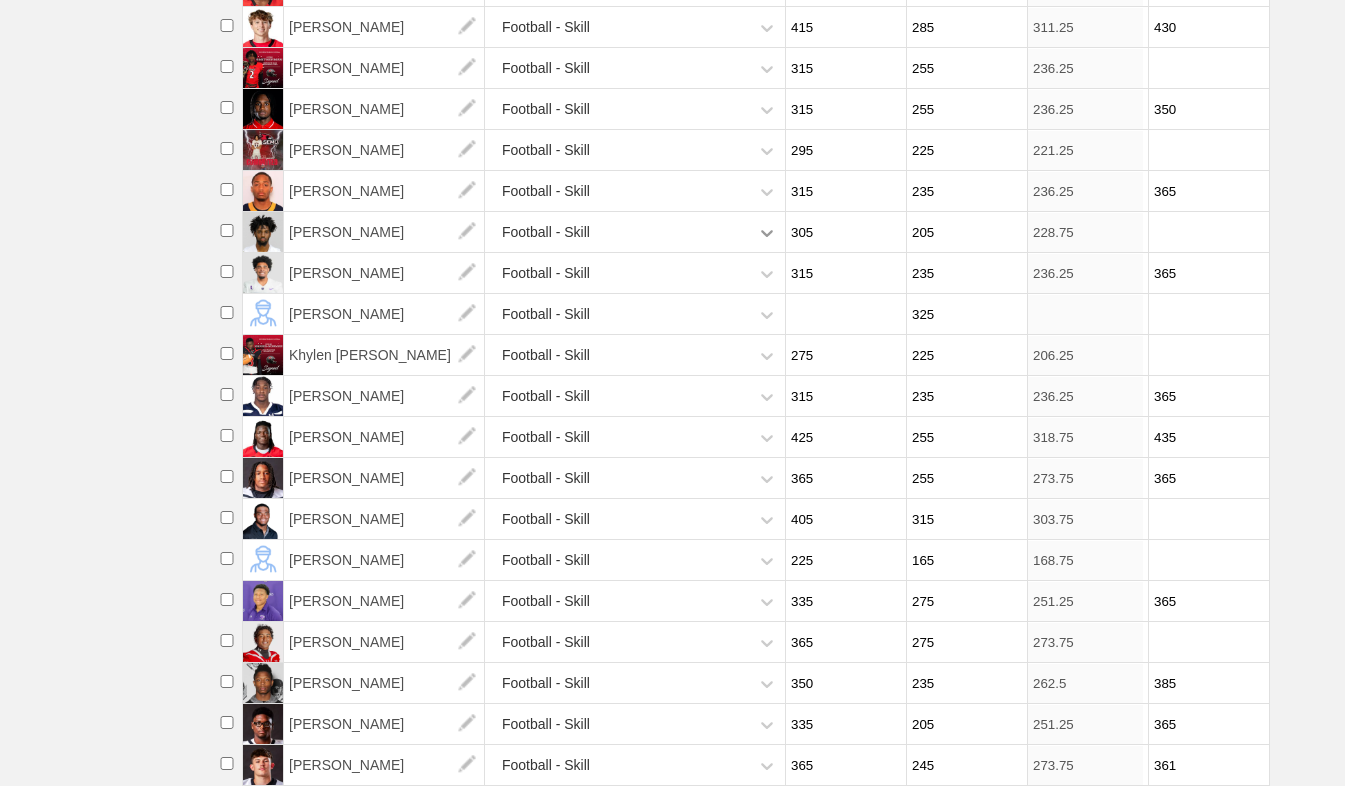 scroll, scrollTop: 1108, scrollLeft: 0, axis: vertical 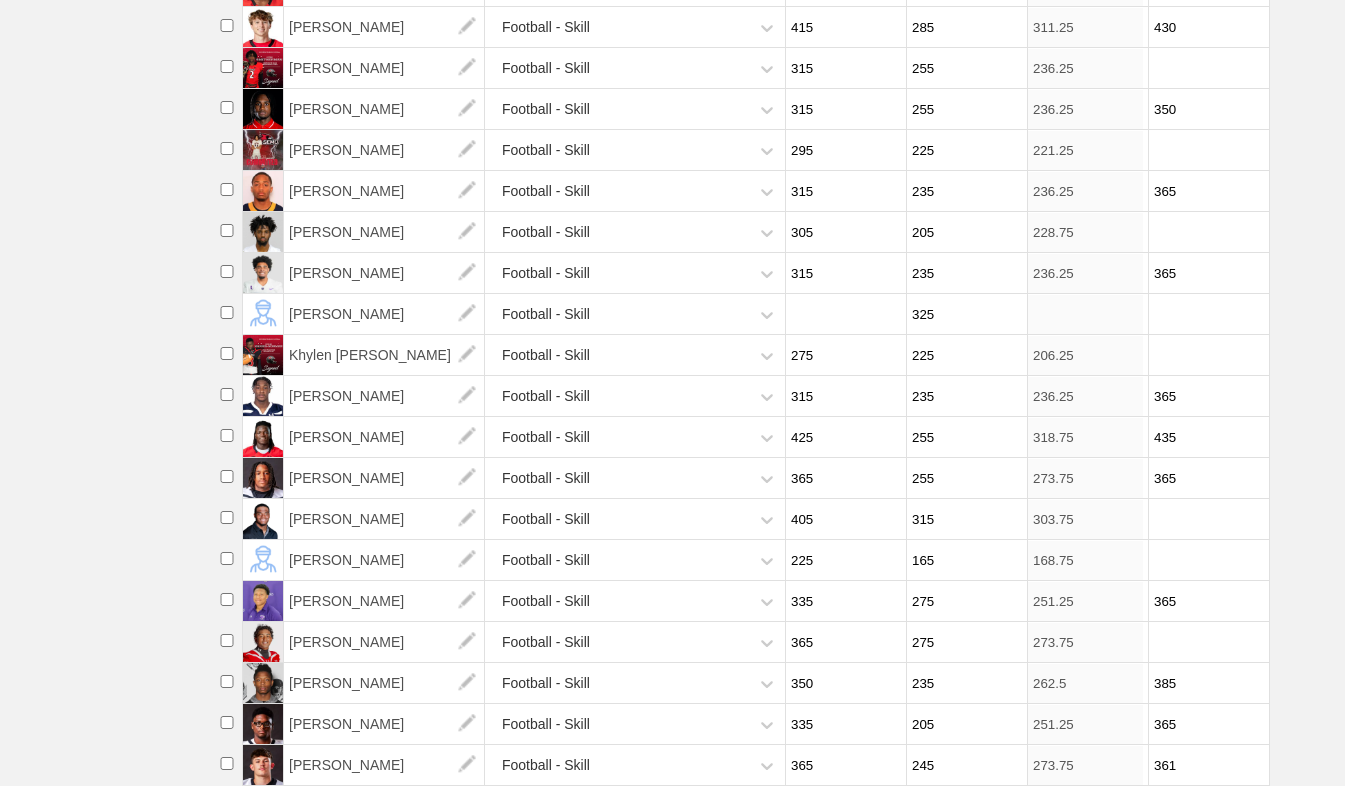 click on "165" at bounding box center [964, 560] 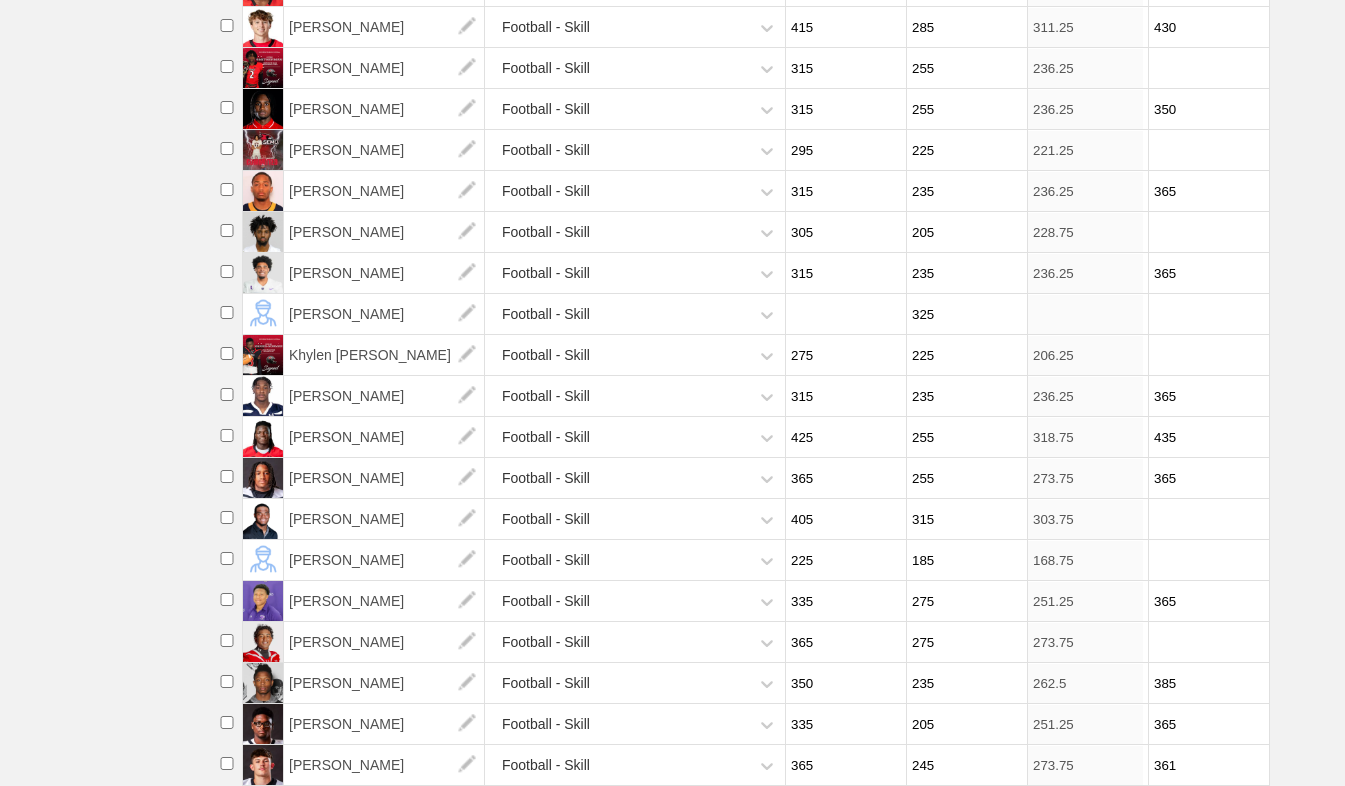 type on "185" 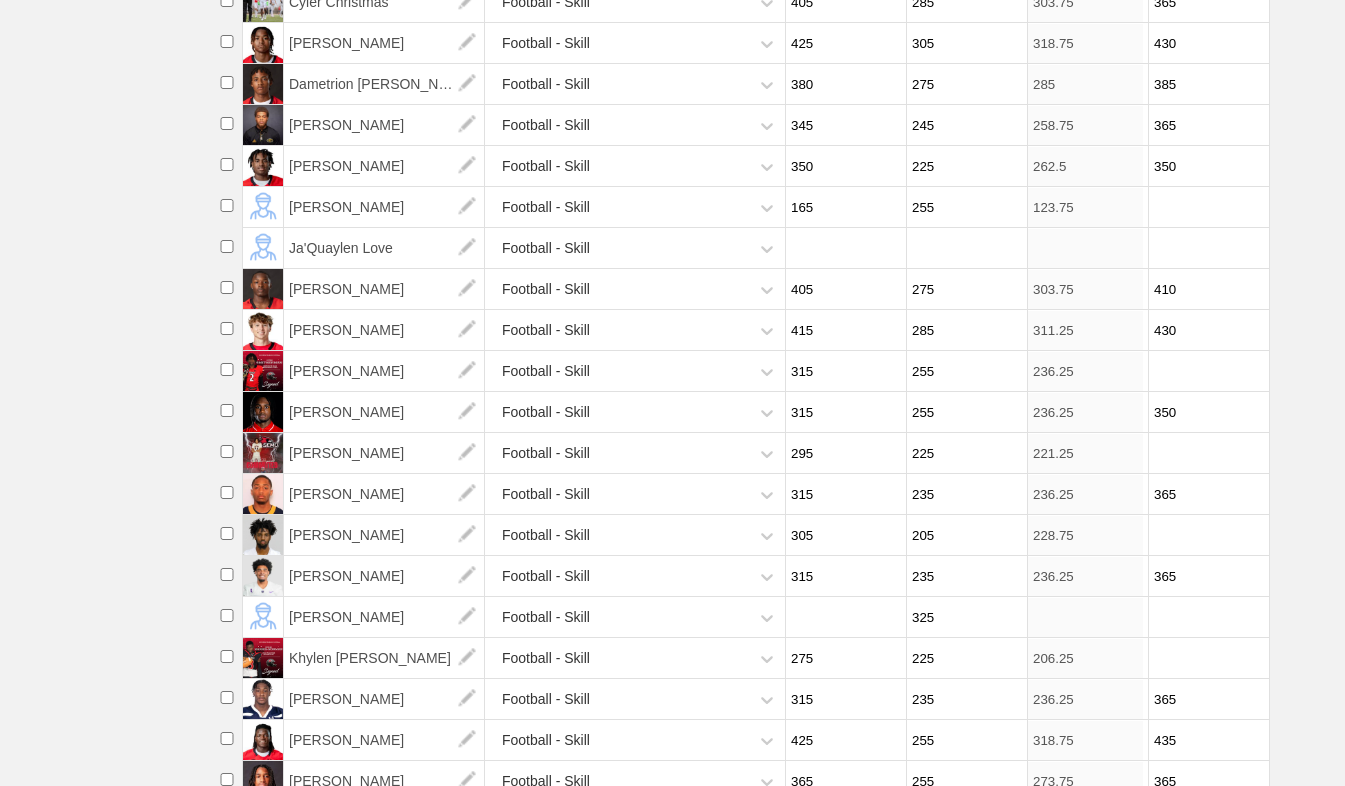 scroll, scrollTop: 771, scrollLeft: 0, axis: vertical 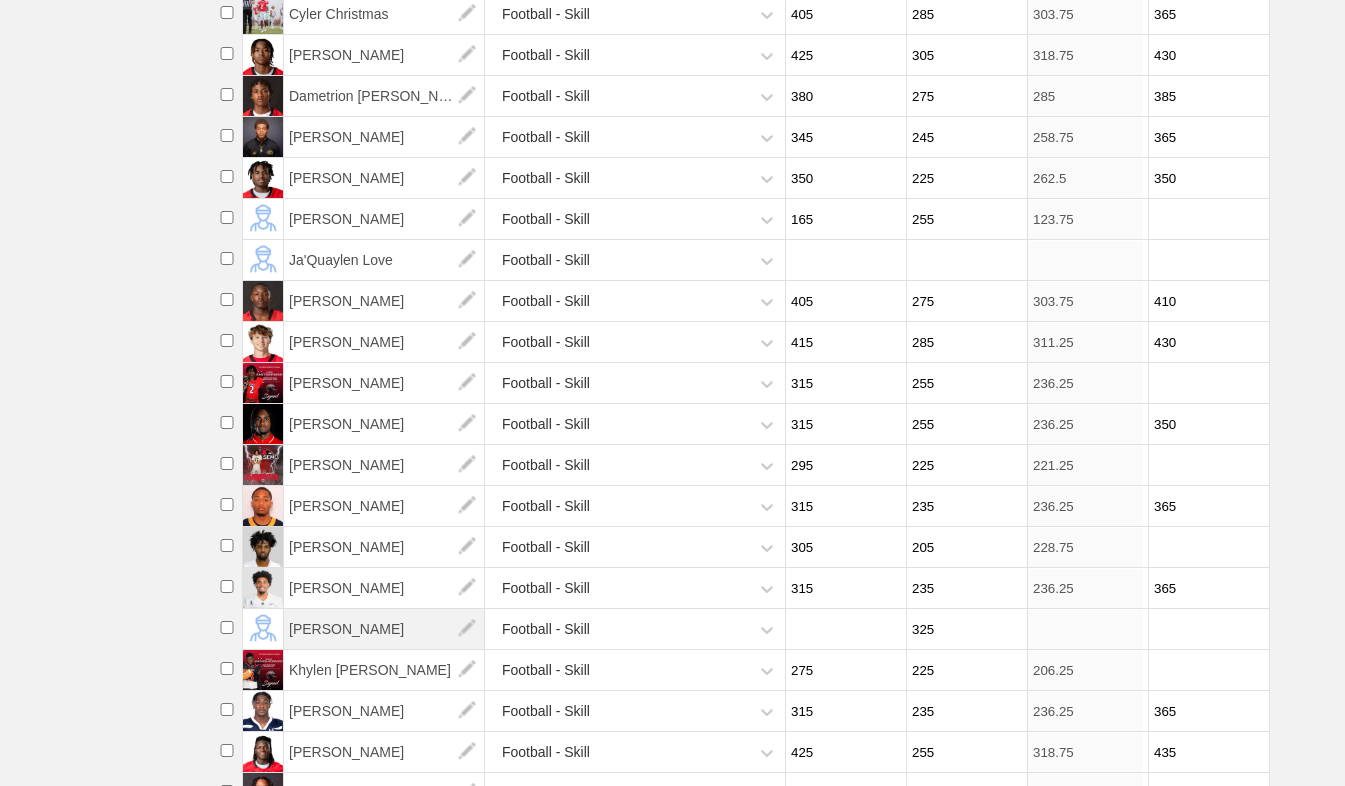 click on "[PERSON_NAME]" at bounding box center (384, 629) 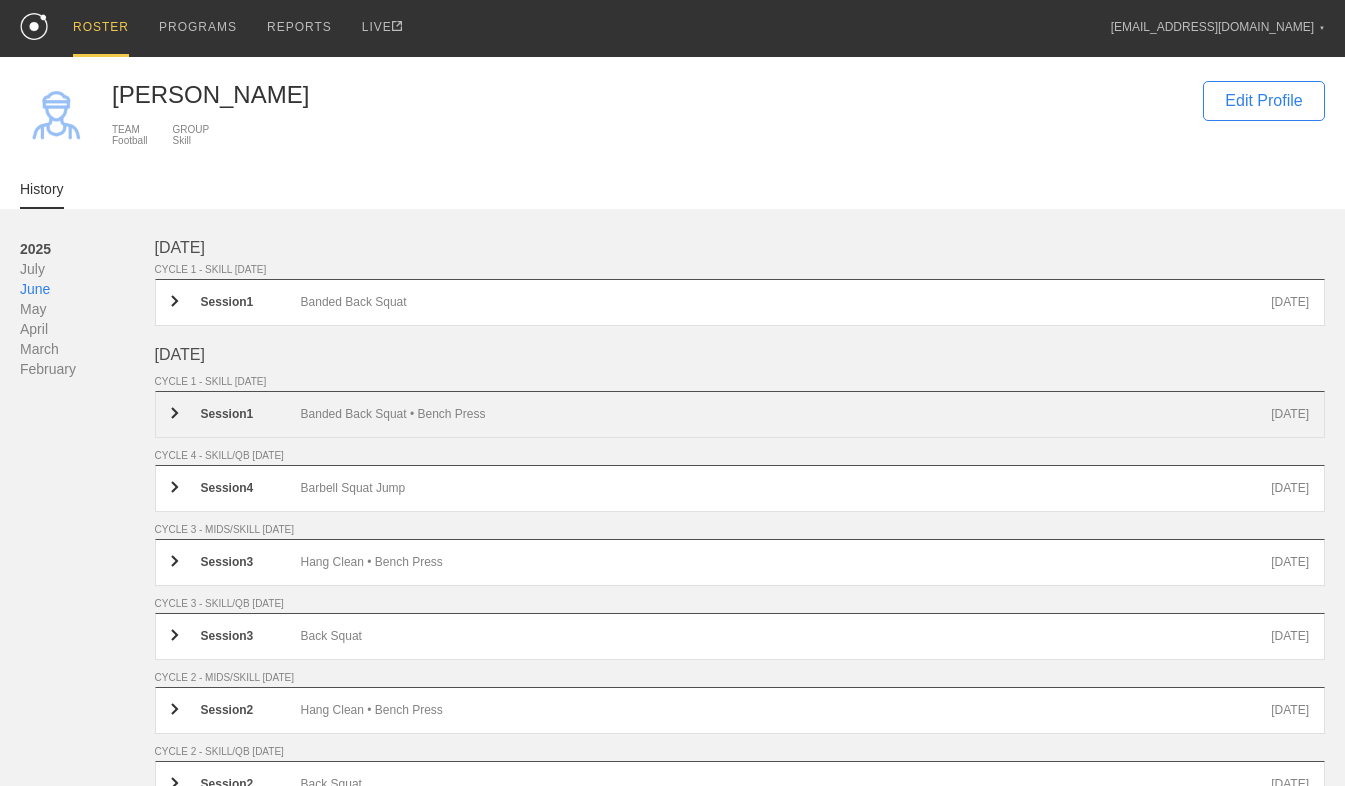 click on "Banded Back Squat • Bench Press" at bounding box center (786, 414) 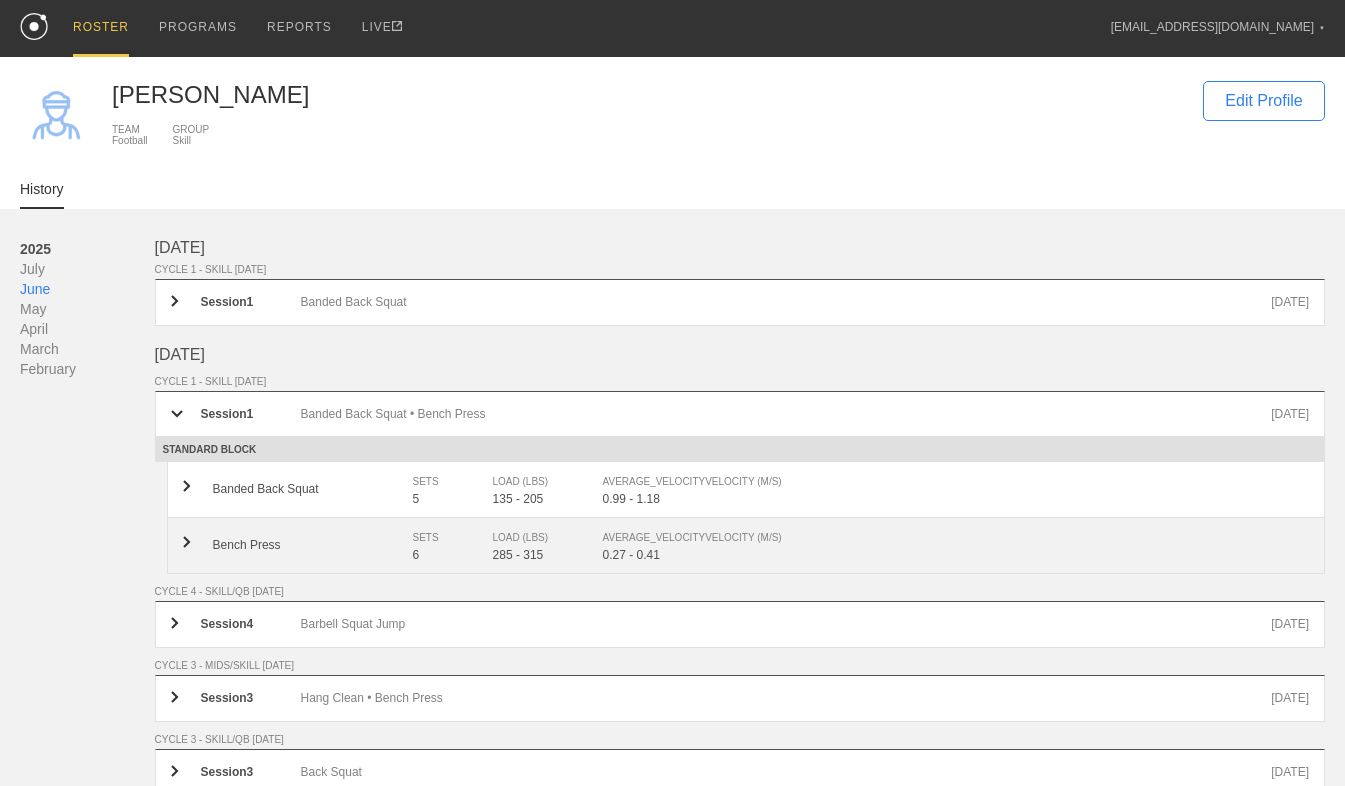 click on "Bench Press" at bounding box center (313, 545) 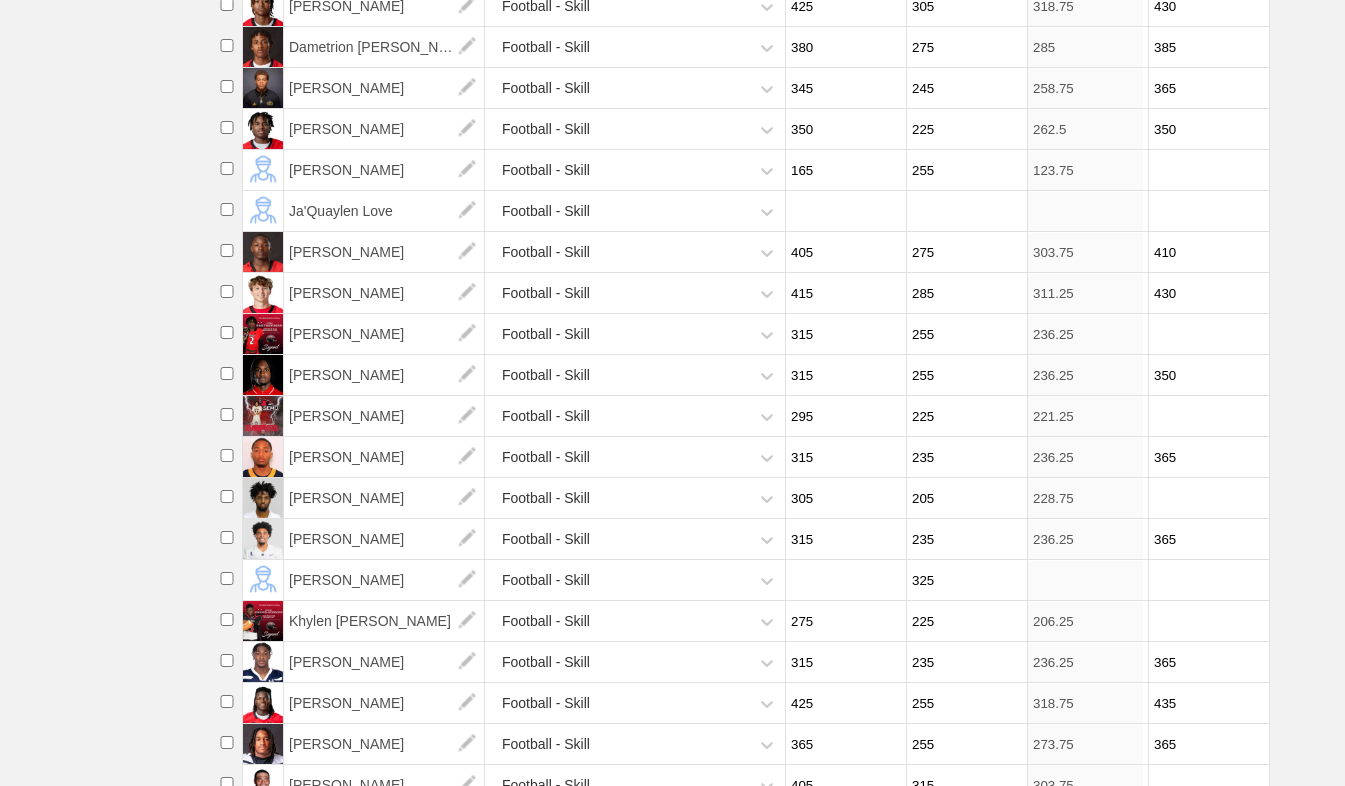 scroll, scrollTop: 821, scrollLeft: 0, axis: vertical 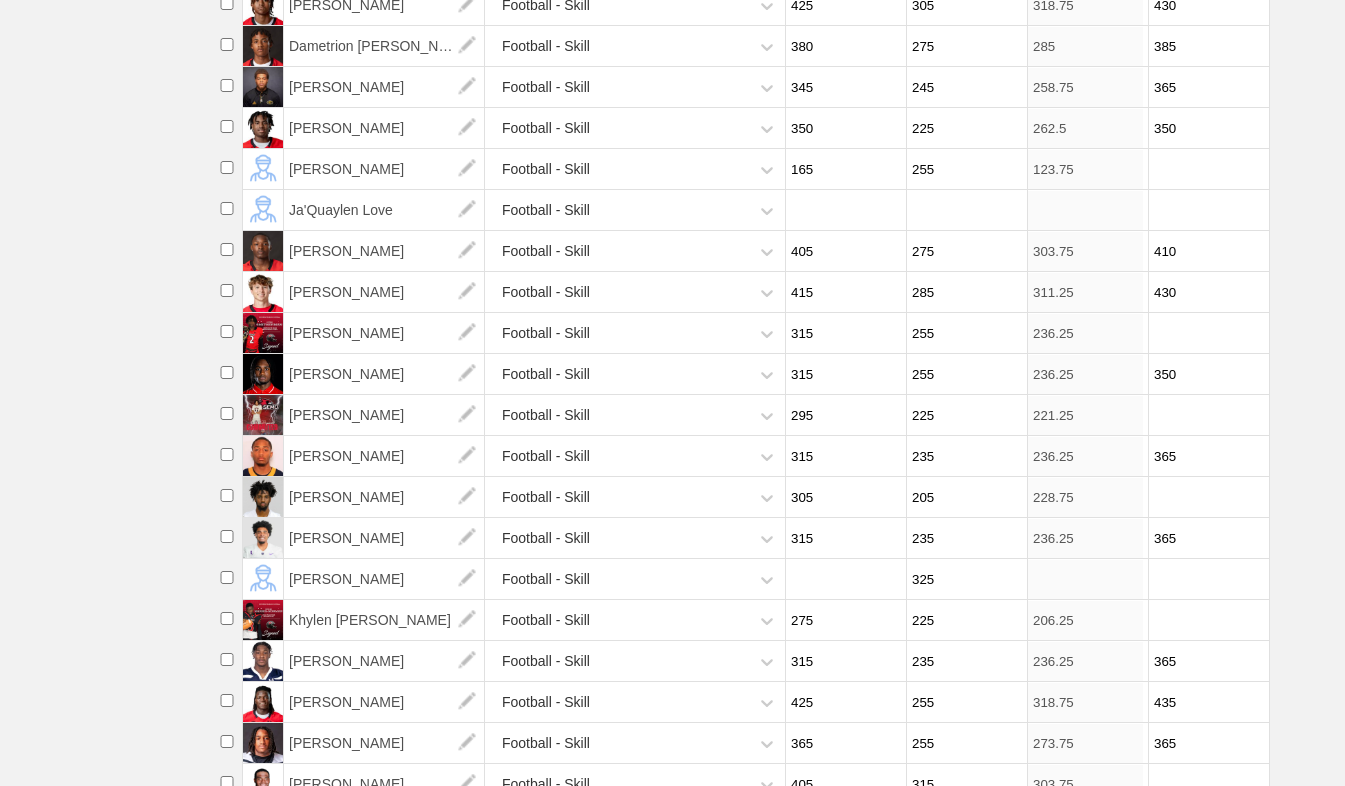 click at bounding box center (843, 579) 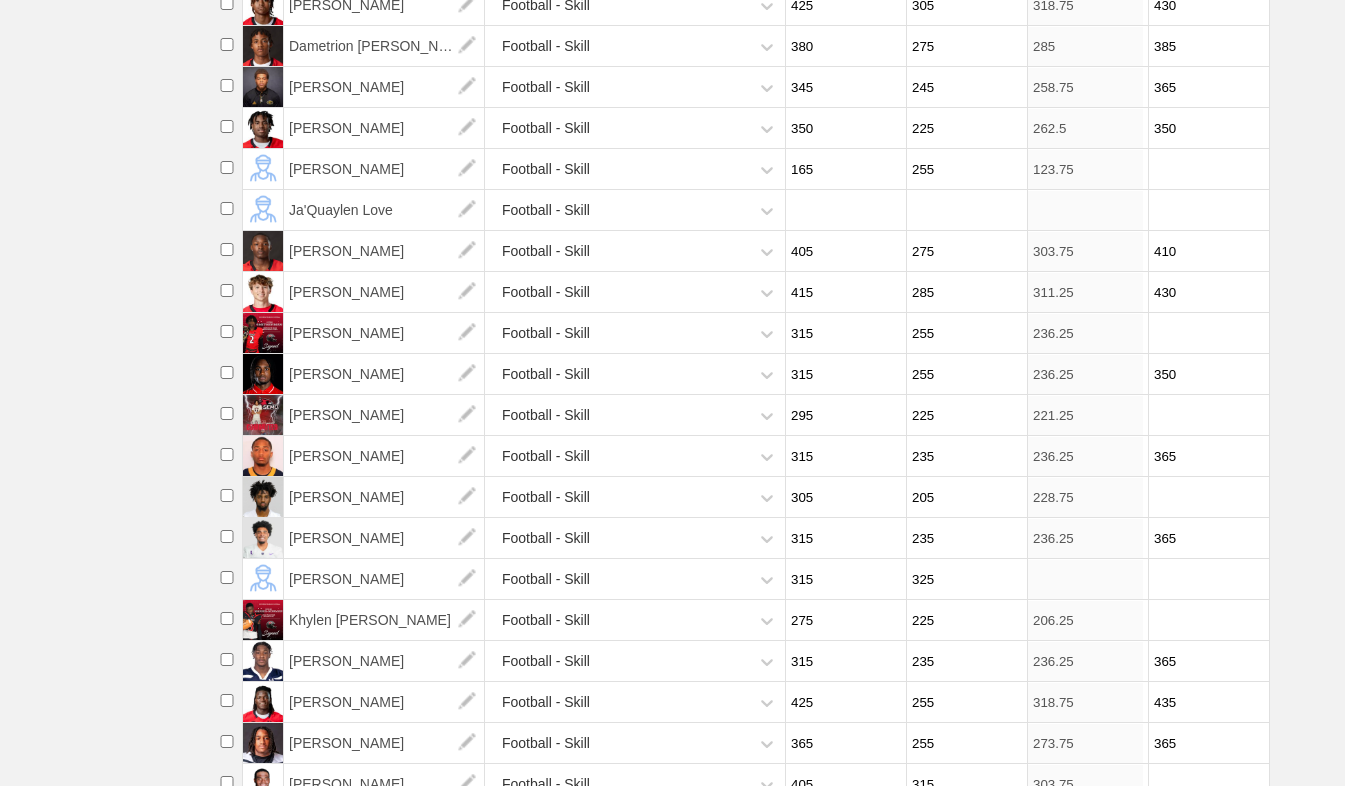 type on "315" 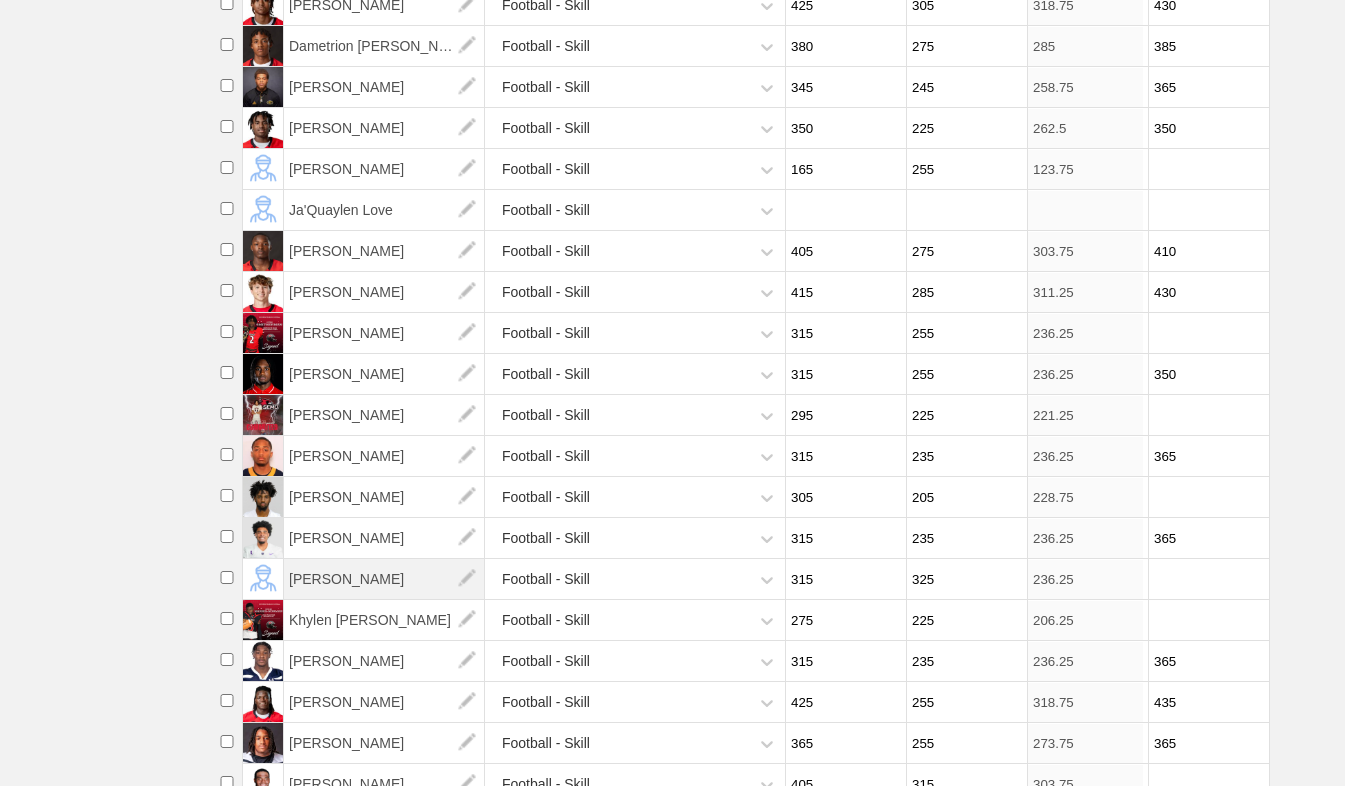 click on "[PERSON_NAME]" at bounding box center (384, 579) 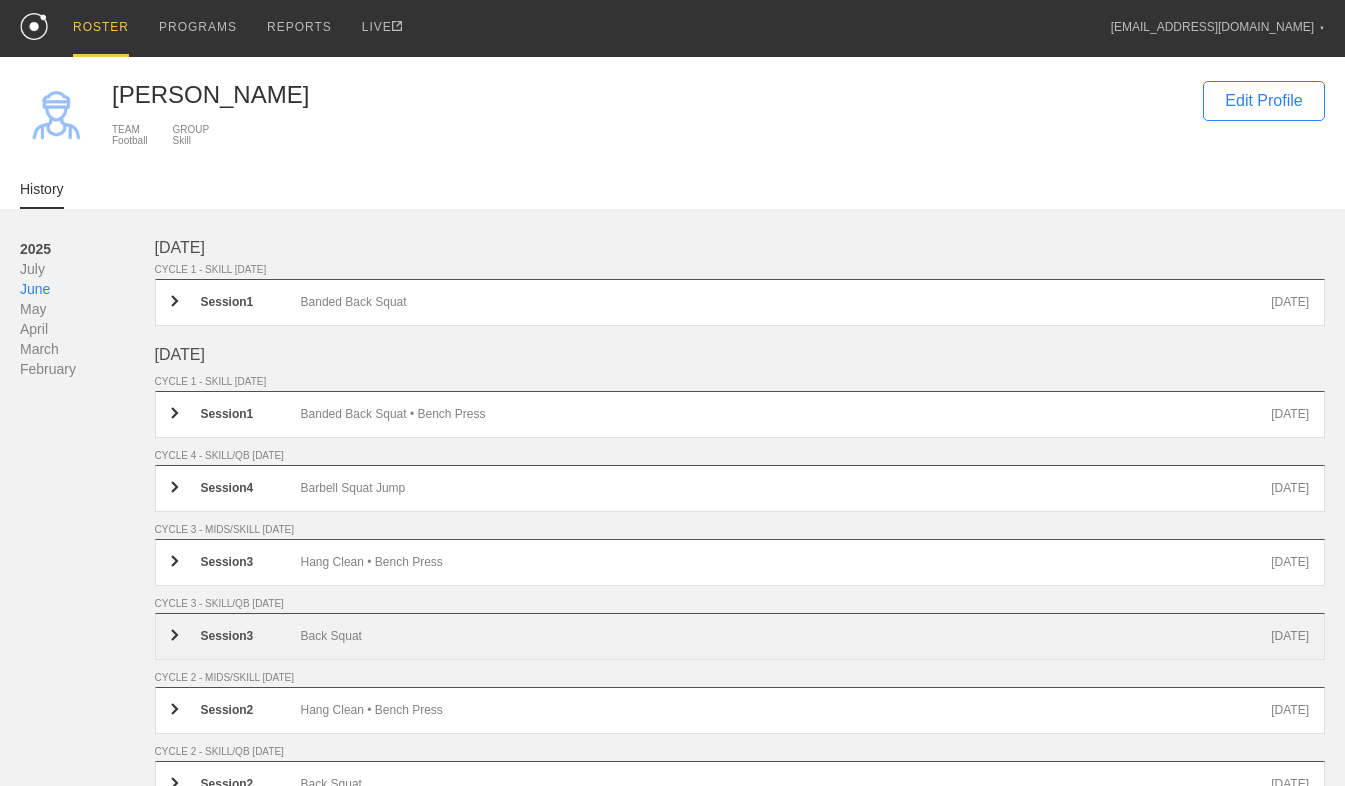 click on "Back Squat" at bounding box center [786, 636] 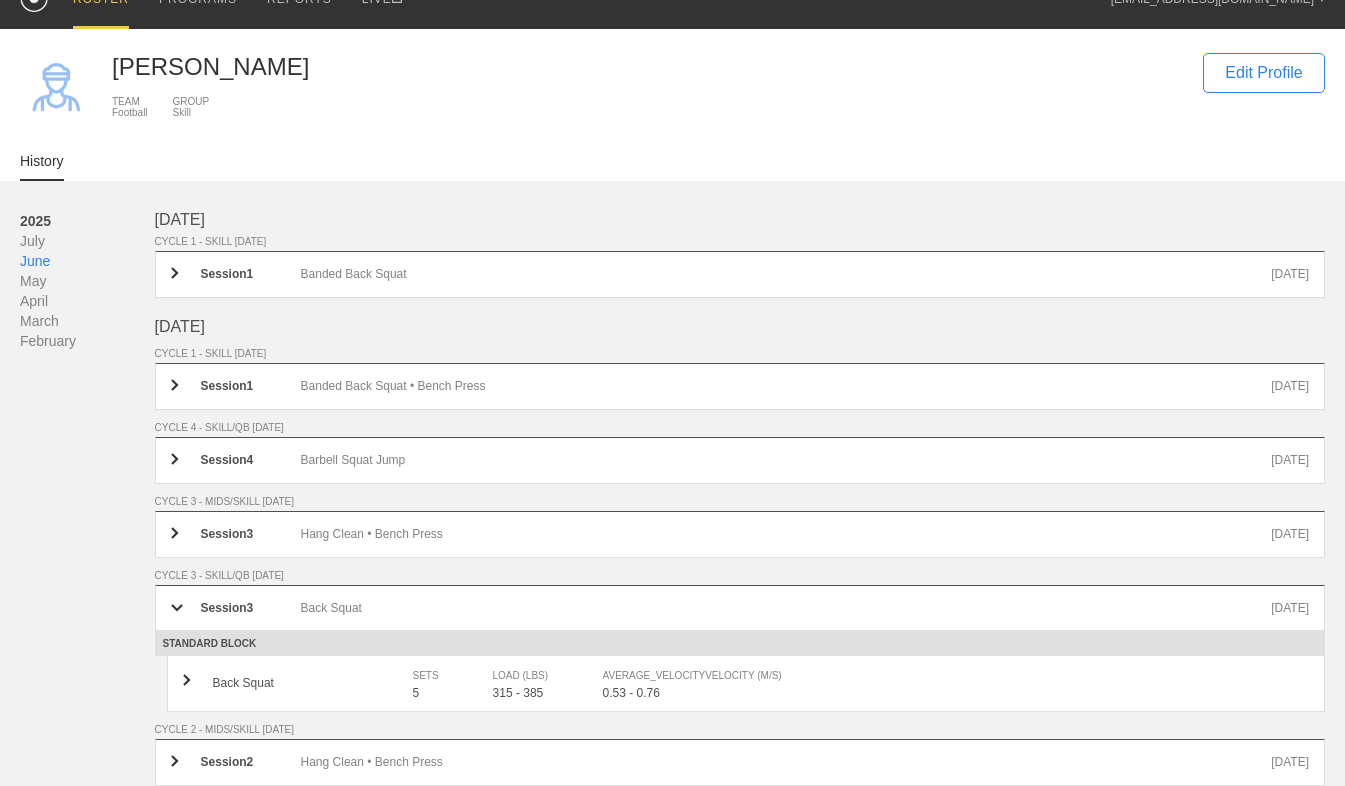 scroll, scrollTop: 40, scrollLeft: 0, axis: vertical 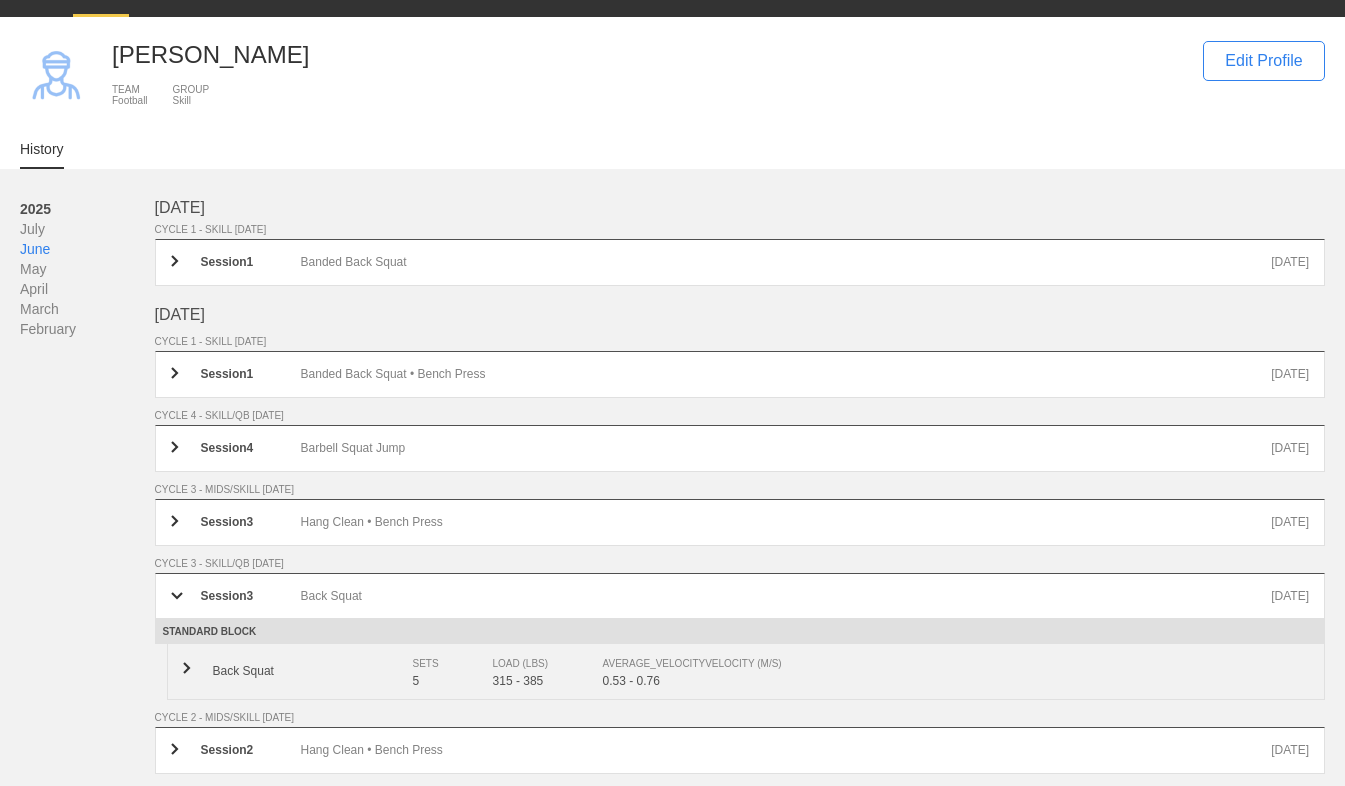 click on "SETS" at bounding box center [443, 664] 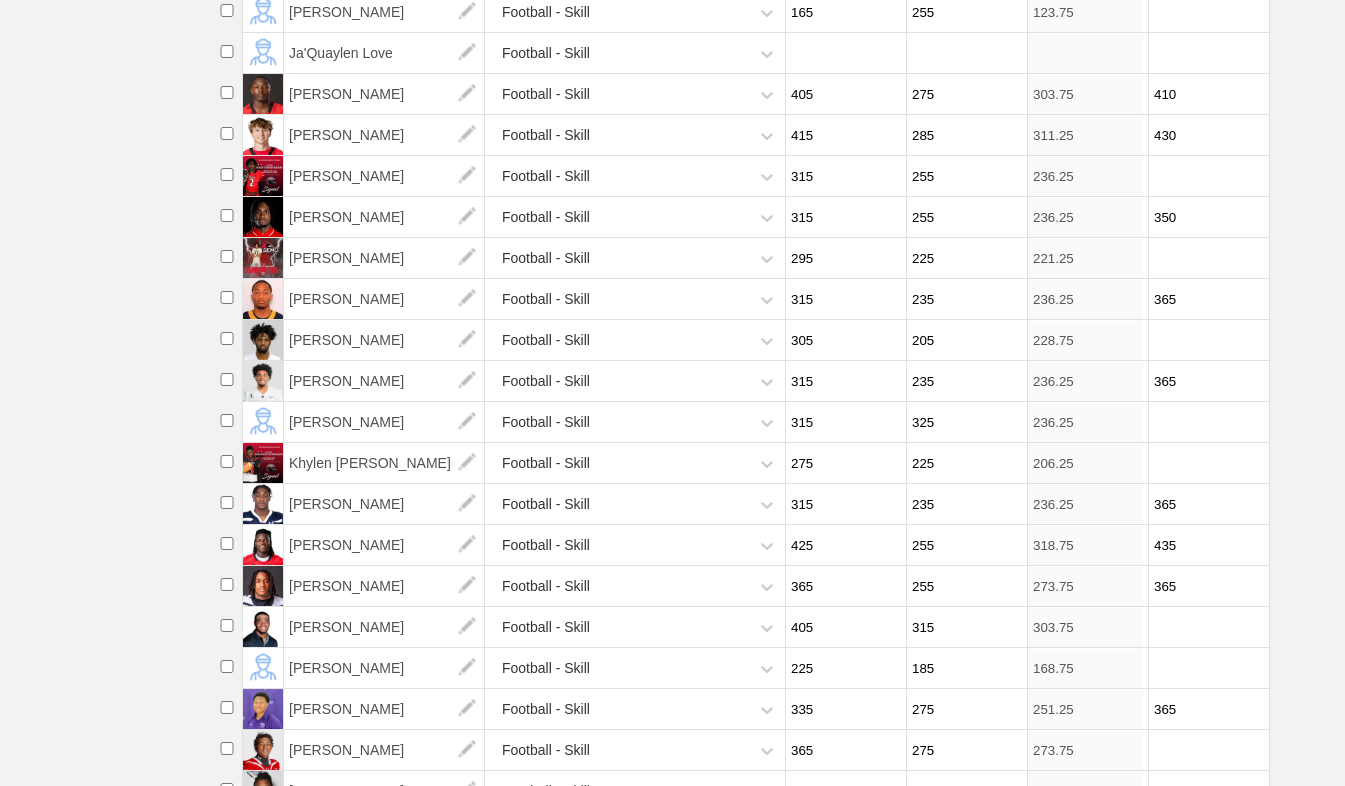 scroll, scrollTop: 981, scrollLeft: 0, axis: vertical 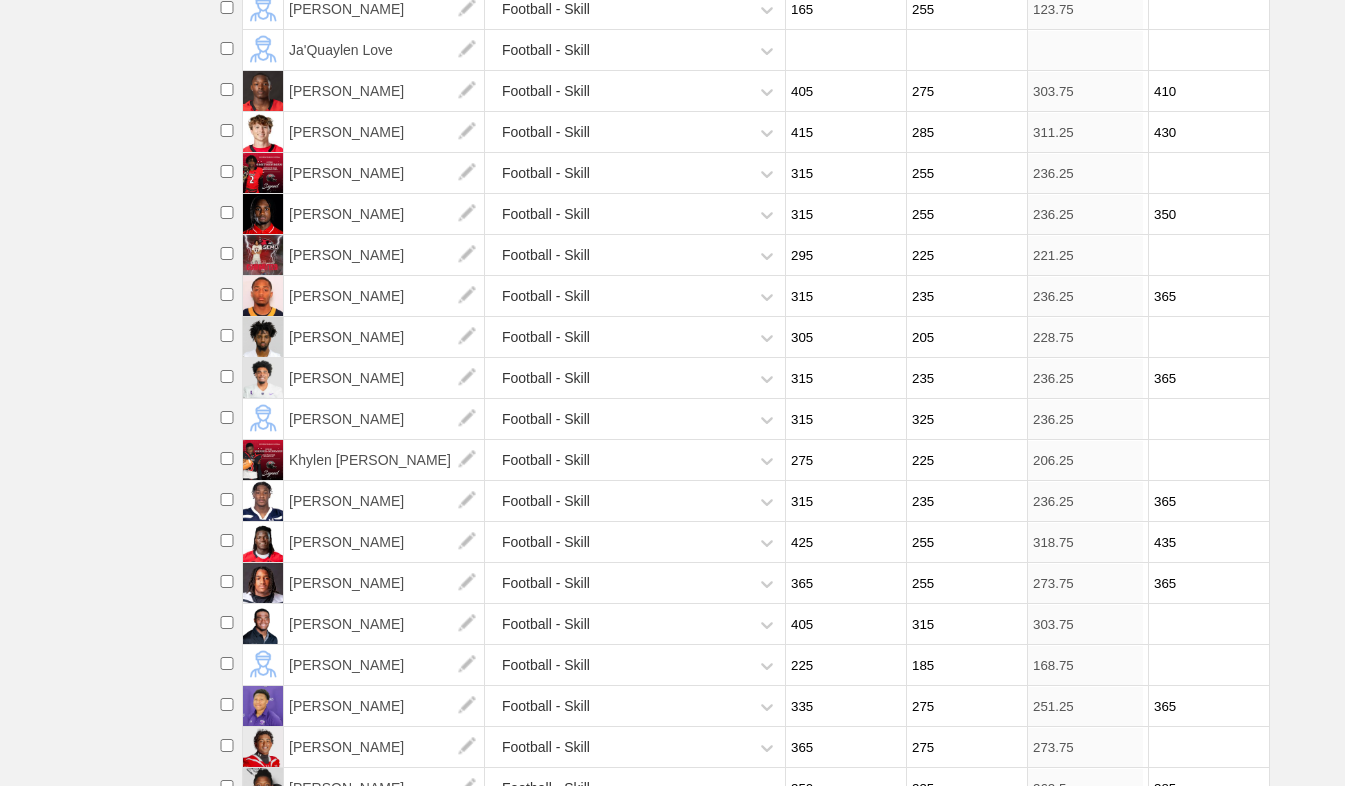 click on "325" at bounding box center (964, 419) 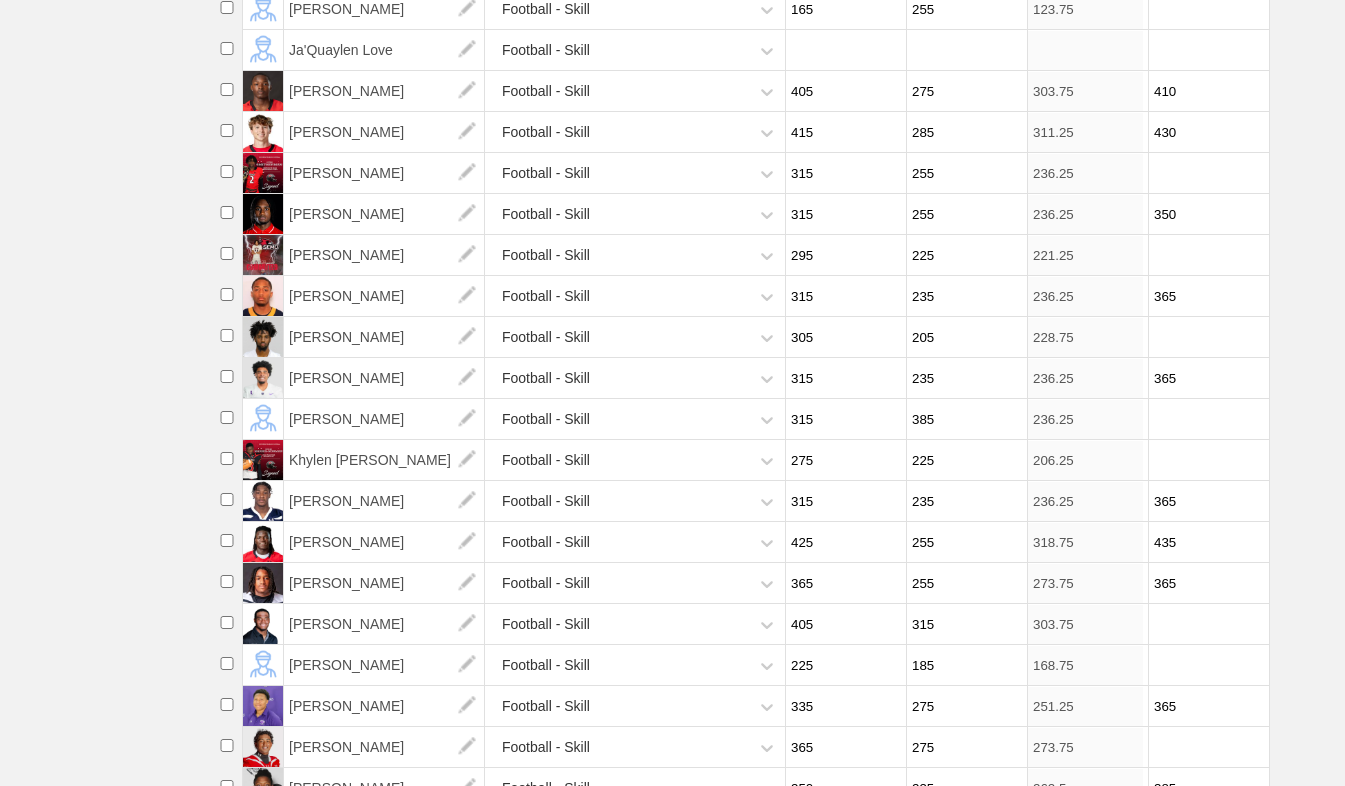 type on "385" 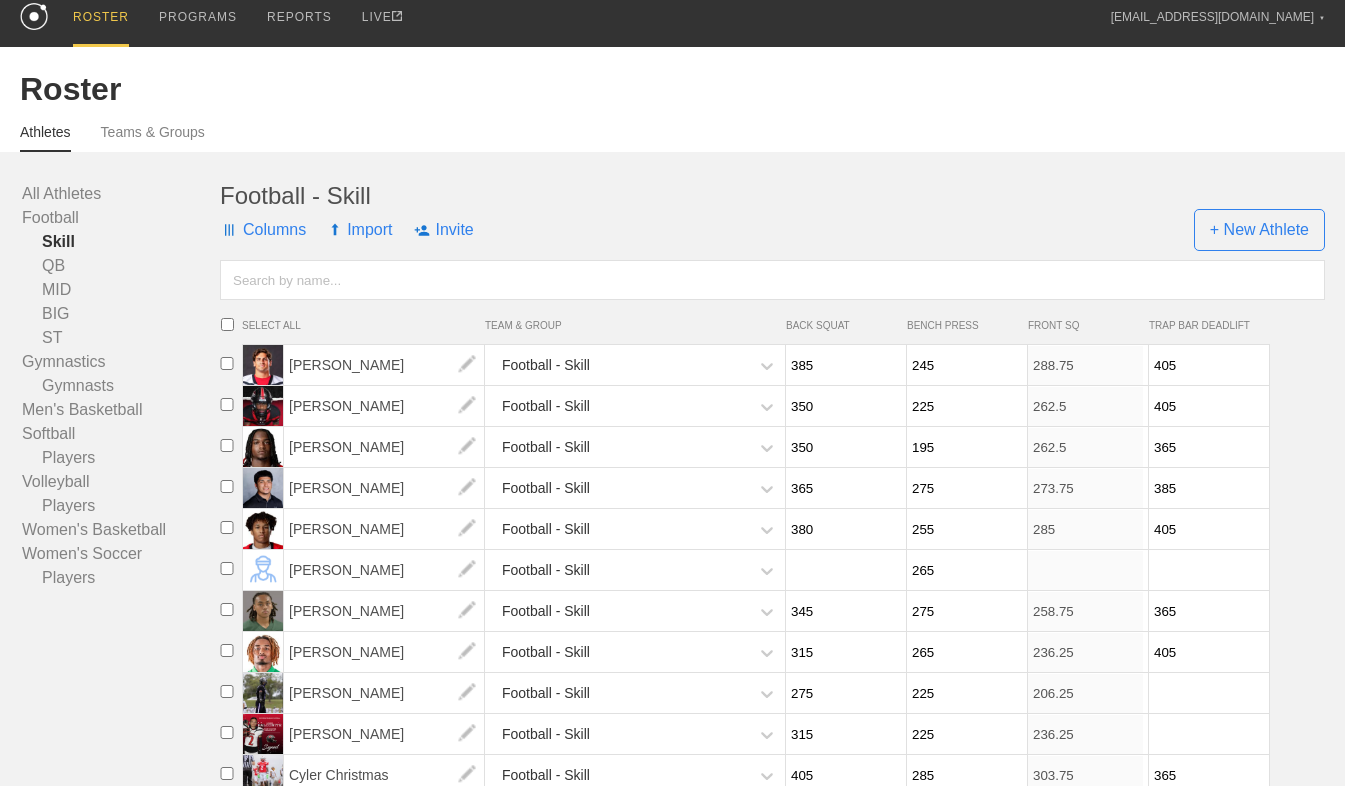scroll, scrollTop: 0, scrollLeft: 0, axis: both 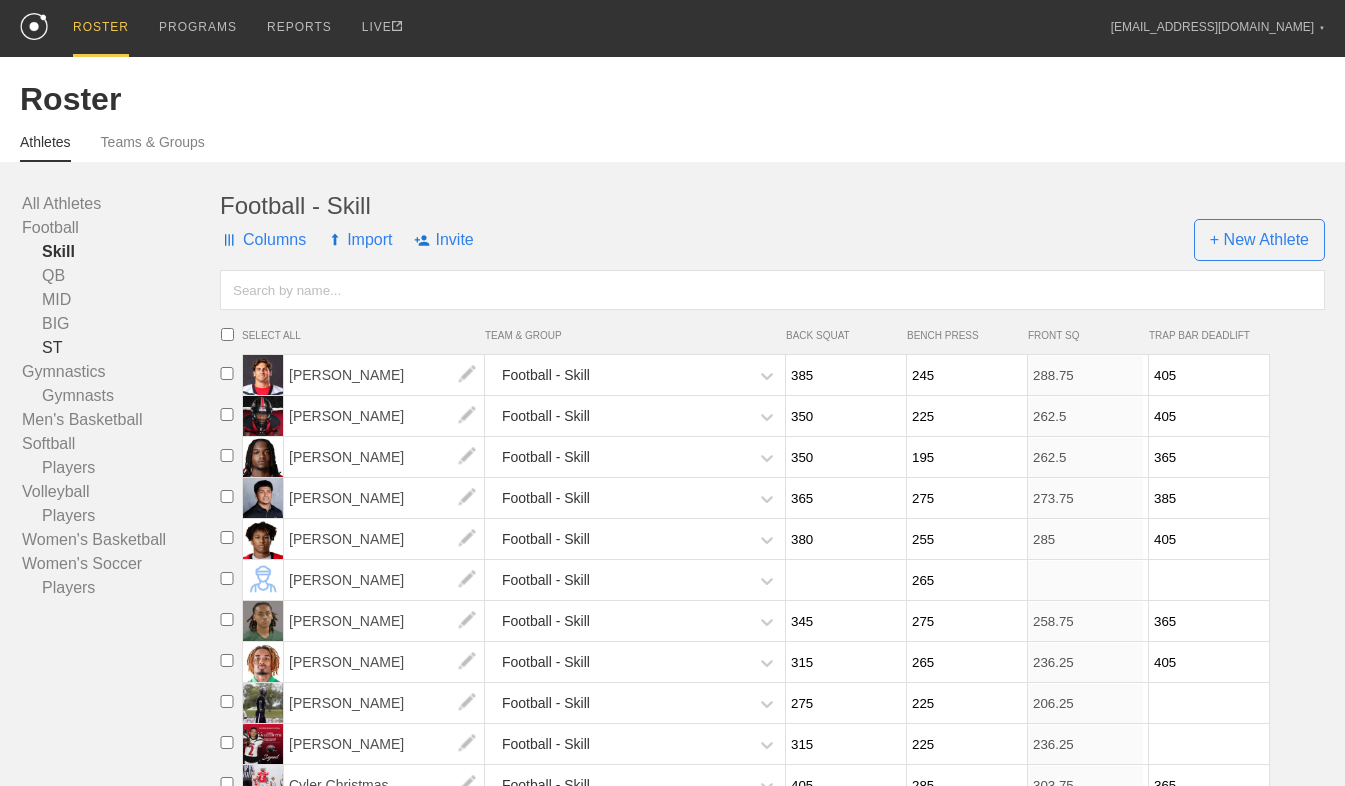 click on "ST" at bounding box center (121, 348) 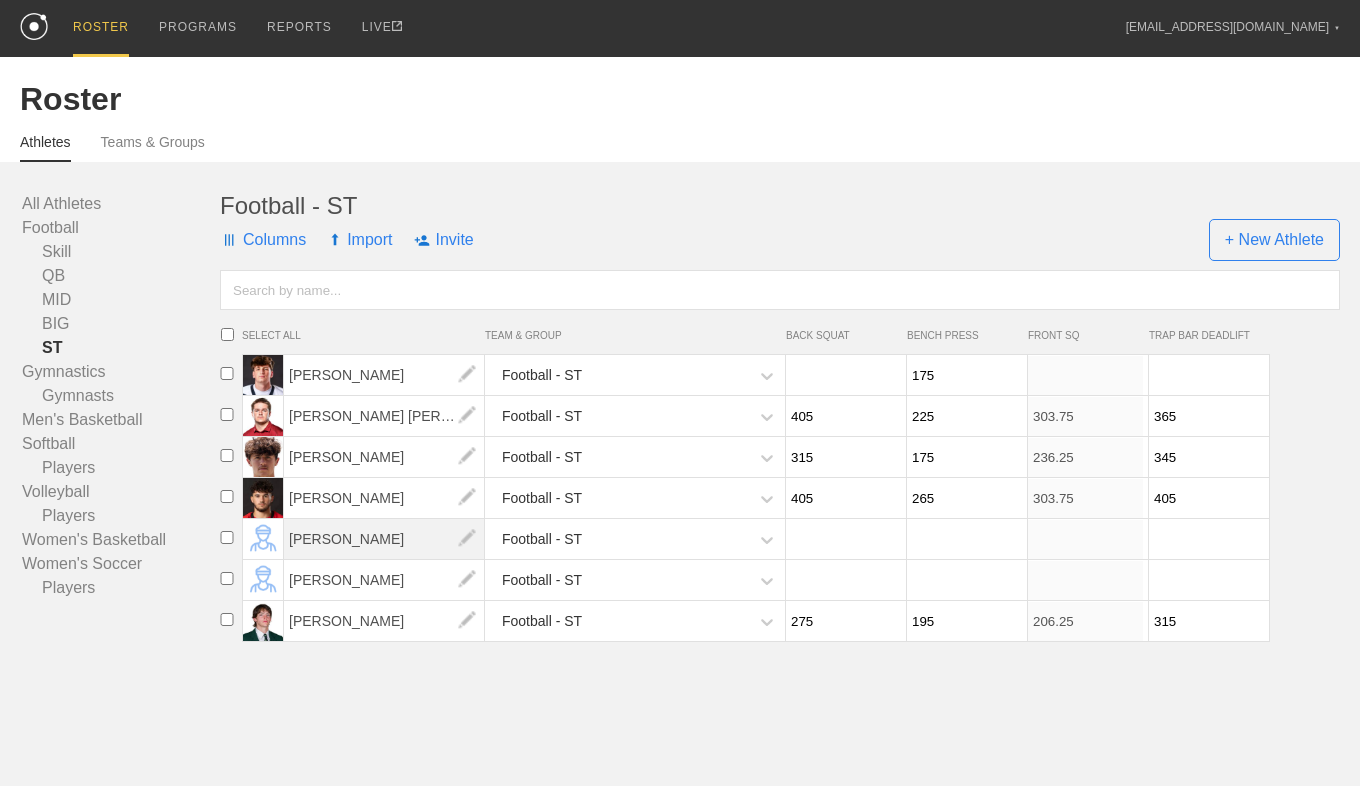click on "[PERSON_NAME]" at bounding box center (384, 539) 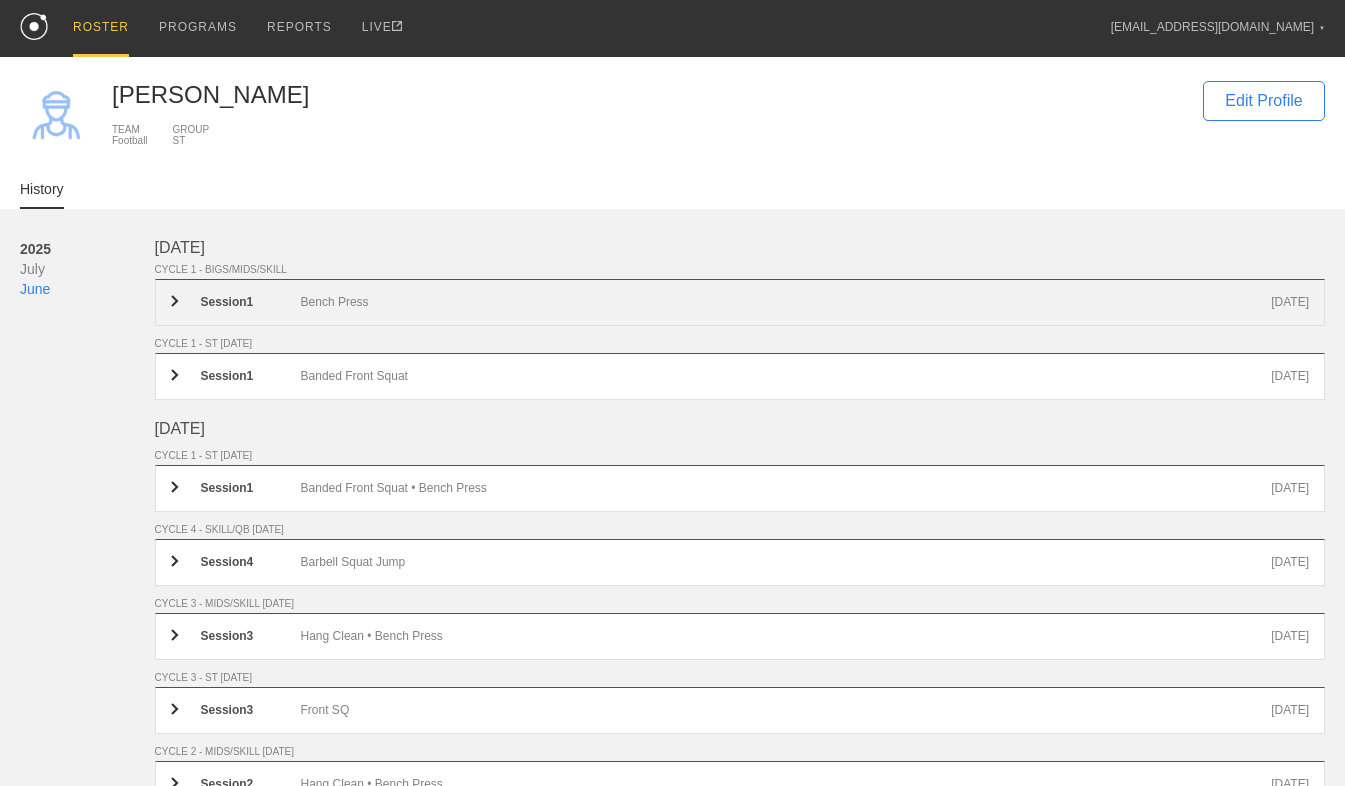 click on "Bench Press" at bounding box center (786, 302) 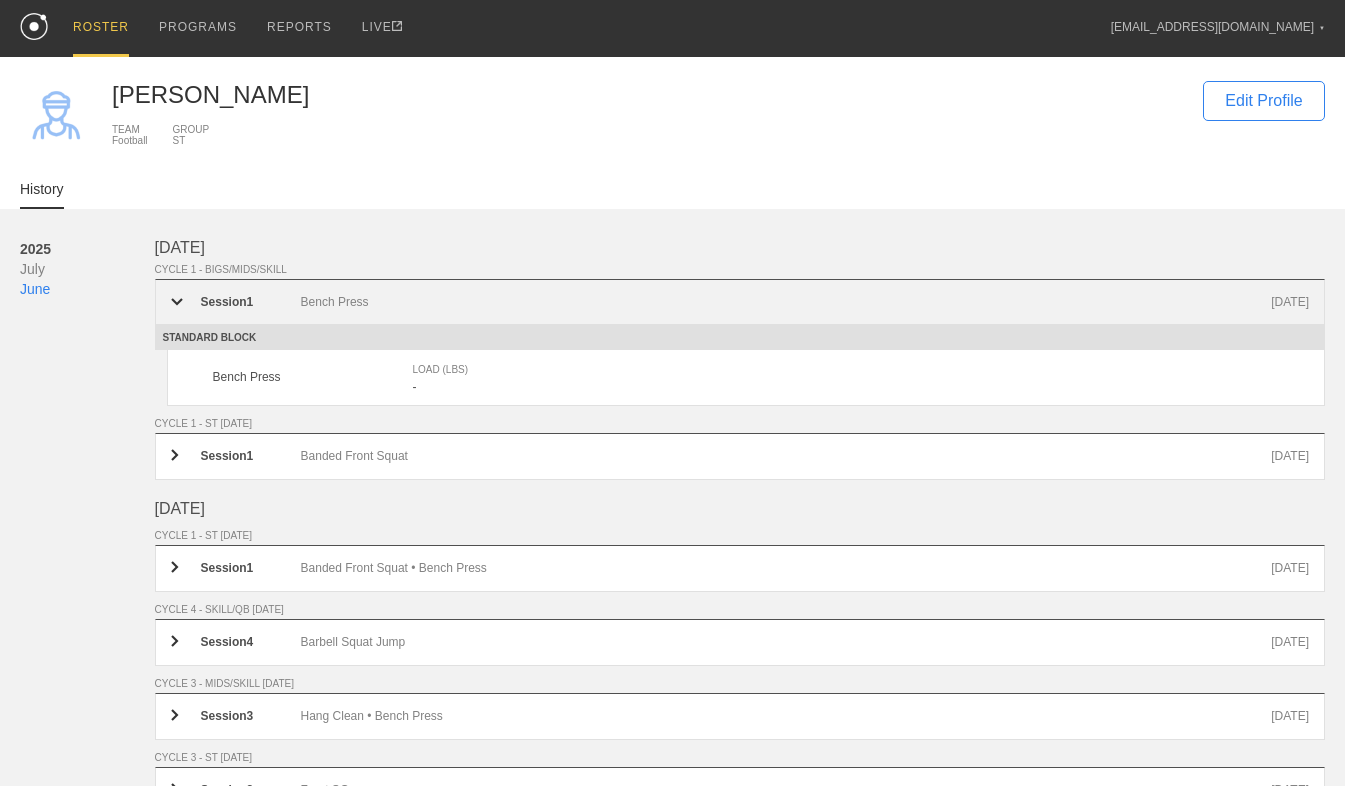 click on "Session  1 Bench Press [DATE]" at bounding box center (740, 302) 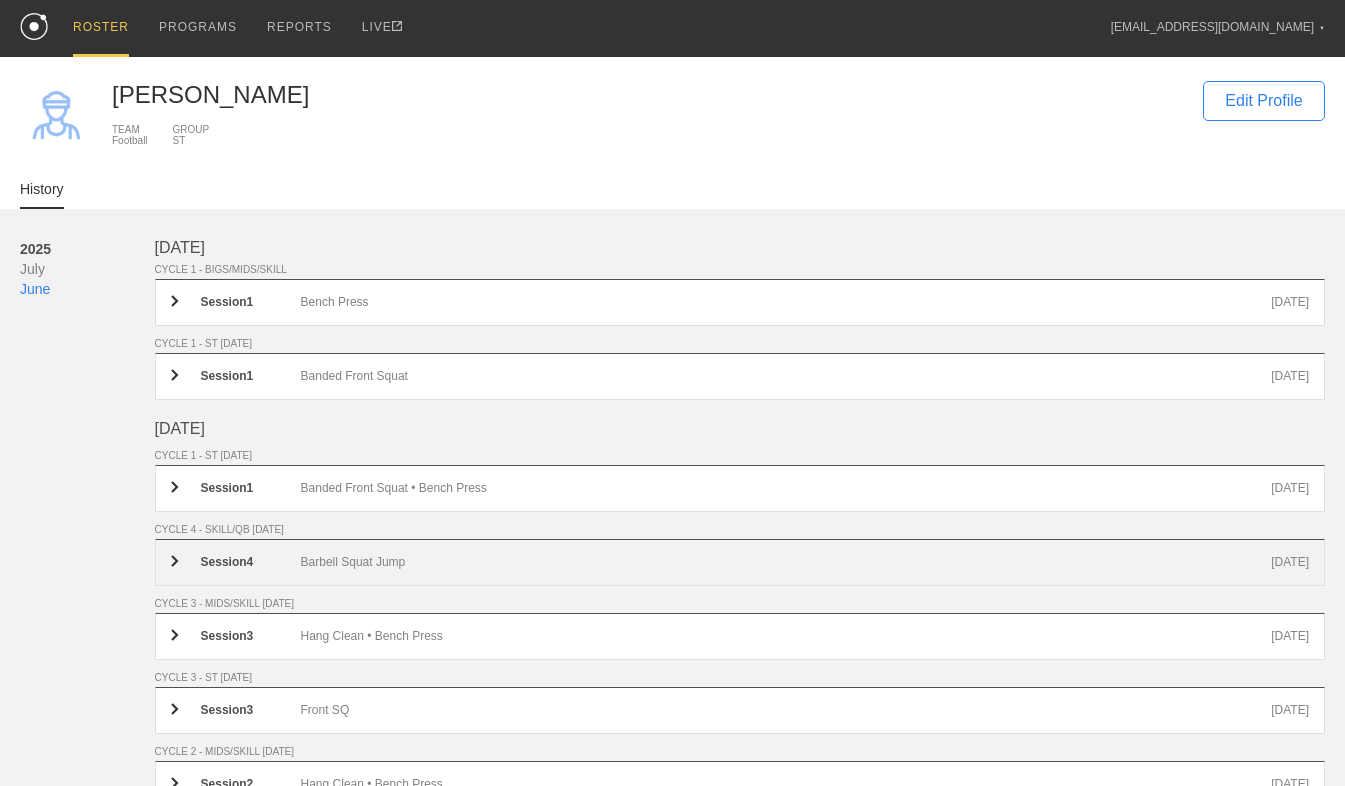 click on "Barbell Squat Jump" at bounding box center [786, 562] 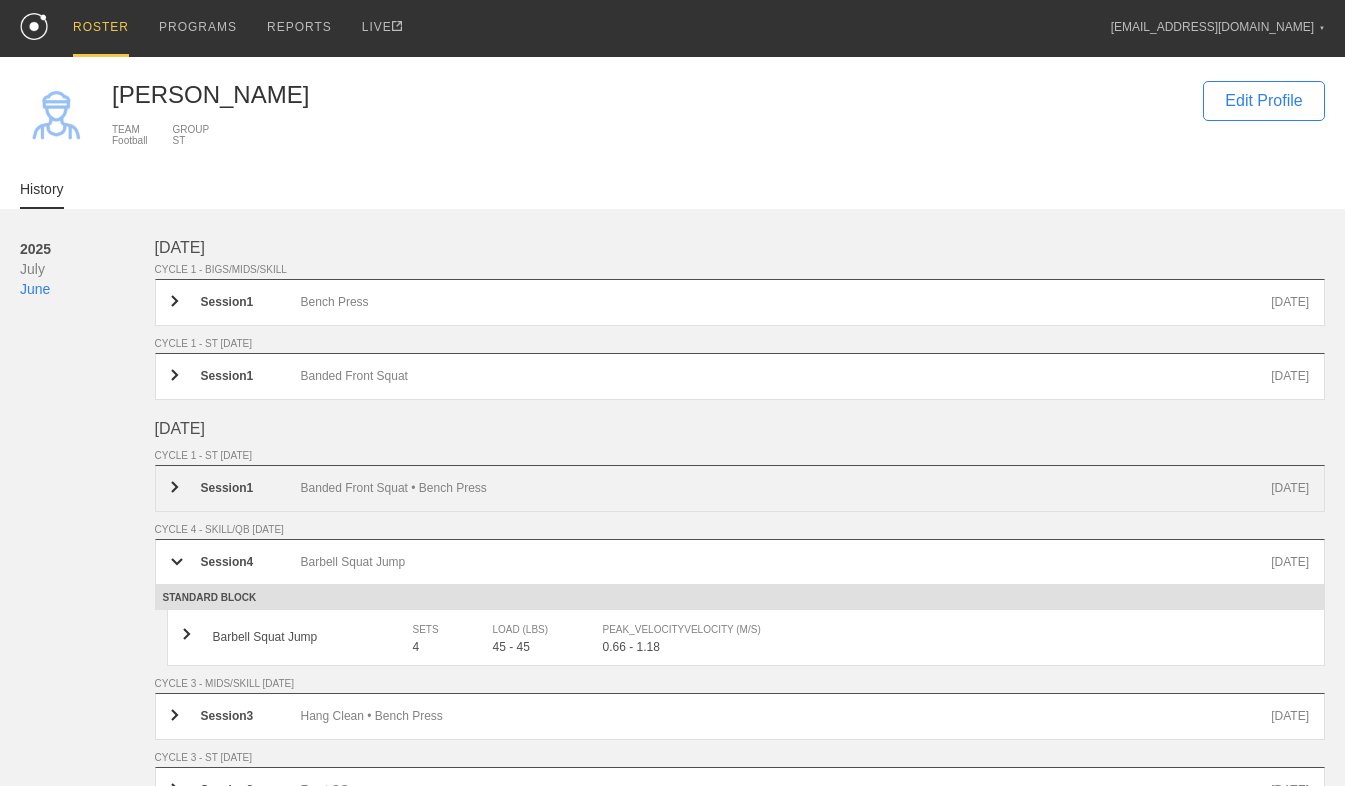 click on "Session  1 Banded Front Squat • Bench Press [DATE]" at bounding box center (740, 488) 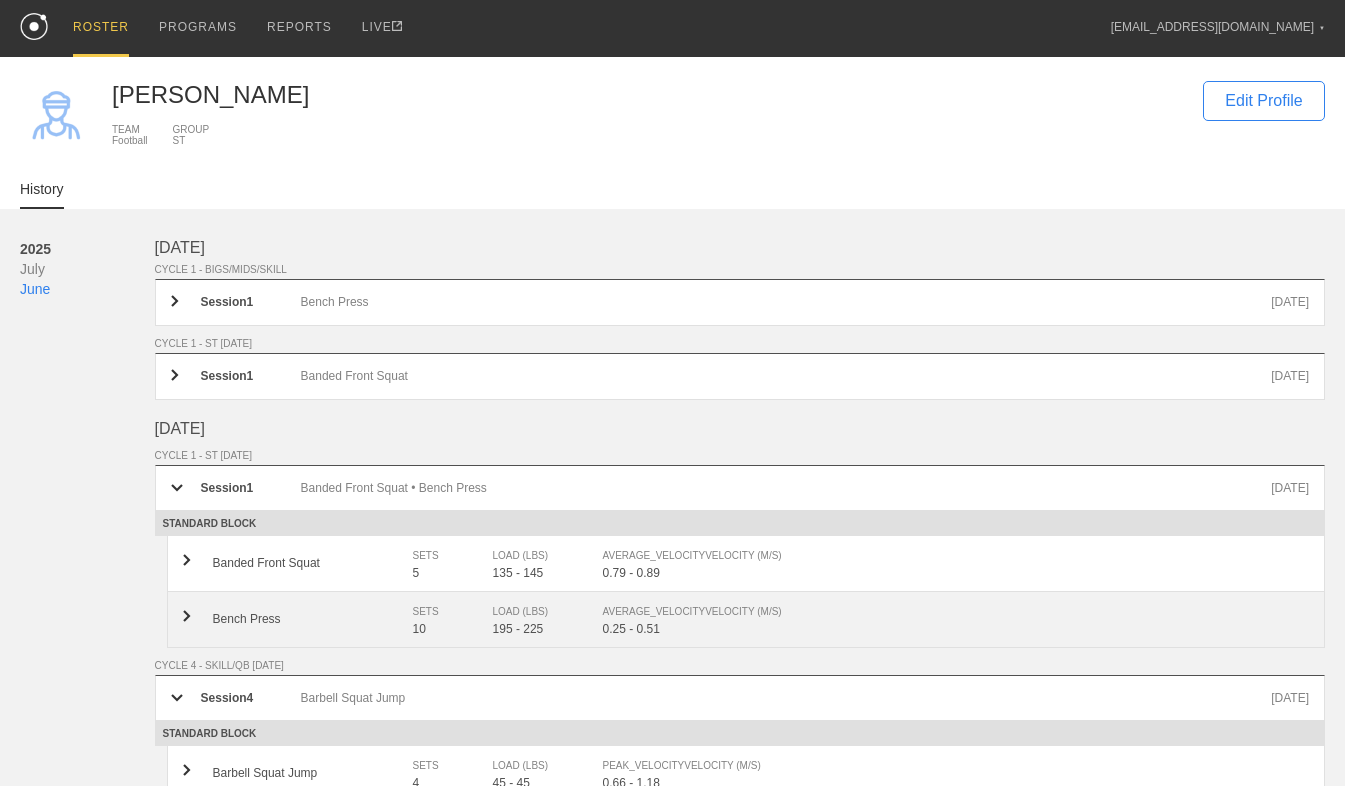 click on "Bench Press" at bounding box center (313, 619) 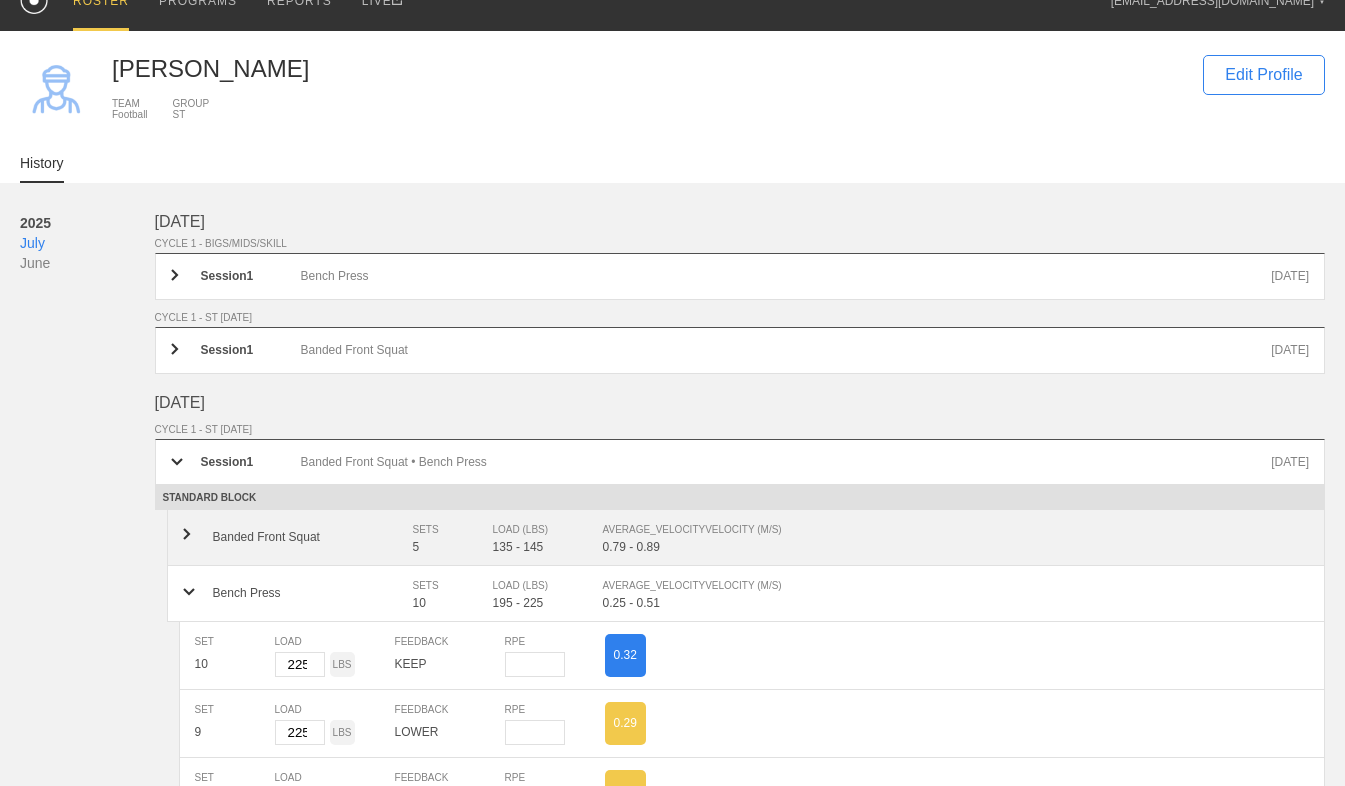 scroll, scrollTop: 0, scrollLeft: 0, axis: both 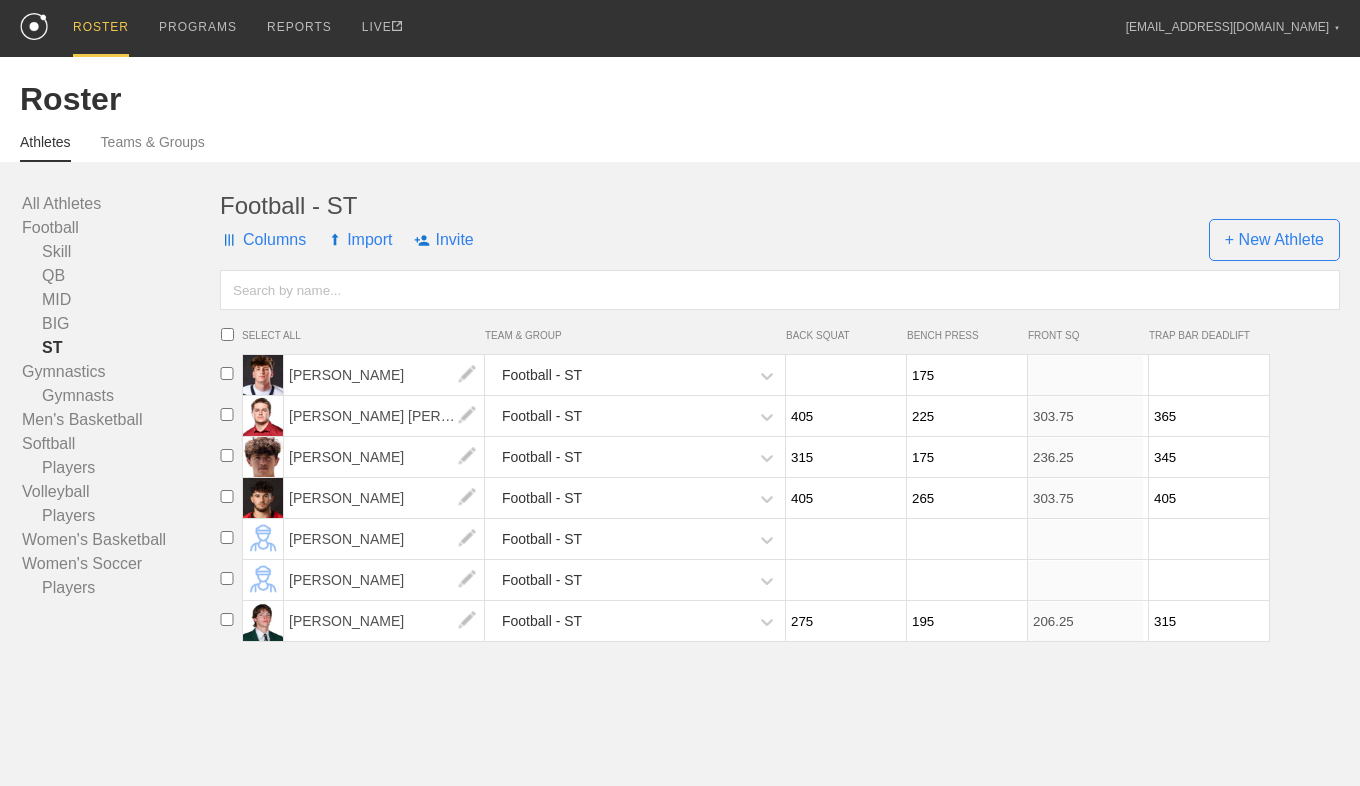 click at bounding box center (964, 539) 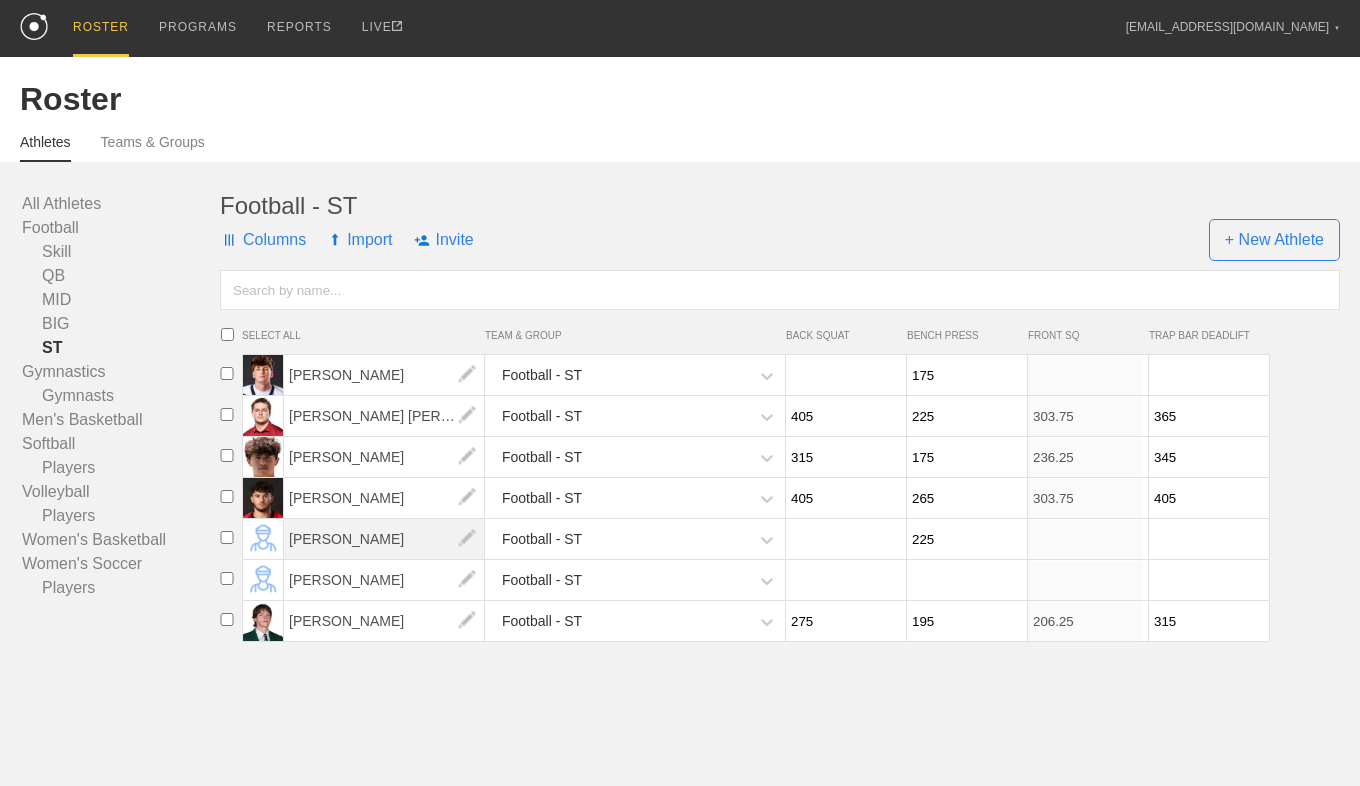 type on "225" 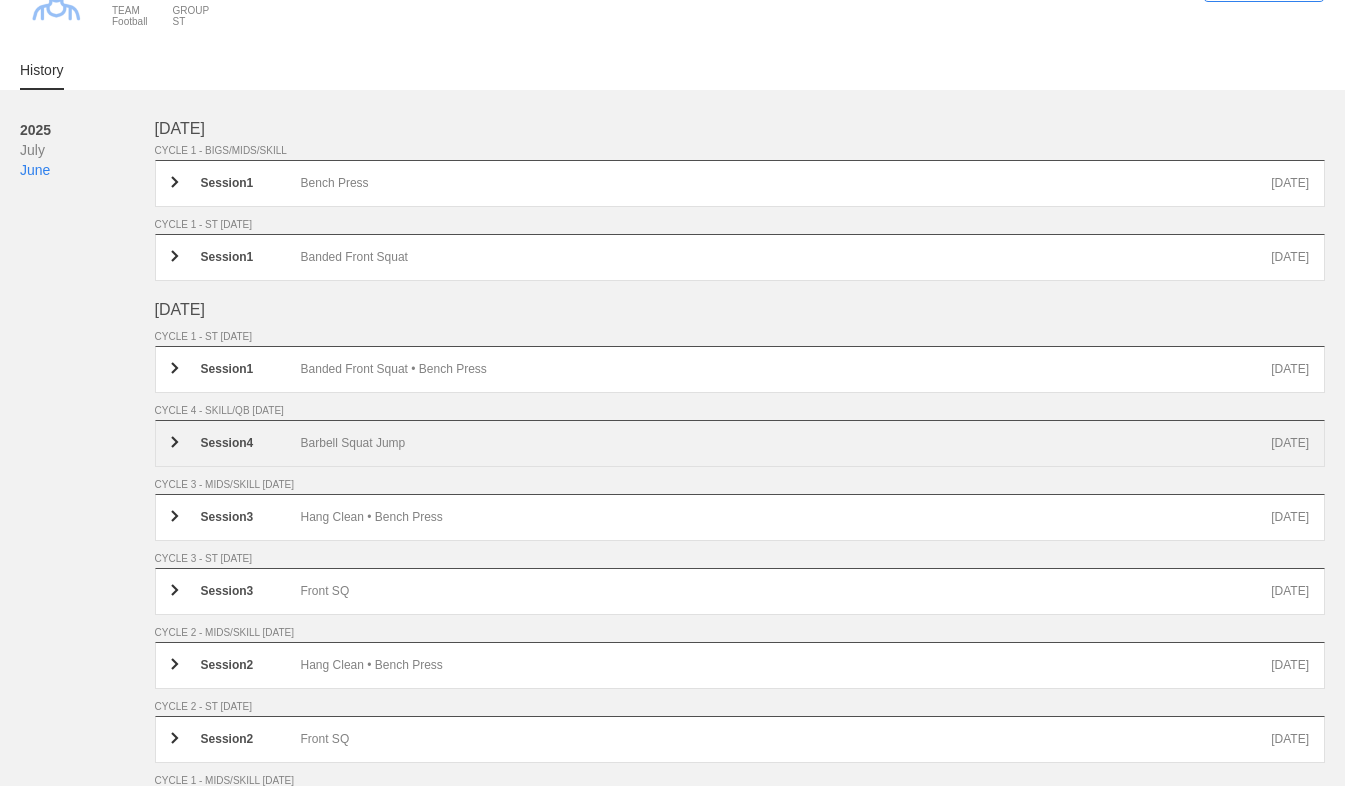 scroll, scrollTop: 0, scrollLeft: 0, axis: both 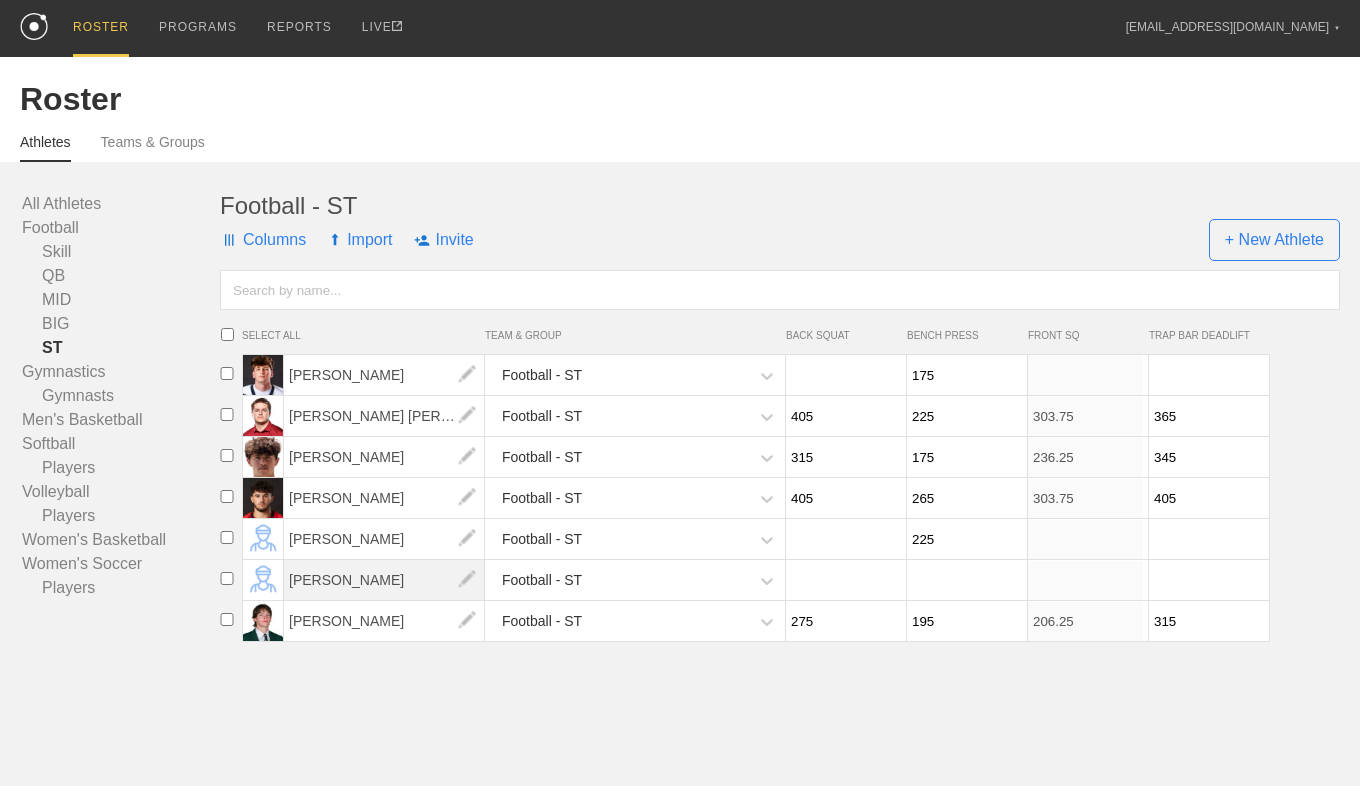 click on "[PERSON_NAME]" at bounding box center [384, 580] 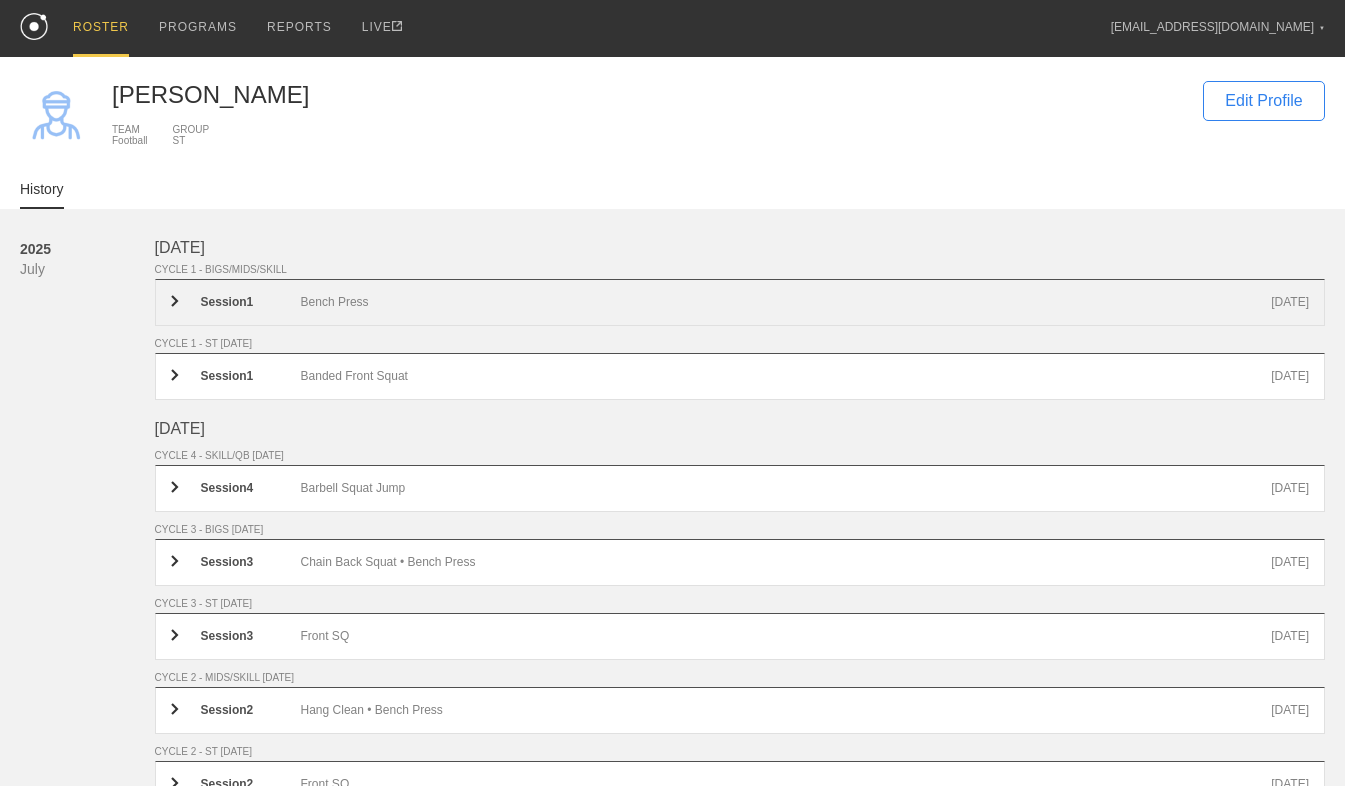 click on "Session  1 Bench Press [DATE]" at bounding box center (740, 302) 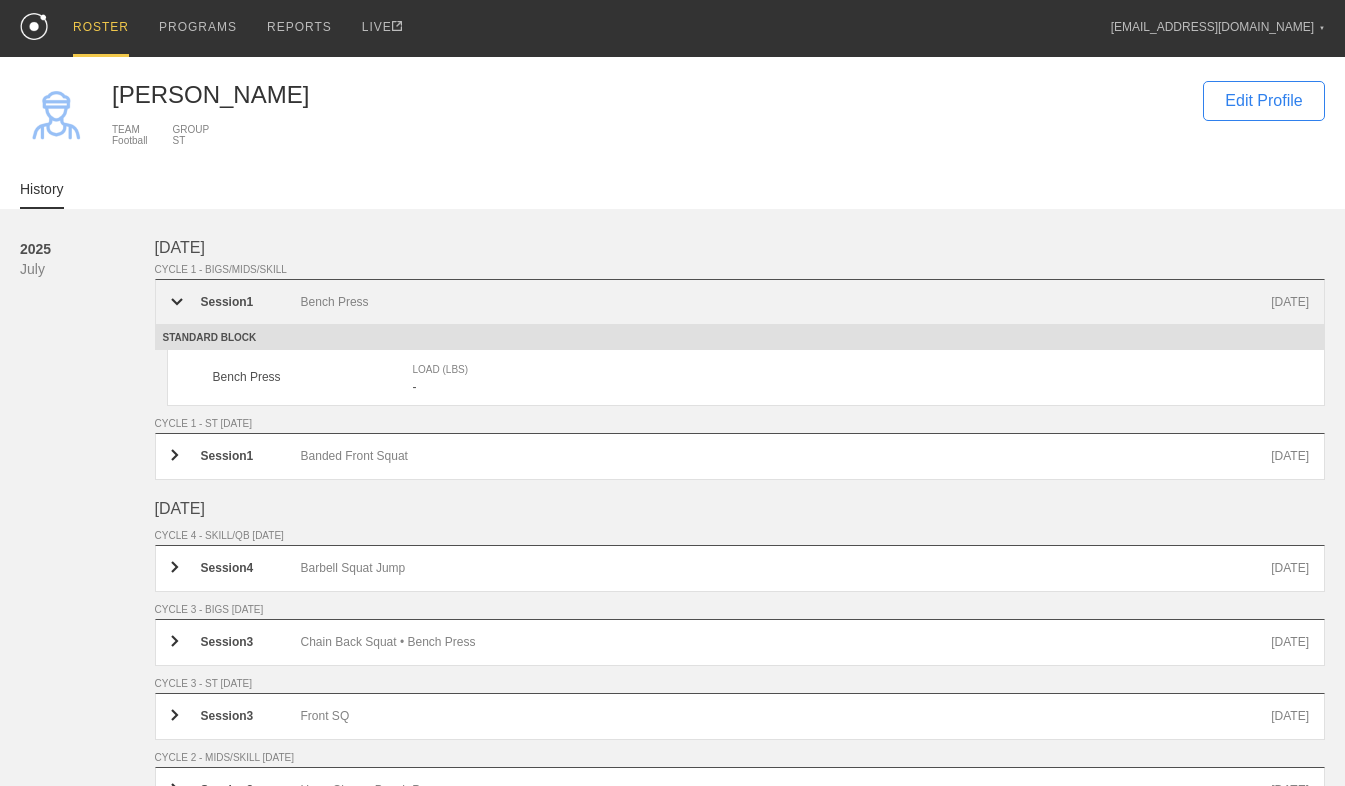 click on "Session  1 Bench Press [DATE]" at bounding box center [740, 302] 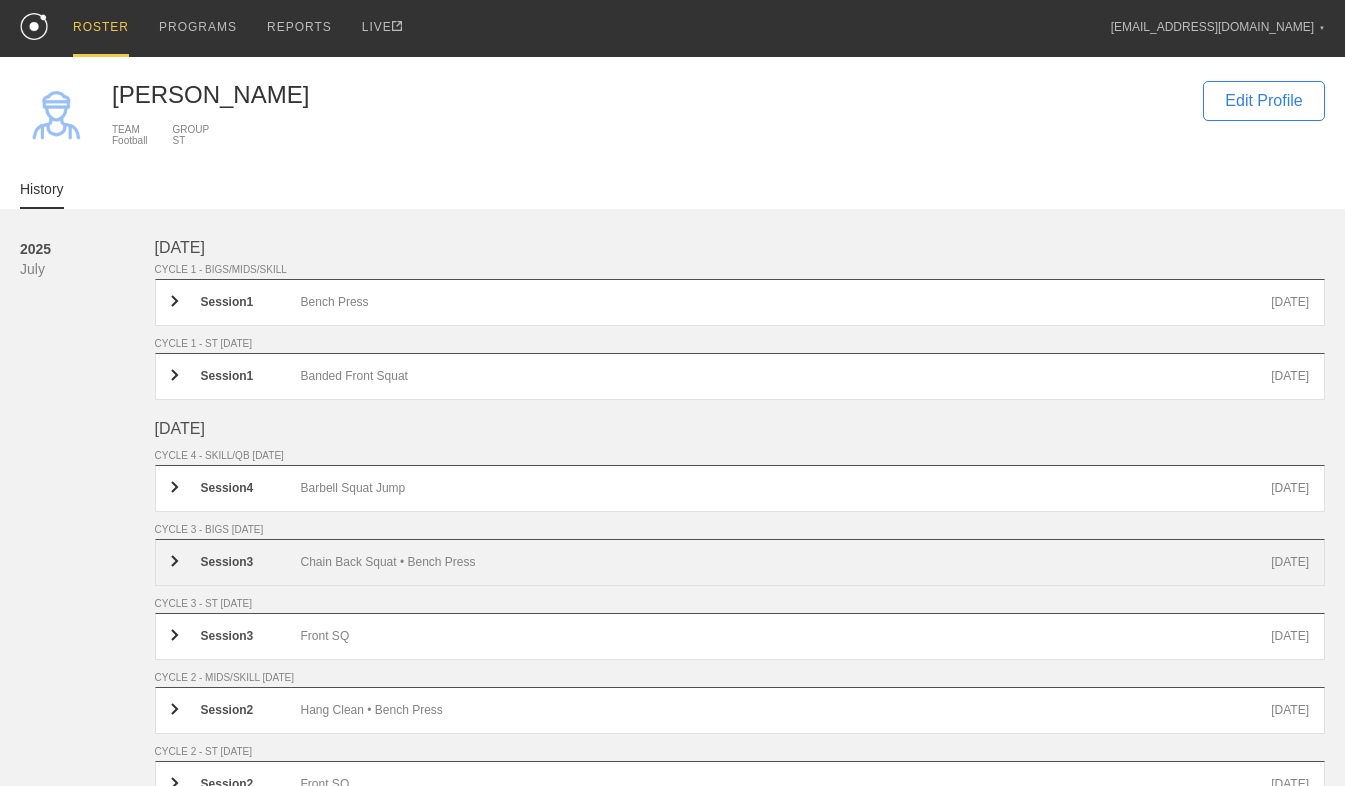 click on "Session  3 Chain Back Squat • Bench Press [DATE]" at bounding box center (740, 562) 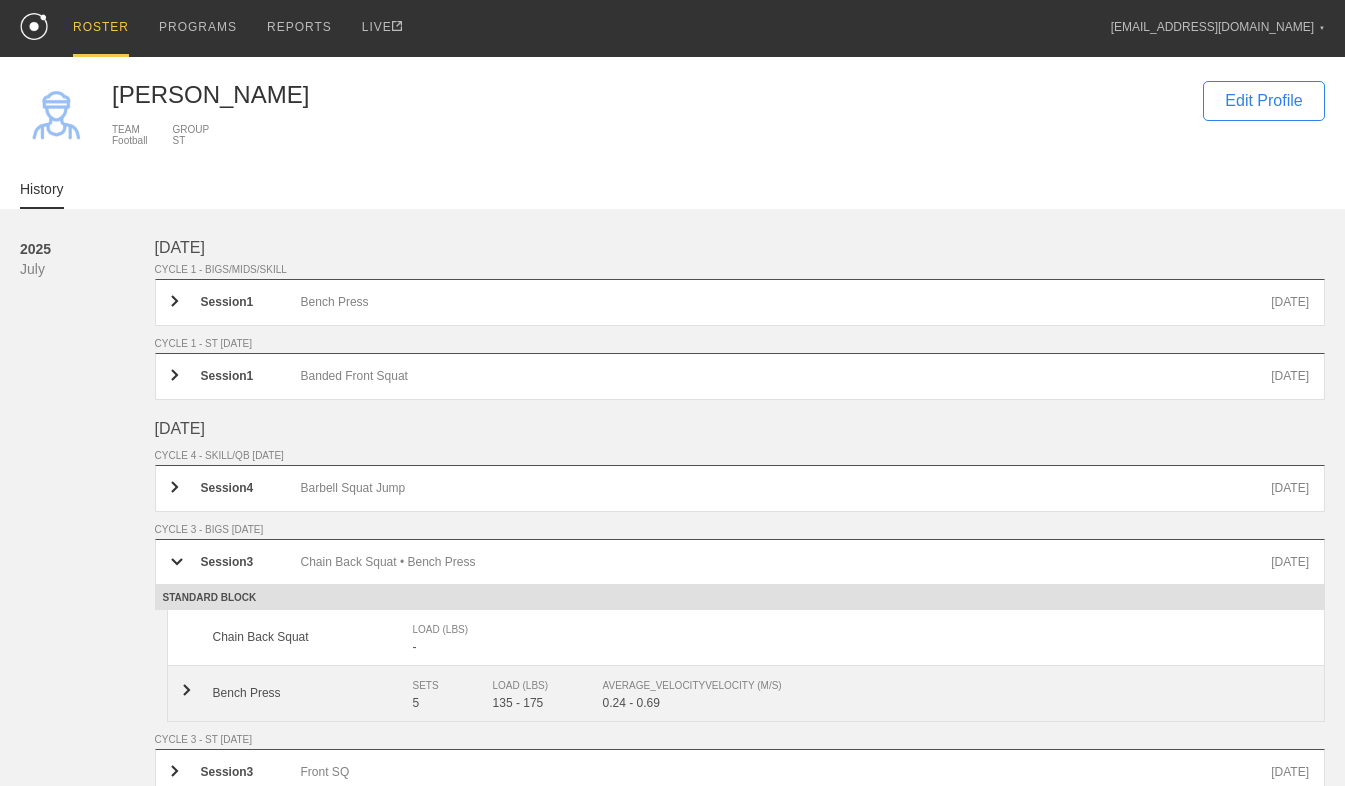 click on "Bench Press SETS 5 LOAD (LBS) 135 - 175 AVERAGE_VELOCITY  VELOCITY (M/S) 0.24 - 0.69" at bounding box center (746, 694) 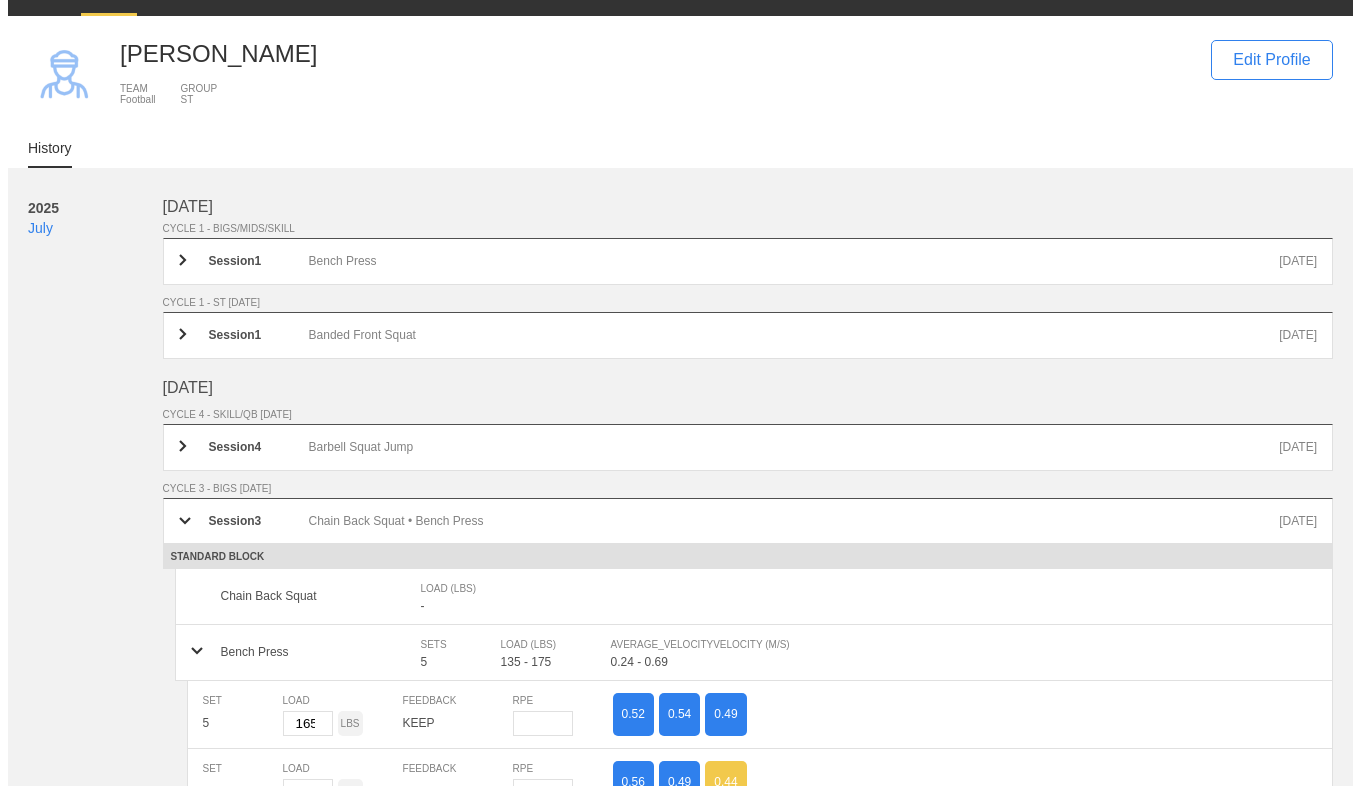 scroll, scrollTop: 0, scrollLeft: 0, axis: both 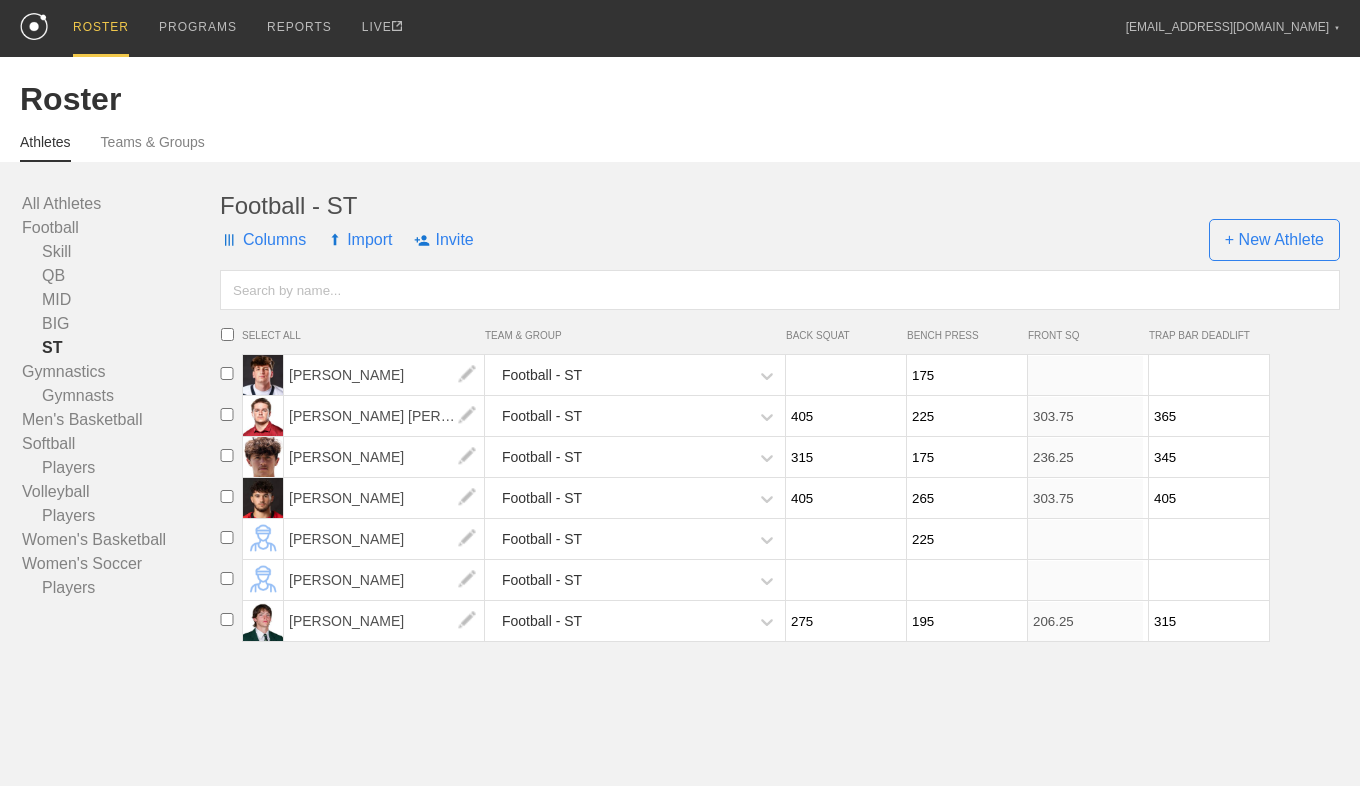 click at bounding box center (964, 580) 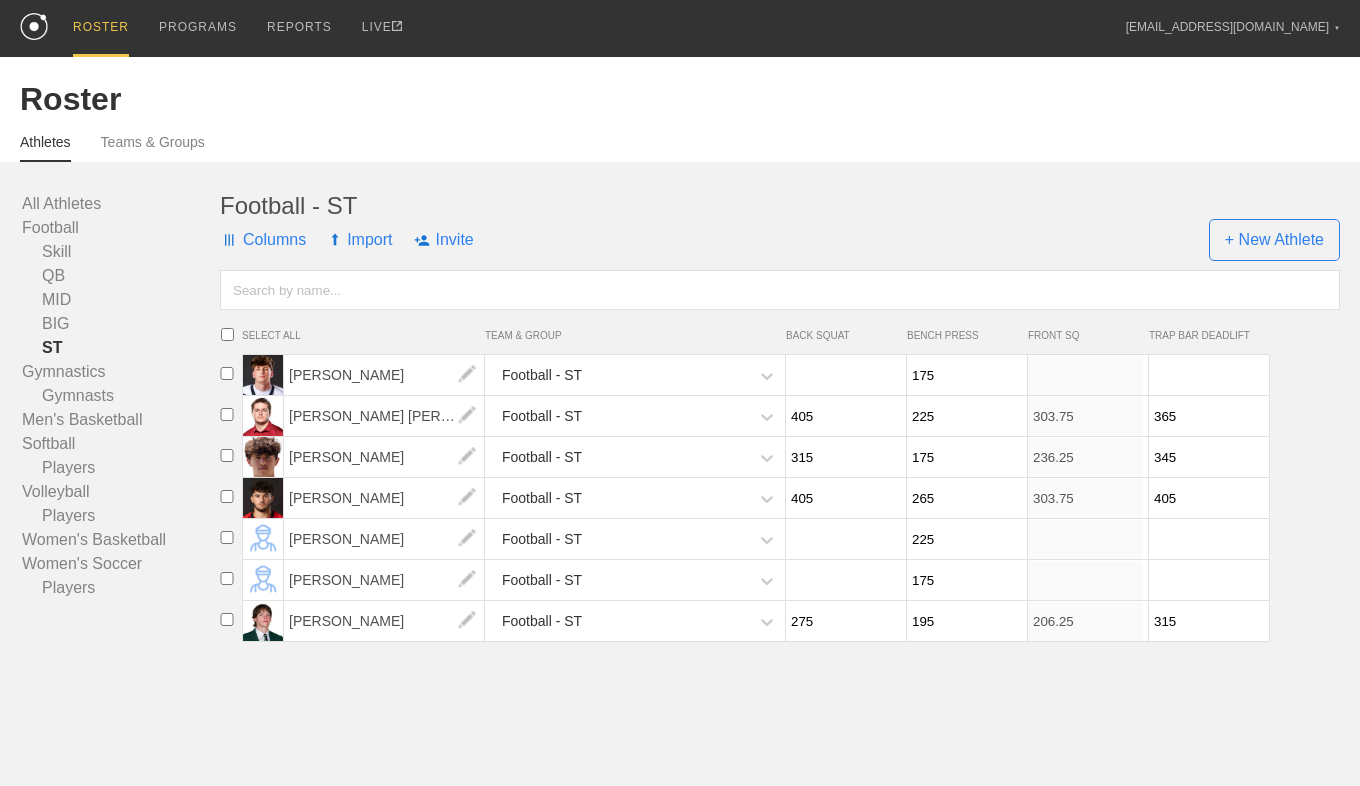 type on "175" 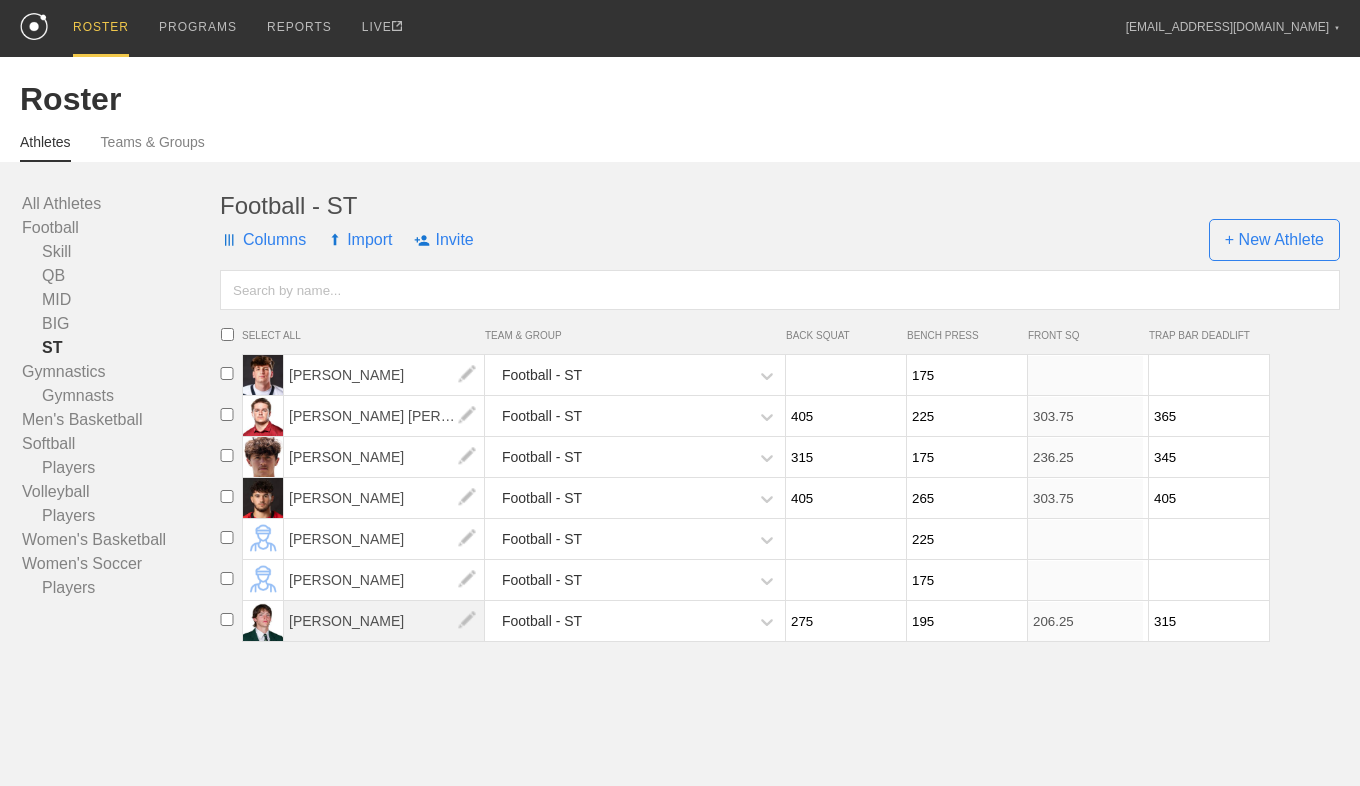 click on "[PERSON_NAME]" at bounding box center (384, 621) 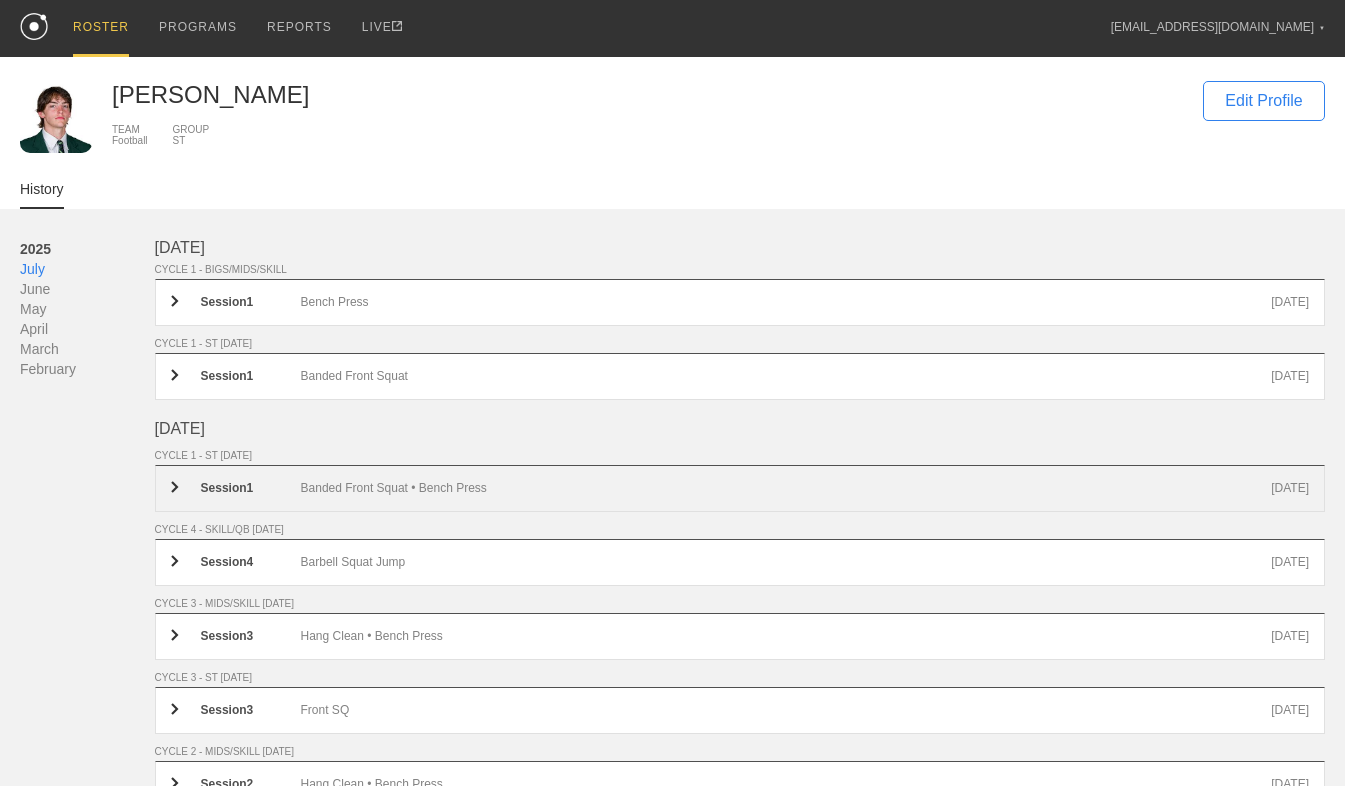 click on "Session  1 Banded Front Squat • Bench Press [DATE]" at bounding box center [740, 488] 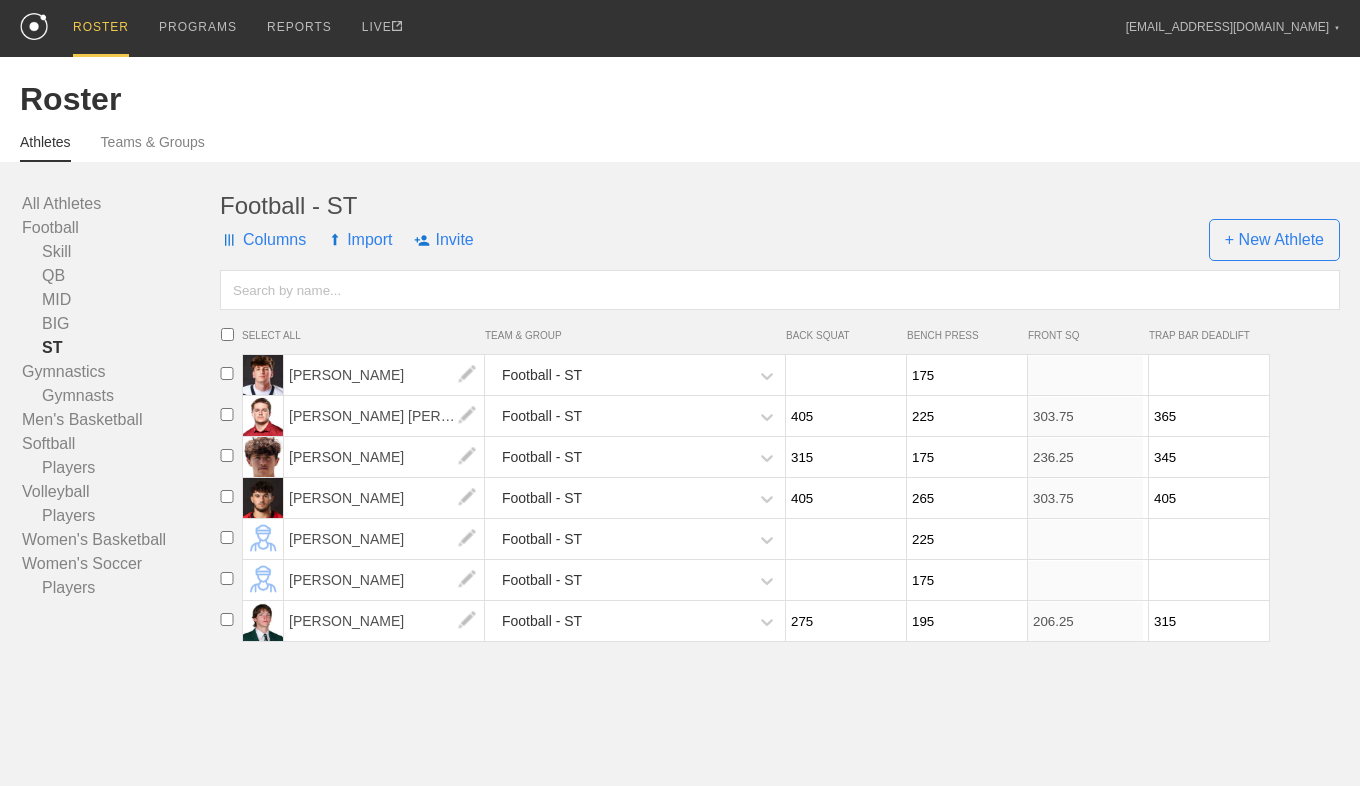 click on "195" at bounding box center (964, 621) 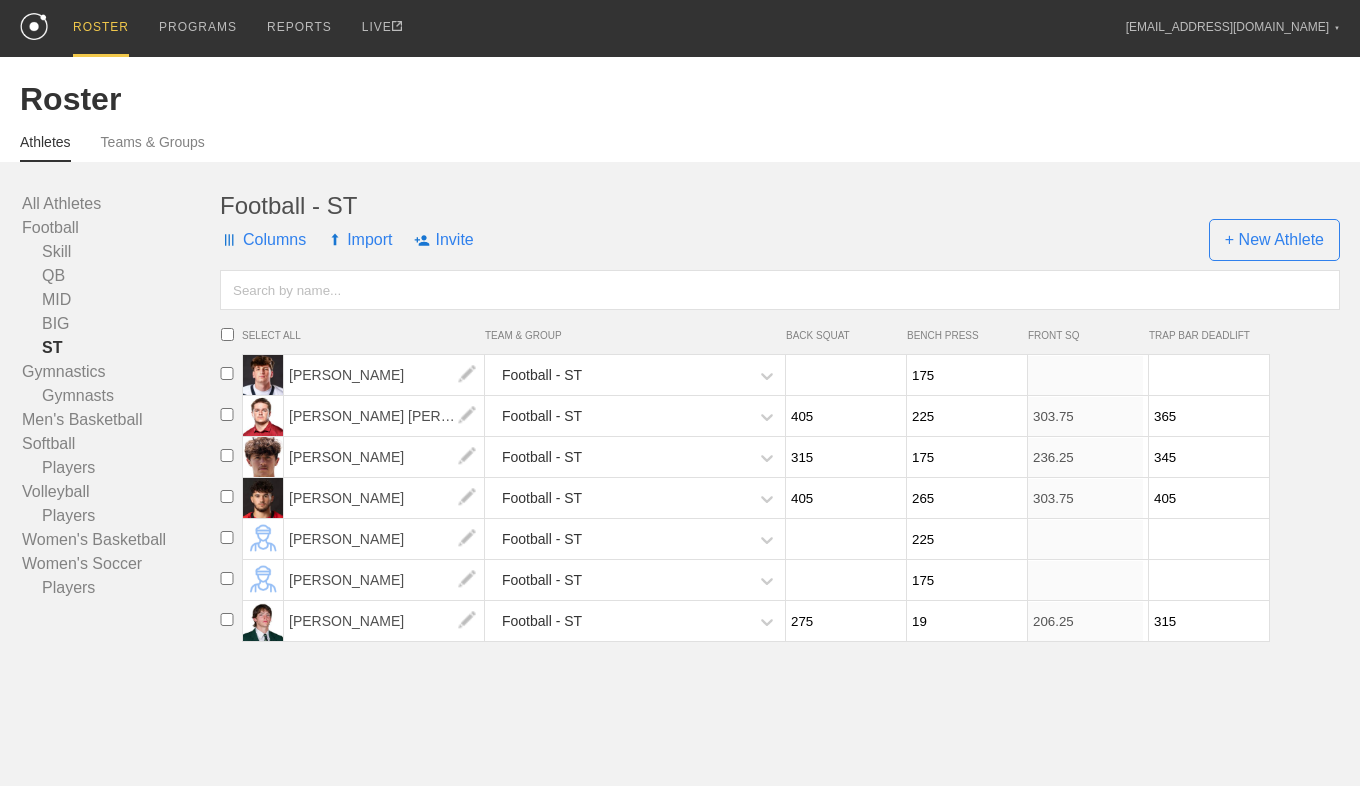 type on "1" 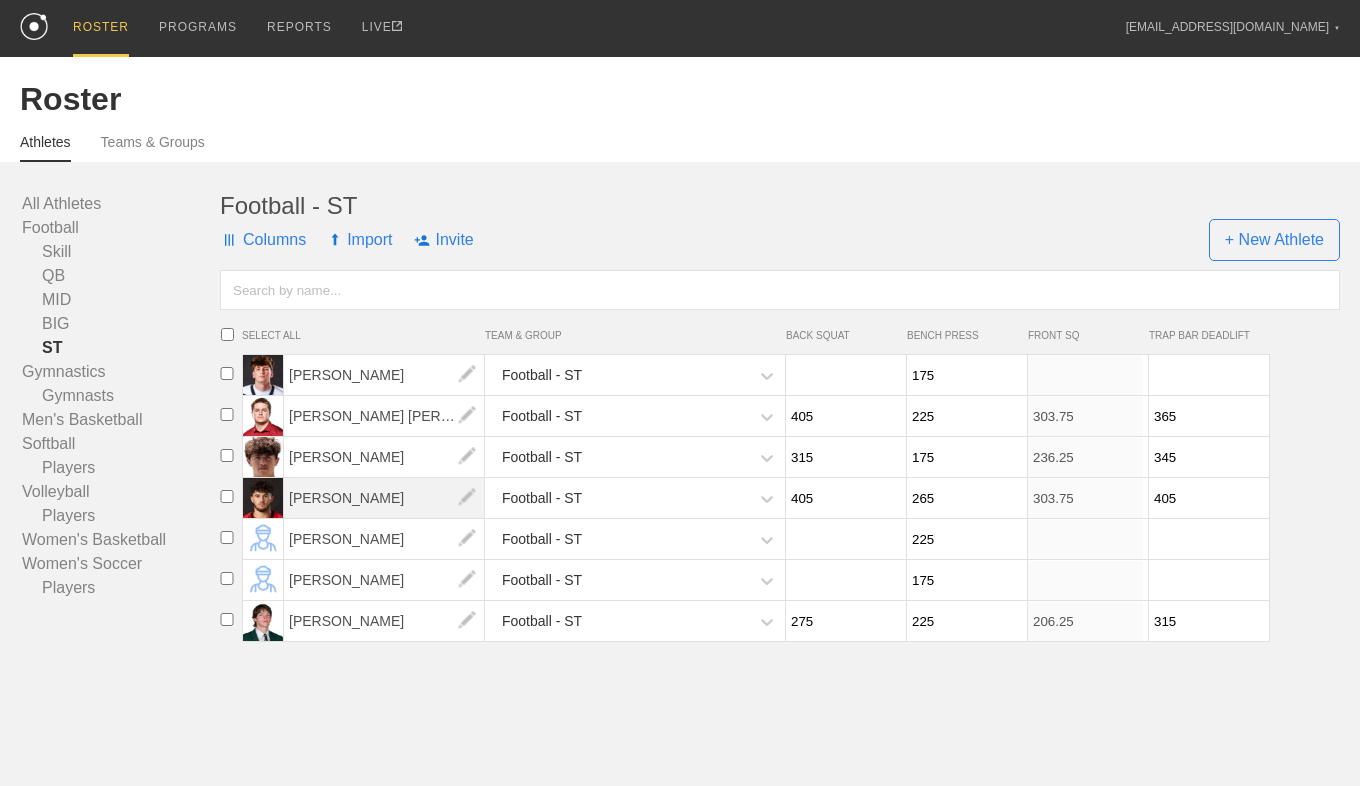 type on "225" 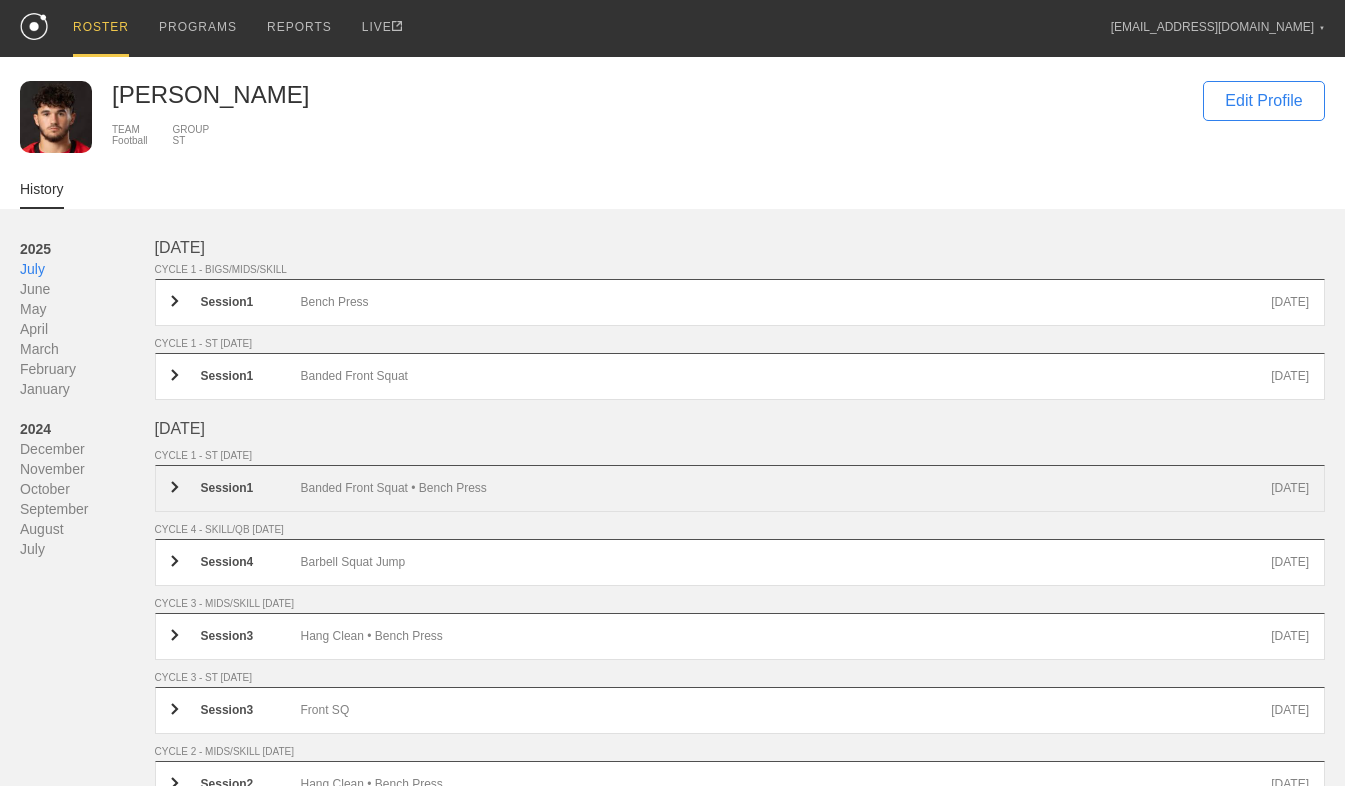 click on "Session  1 Banded Front Squat • Bench Press [DATE]" at bounding box center [740, 488] 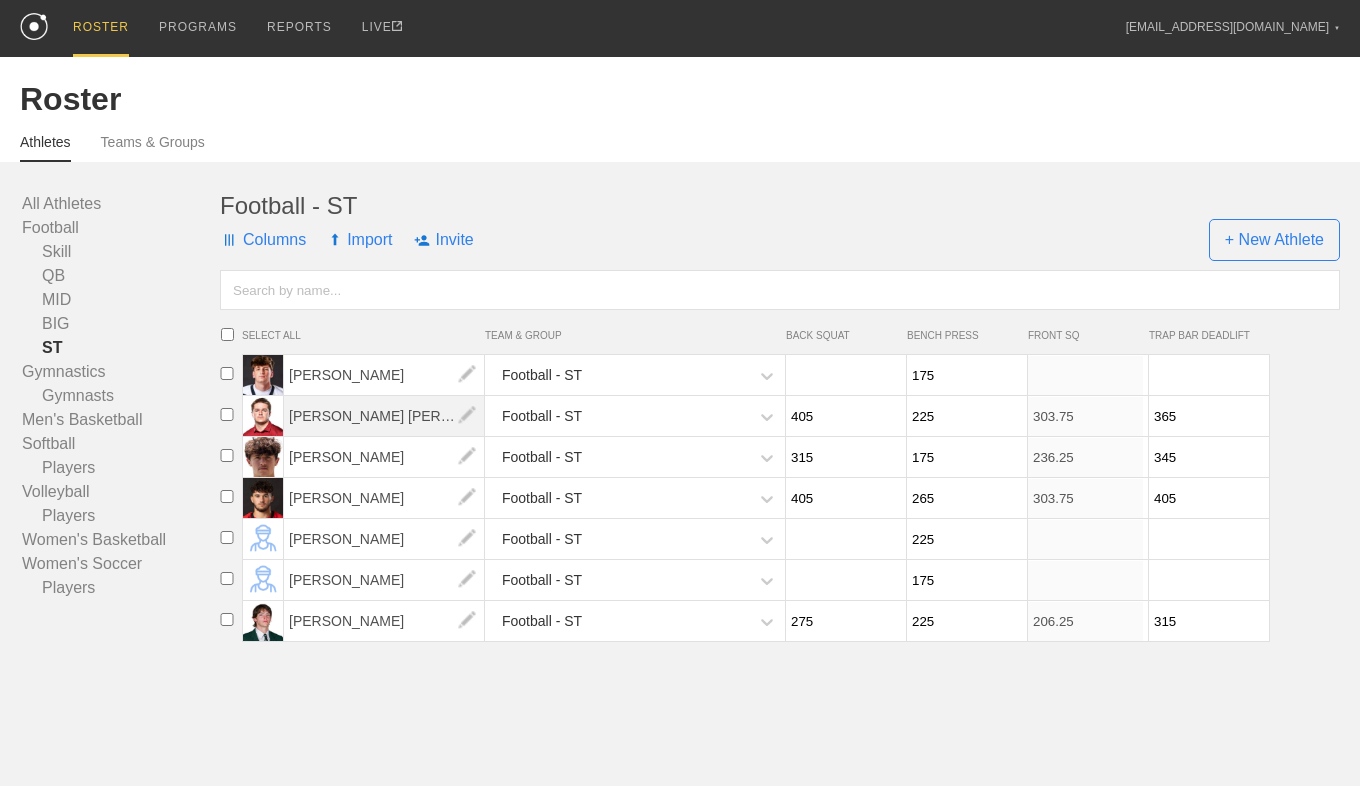 click on "[PERSON_NAME] [PERSON_NAME]" at bounding box center (384, 416) 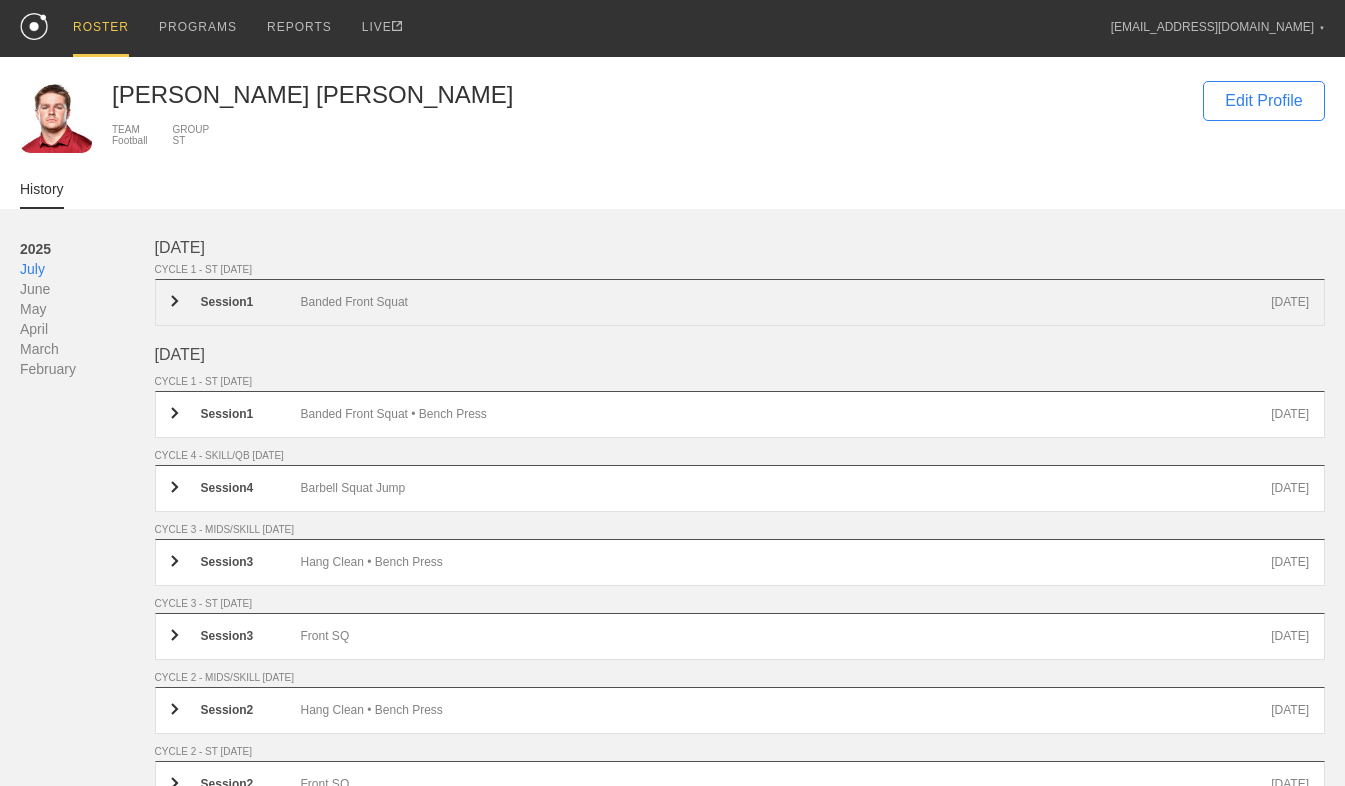 click on "Banded Front Squat" at bounding box center (786, 302) 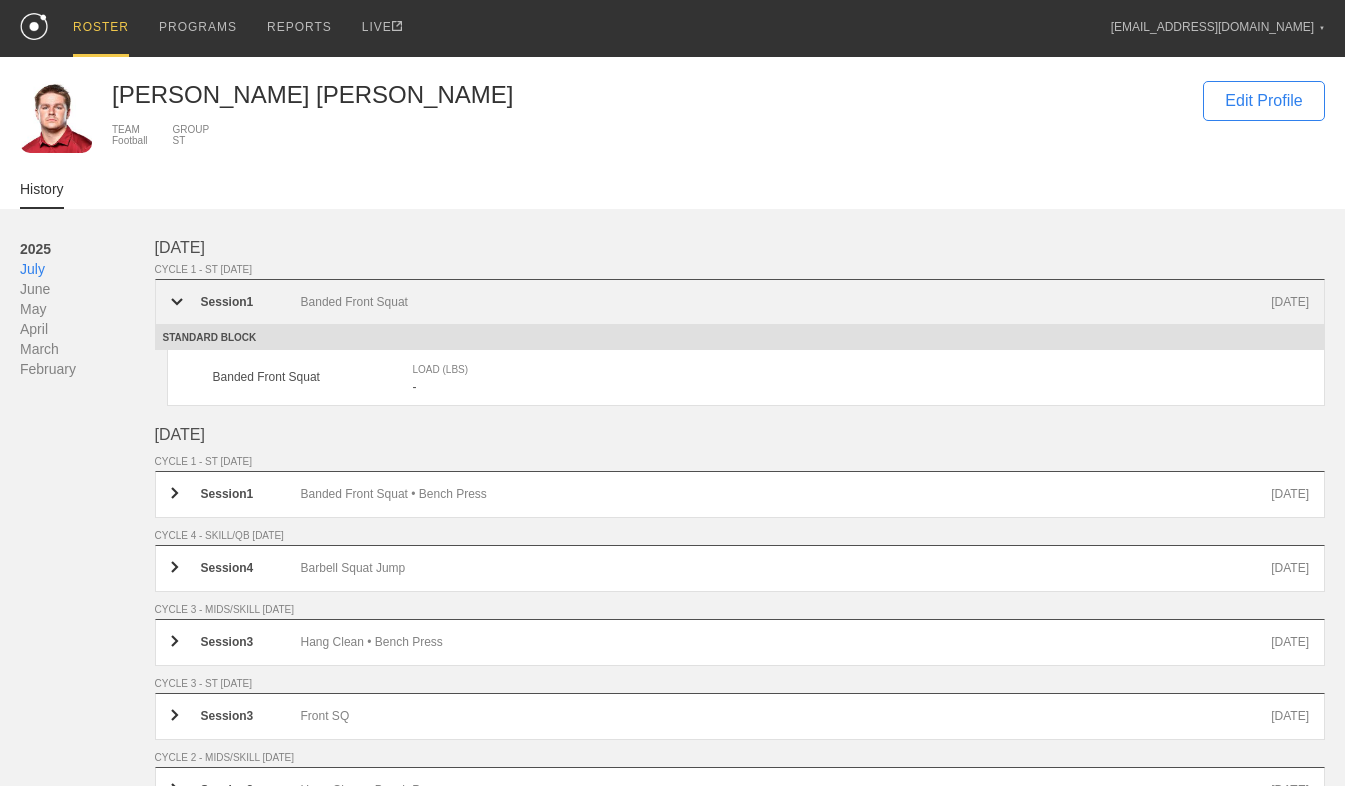 click on "Banded Front Squat" at bounding box center [786, 302] 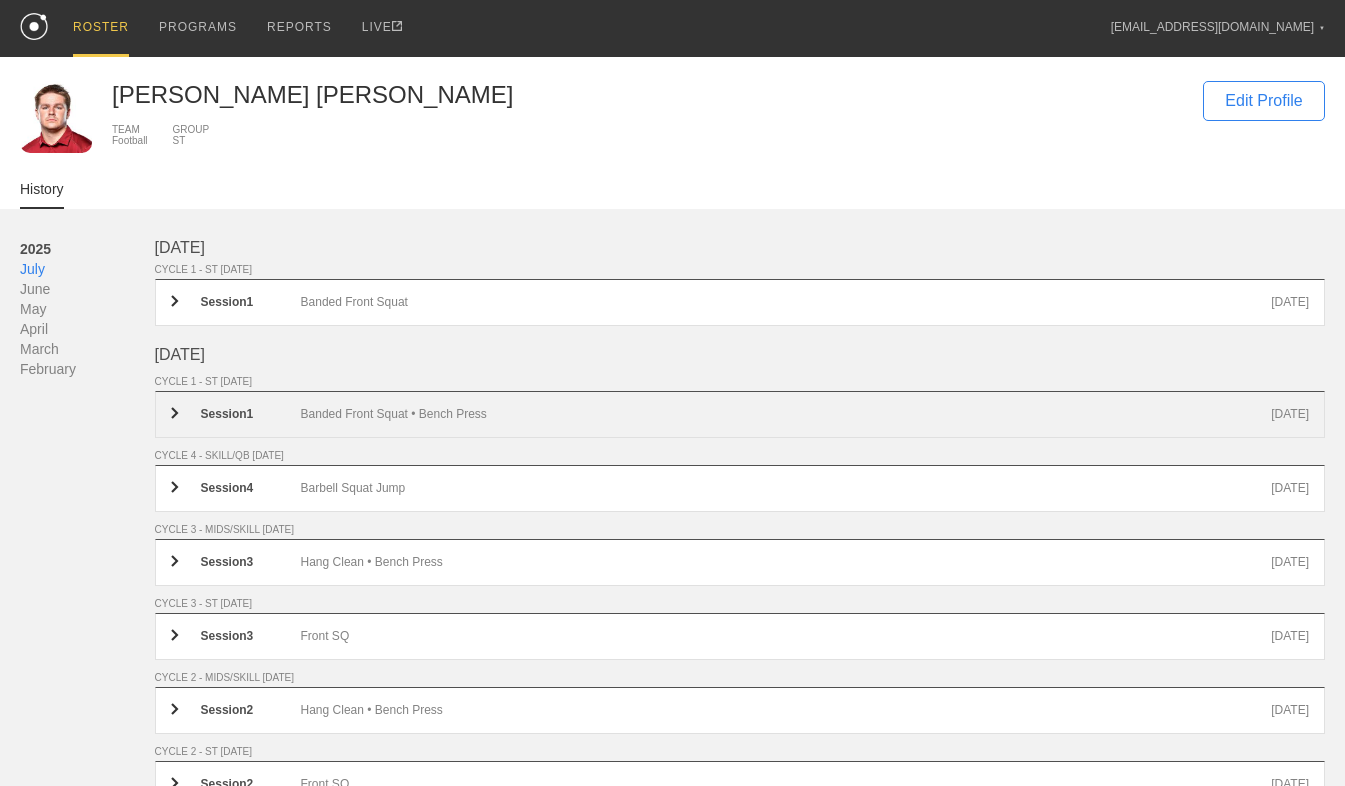click on "Banded Front Squat • Bench Press" at bounding box center (786, 414) 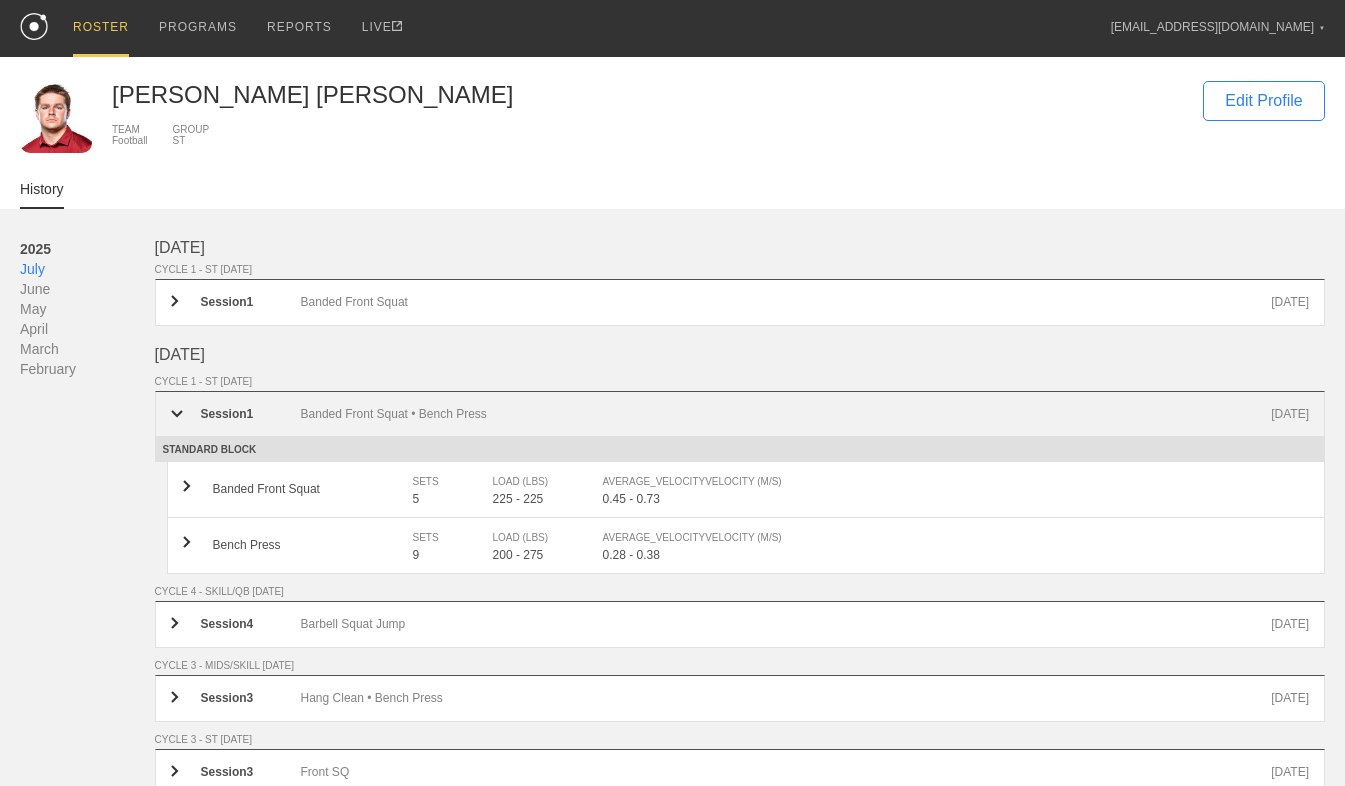 click on "Banded Front Squat • Bench Press" at bounding box center [786, 414] 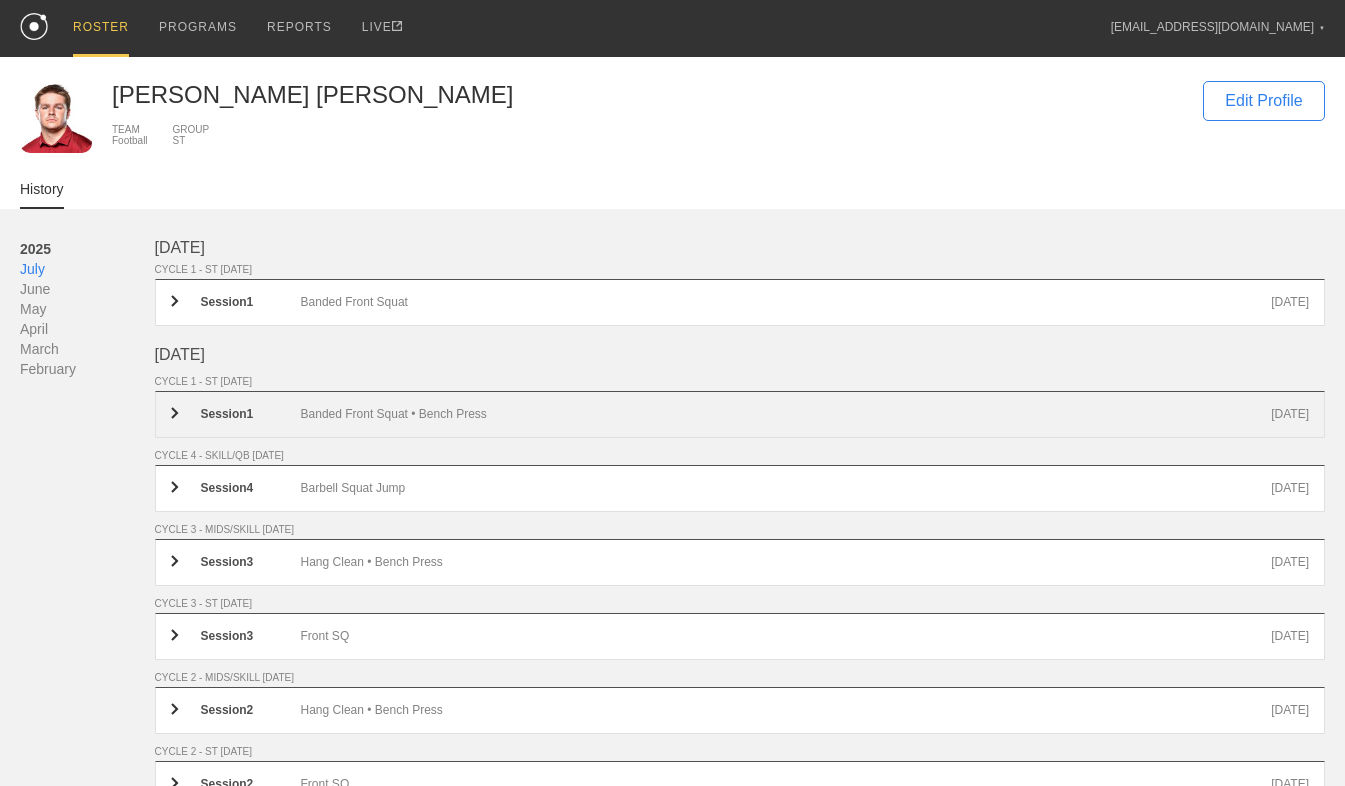 click on "Banded Front Squat • Bench Press" at bounding box center (786, 414) 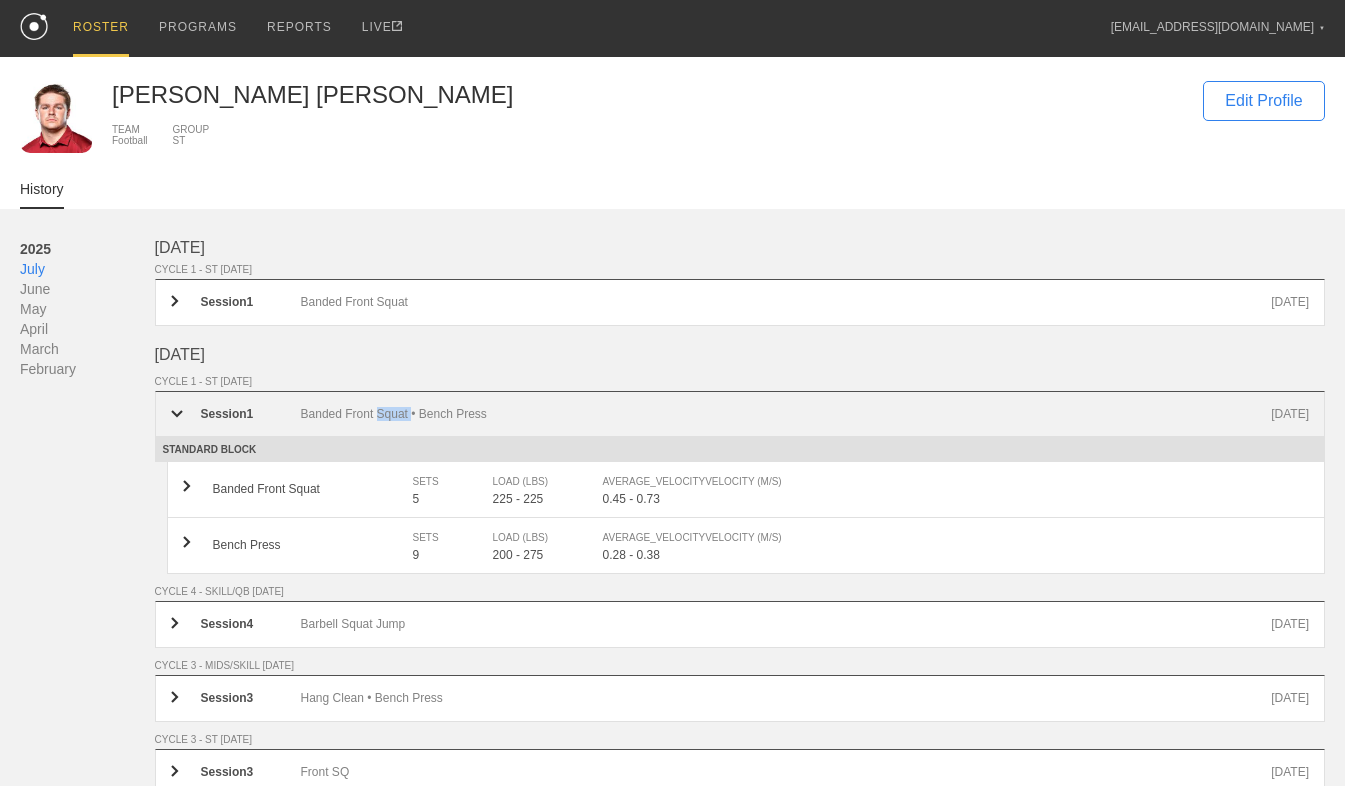 click on "Banded Front Squat • Bench Press" at bounding box center [786, 414] 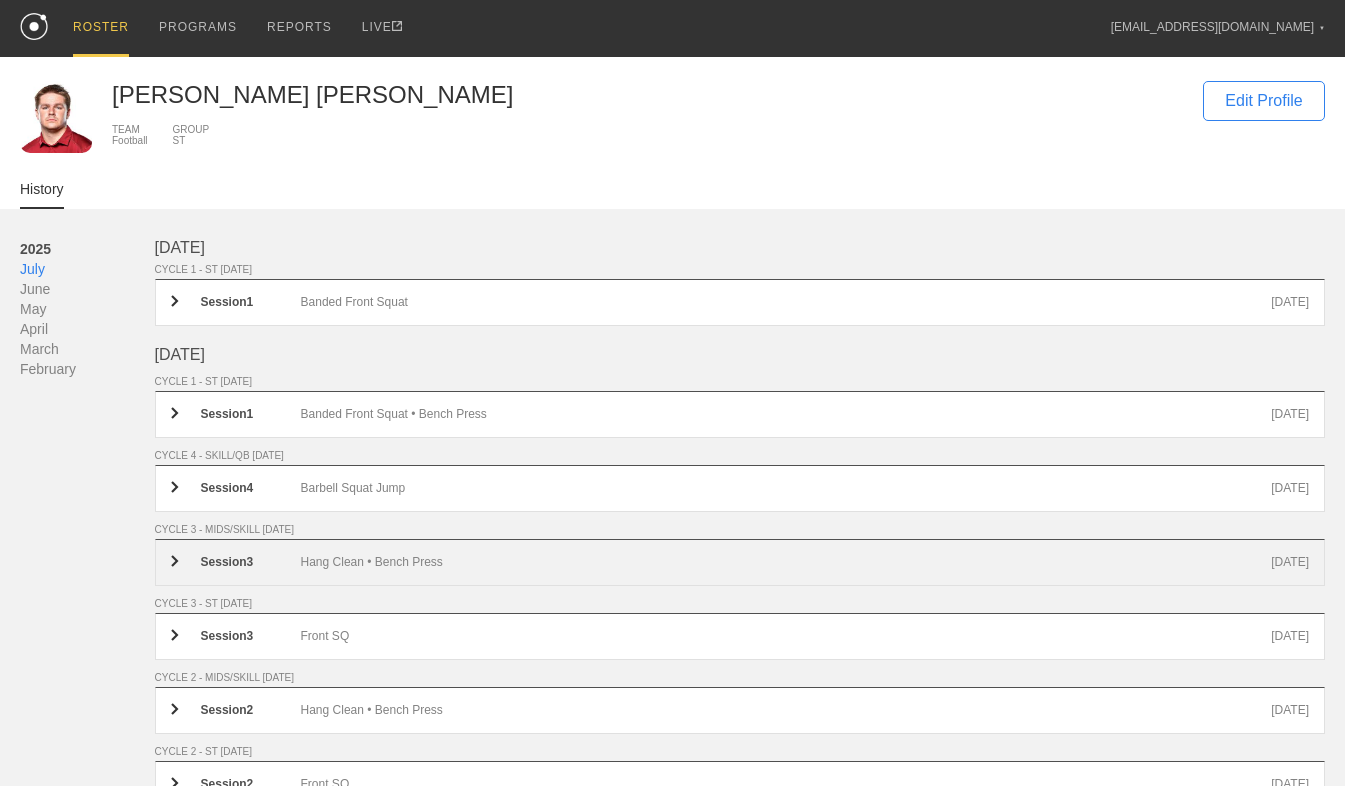 drag, startPoint x: 387, startPoint y: 419, endPoint x: 387, endPoint y: 562, distance: 143 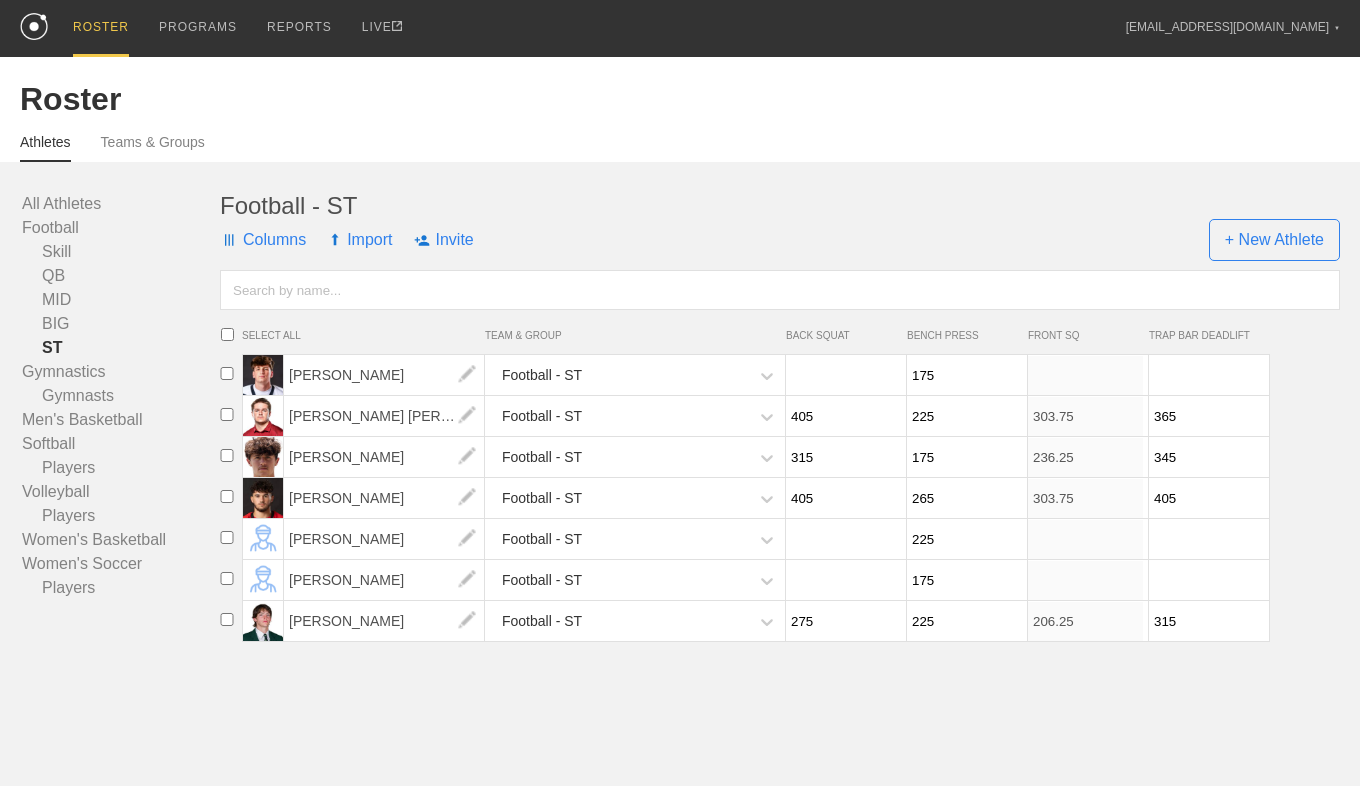 click on "225" at bounding box center [964, 416] 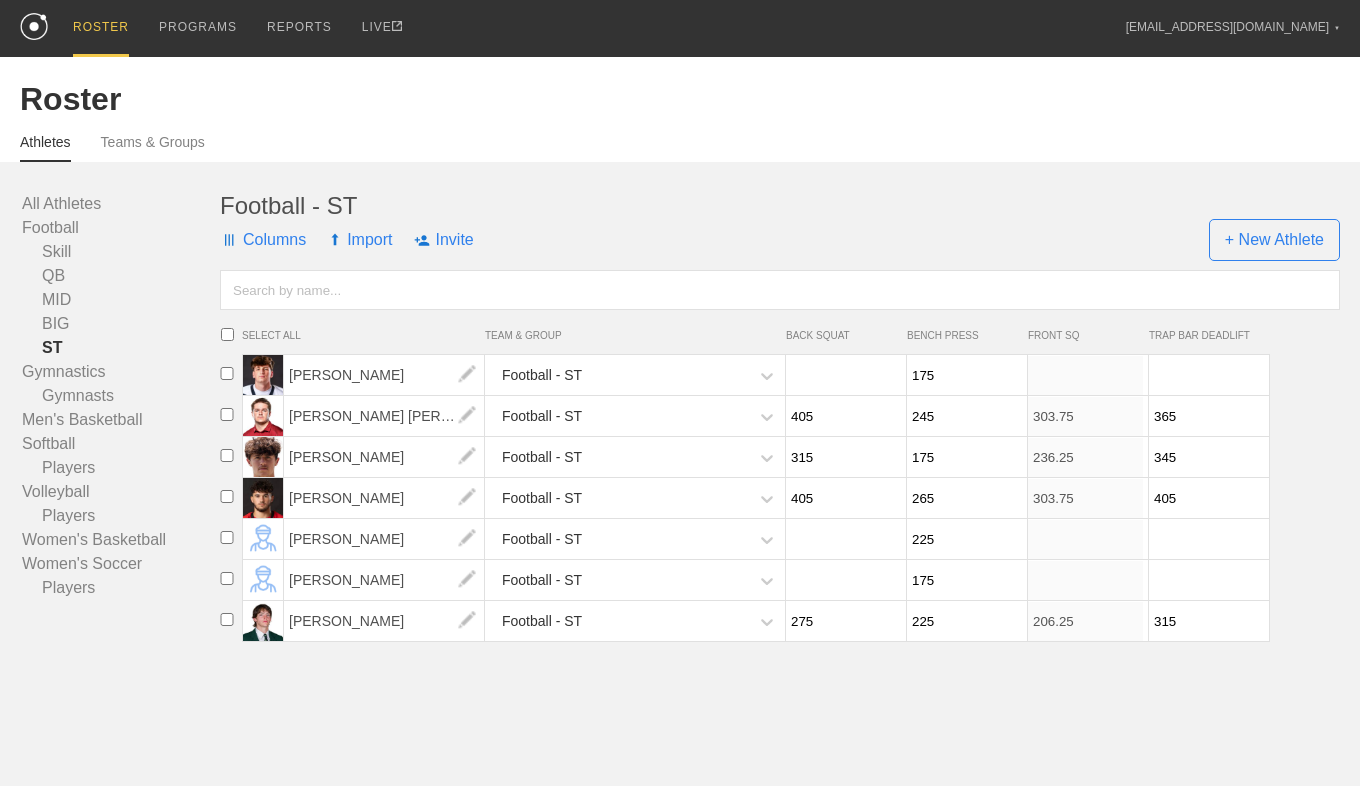 type on "245" 